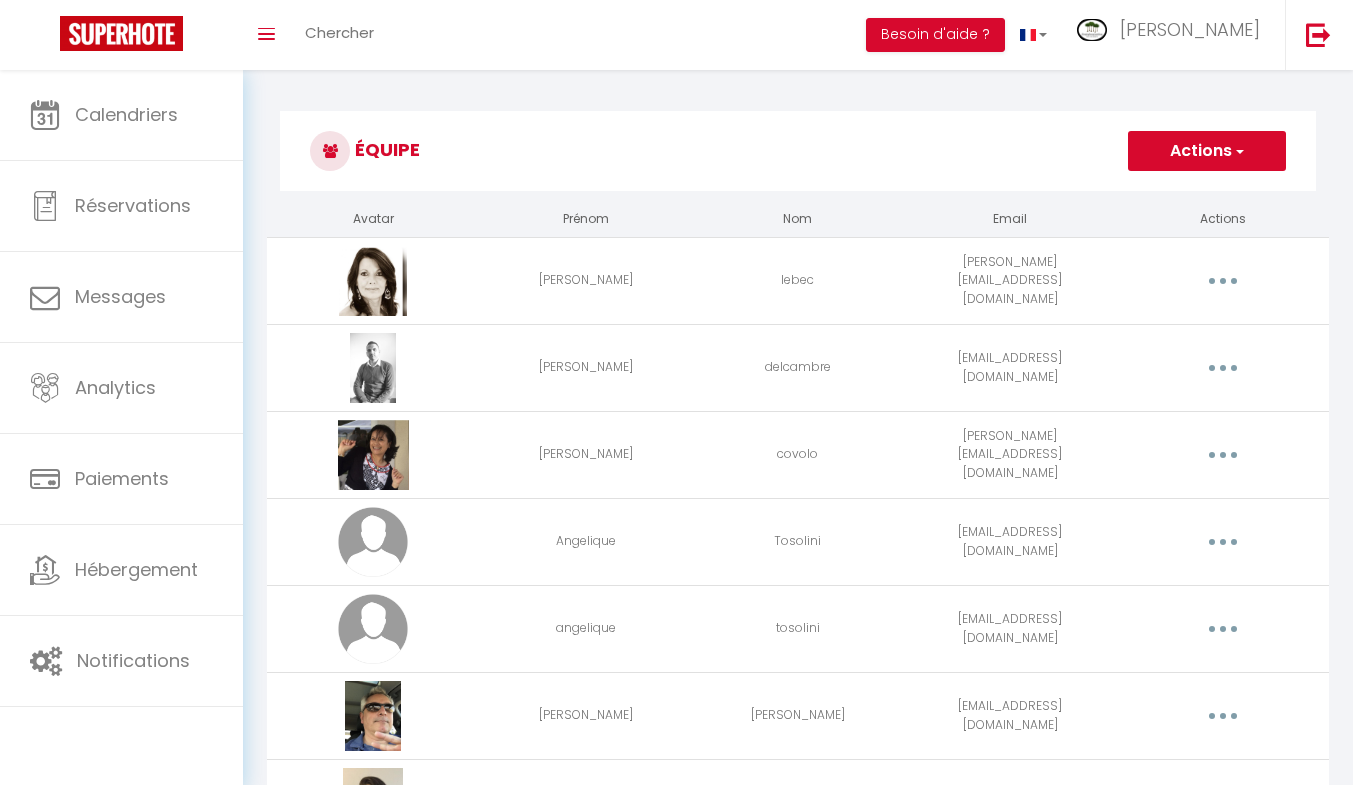 scroll, scrollTop: 1193, scrollLeft: 0, axis: vertical 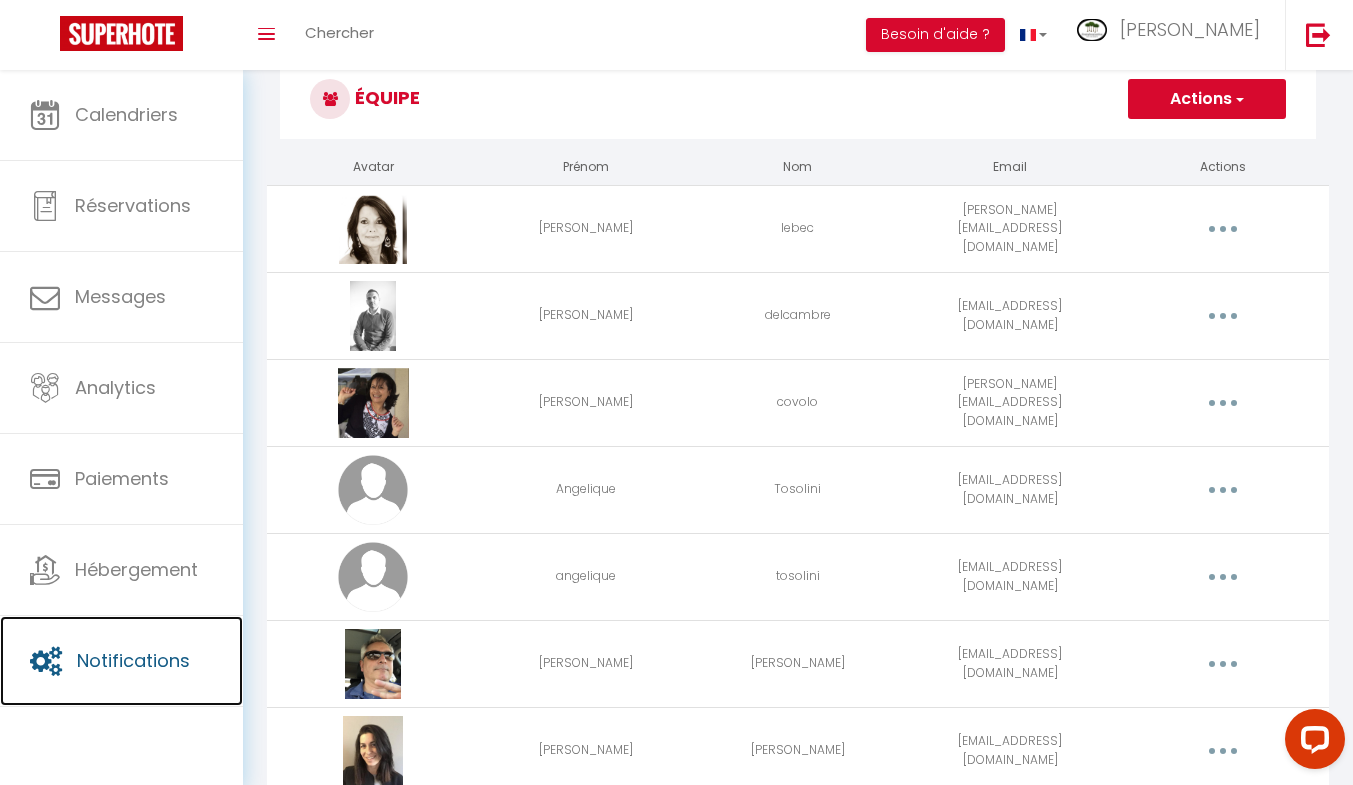 click on "Notifications" at bounding box center (121, 661) 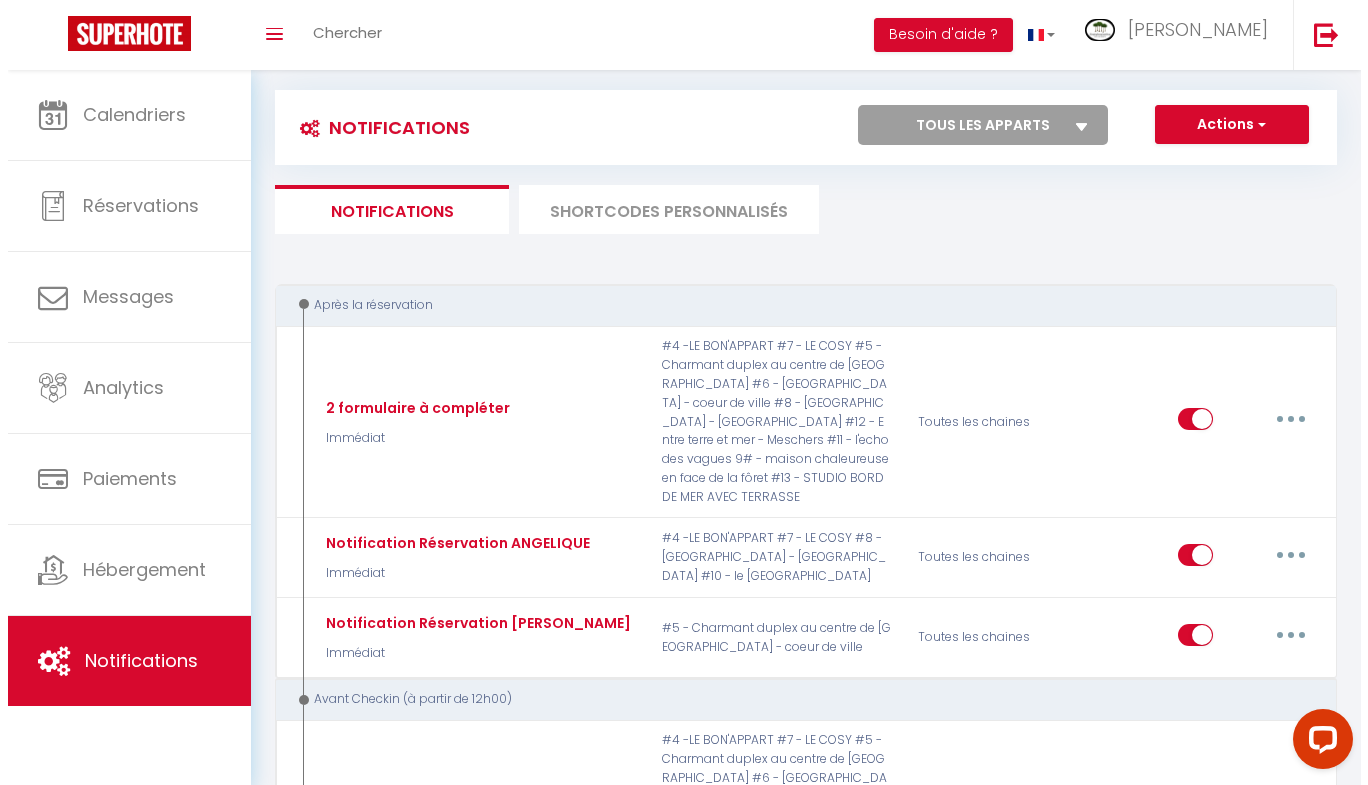 scroll, scrollTop: 22, scrollLeft: 0, axis: vertical 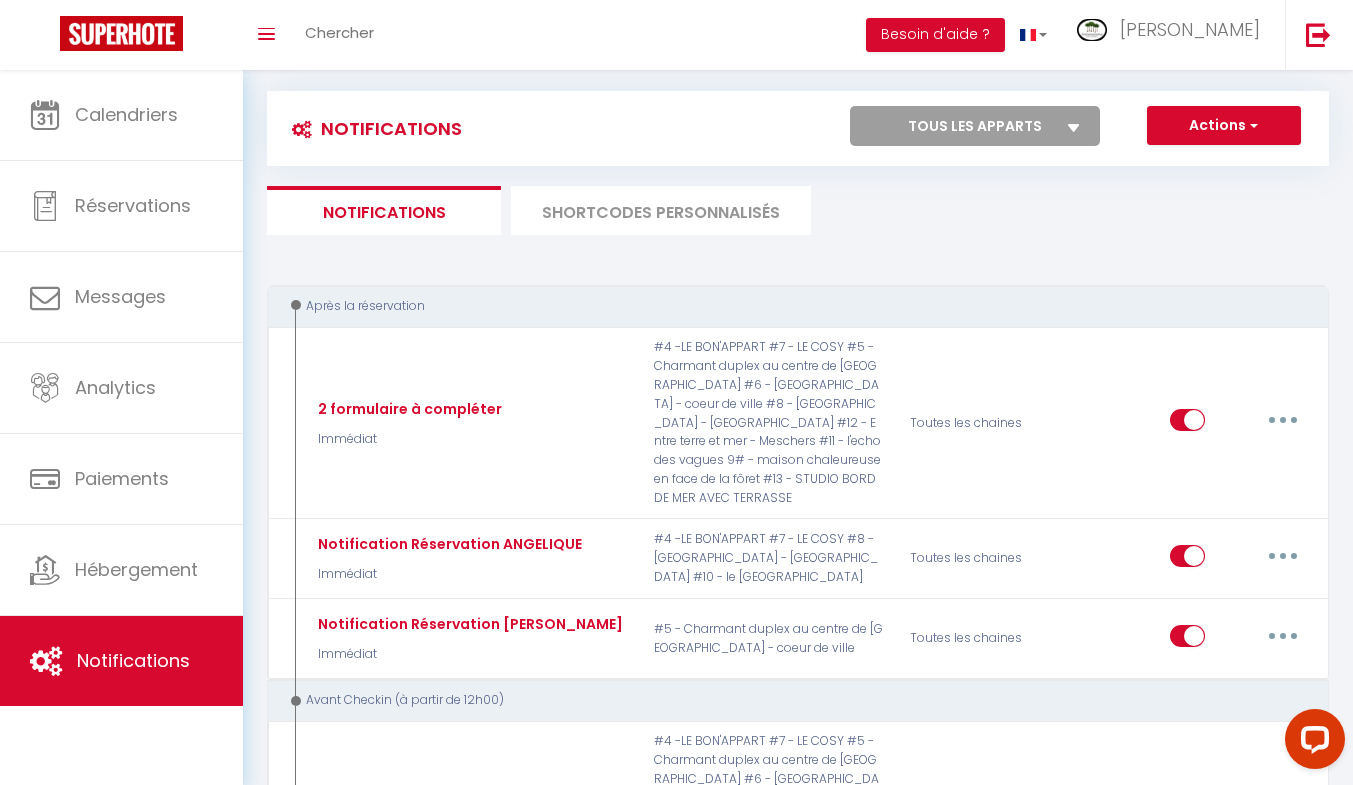 click at bounding box center (1283, 420) 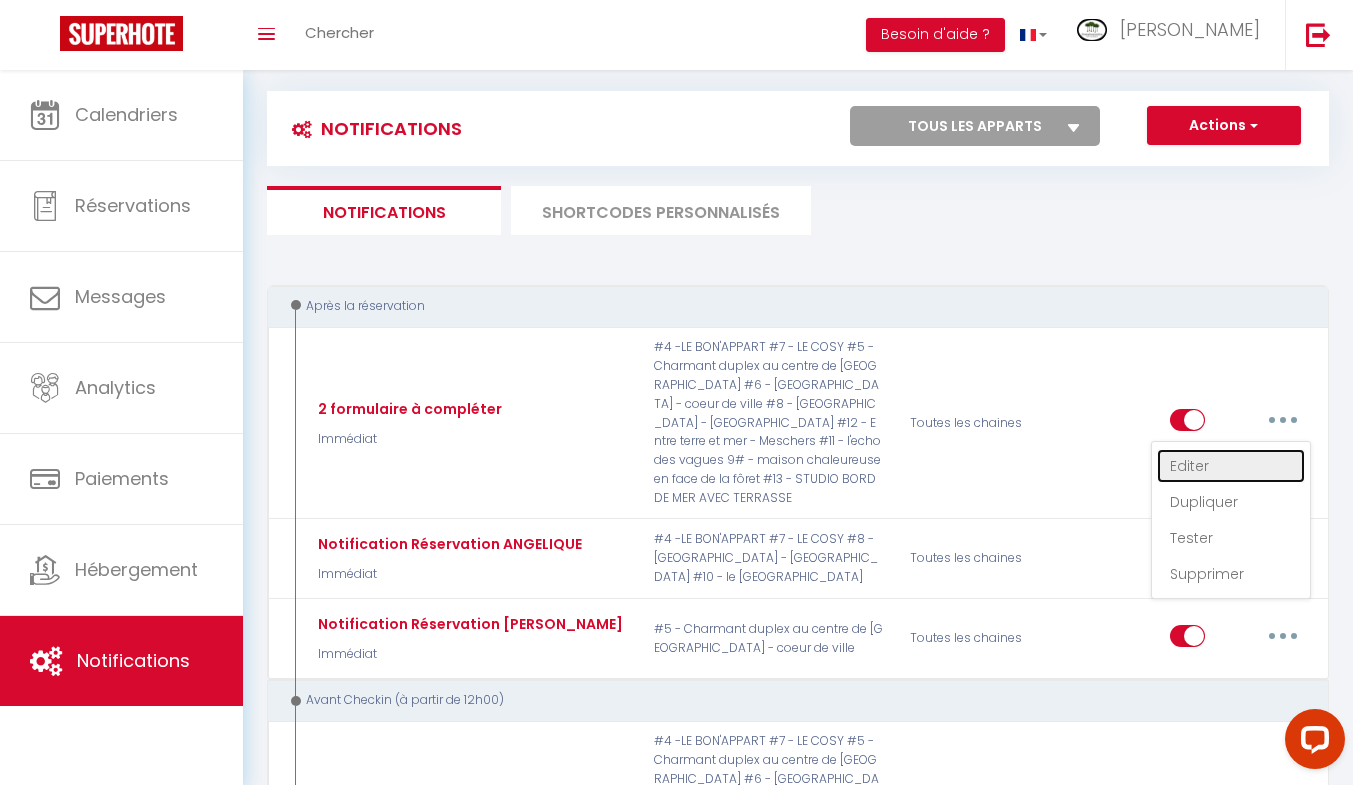 click on "Editer" at bounding box center [1231, 466] 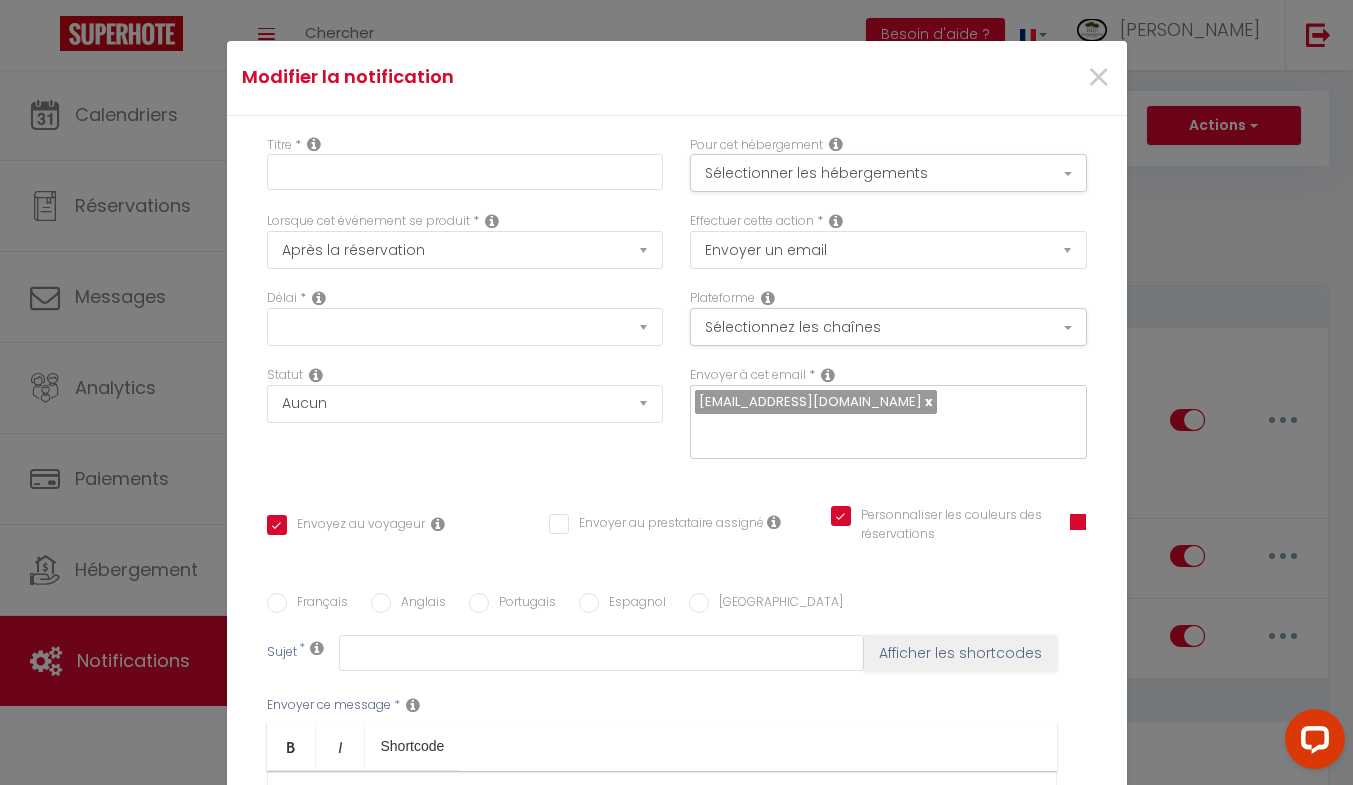 type on "2  formulaire à compléter" 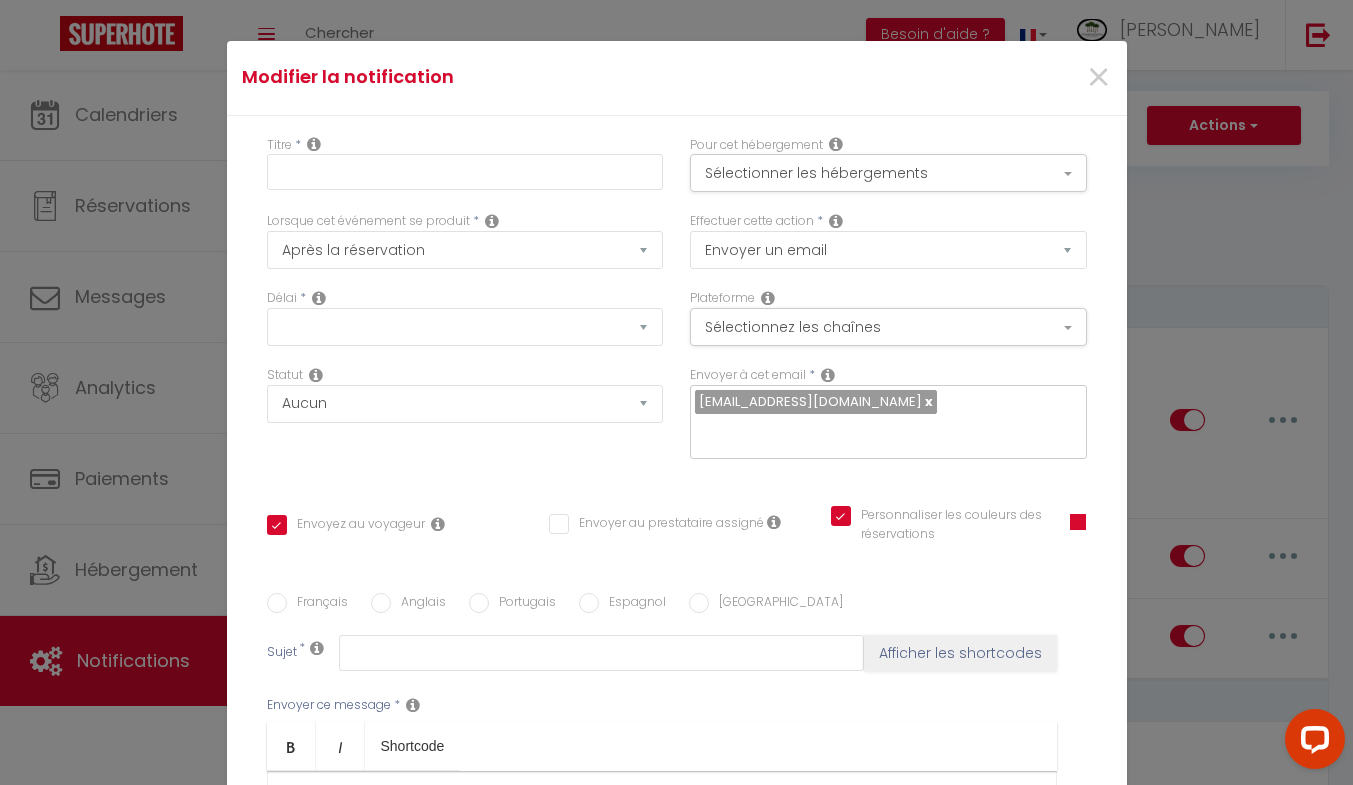 select on "if_booking_is_paid" 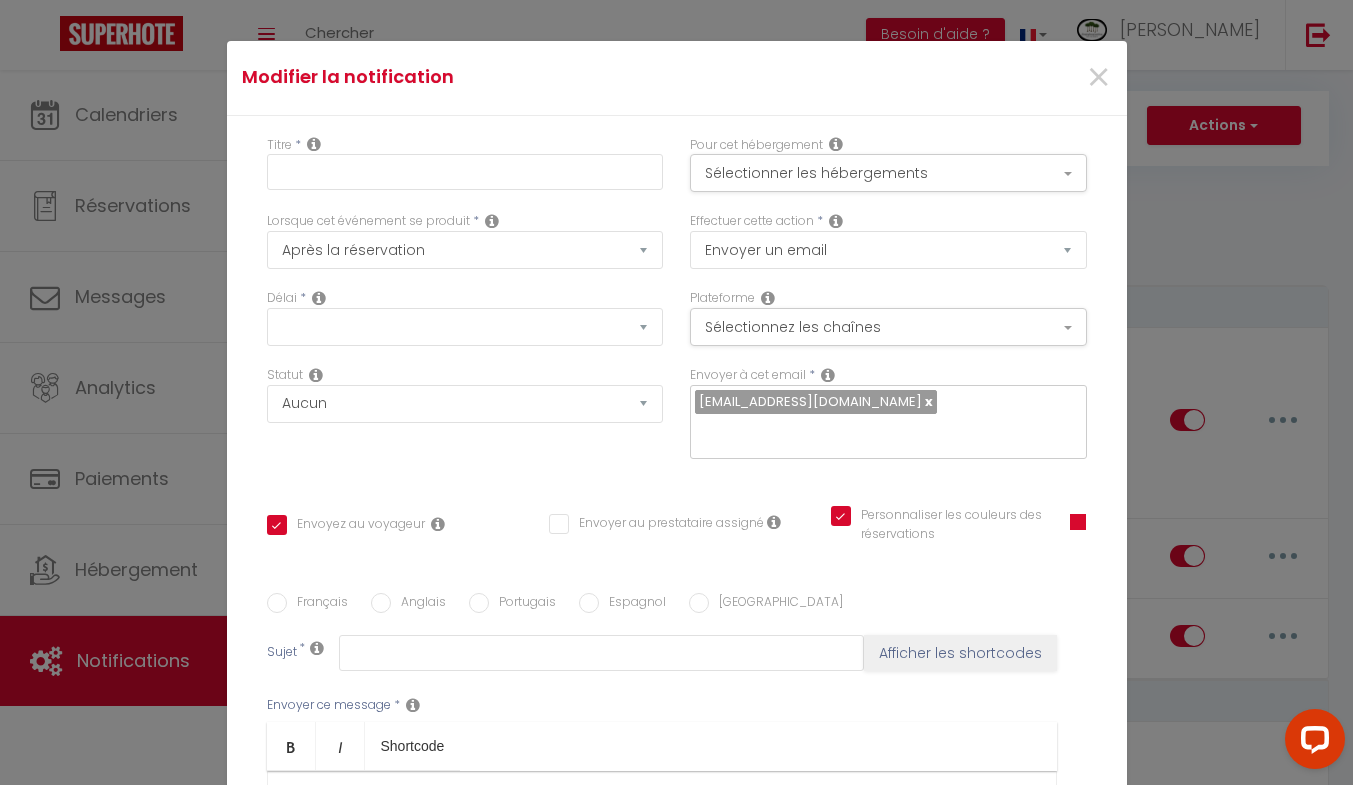 checkbox on "true" 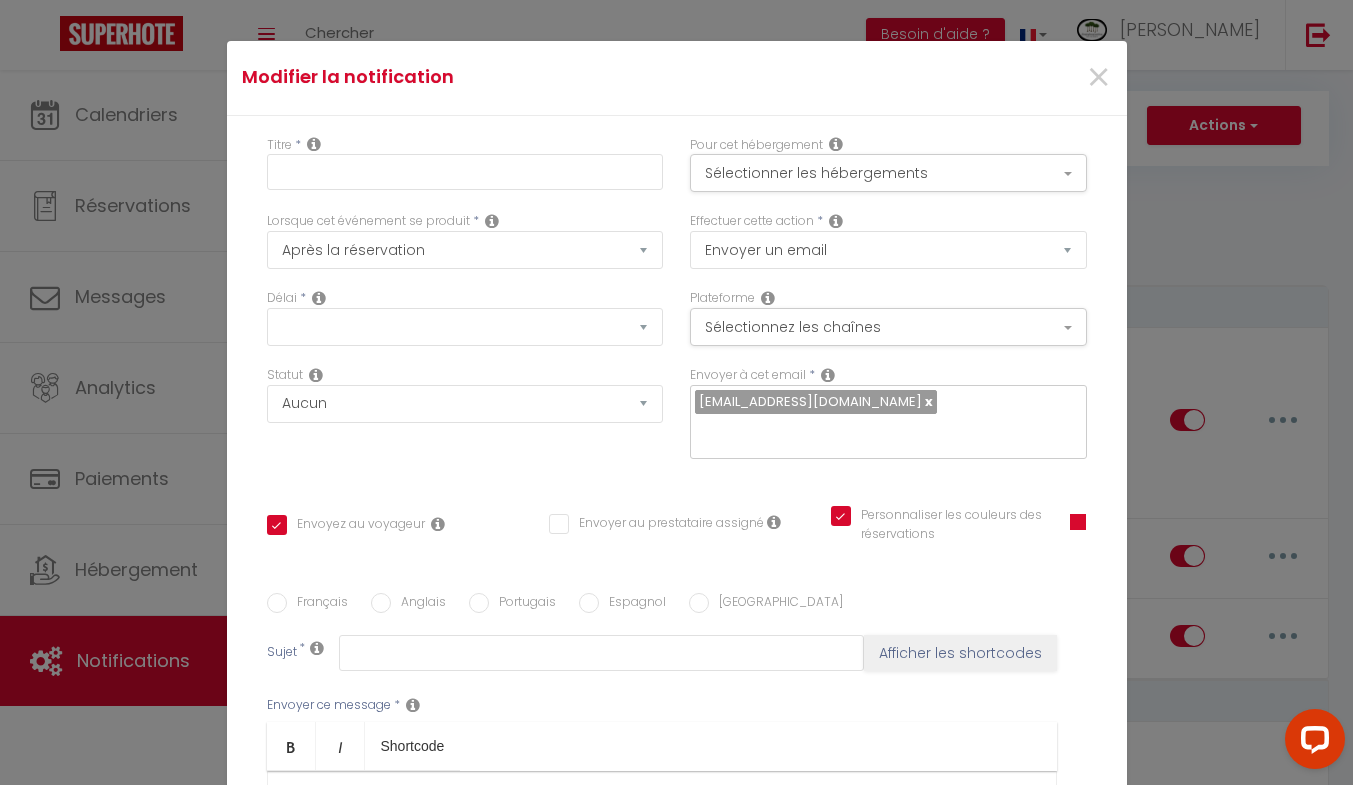 checkbox on "true" 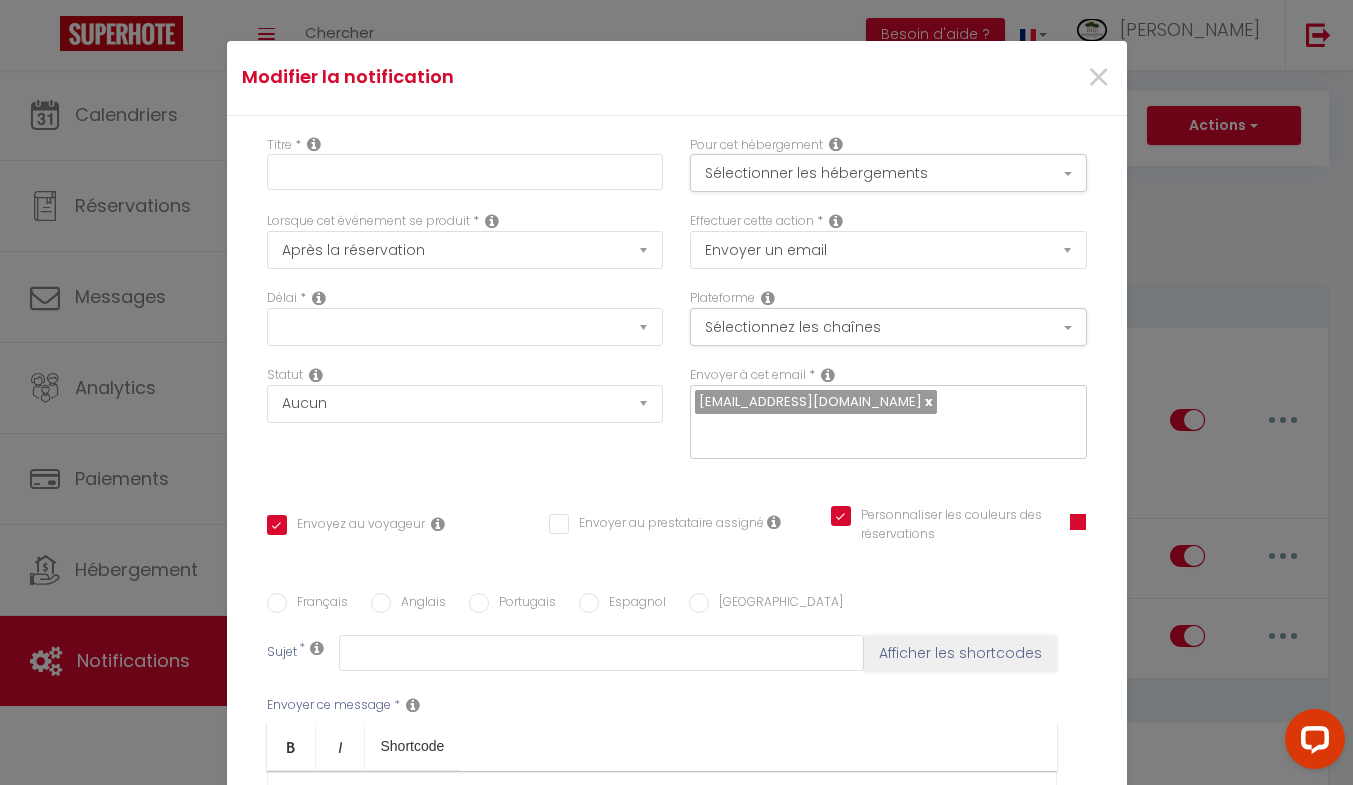 radio on "true" 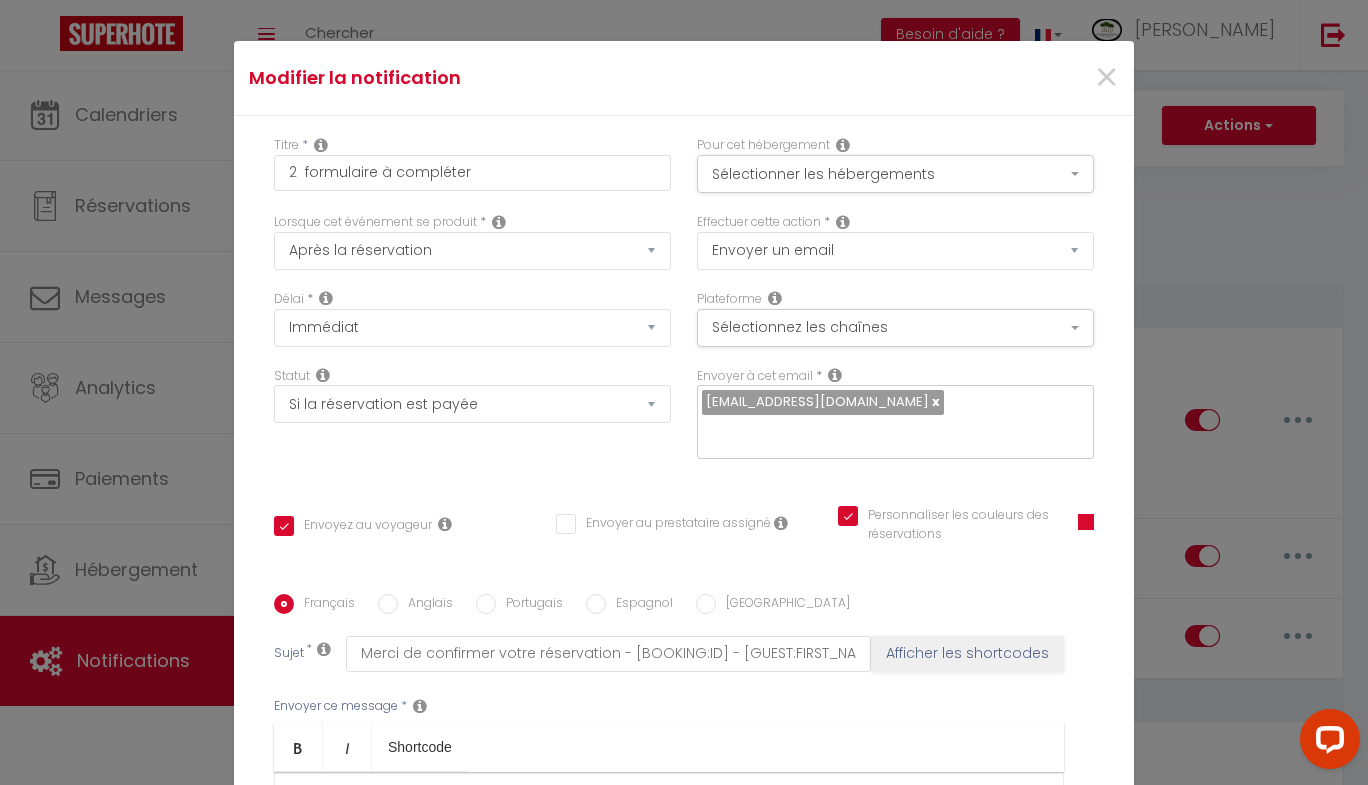 scroll, scrollTop: 308, scrollLeft: 0, axis: vertical 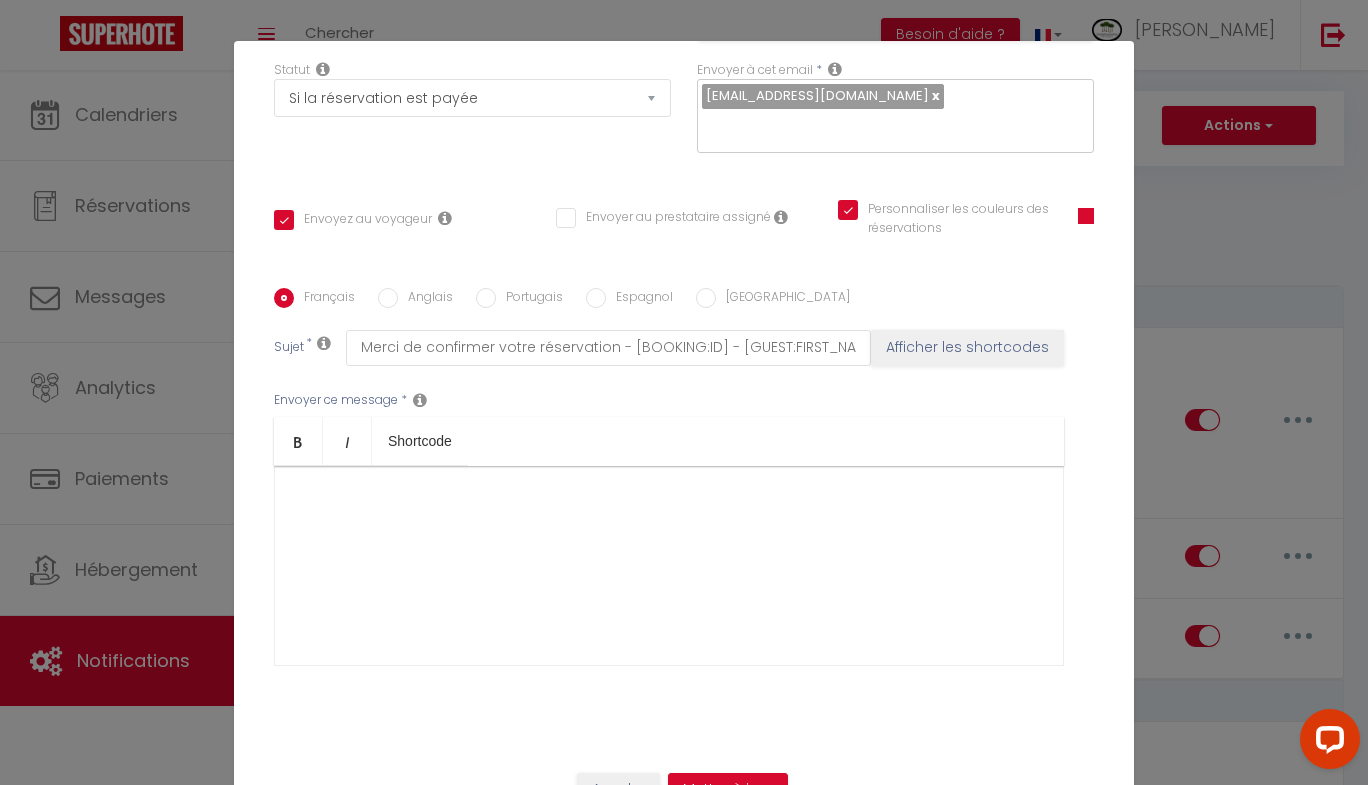 click at bounding box center [669, 499] 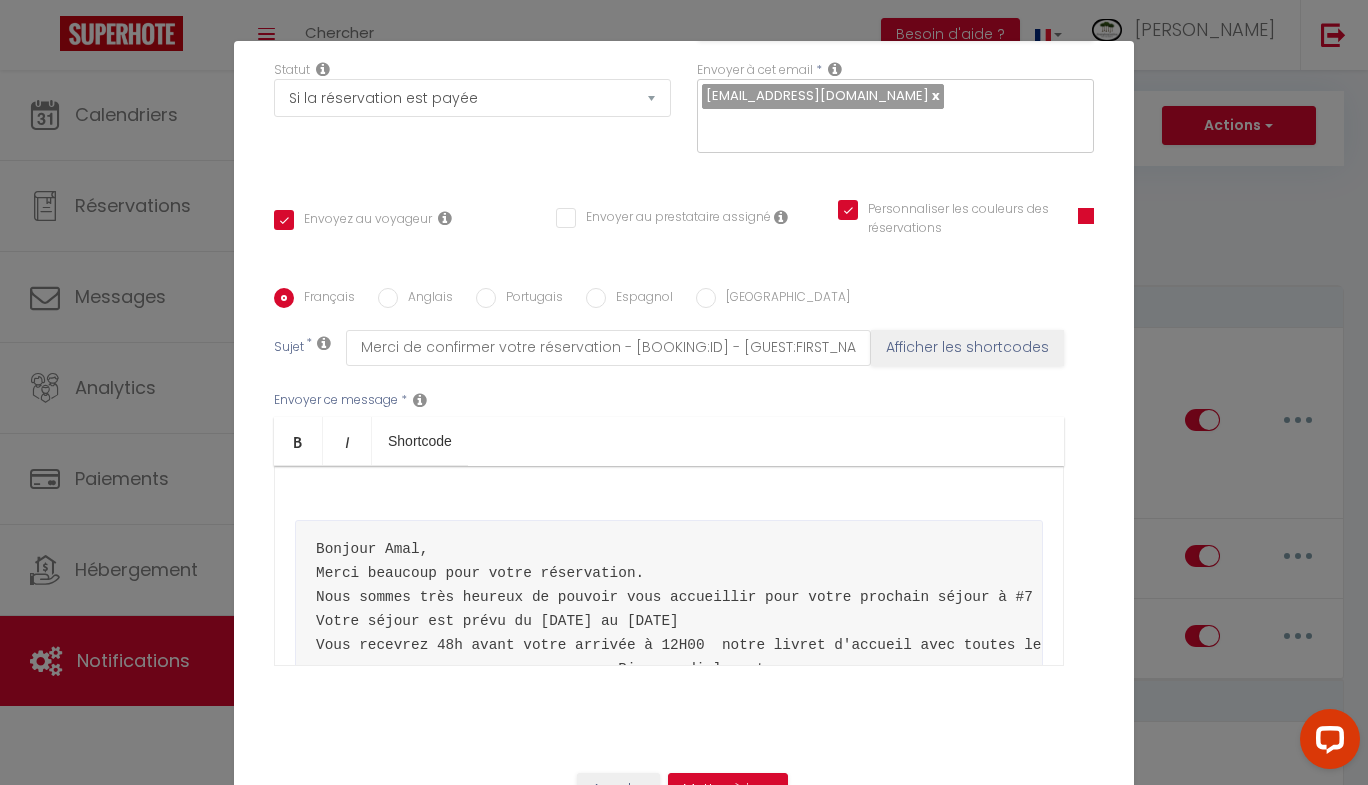 scroll, scrollTop: 0, scrollLeft: 0, axis: both 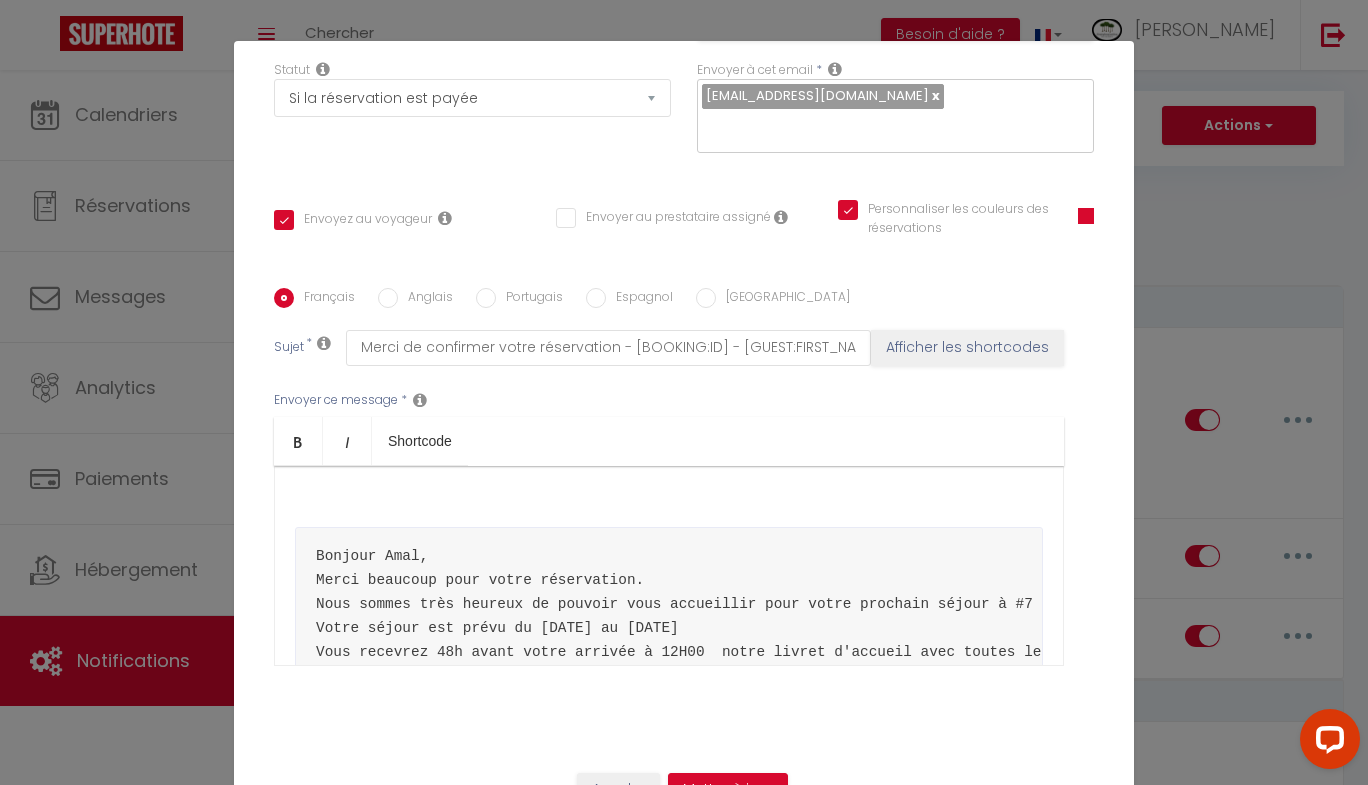 click on "Bonjour Amal,
Merci beaucoup pour votre réservation.
Nous sommes très heureux de pouvoir vous accueillir pour votre prochain séjour à #7 - LE COSY.
Votre séjour est prévu du 30/06/2025 au 11/07/2025
Vous recevrez 48h avant votre arrivée à 12H00  notre livret d'accueil avec toutes les informations nécessaires pour profiter d'un accès autonome à partir de 16H00 (coffre à clé).
Bien cordialement.
DELCAMBRE MICKAEL
GESTIONNAIRE
+33611680581" at bounding box center (669, 652) 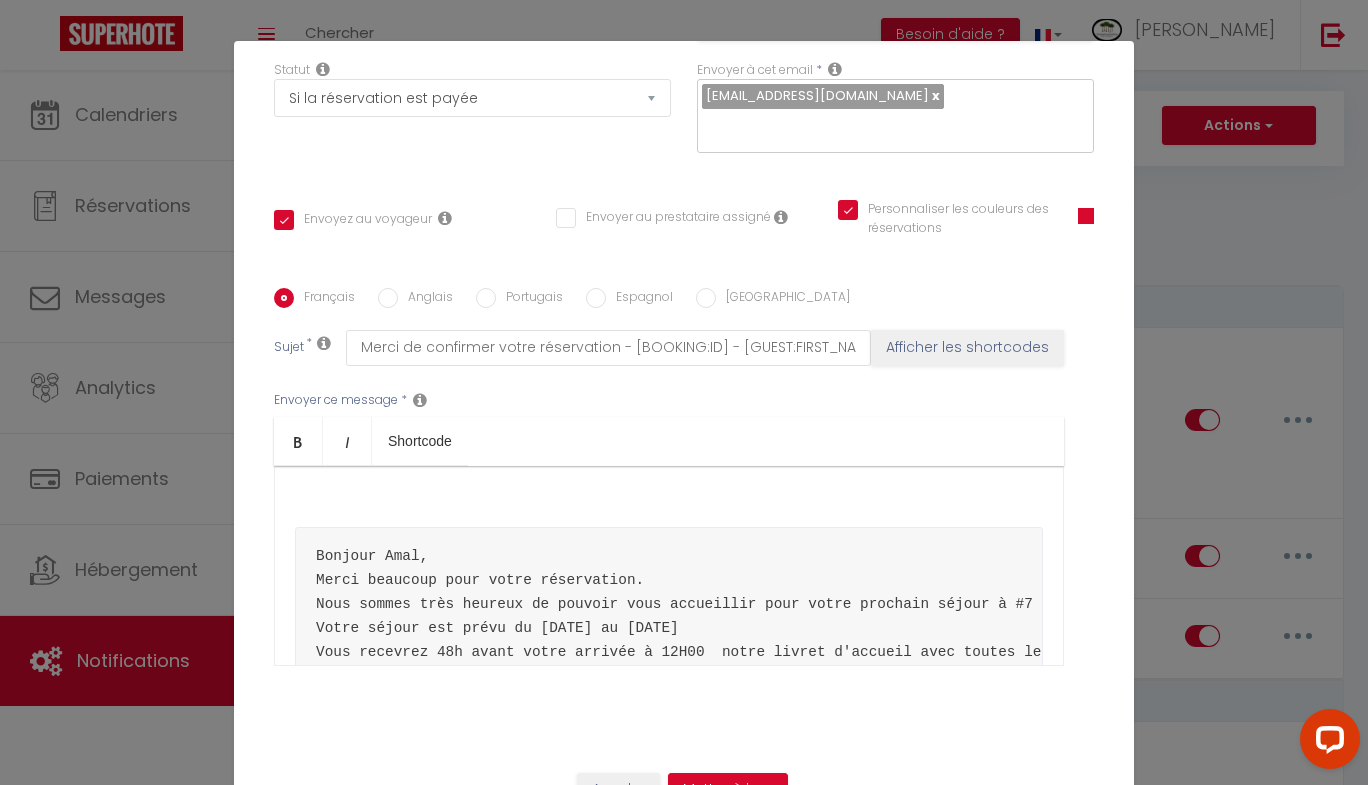 copy on "Bonjour Amal,
Merci beaucoup pour votre réservation.
Nous sommes très heureux de pouvoir vous accueillir pour votre prochain séjour à #7 - LE COSY.
Votre séjour est prévu du 30/06/2025 au 11/07/2025
Vous recevrez 48h avant votre arrivée à 12H00  notre livret d'accueil avec toutes les informations nécessaires pour profiter d'un accès autonome à partir de 16H00 (coffre à clé).
Bien cordialement.
DELCAMBRE MICKAEL
GESTIONNAIRE
+33611680581" 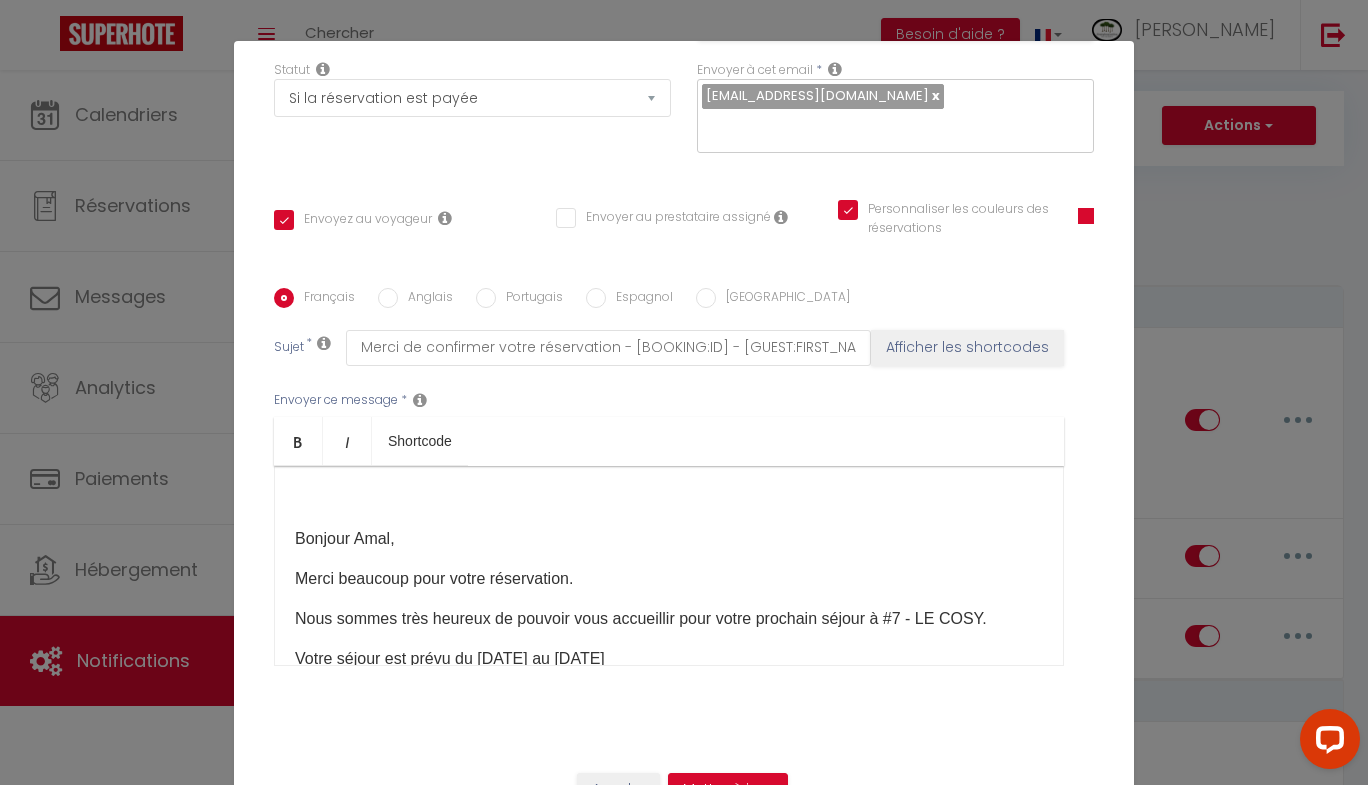 click on "Bonjour Amal," at bounding box center (669, 539) 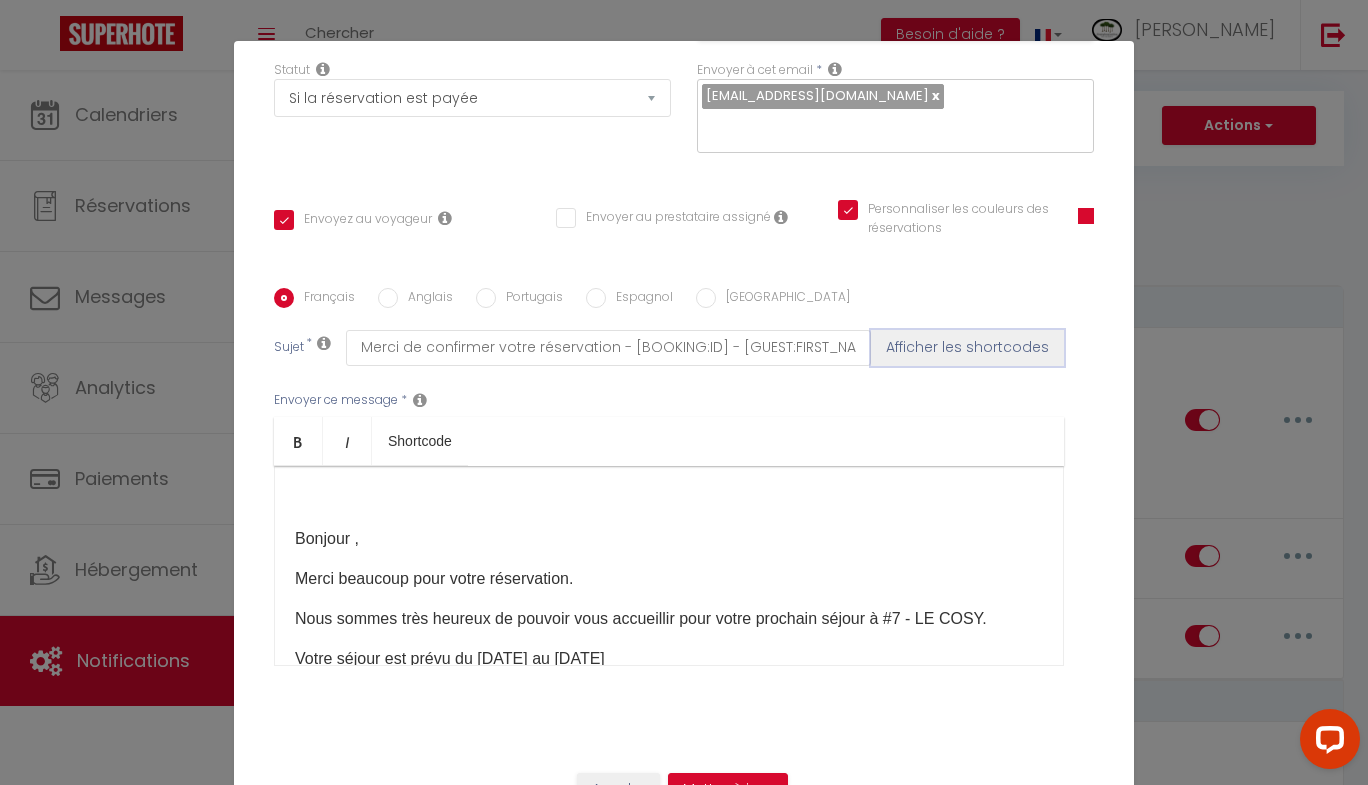 click on "Afficher les shortcodes" at bounding box center [967, 348] 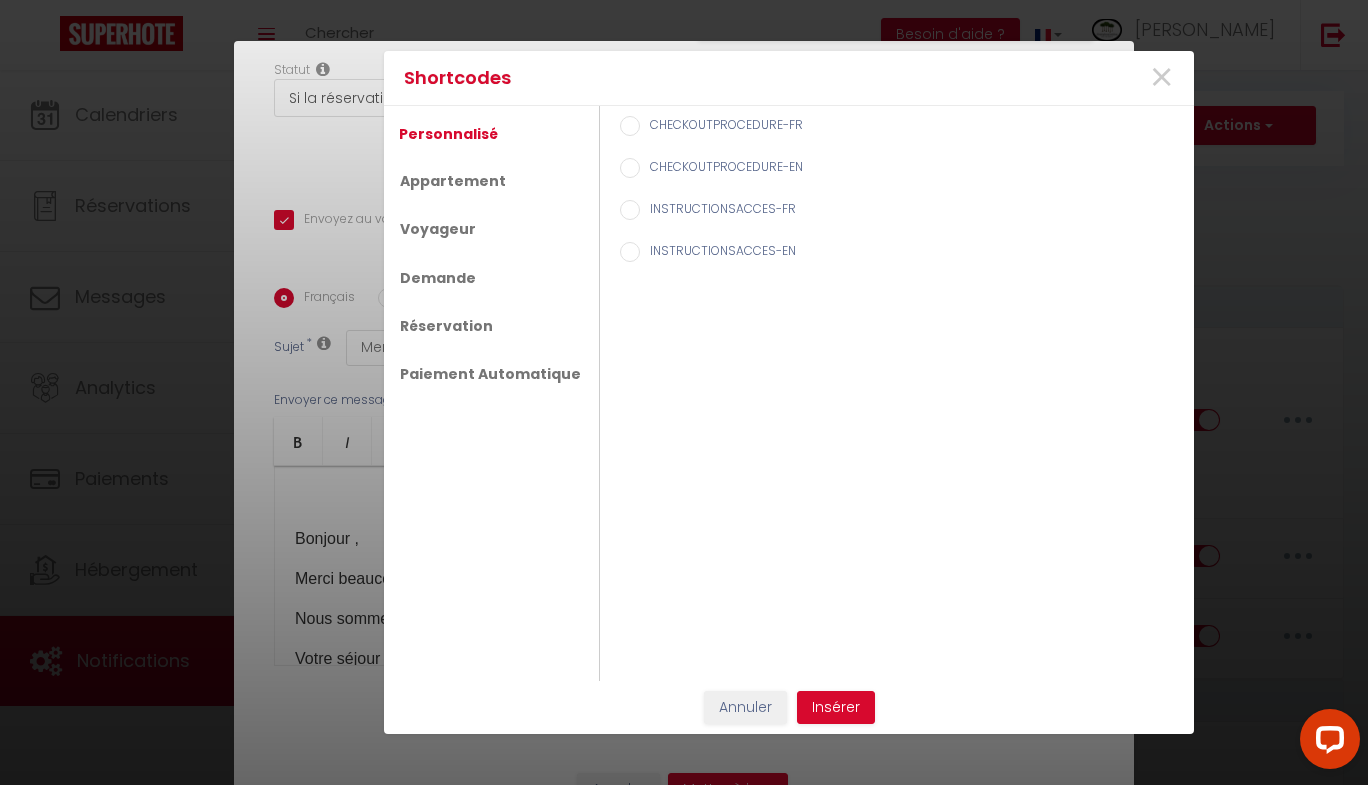 checkbox on "true" 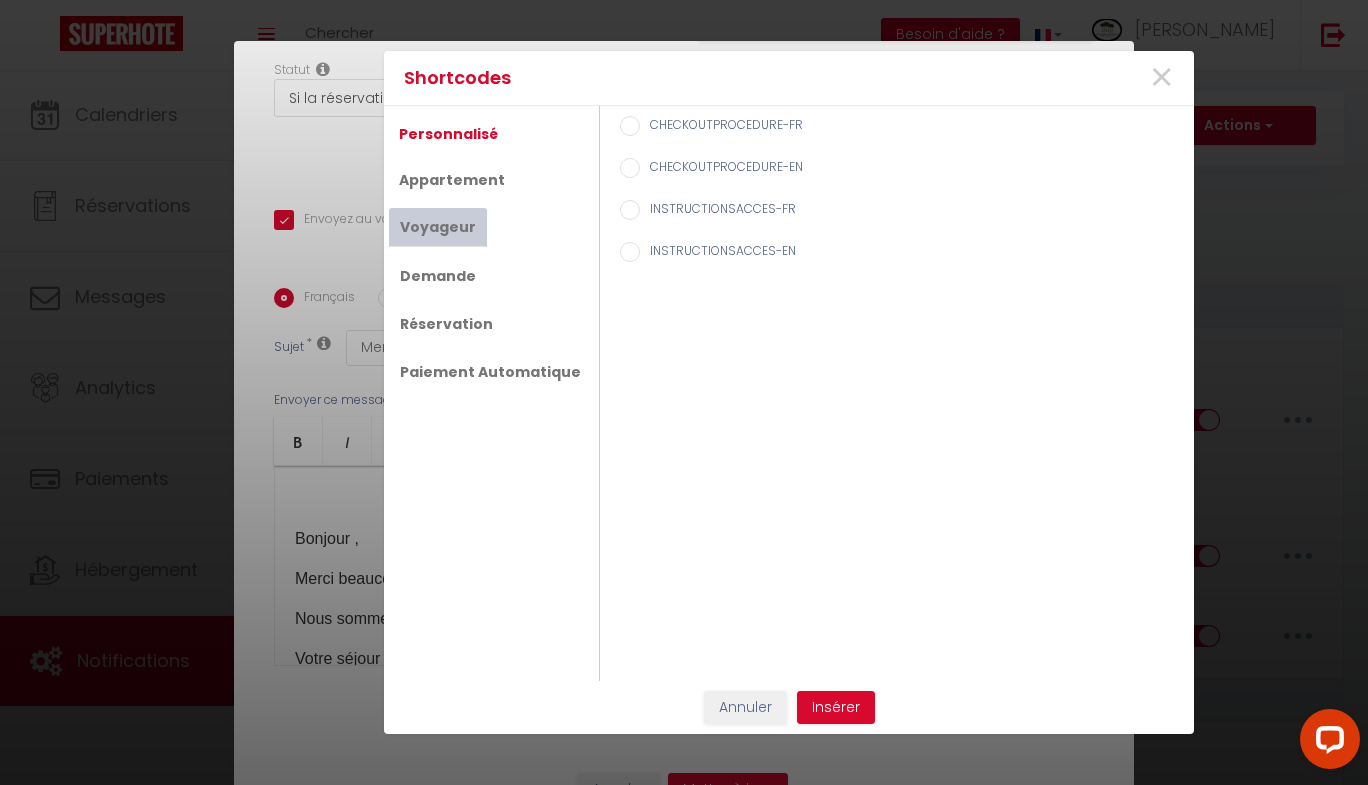 click on "Voyageur" at bounding box center [438, 227] 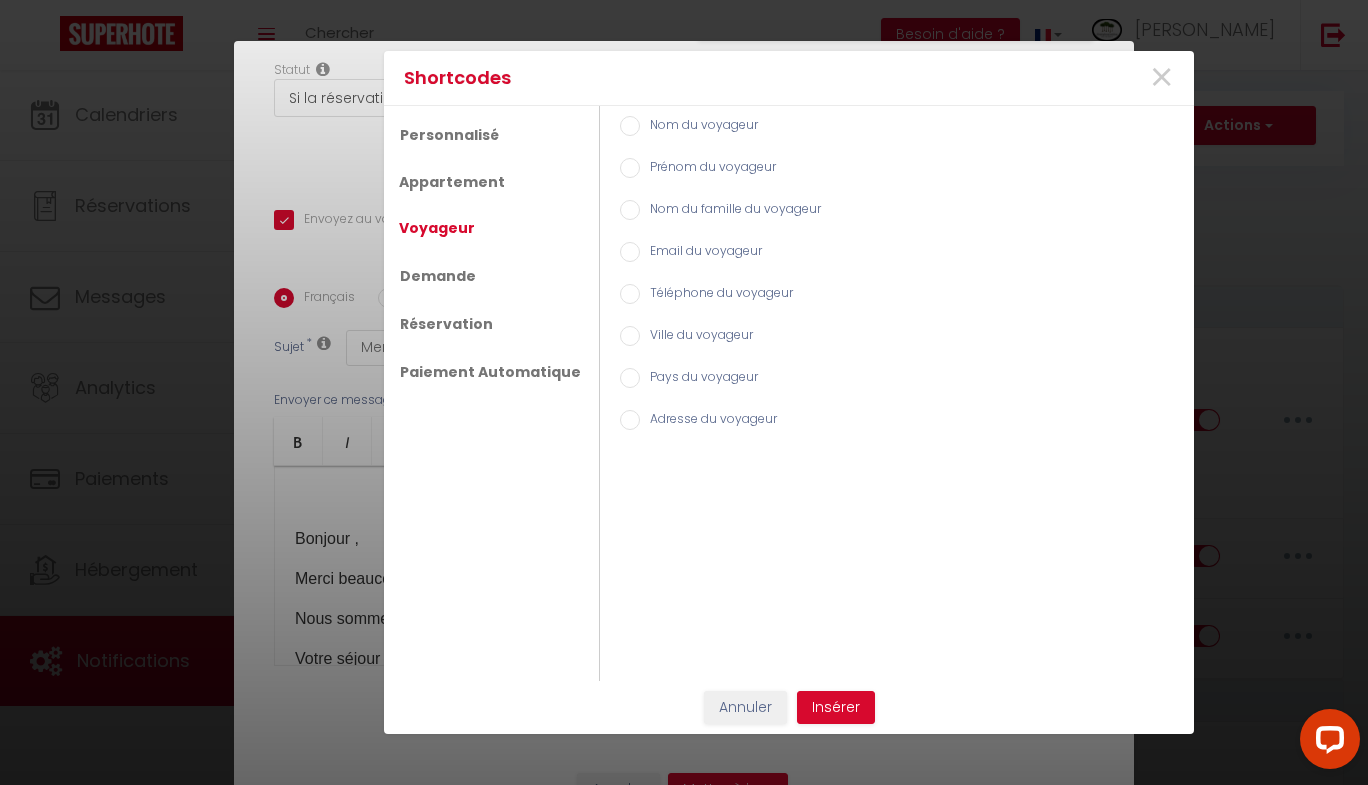 click on "Prénom du voyageur" at bounding box center [630, 168] 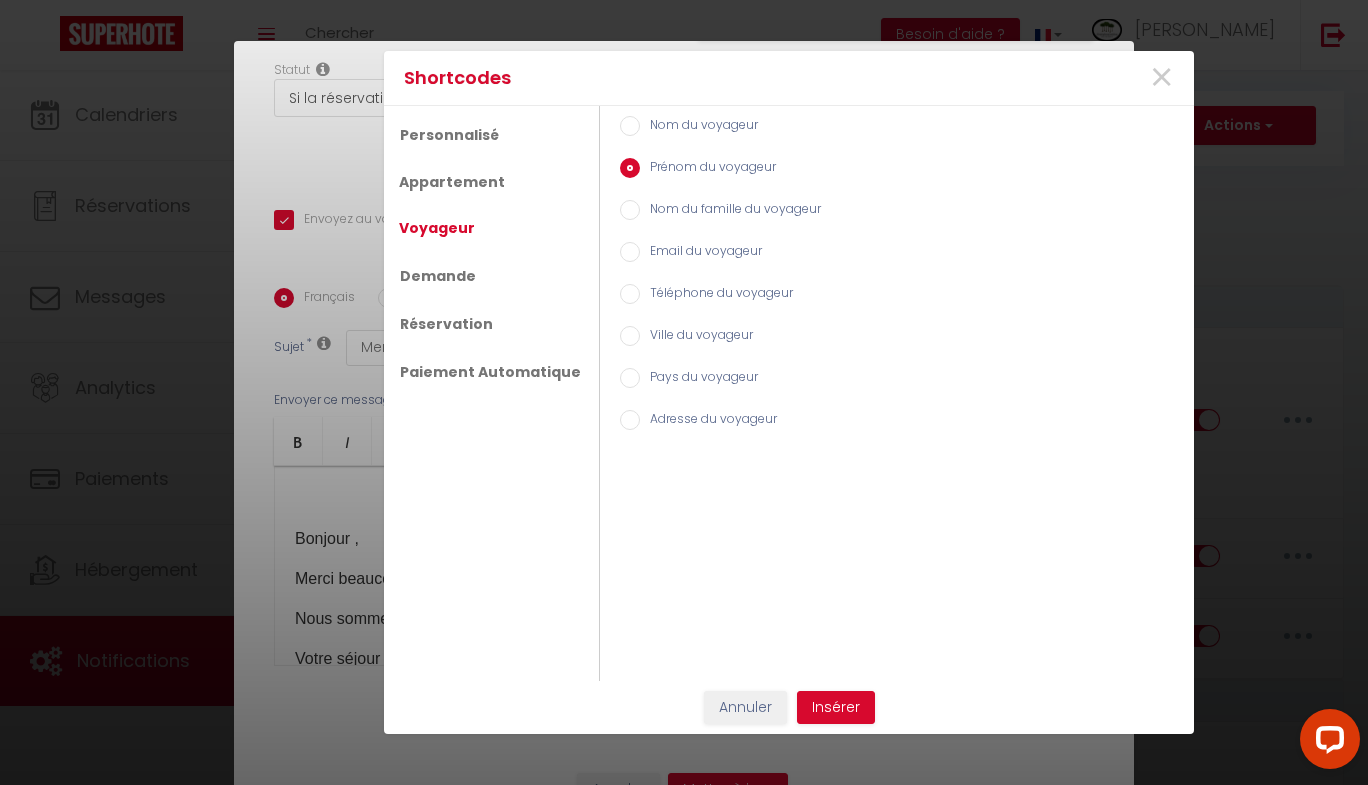 click on "Nom du voyageur" at bounding box center (630, 126) 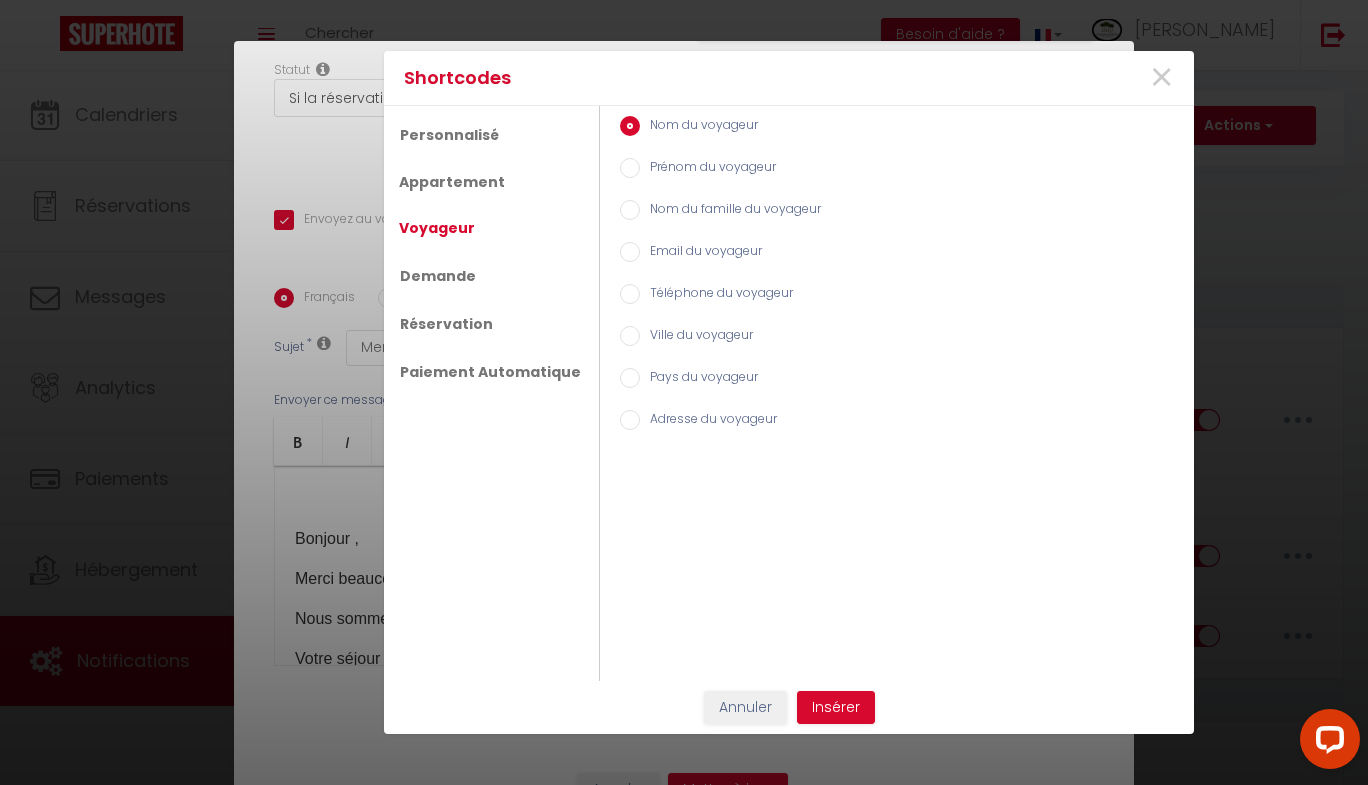 click on "Prénom du voyageur" at bounding box center [630, 168] 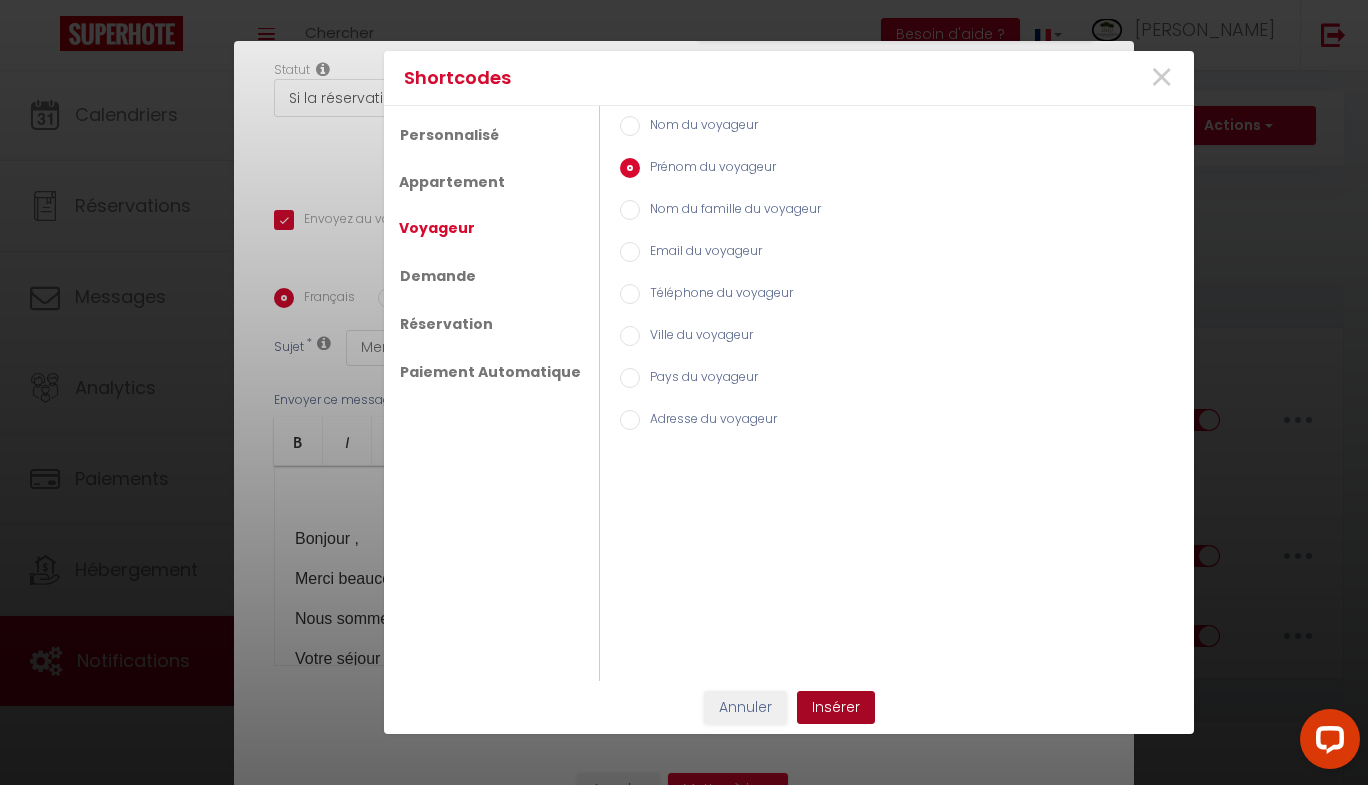 click on "Insérer" at bounding box center (836, 708) 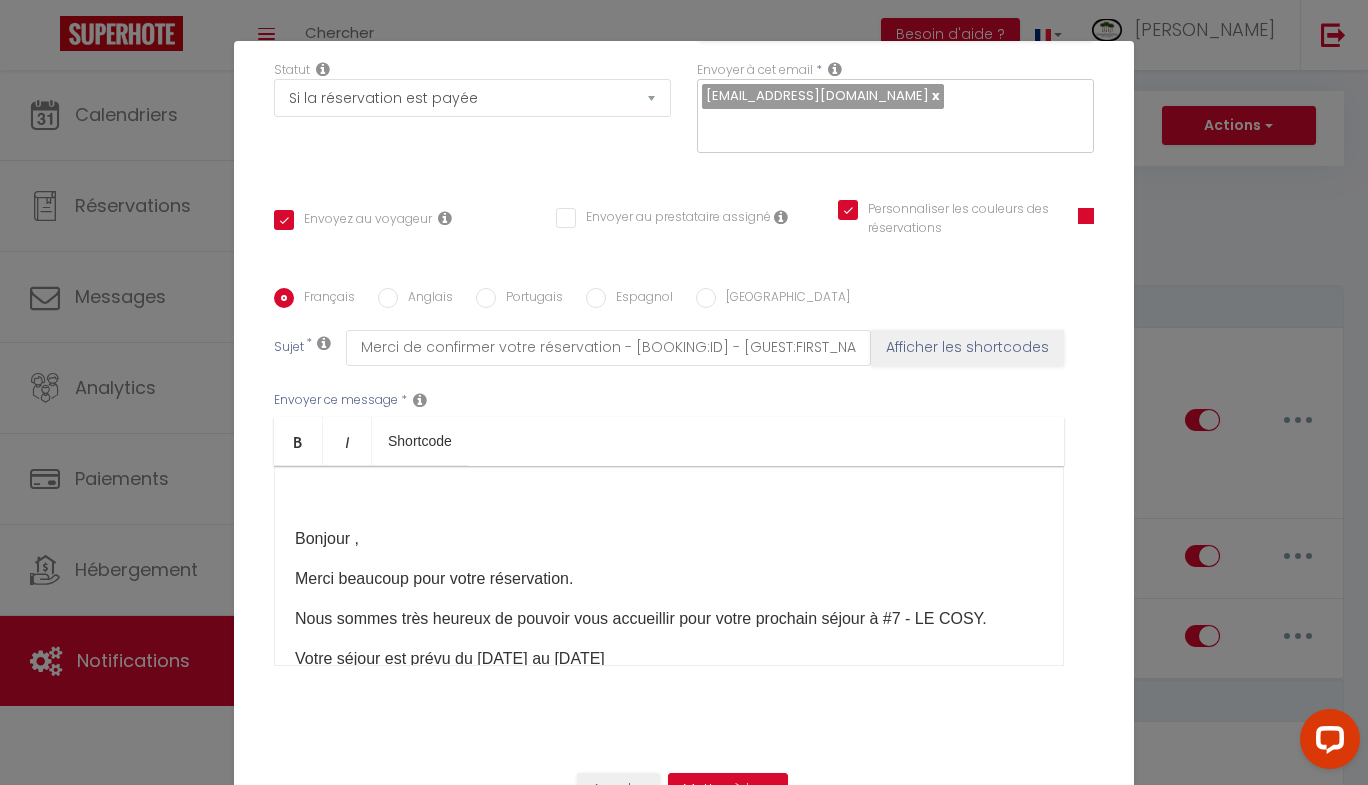 click on "Bonjour ," at bounding box center (669, 539) 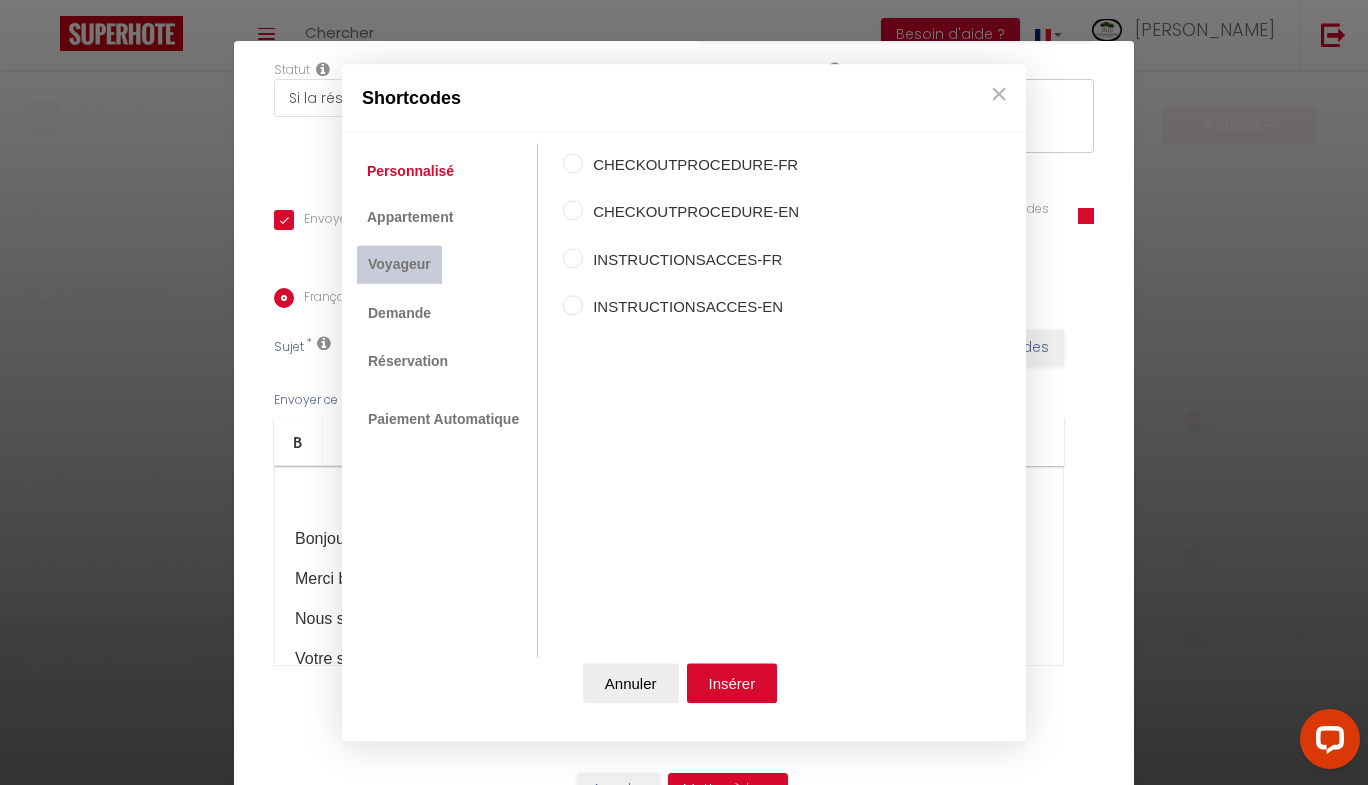 click on "Voyageur" at bounding box center (399, 265) 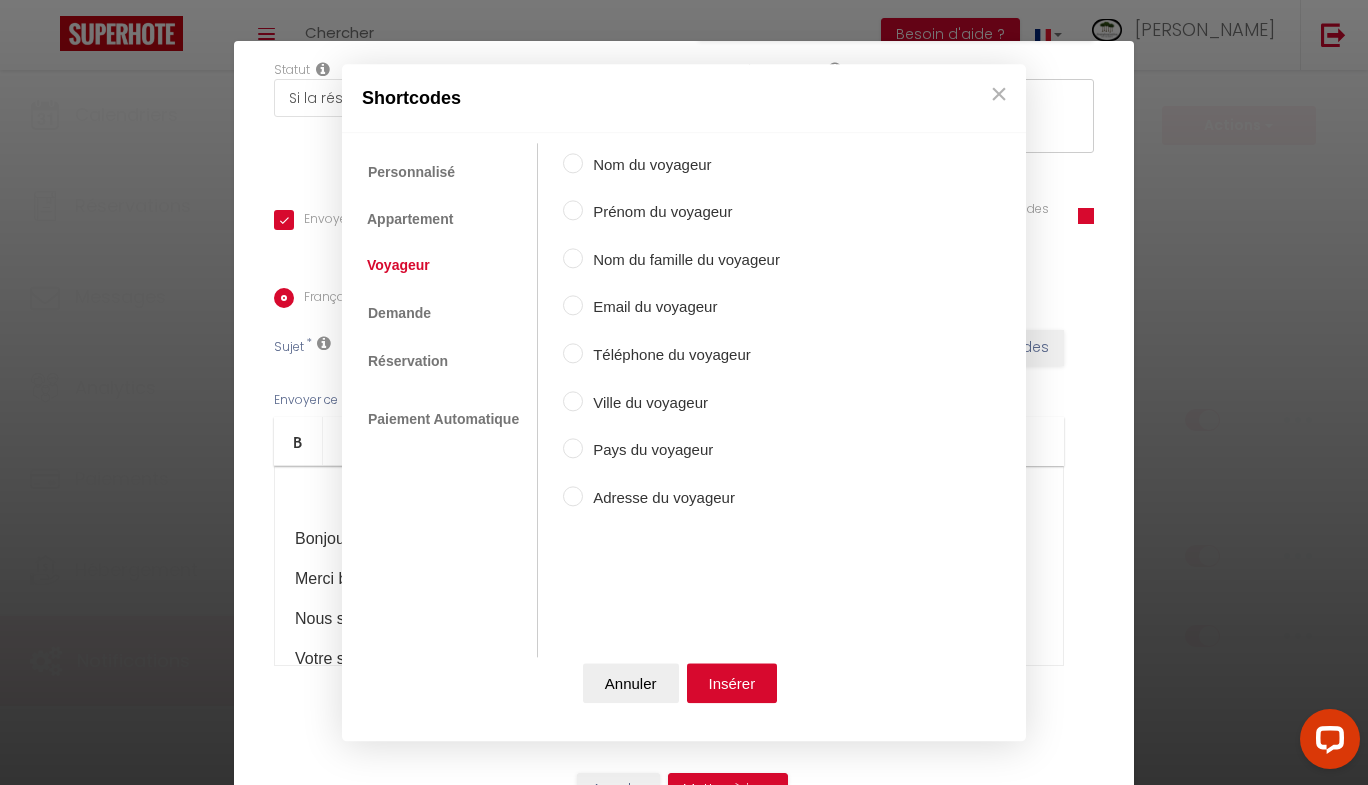 click on "Prénom du voyageur" at bounding box center (573, 211) 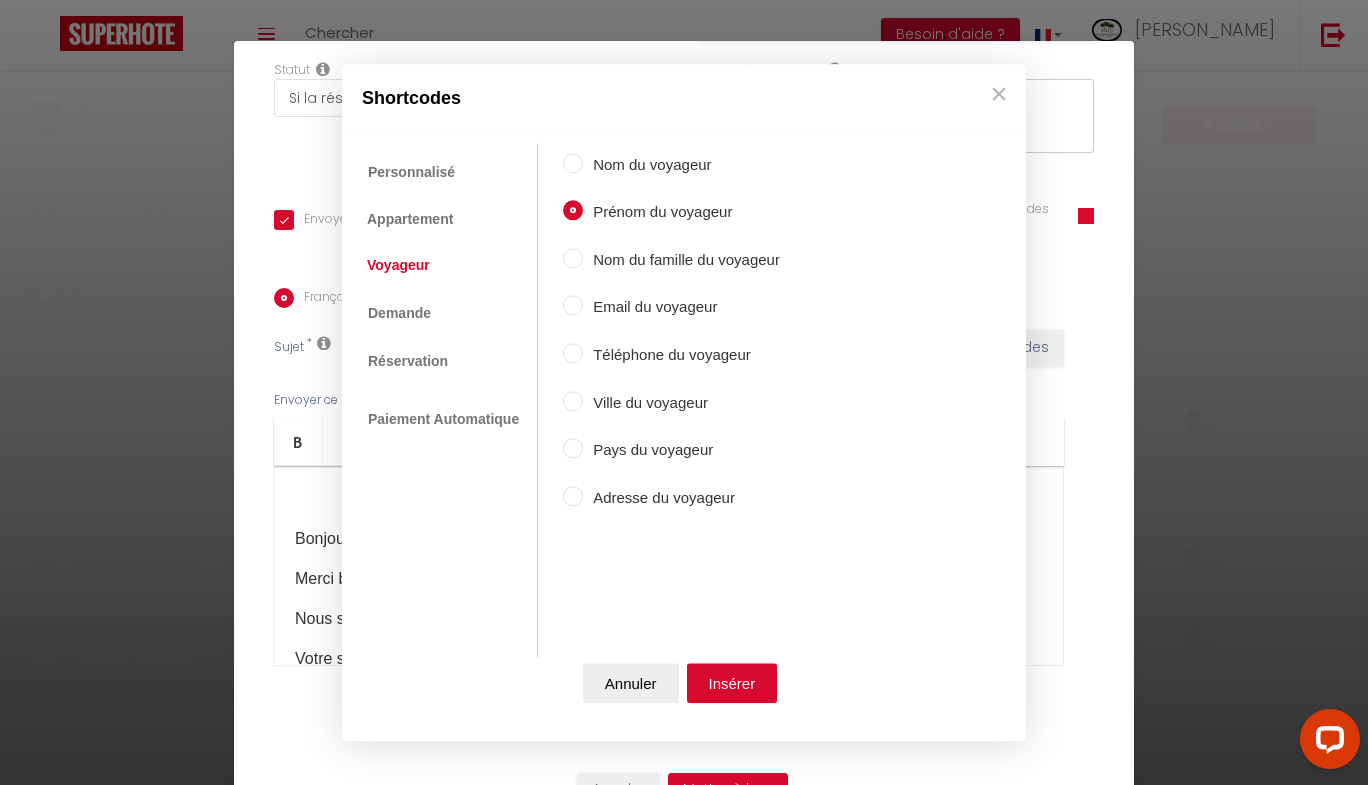 click on "Insérer" at bounding box center (732, 683) 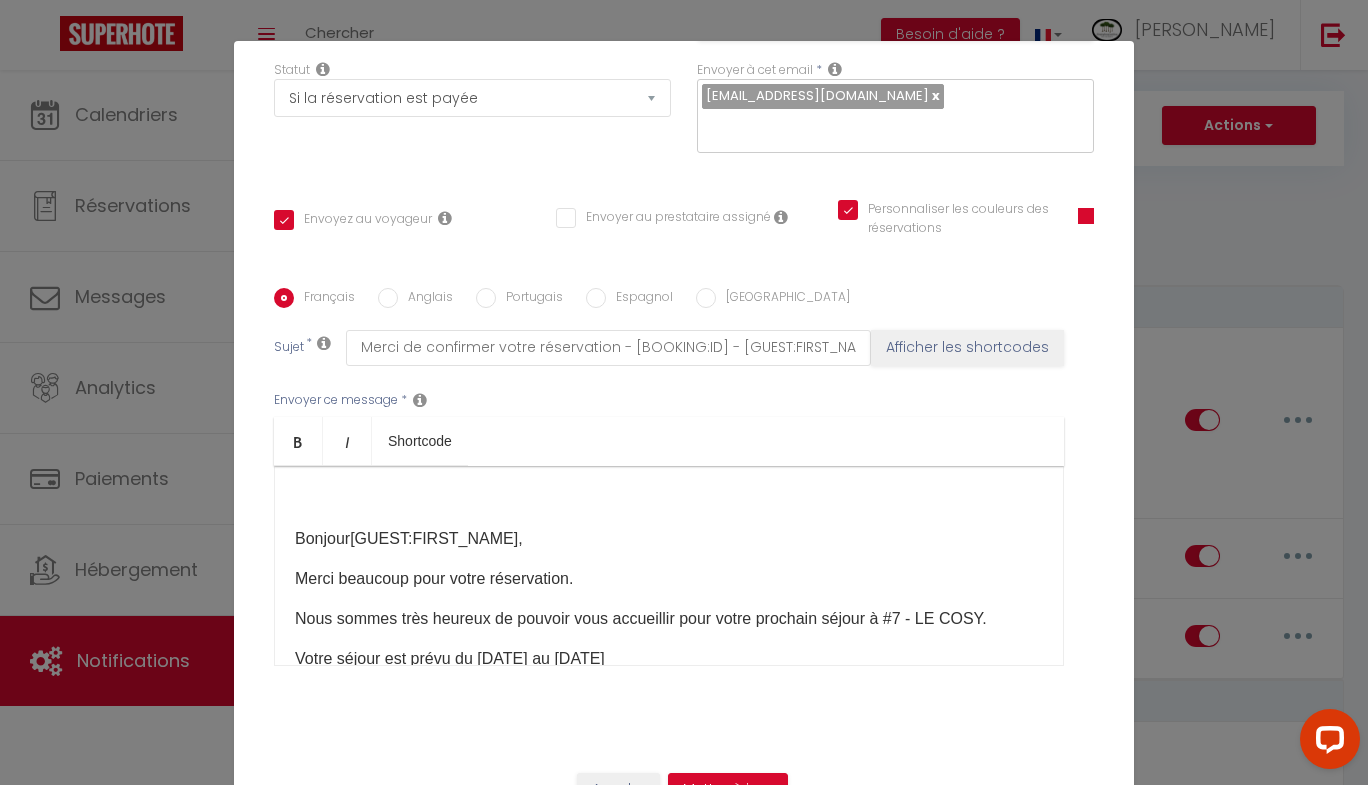 click on "Coaching SuperHote ce soir à 18h00, pour participer:  https://us02web.zoom.us/j/4667554618?pwd=QUhUTnBqenhNTG1HazhBOFJXWjRYUT09   ×     Toggle navigation       Toggle Search     Toggle menubar     Chercher   BUTTON
Besoin d'aide ?
MICKAEL   Paramètres        Équipe     Résultat de la recherche   Aucun résultat     Calendriers     Réservations     Messages     Analytics      Paiements     Hébergement     Notifications                 Résultat de la recherche   Id   Appart   Voyageur    Checkin   Checkout   Nuits   Pers.   Plateforme   Statut     Résultat de la recherche   Aucun résultat          Notifications
Actions
Nouvelle Notification    Exporter    Importer    Tous les apparts    #1 - Studio hyper centre de fontainebleau #2 - l'atelier de Fontainebleau, hyper centre - 4 pers #4 -LE BON'APPART #3 - LE PETIT FRANCE by Sleepinfontainebleau #6 - Charmant Studio - coeur de ville" at bounding box center [684, 2725] 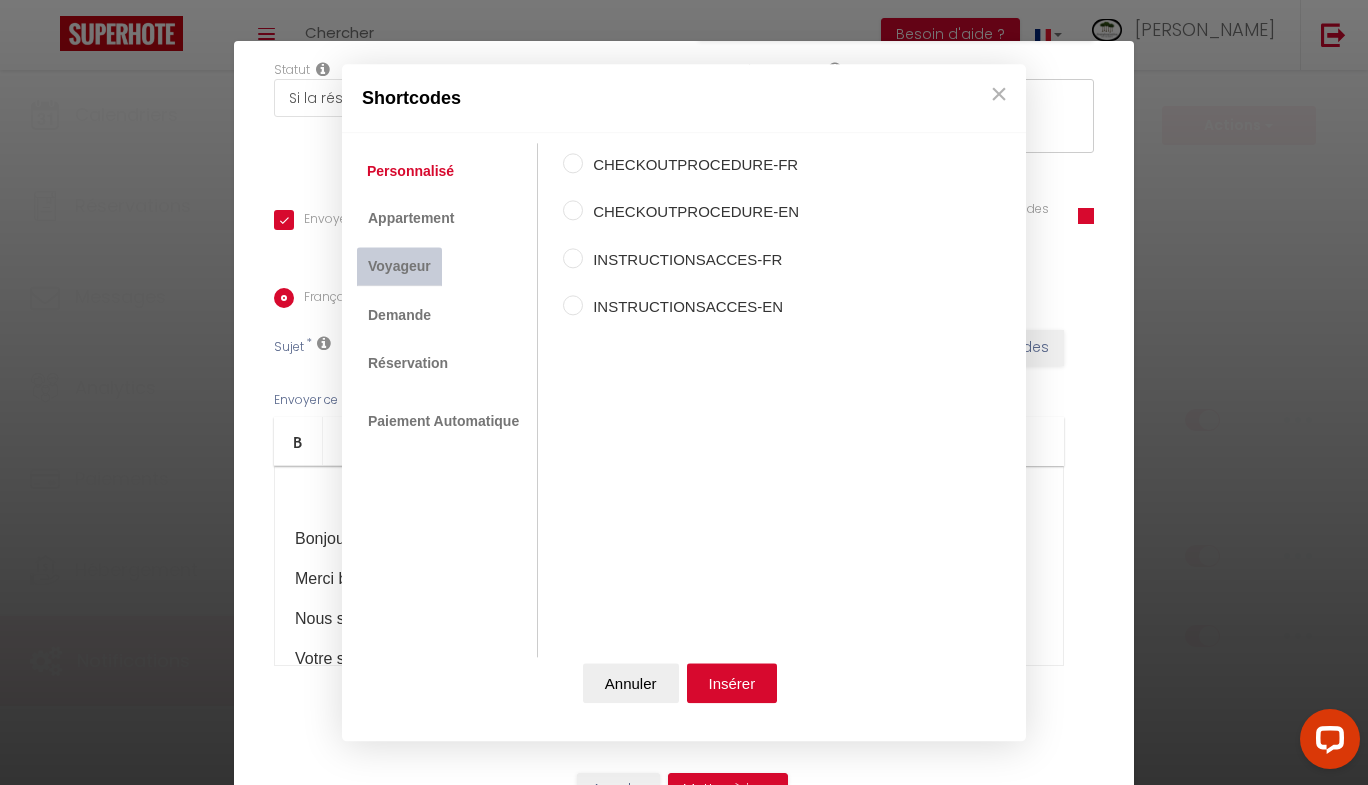 click on "Voyageur" at bounding box center [399, 267] 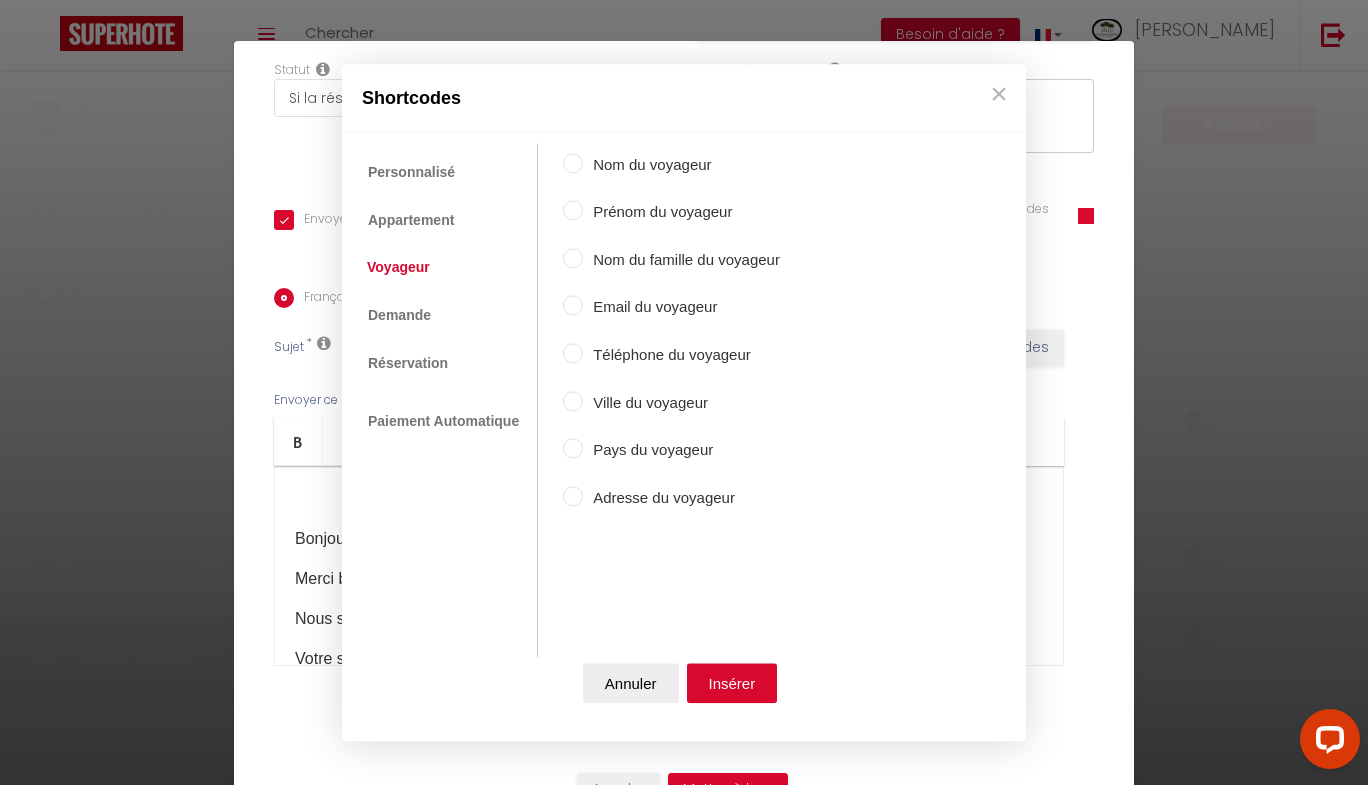 click on "Nom du voyageur" at bounding box center (573, 163) 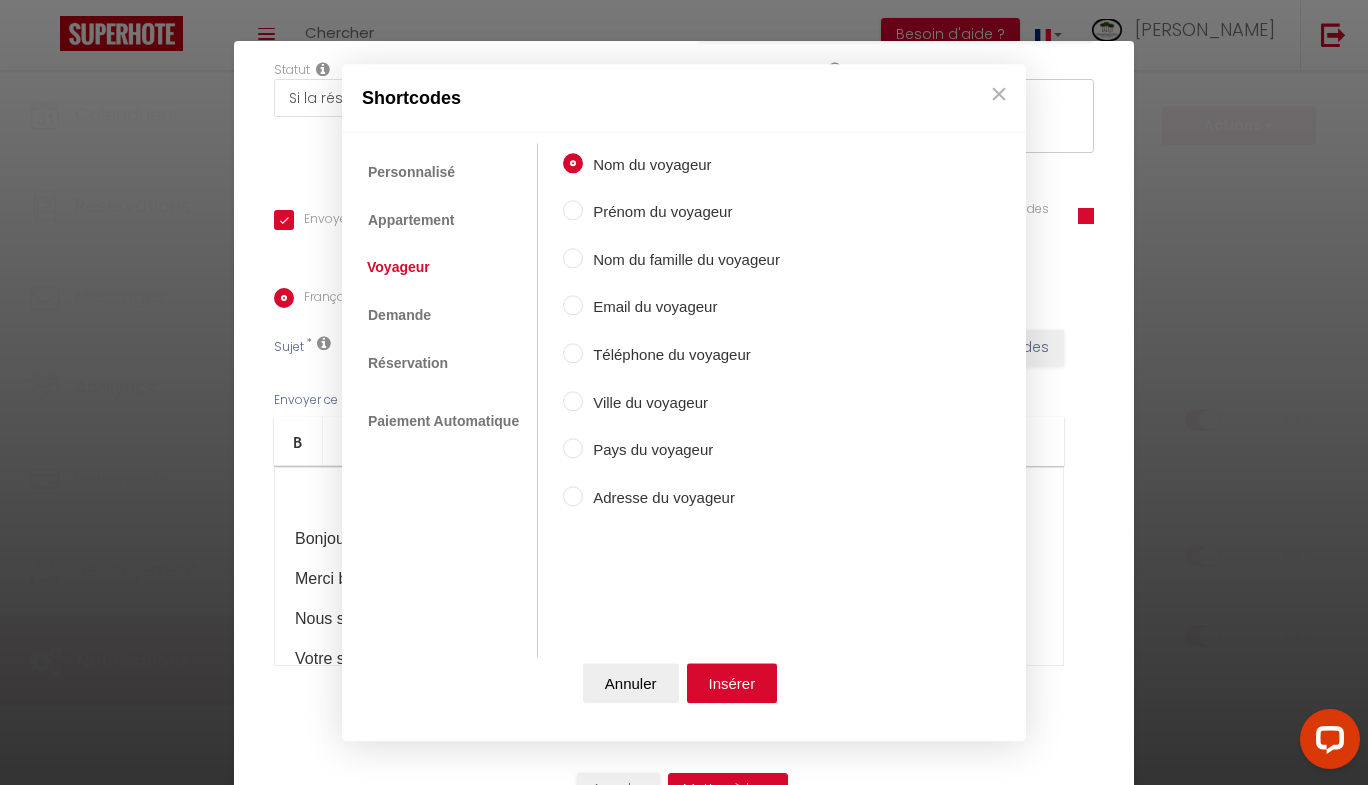 click on "Insérer" at bounding box center [732, 683] 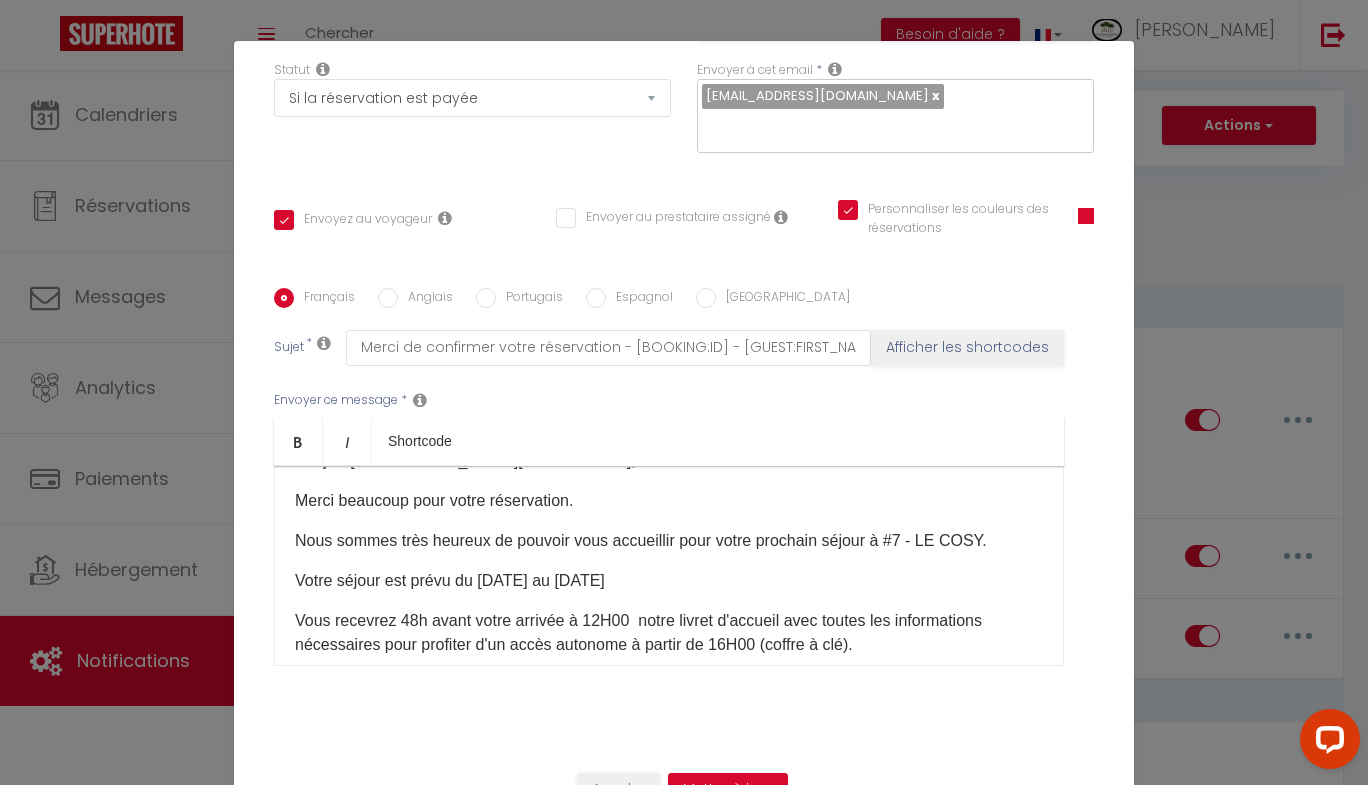 scroll, scrollTop: 79, scrollLeft: 0, axis: vertical 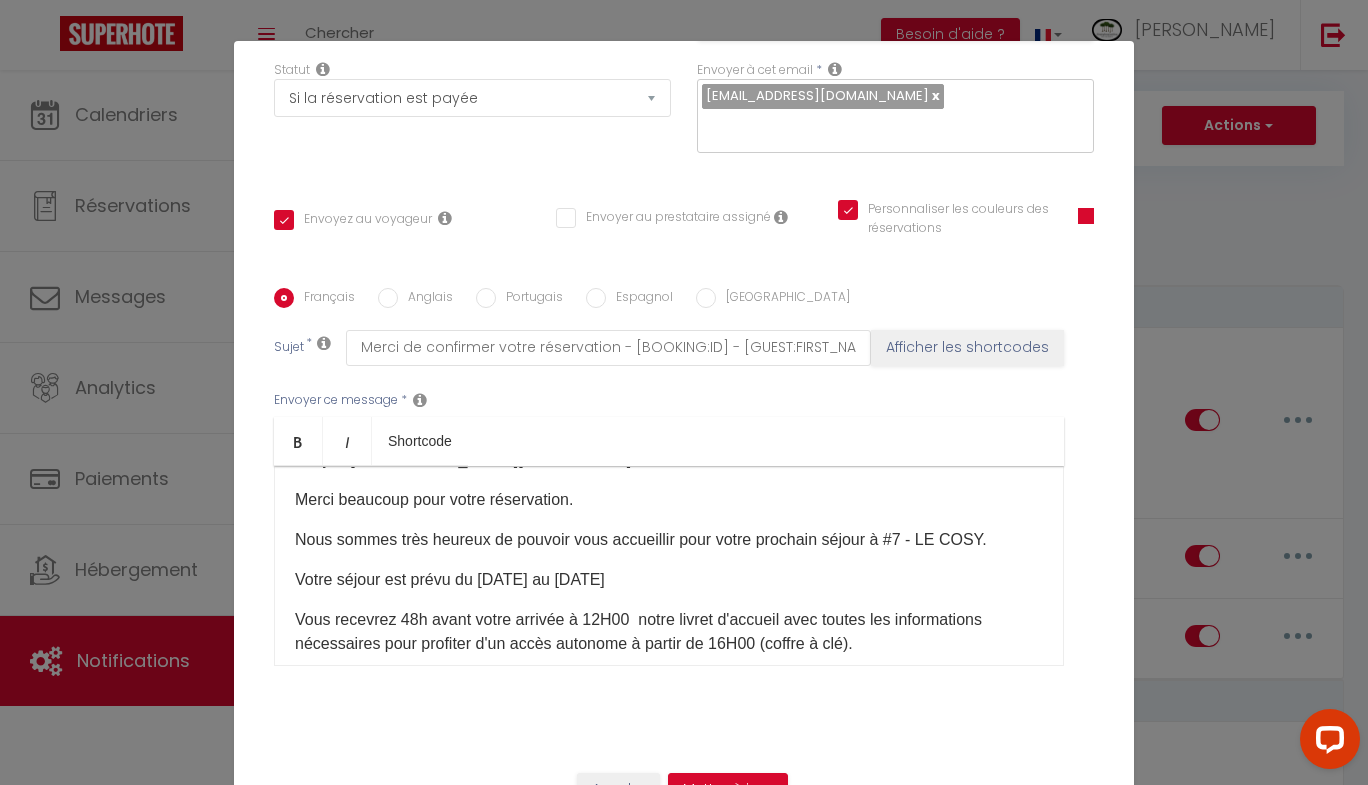click on "Nous sommes très heureux de pouvoir vous accueillir pour votre prochain séjour à #7 - LE COSY." at bounding box center (669, 540) 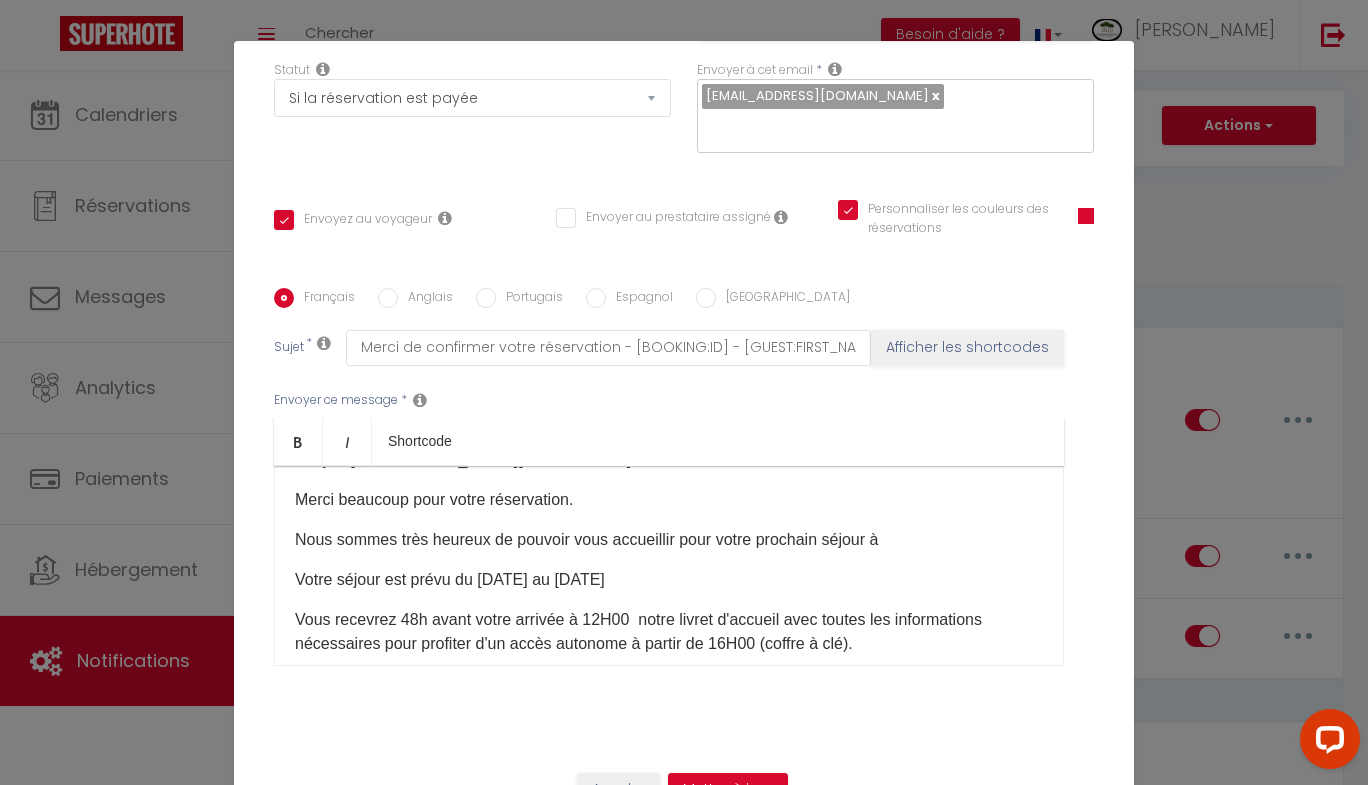 click on "Coaching SuperHote ce soir à 18h00, pour participer:  https://us02web.zoom.us/j/4667554618?pwd=QUhUTnBqenhNTG1HazhBOFJXWjRYUT09   ×     Toggle navigation       Toggle Search     Toggle menubar     Chercher   BUTTON
Besoin d'aide ?
MICKAEL   Paramètres        Équipe     Résultat de la recherche   Aucun résultat     Calendriers     Réservations     Messages     Analytics      Paiements     Hébergement     Notifications                 Résultat de la recherche   Id   Appart   Voyageur    Checkin   Checkout   Nuits   Pers.   Plateforme   Statut     Résultat de la recherche   Aucun résultat          Notifications
Actions
Nouvelle Notification    Exporter    Importer    Tous les apparts    #1 - Studio hyper centre de fontainebleau #2 - l'atelier de Fontainebleau, hyper centre - 4 pers #4 -LE BON'APPART #3 - LE PETIT FRANCE by Sleepinfontainebleau #6 - Charmant Studio - coeur de ville" at bounding box center [684, 2725] 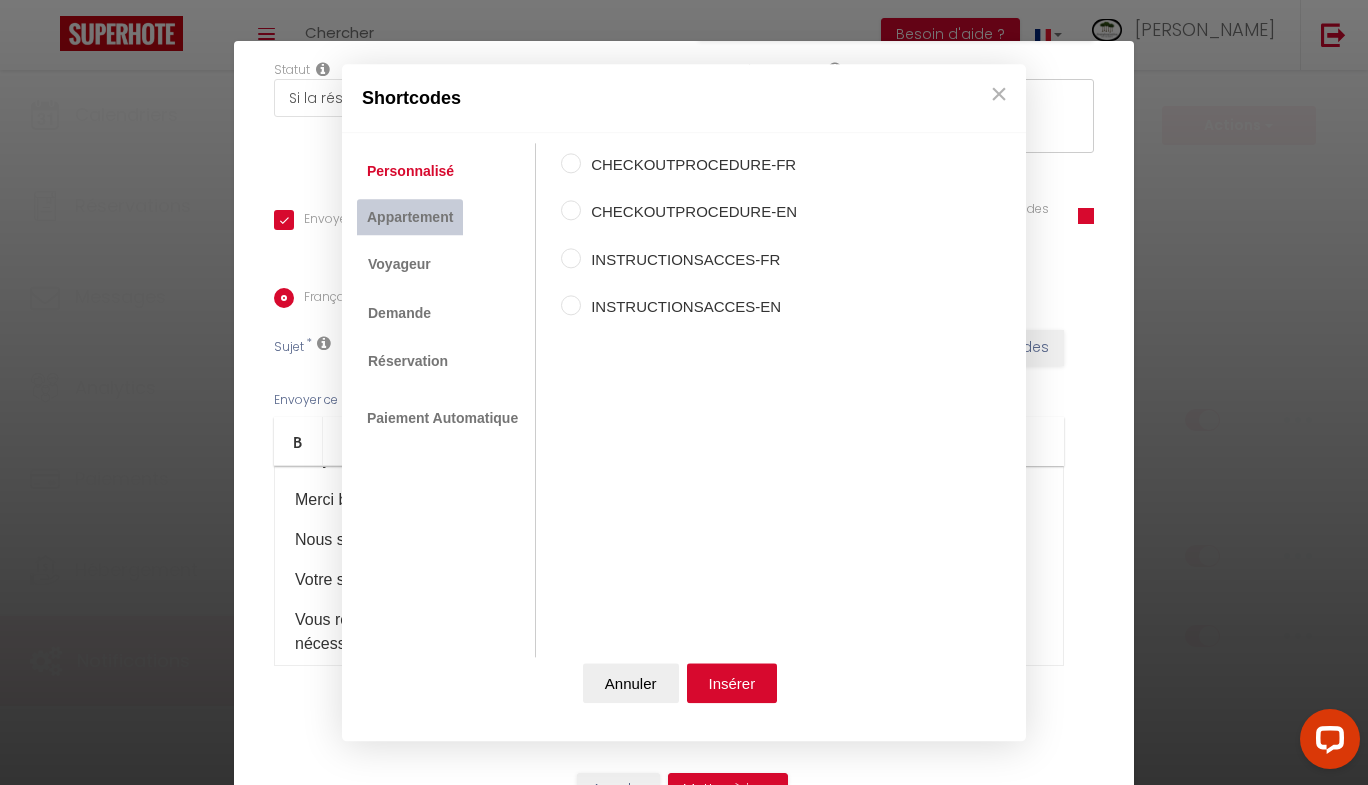 click on "Appartement" at bounding box center [410, 217] 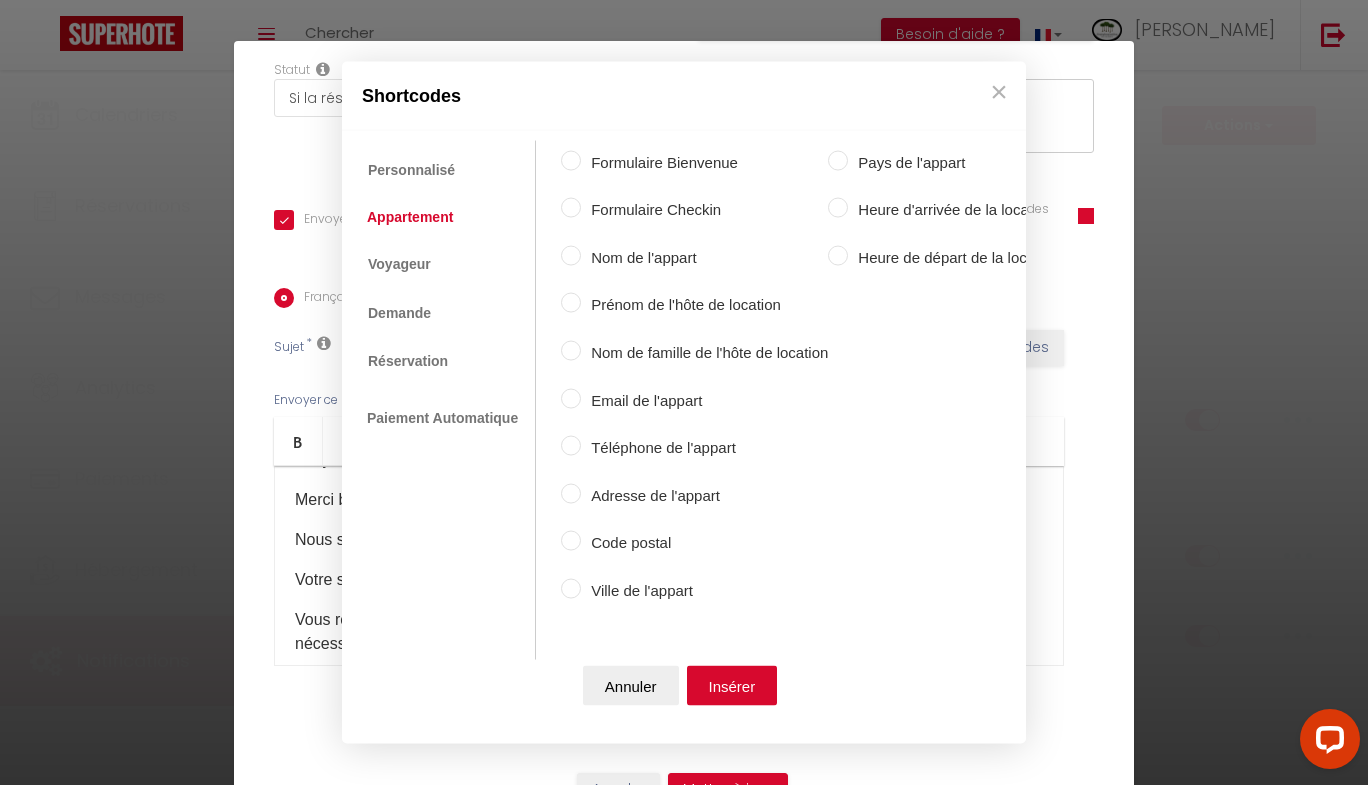 click on "Nom de l'appart" at bounding box center (571, 255) 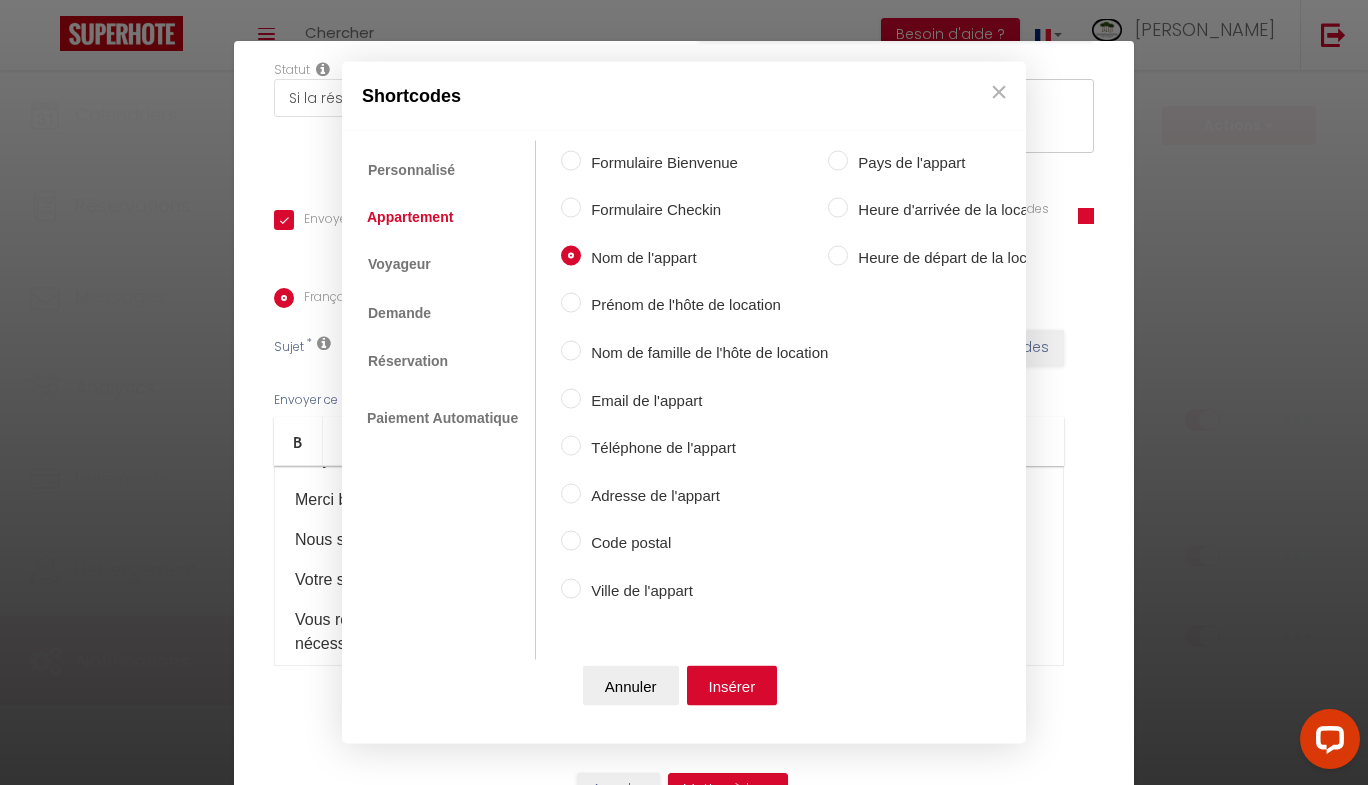 click on "Insérer" at bounding box center [732, 686] 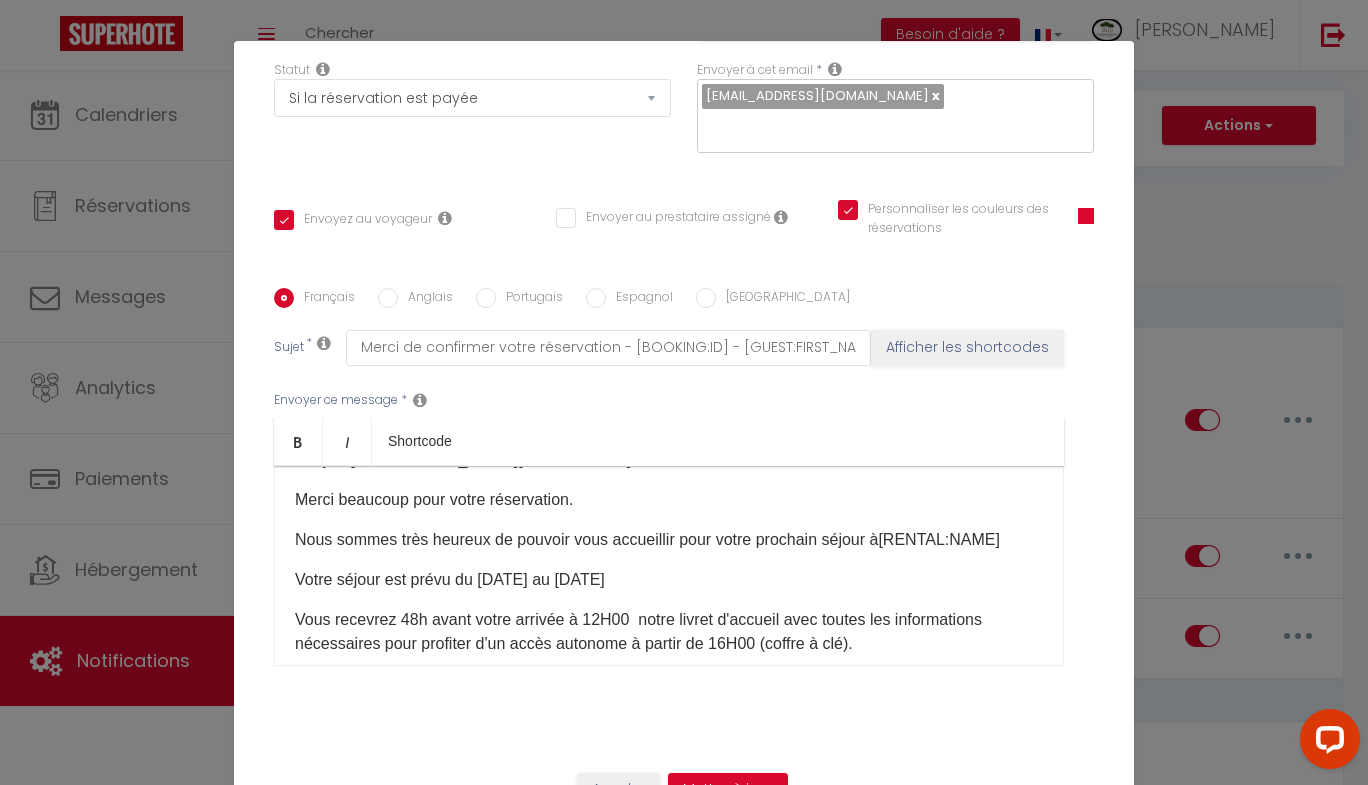 click on "Votre séjour est prévu du [DATE] au [DATE]" at bounding box center [669, 580] 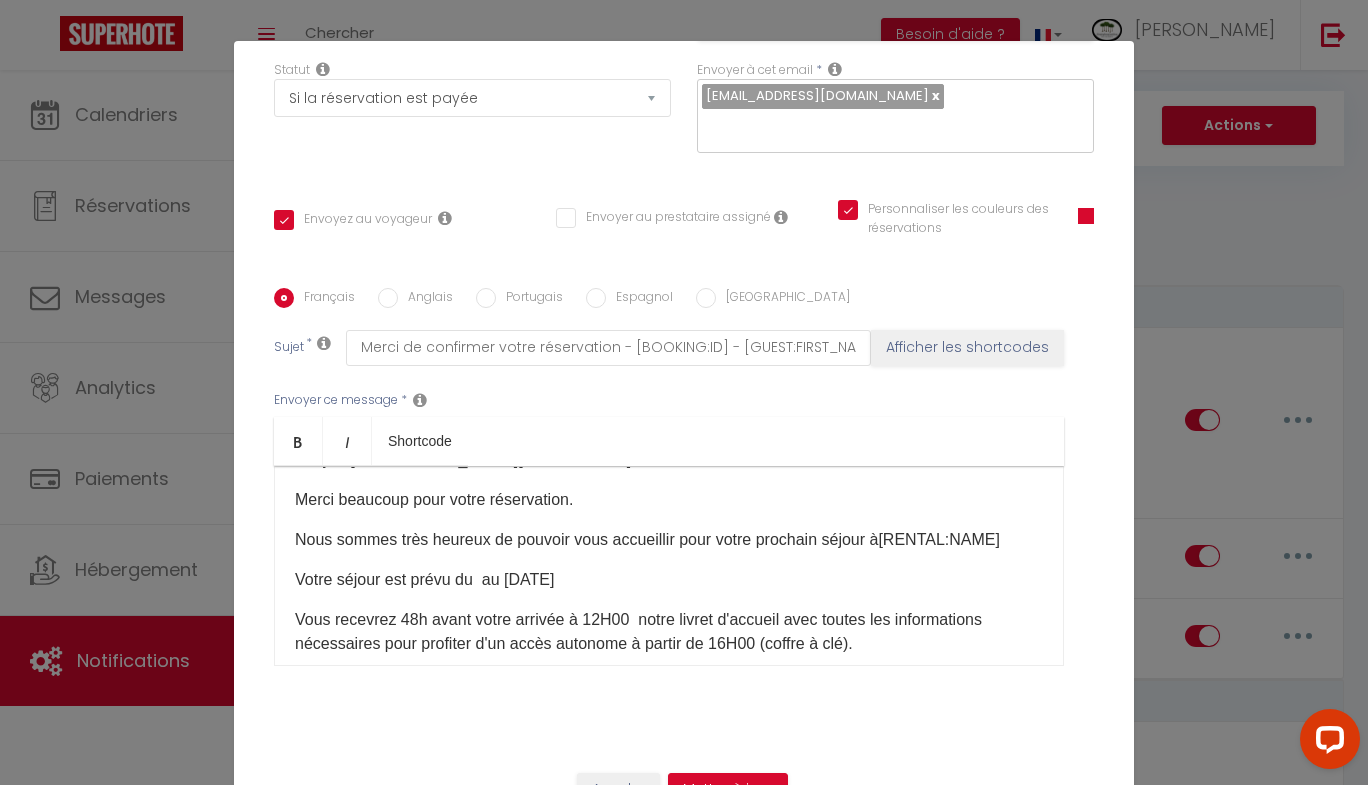 click on "Coaching SuperHote ce soir à 18h00, pour participer:  https://us02web.zoom.us/j/4667554618?pwd=QUhUTnBqenhNTG1HazhBOFJXWjRYUT09   ×     Toggle navigation       Toggle Search     Toggle menubar     Chercher   BUTTON
Besoin d'aide ?
MICKAEL   Paramètres        Équipe     Résultat de la recherche   Aucun résultat     Calendriers     Réservations     Messages     Analytics      Paiements     Hébergement     Notifications                 Résultat de la recherche   Id   Appart   Voyageur    Checkin   Checkout   Nuits   Pers.   Plateforme   Statut     Résultat de la recherche   Aucun résultat          Notifications
Actions
Nouvelle Notification    Exporter    Importer    Tous les apparts    #1 - Studio hyper centre de fontainebleau #2 - l'atelier de Fontainebleau, hyper centre - 4 pers #4 -LE BON'APPART #3 - LE PETIT FRANCE by Sleepinfontainebleau #6 - Charmant Studio - coeur de ville" at bounding box center [684, 2725] 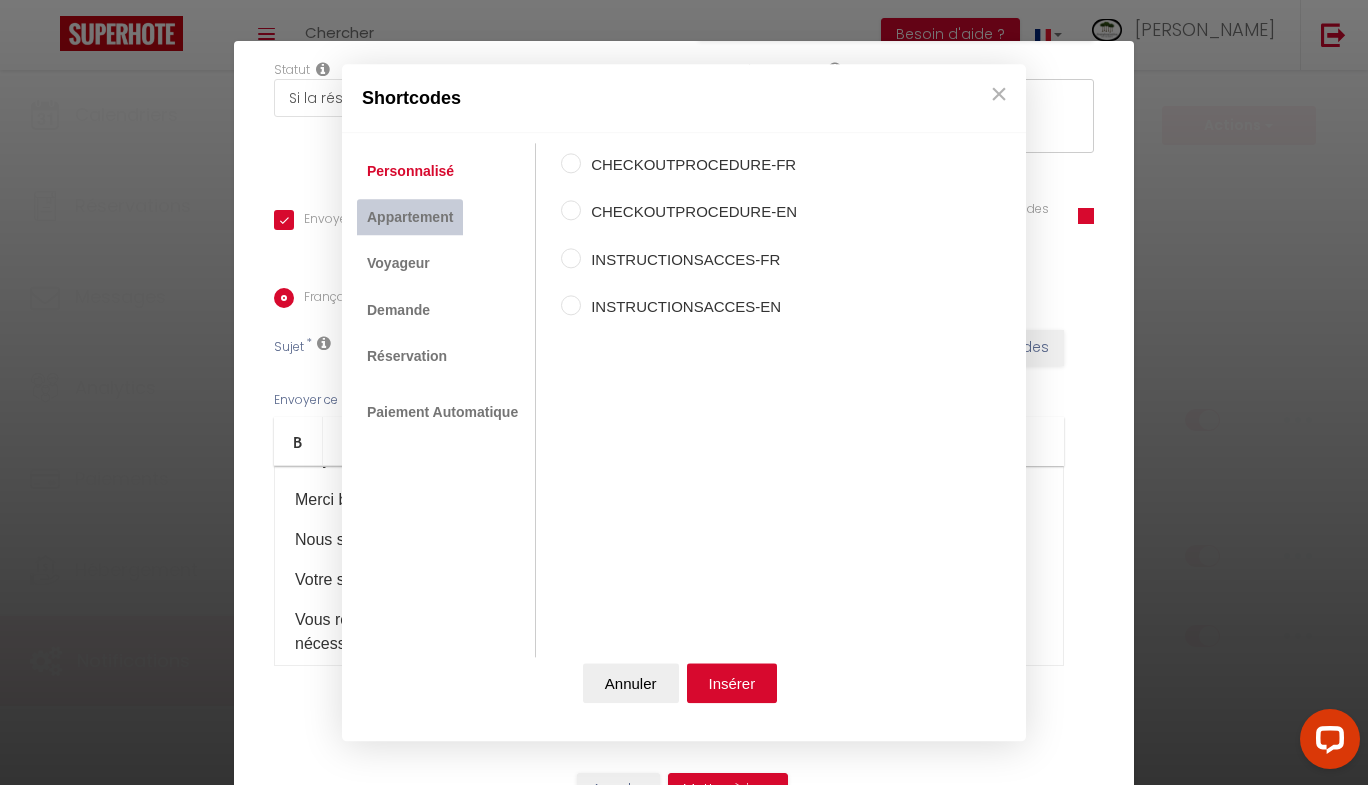 click on "Appartement" at bounding box center (410, 217) 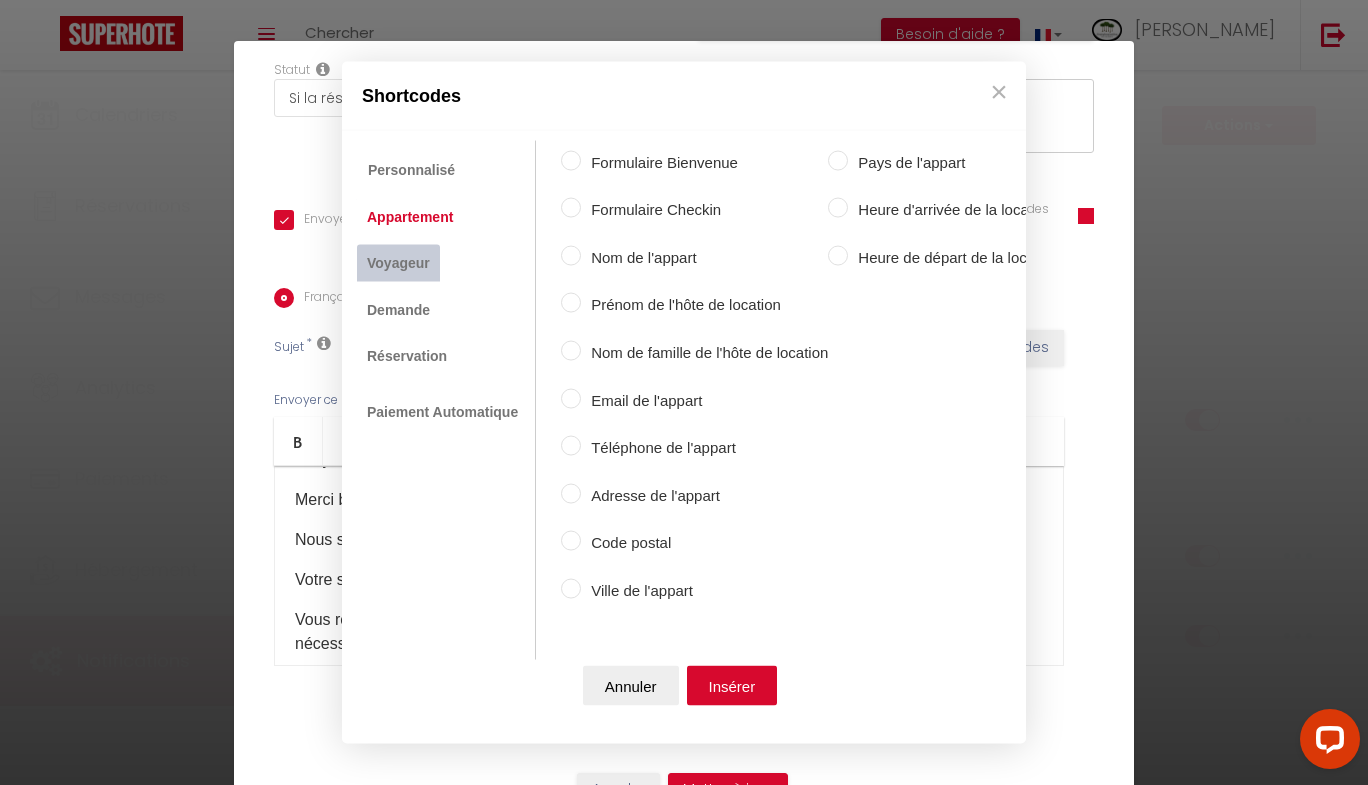 click on "Voyageur" at bounding box center [398, 263] 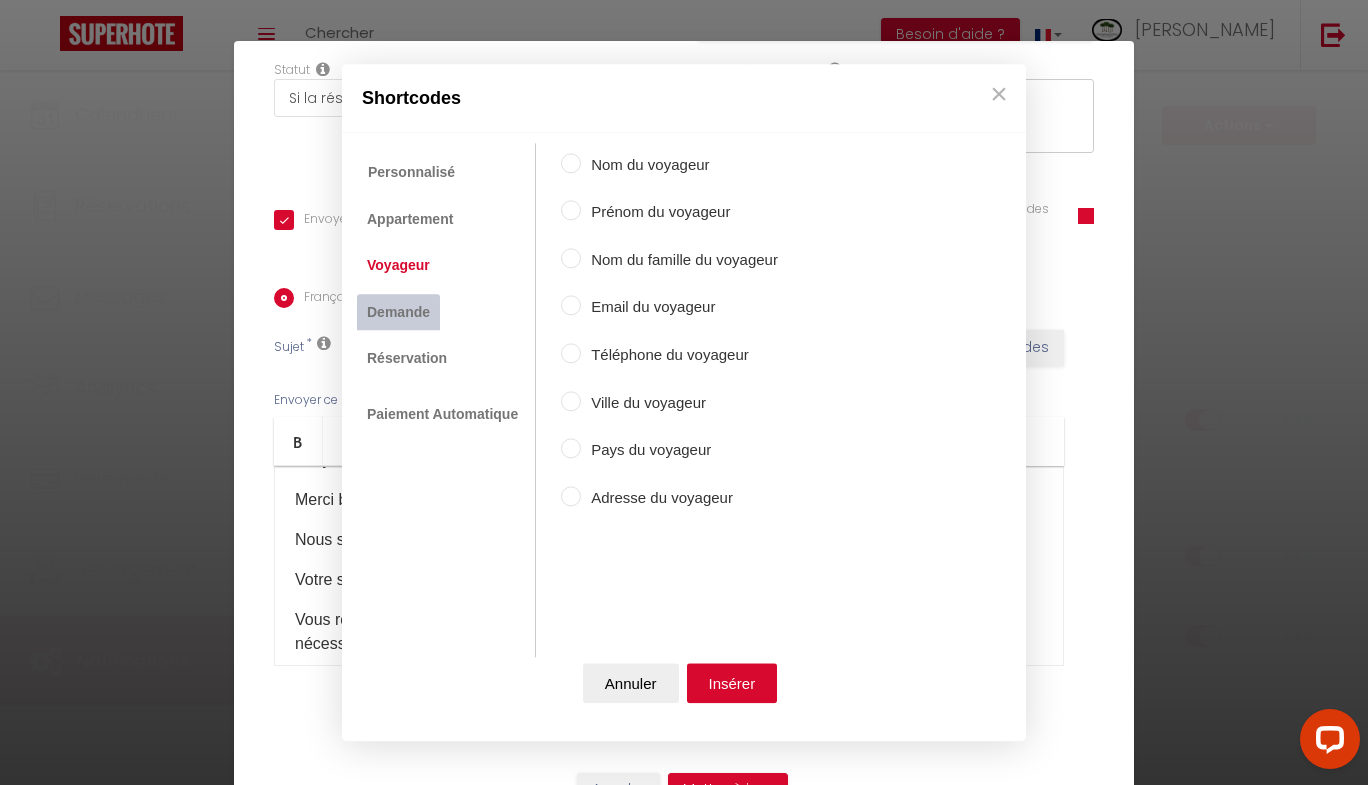 click on "Demande" at bounding box center [398, 312] 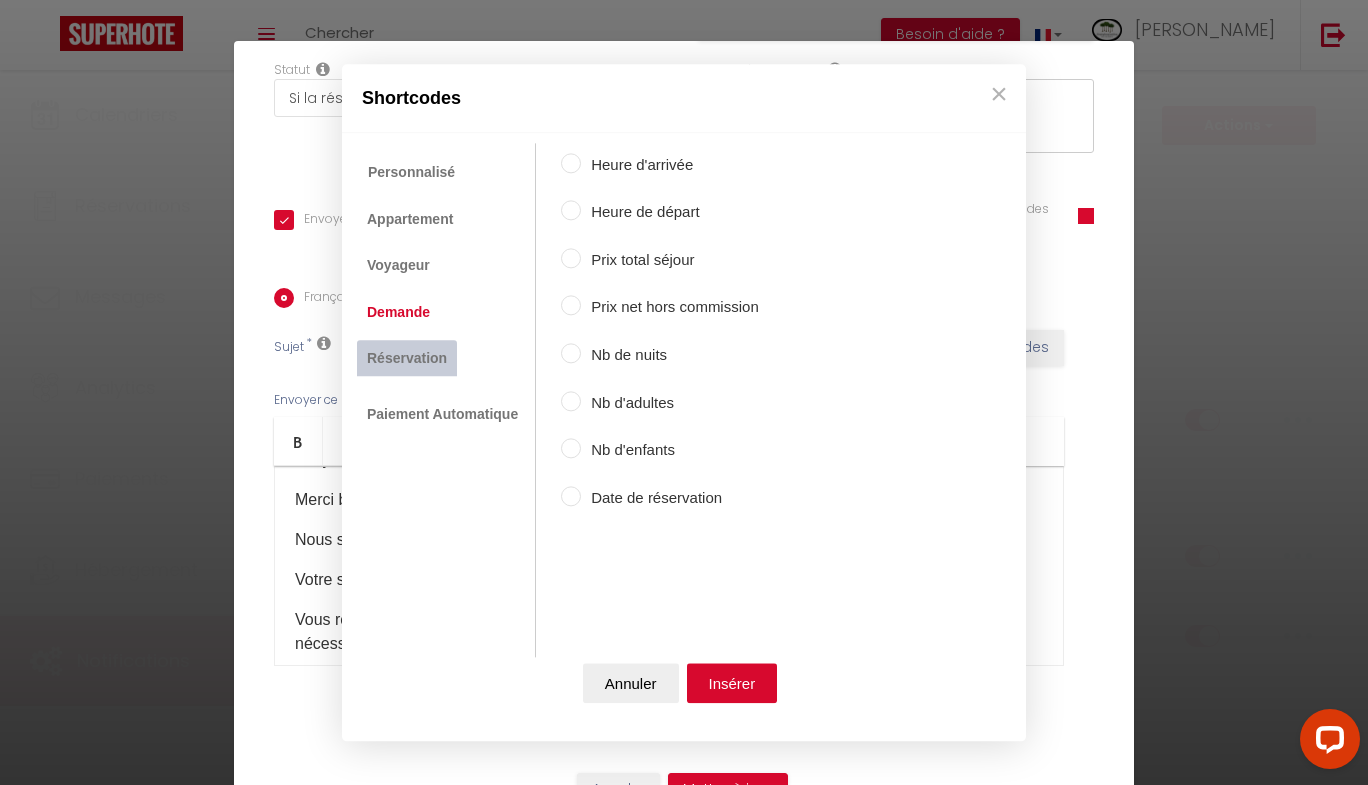 click on "Réservation" at bounding box center (407, 358) 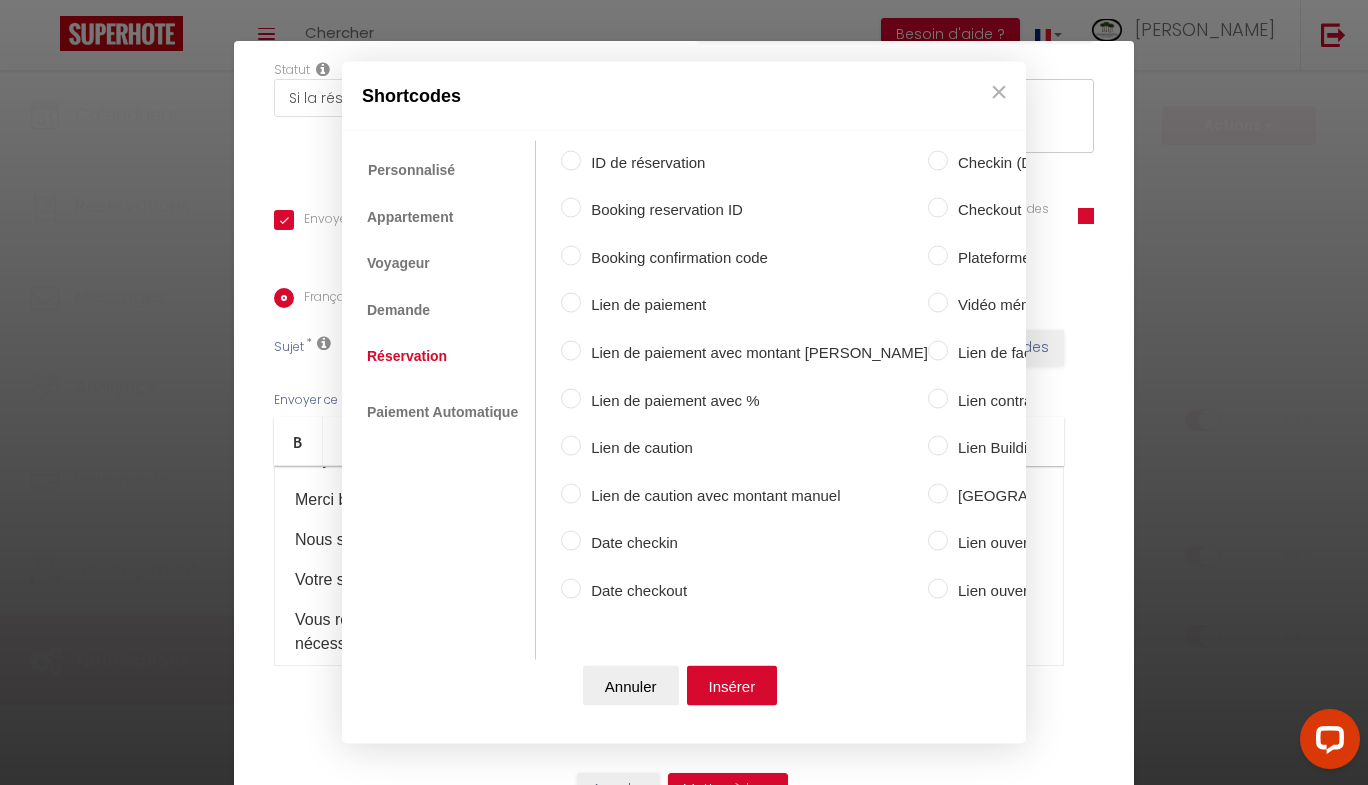 click on "Date checkin" at bounding box center [571, 541] 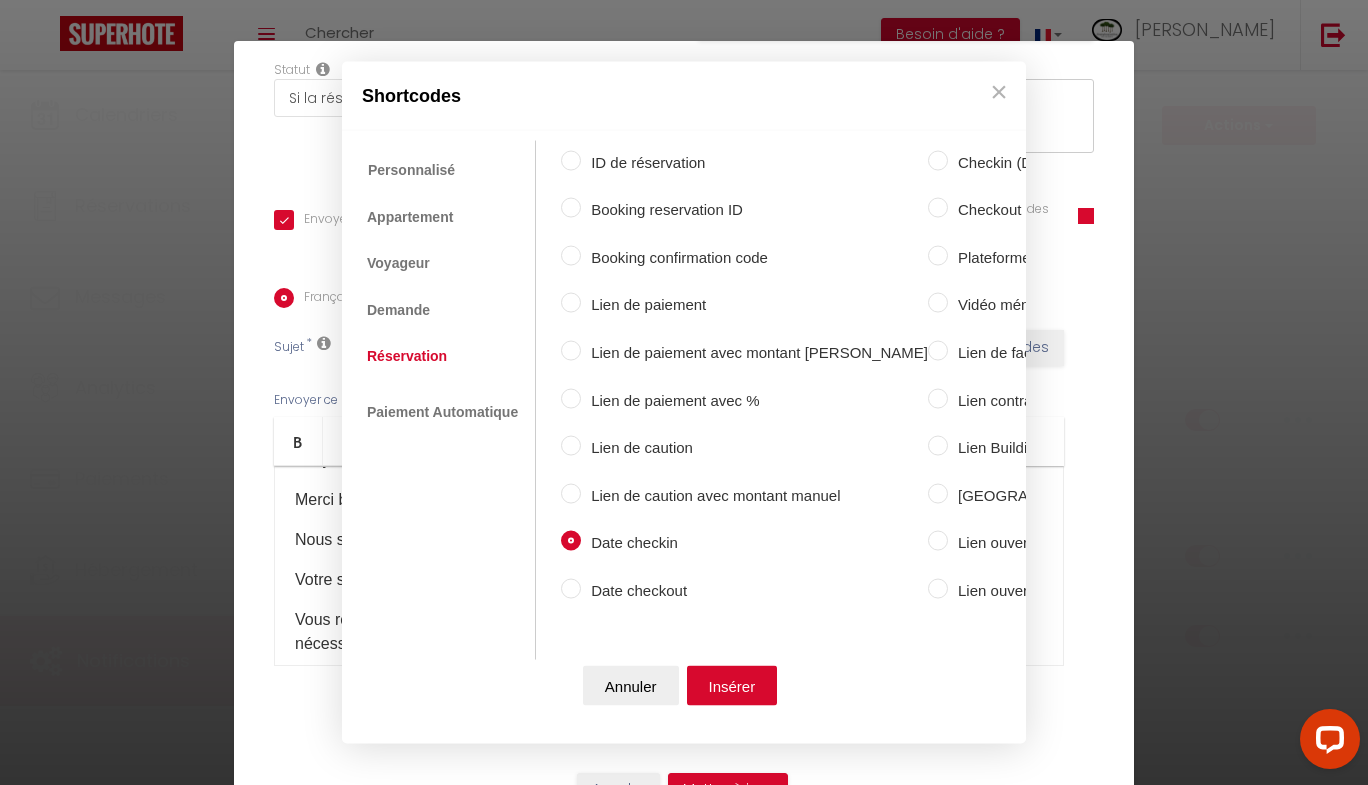 click on "Insérer" at bounding box center [732, 686] 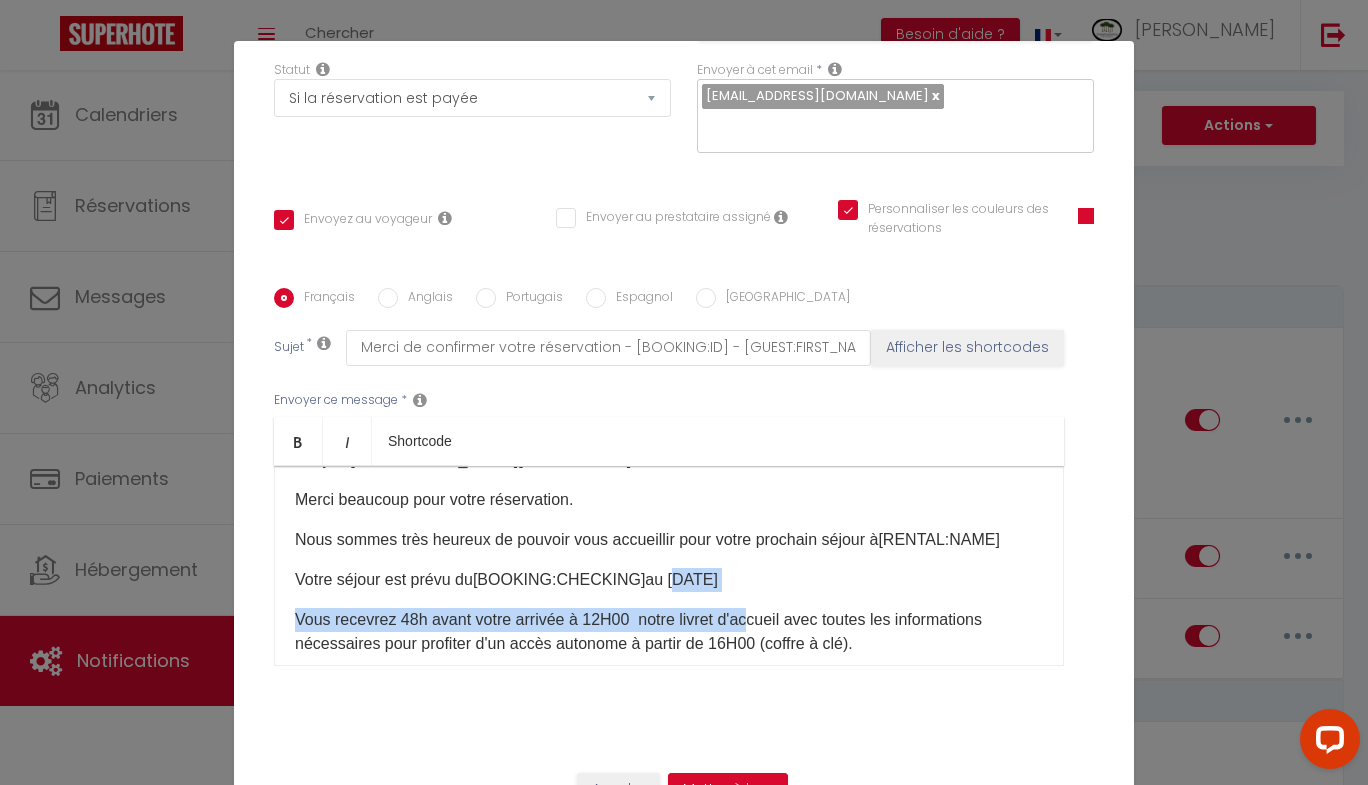 drag, startPoint x: 660, startPoint y: 578, endPoint x: 749, endPoint y: 598, distance: 91.21951 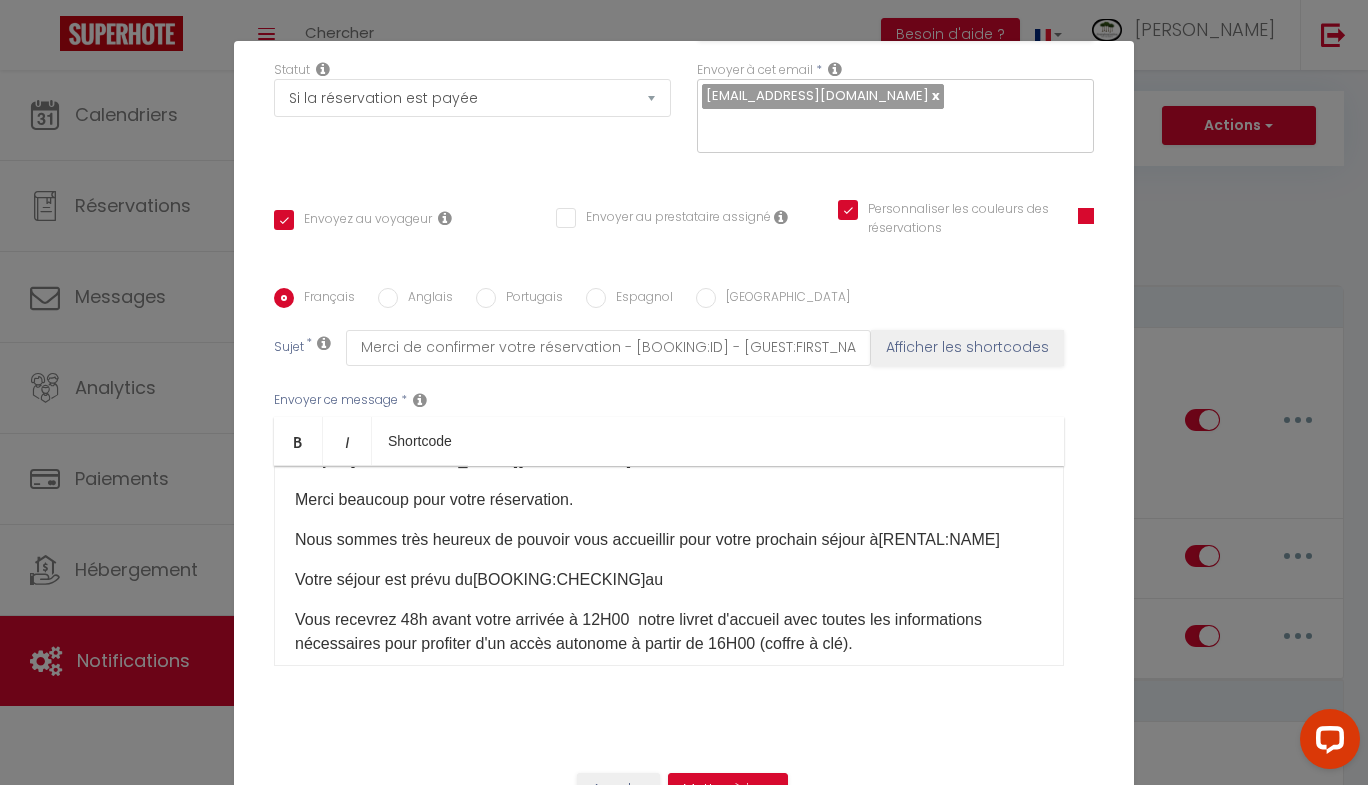 click on "Coaching SuperHote ce soir à 18h00, pour participer:  https://us02web.zoom.us/j/4667554618?pwd=QUhUTnBqenhNTG1HazhBOFJXWjRYUT09   ×     Toggle navigation       Toggle Search     Toggle menubar     Chercher   BUTTON
Besoin d'aide ?
MICKAEL   Paramètres        Équipe     Résultat de la recherche   Aucun résultat     Calendriers     Réservations     Messages     Analytics      Paiements     Hébergement     Notifications                 Résultat de la recherche   Id   Appart   Voyageur    Checkin   Checkout   Nuits   Pers.   Plateforme   Statut     Résultat de la recherche   Aucun résultat          Notifications
Actions
Nouvelle Notification    Exporter    Importer    Tous les apparts    #1 - Studio hyper centre de fontainebleau #2 - l'atelier de Fontainebleau, hyper centre - 4 pers #4 -LE BON'APPART #3 - LE PETIT FRANCE by Sleepinfontainebleau #6 - Charmant Studio - coeur de ville" at bounding box center [684, 2725] 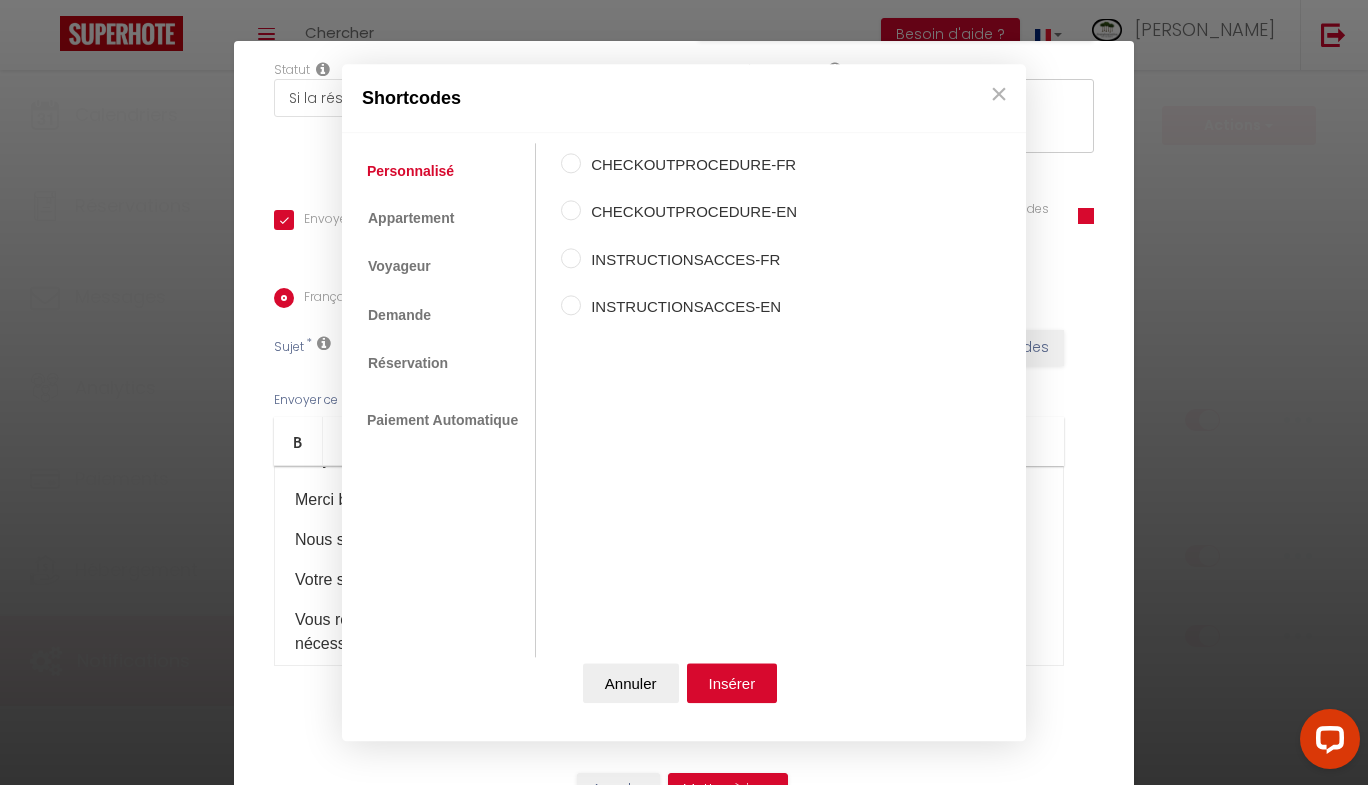 click on "Personnalisé
Appartement
Voyageur
Demande
Réservation
Lien De Paiement
Paiement Automatique" at bounding box center [444, 400] 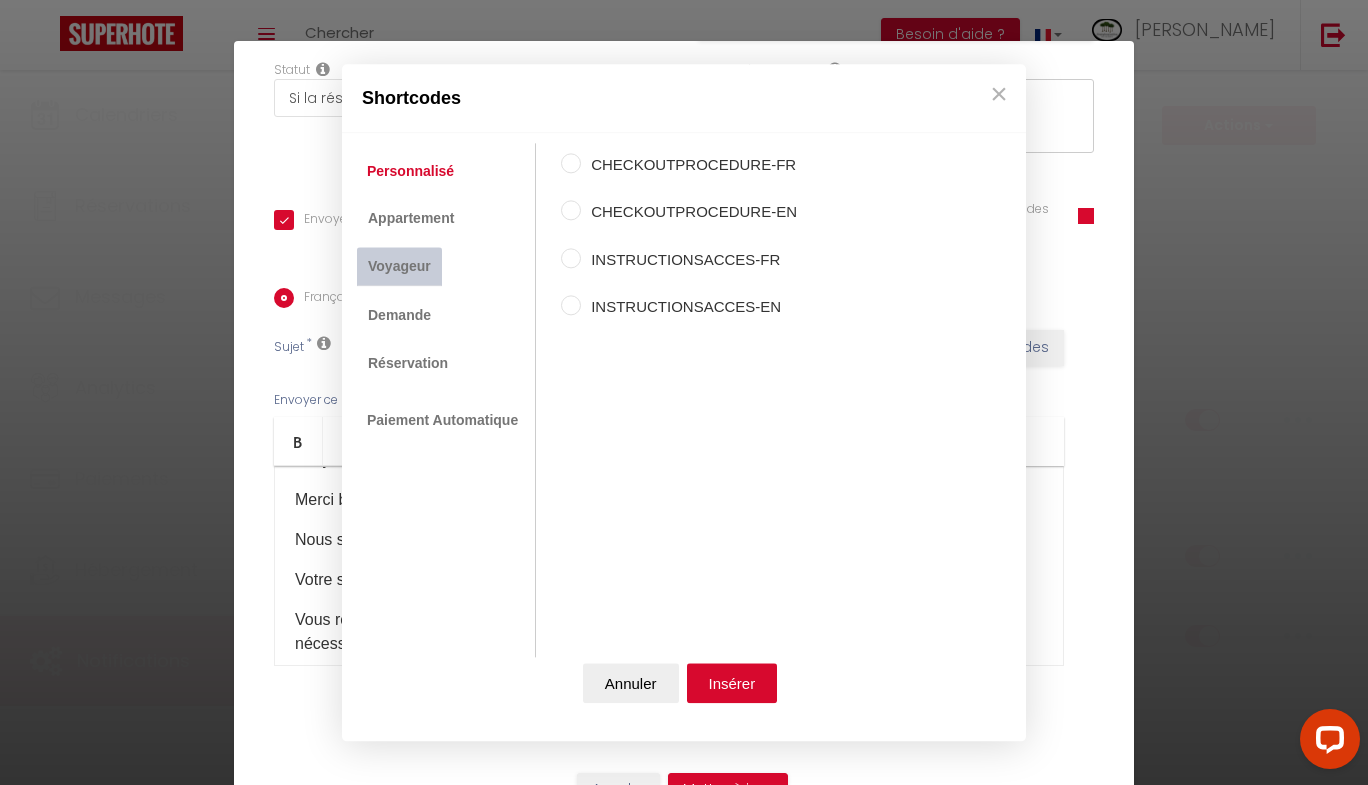 click on "Voyageur" at bounding box center [399, 267] 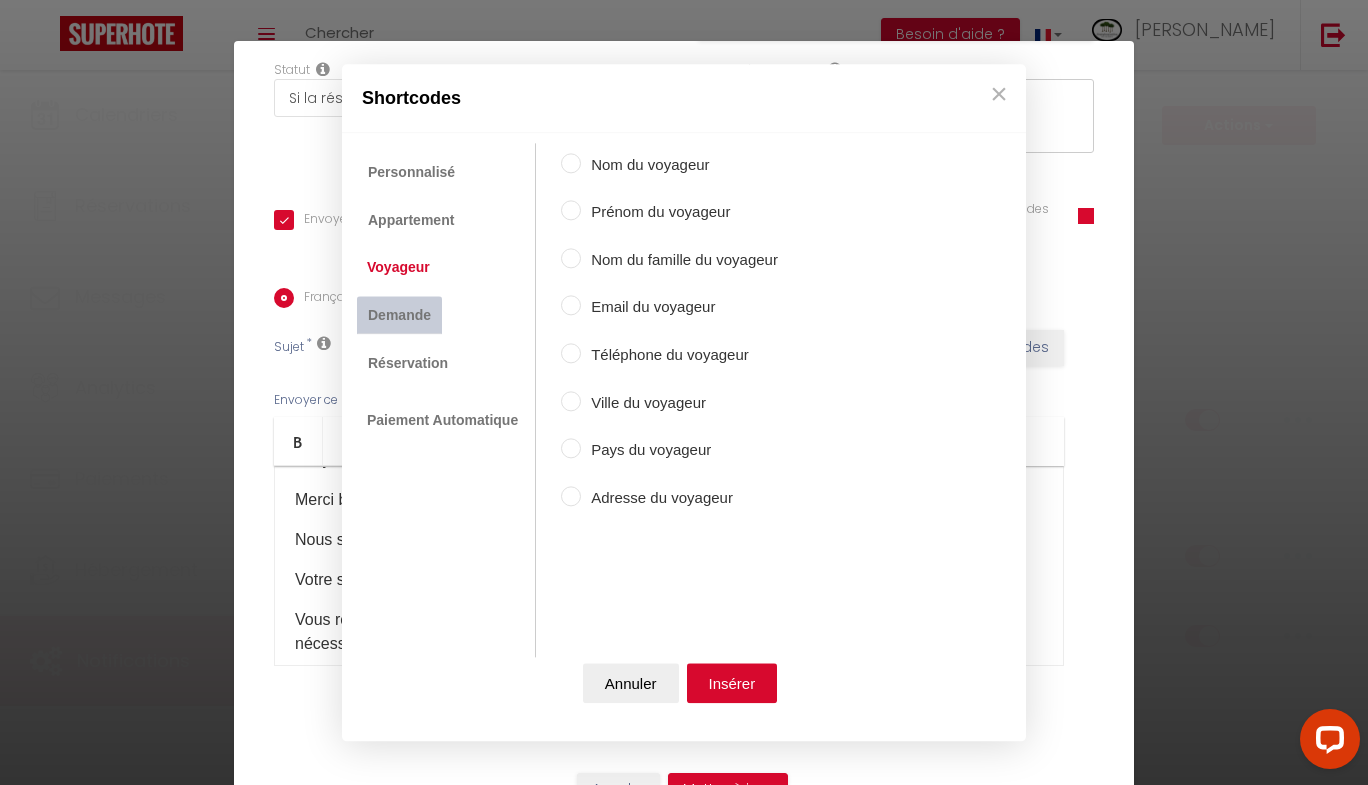 click on "Demande" at bounding box center [399, 315] 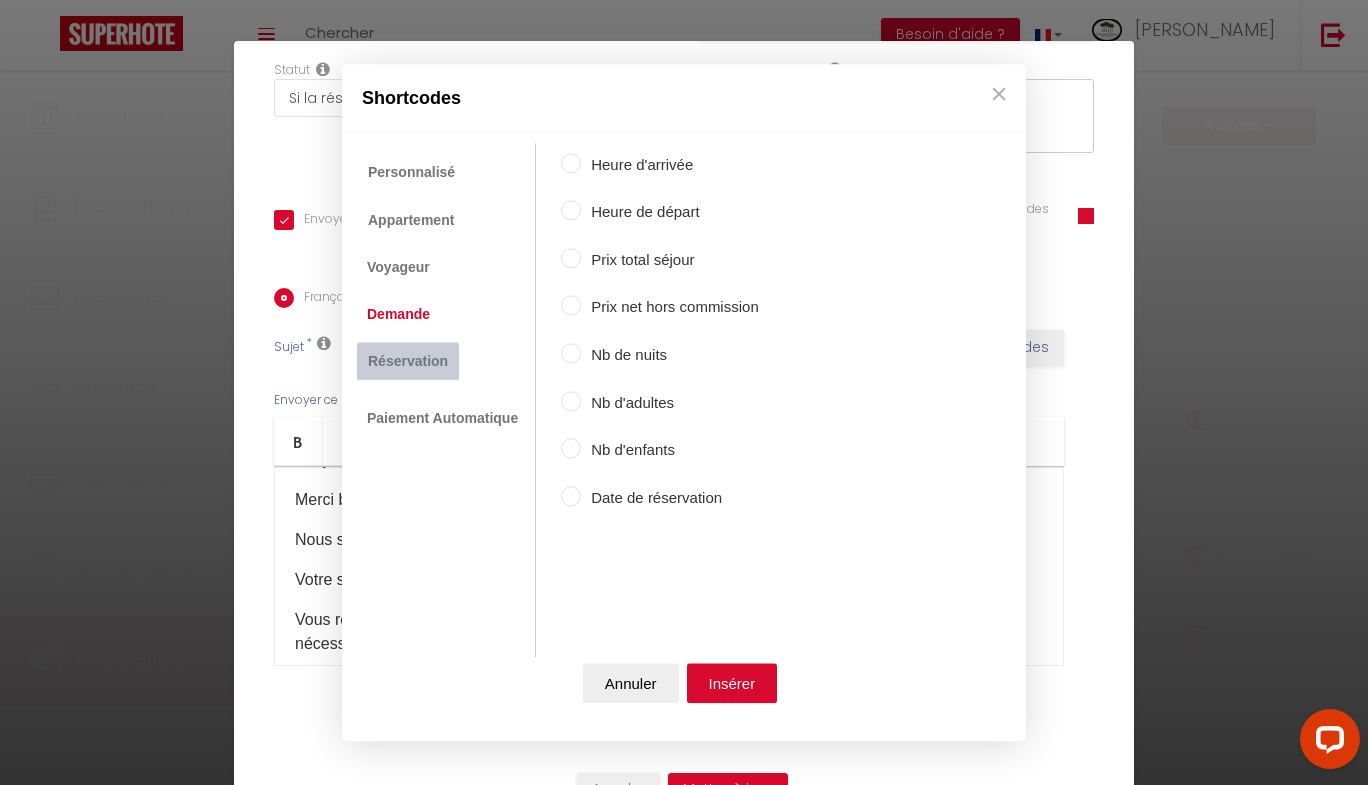 click on "Réservation" at bounding box center [408, 361] 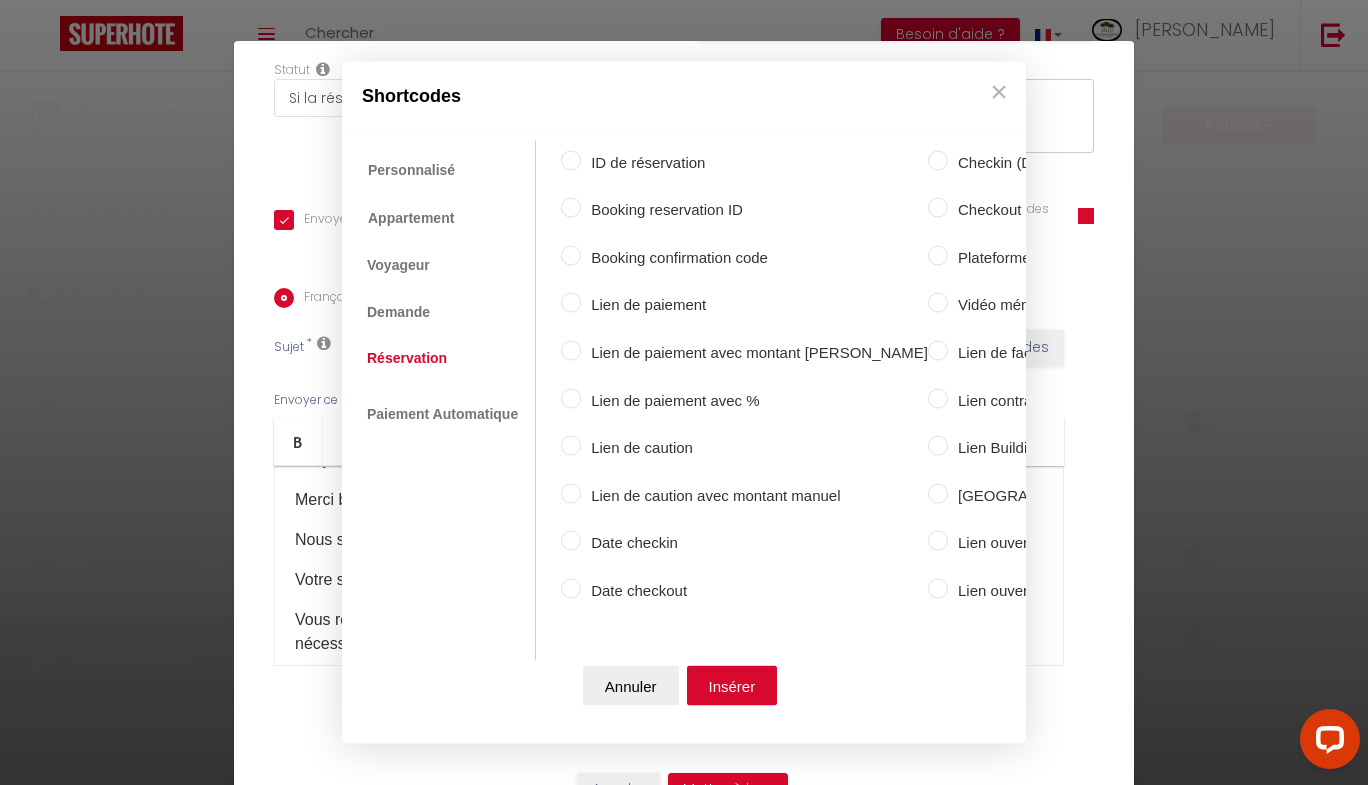 click on "Date checkout" at bounding box center (571, 588) 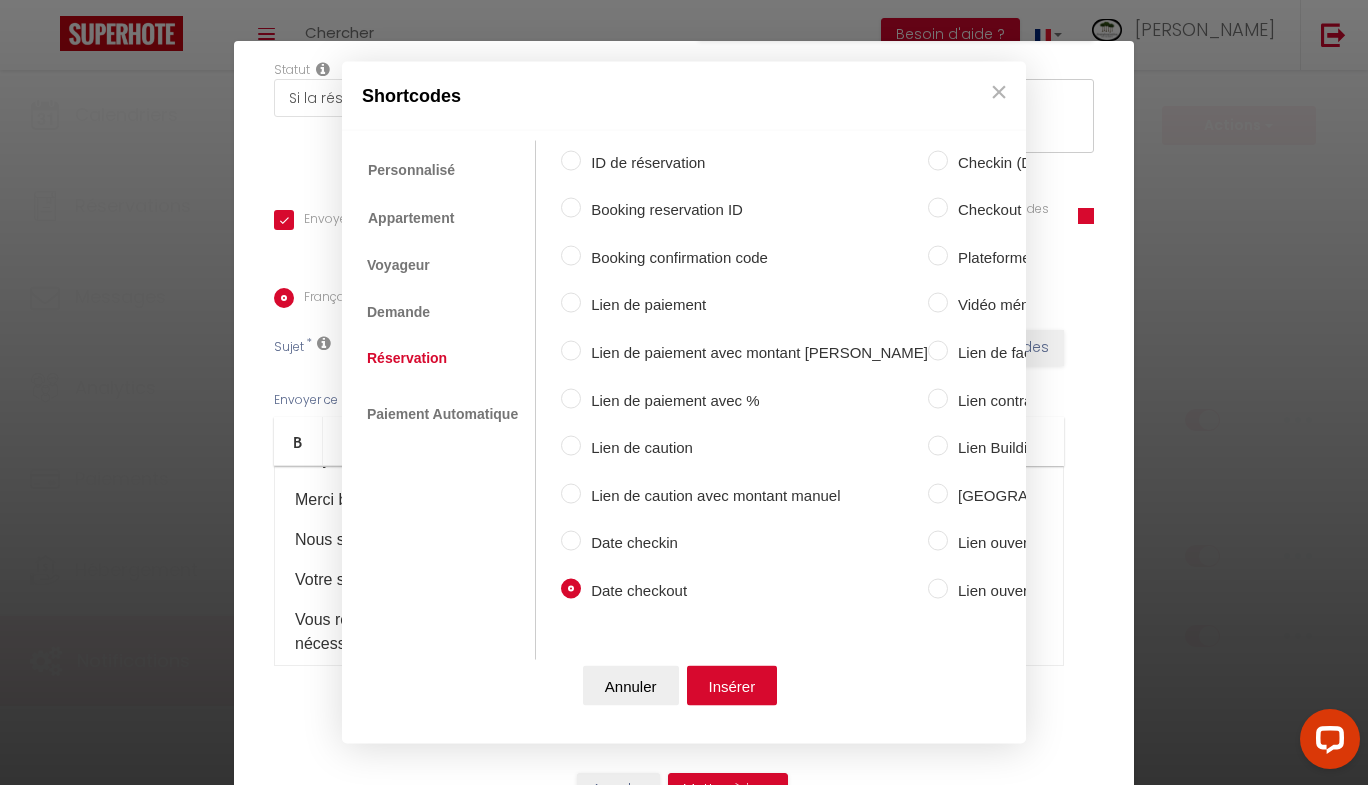 click on "Insérer" at bounding box center (732, 686) 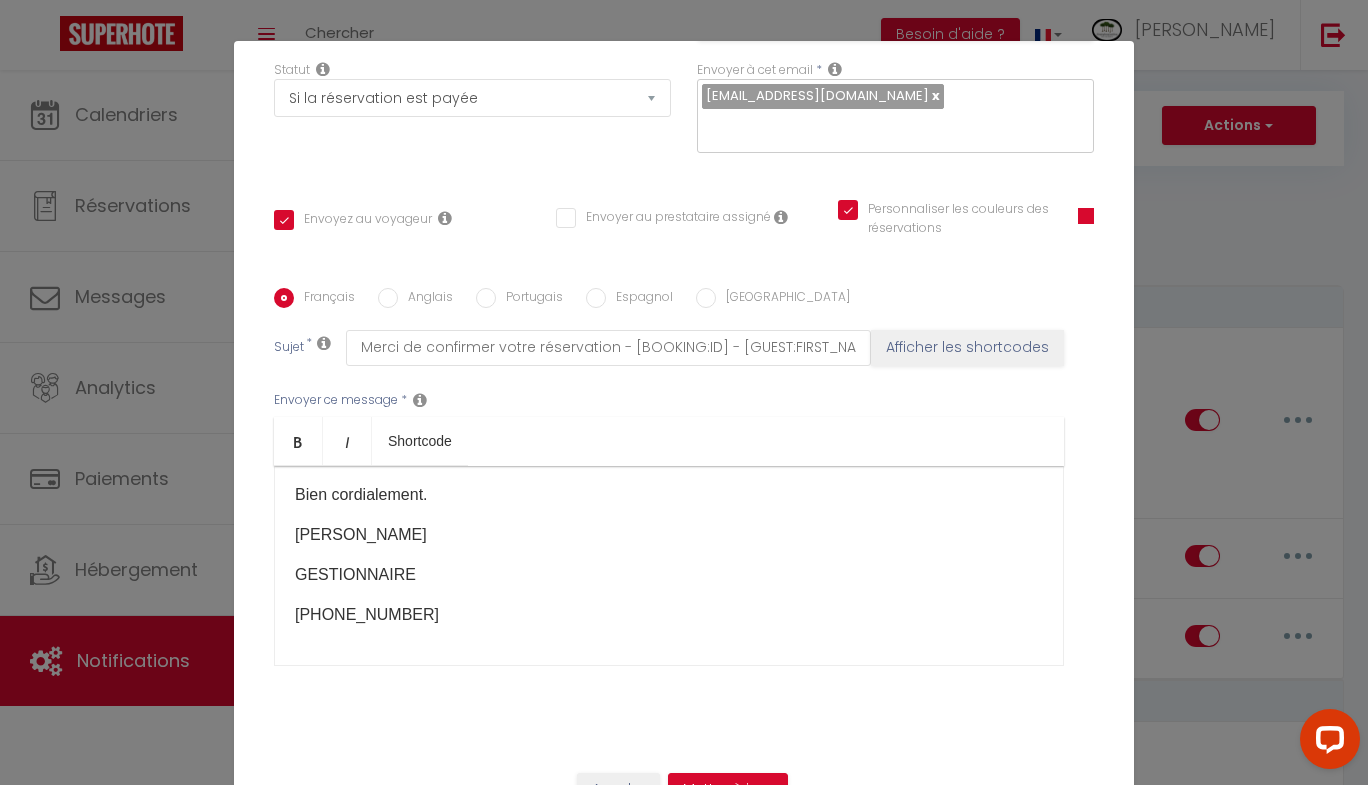 scroll, scrollTop: 390, scrollLeft: 0, axis: vertical 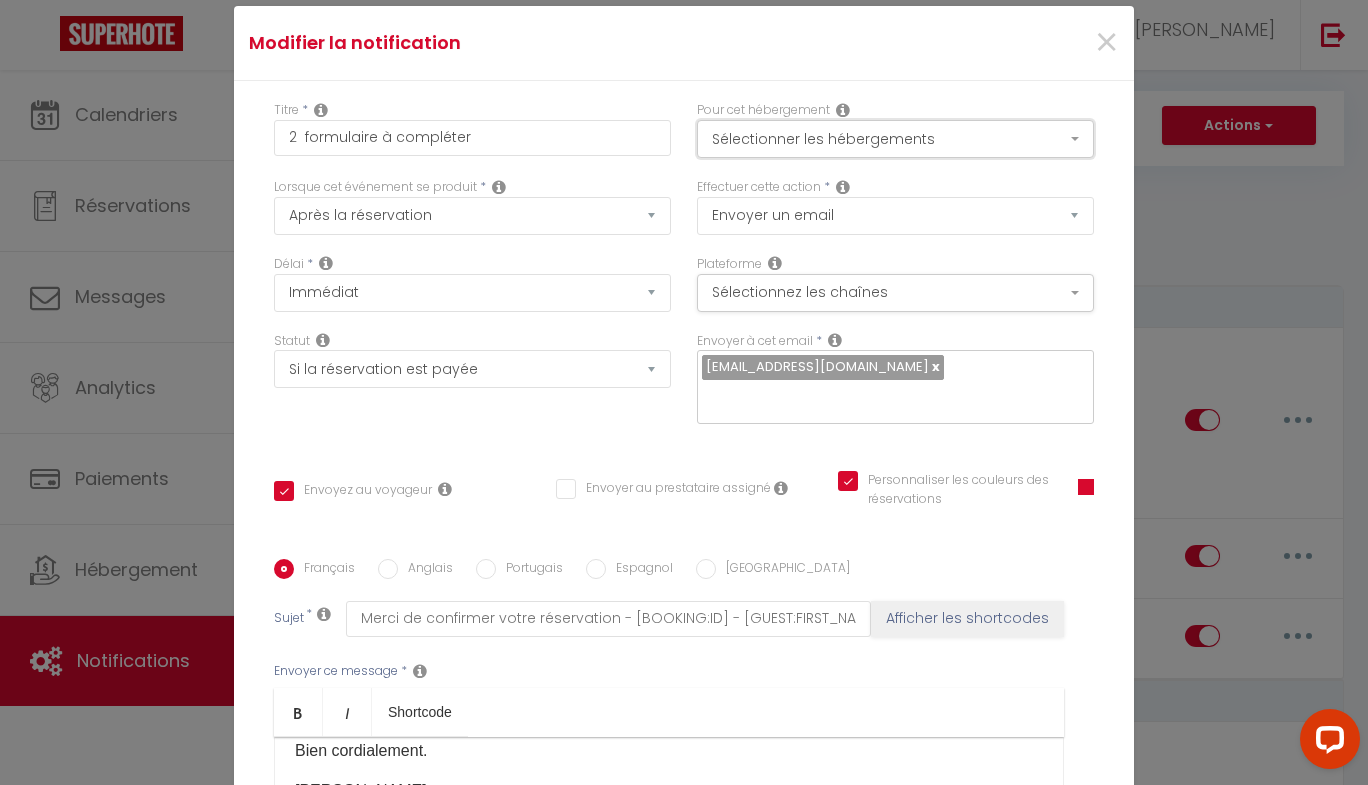 click on "Sélectionner les hébergements" at bounding box center (895, 139) 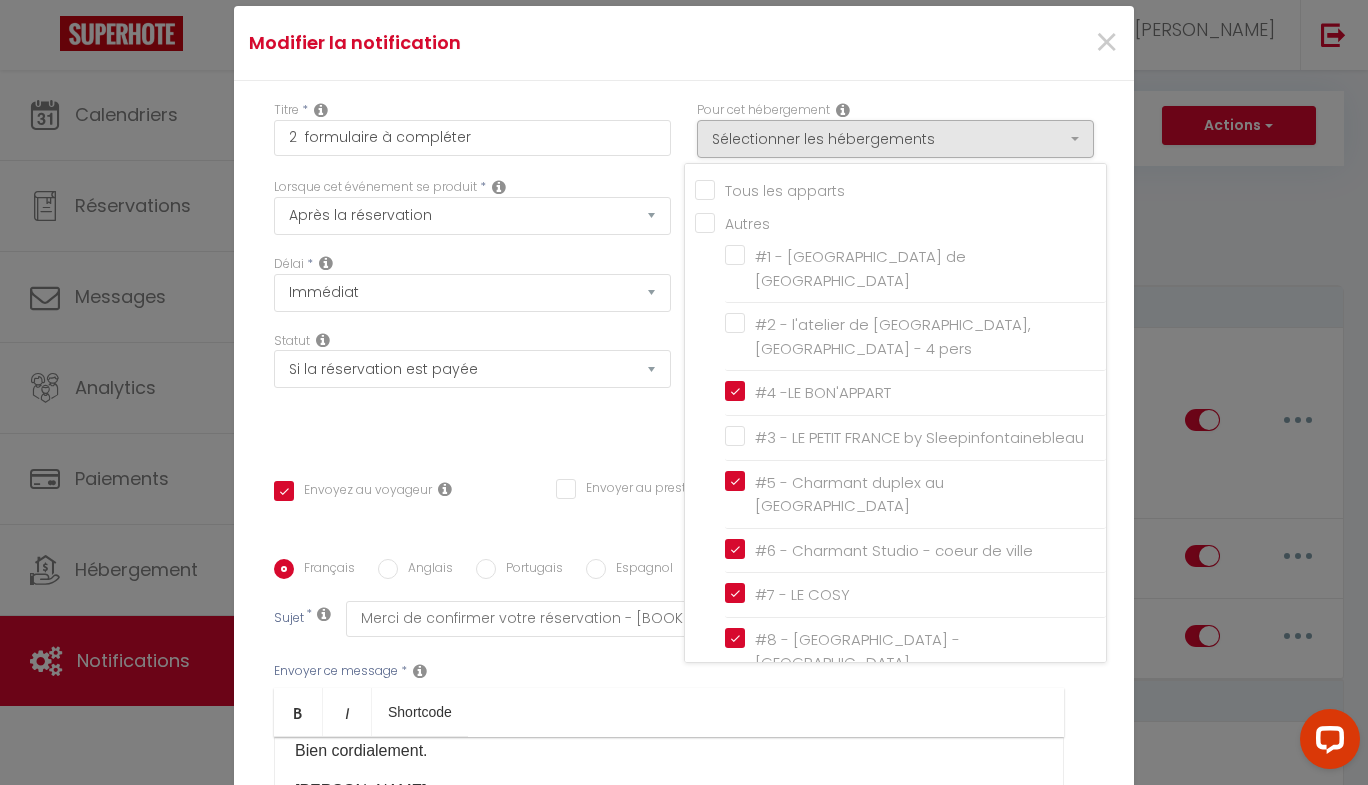 click on "#1 - [GEOGRAPHIC_DATA] de [GEOGRAPHIC_DATA]" at bounding box center [915, 269] 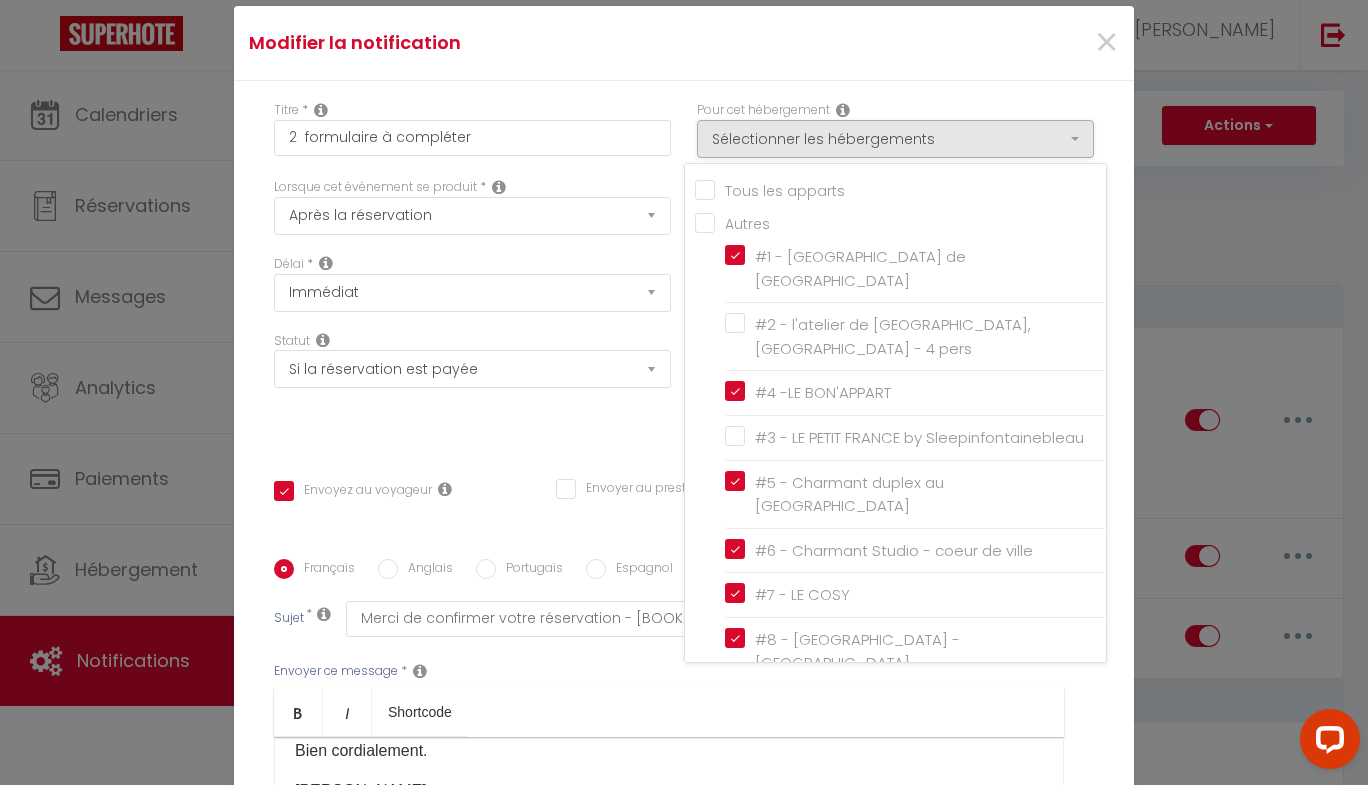checkbox on "false" 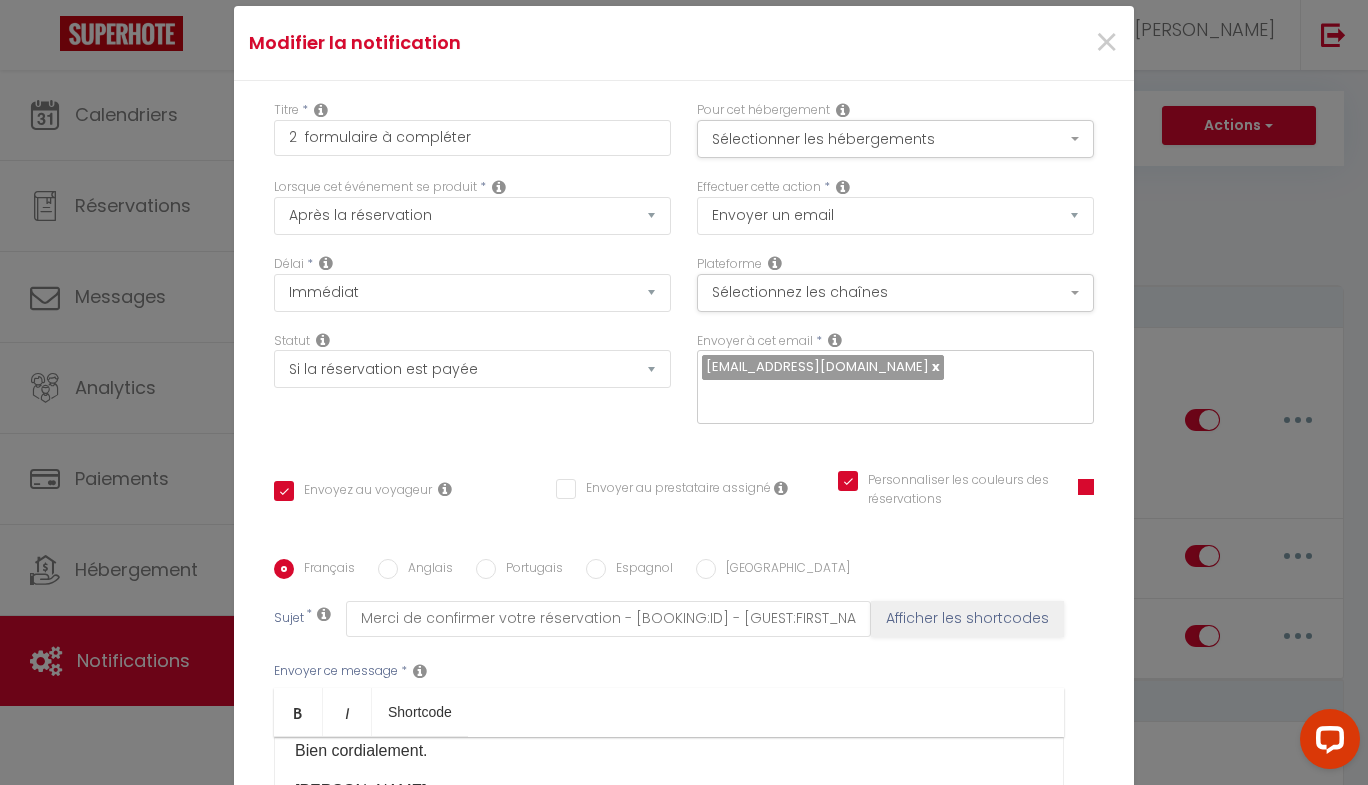 checkbox on "true" 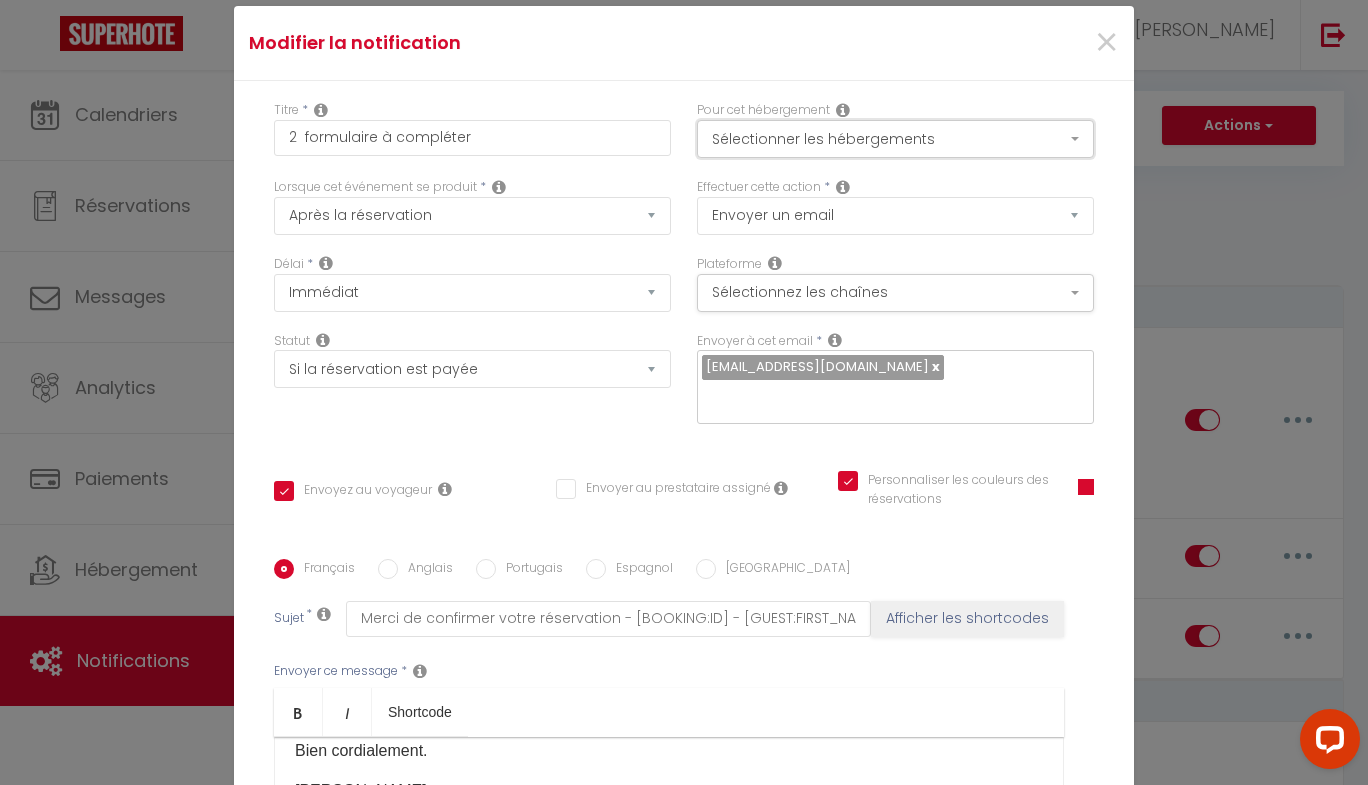 click on "Sélectionner les hébergements" at bounding box center (895, 139) 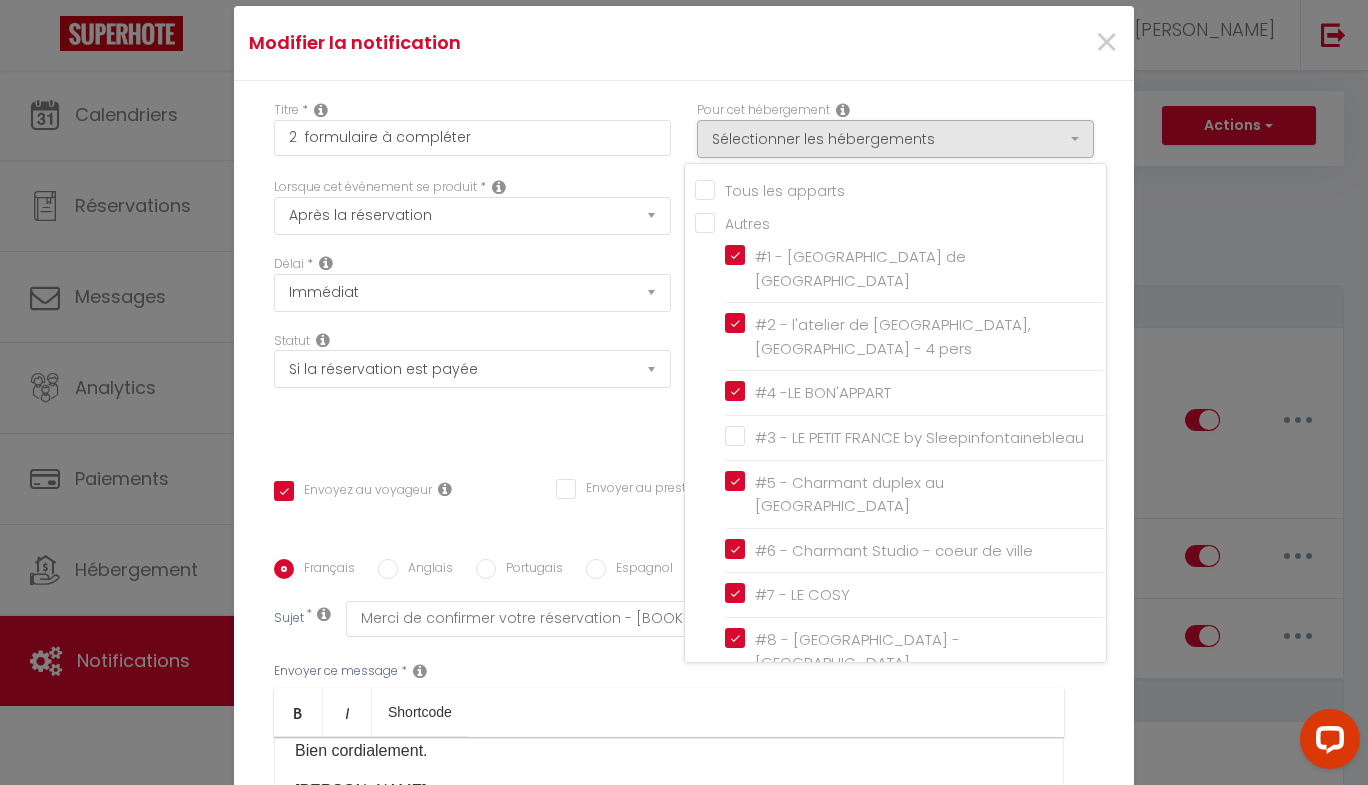 click on "#3 - LE PETIT FRANCE by Sleepinfontainebleau" at bounding box center (914, 438) 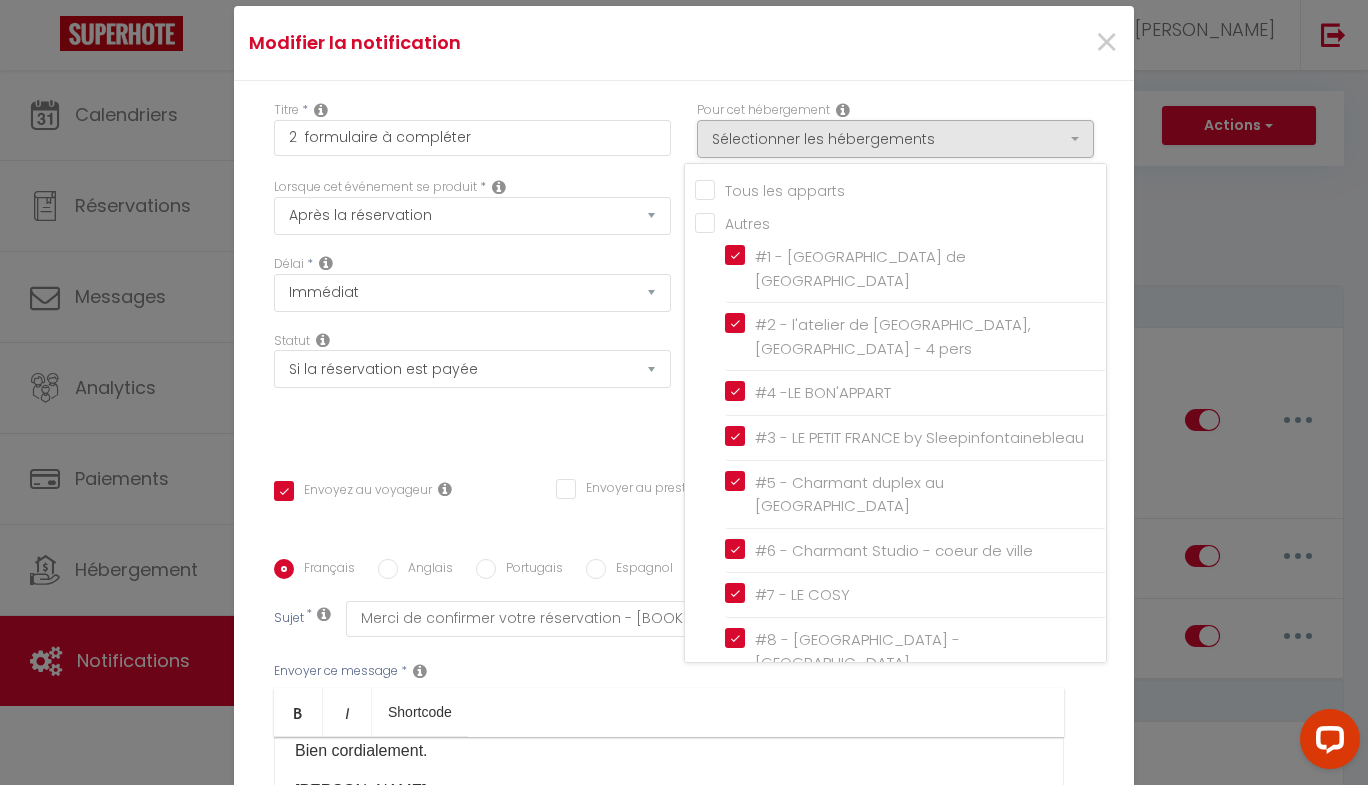 checkbox on "true" 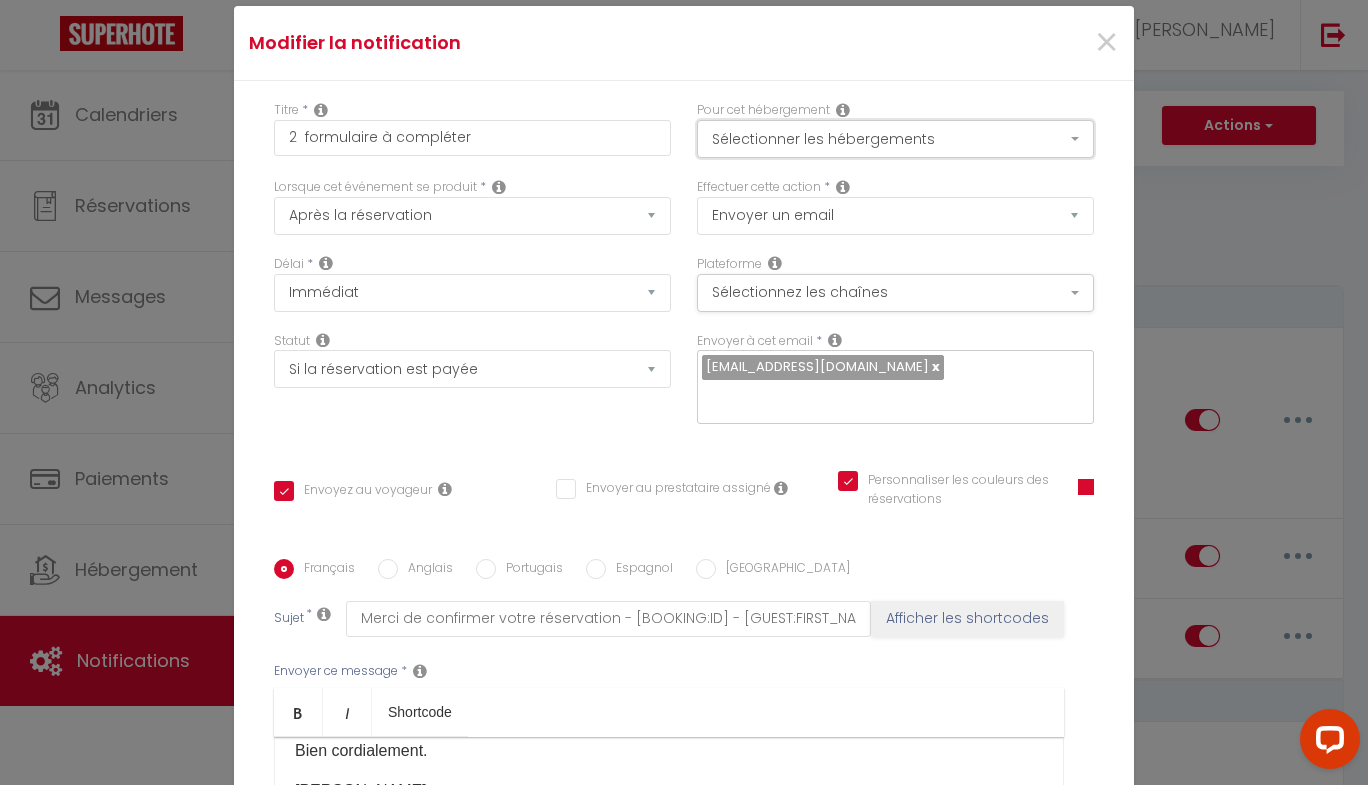 click on "Sélectionner les hébergements" at bounding box center [895, 139] 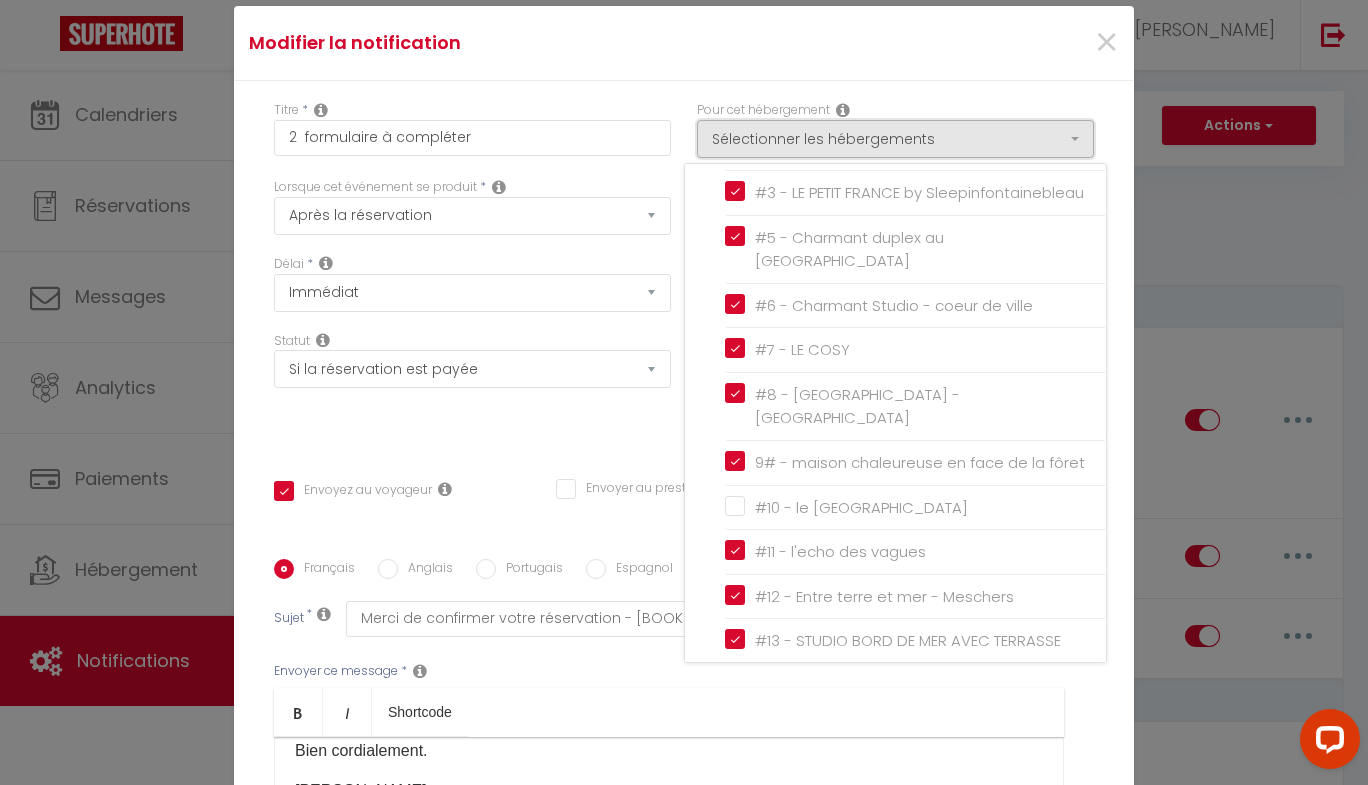 scroll, scrollTop: 261, scrollLeft: 0, axis: vertical 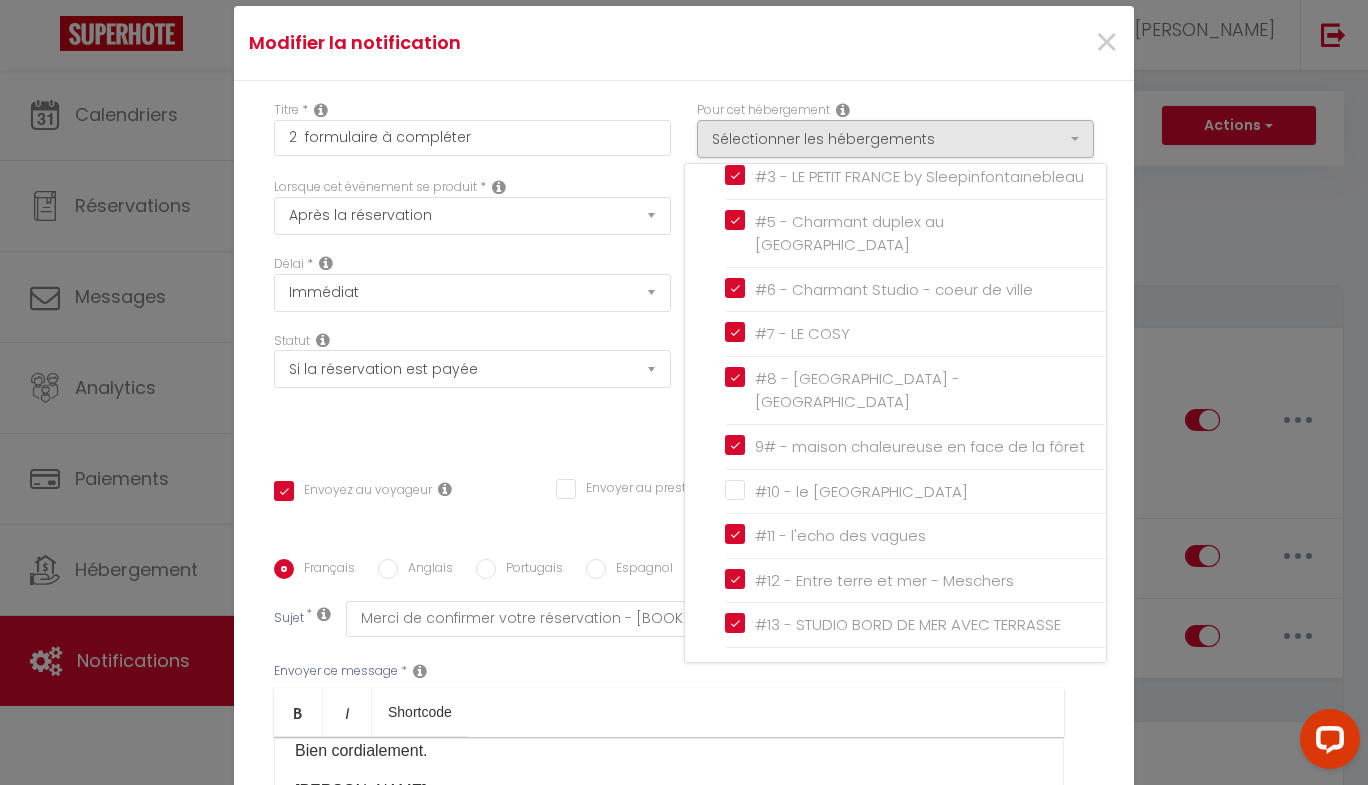 click on "#10 - le [GEOGRAPHIC_DATA]" at bounding box center (915, 491) 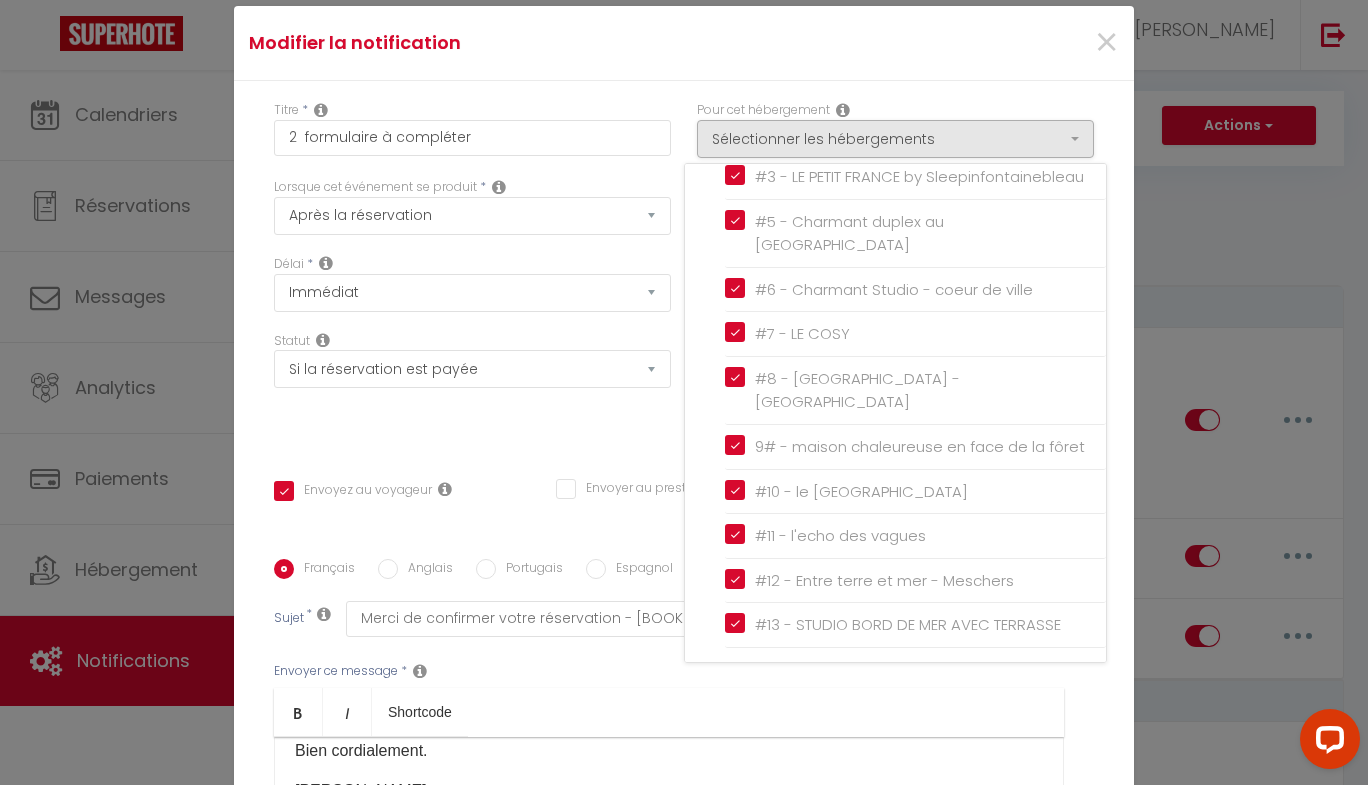checkbox on "true" 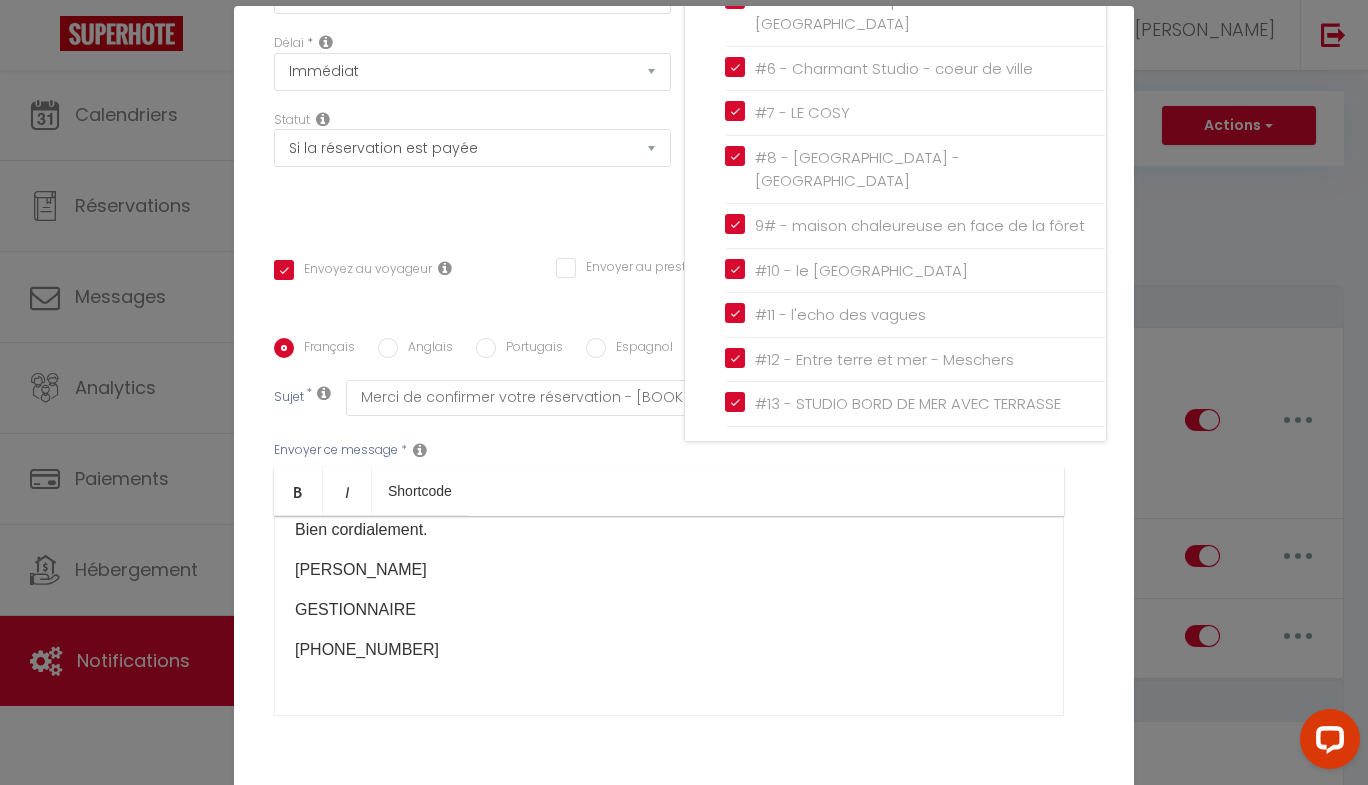 scroll, scrollTop: 222, scrollLeft: 0, axis: vertical 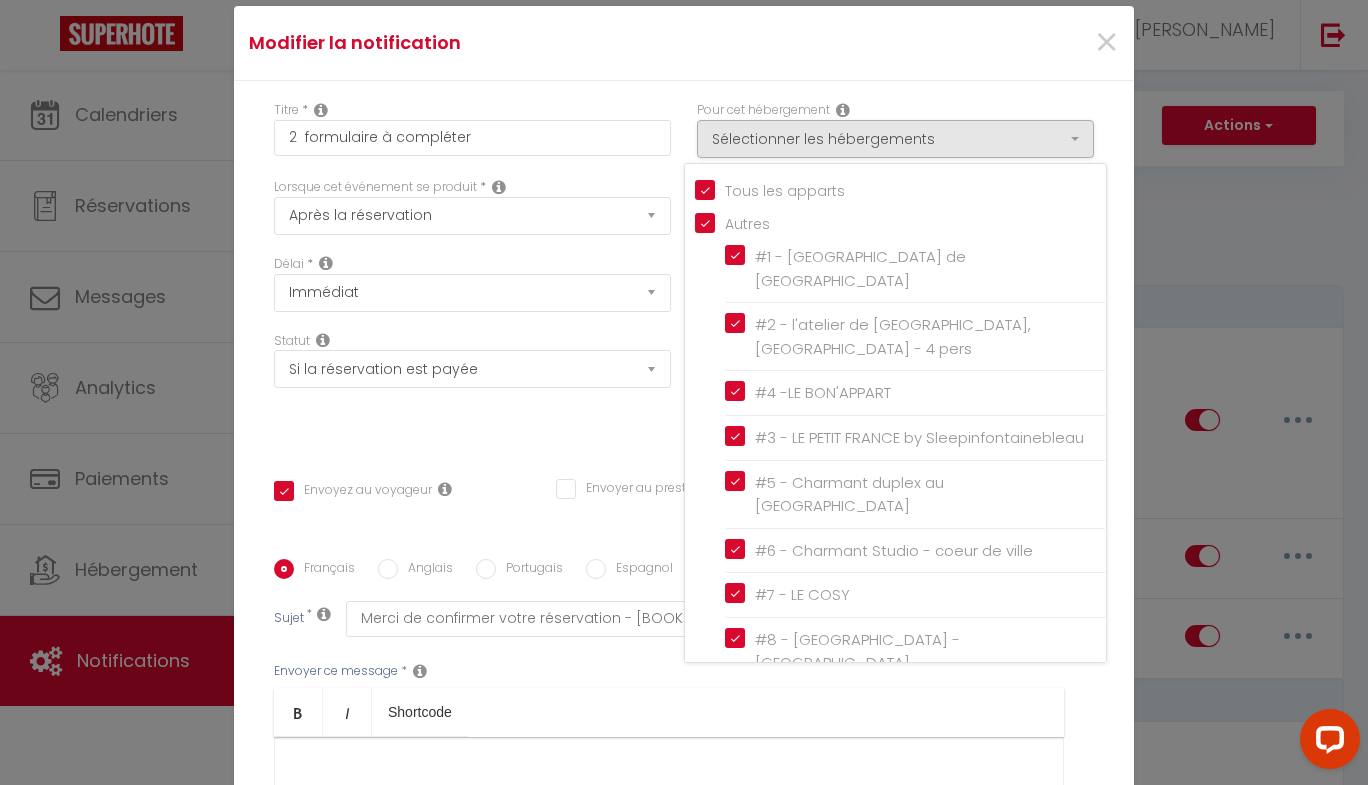click on "Statut     Aucun   Si la réservation est payée   Si réservation non payée   Si la caution a été prise   Si caution non payée" at bounding box center (472, 388) 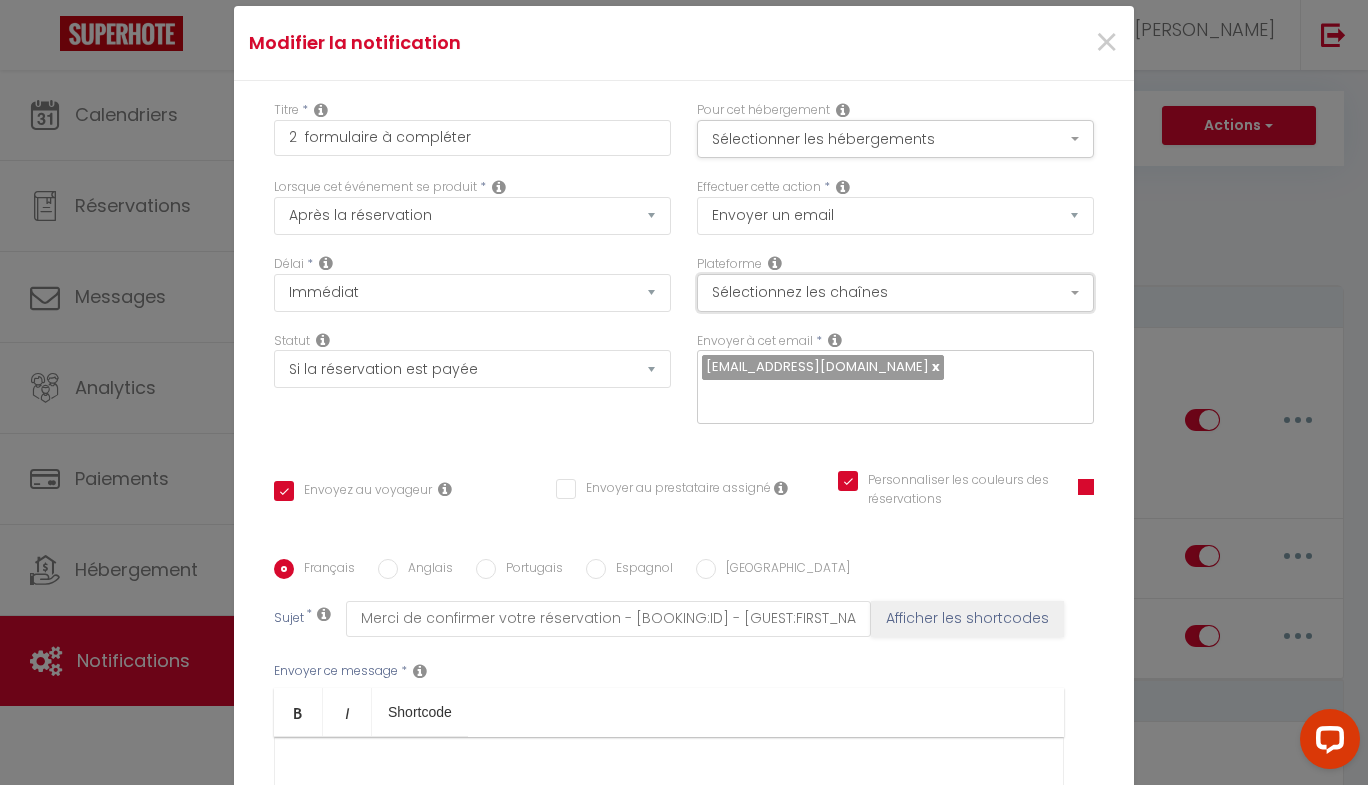 click on "Sélectionnez les chaînes" at bounding box center (895, 293) 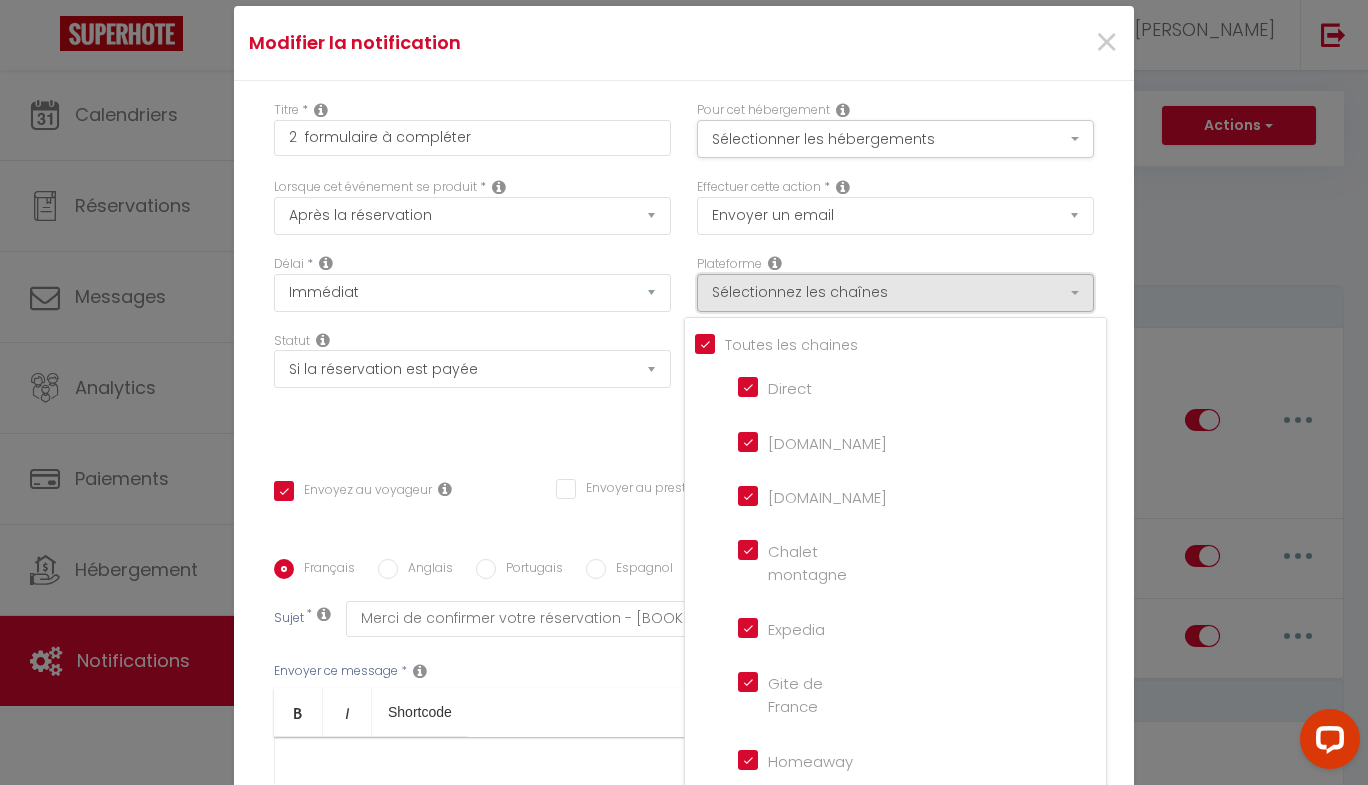 click on "Sélectionnez les chaînes" at bounding box center [895, 293] 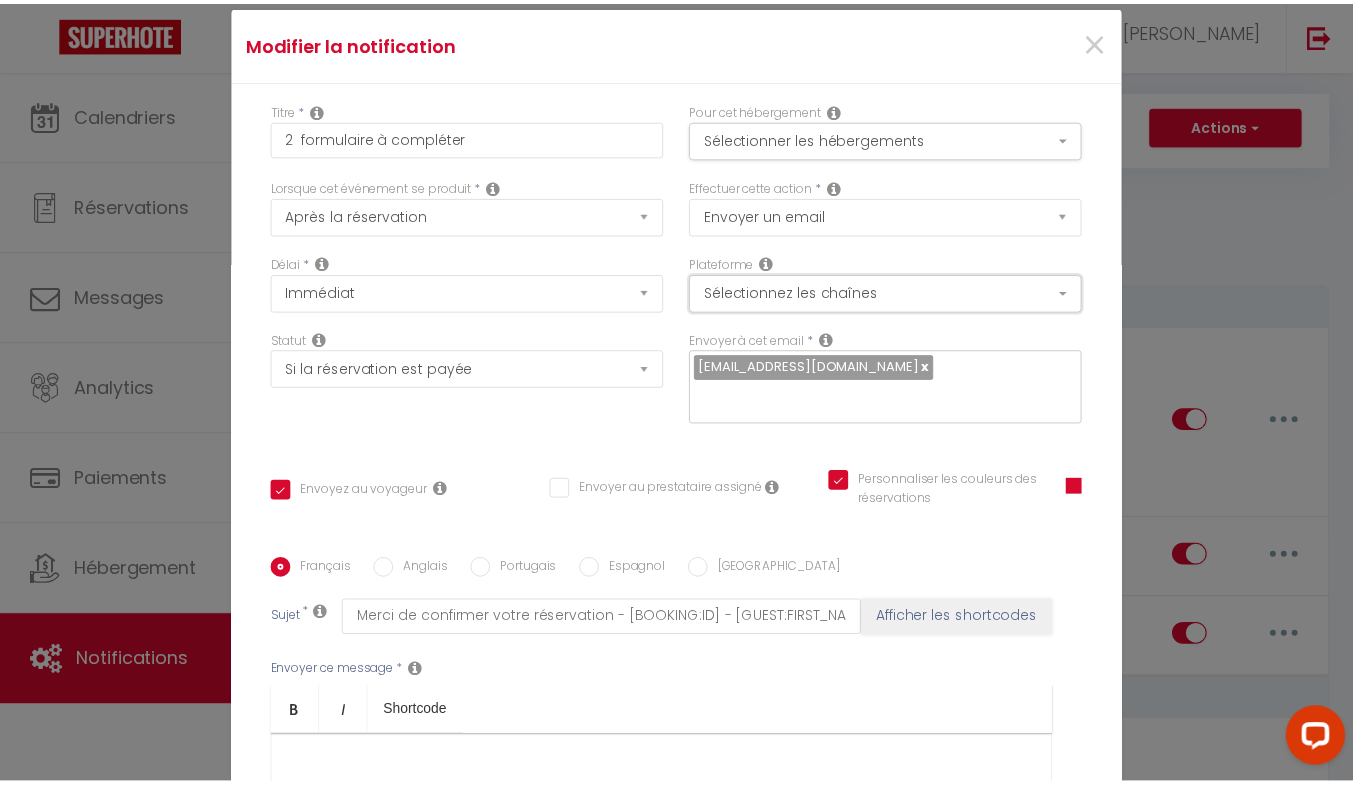 scroll, scrollTop: 308, scrollLeft: 0, axis: vertical 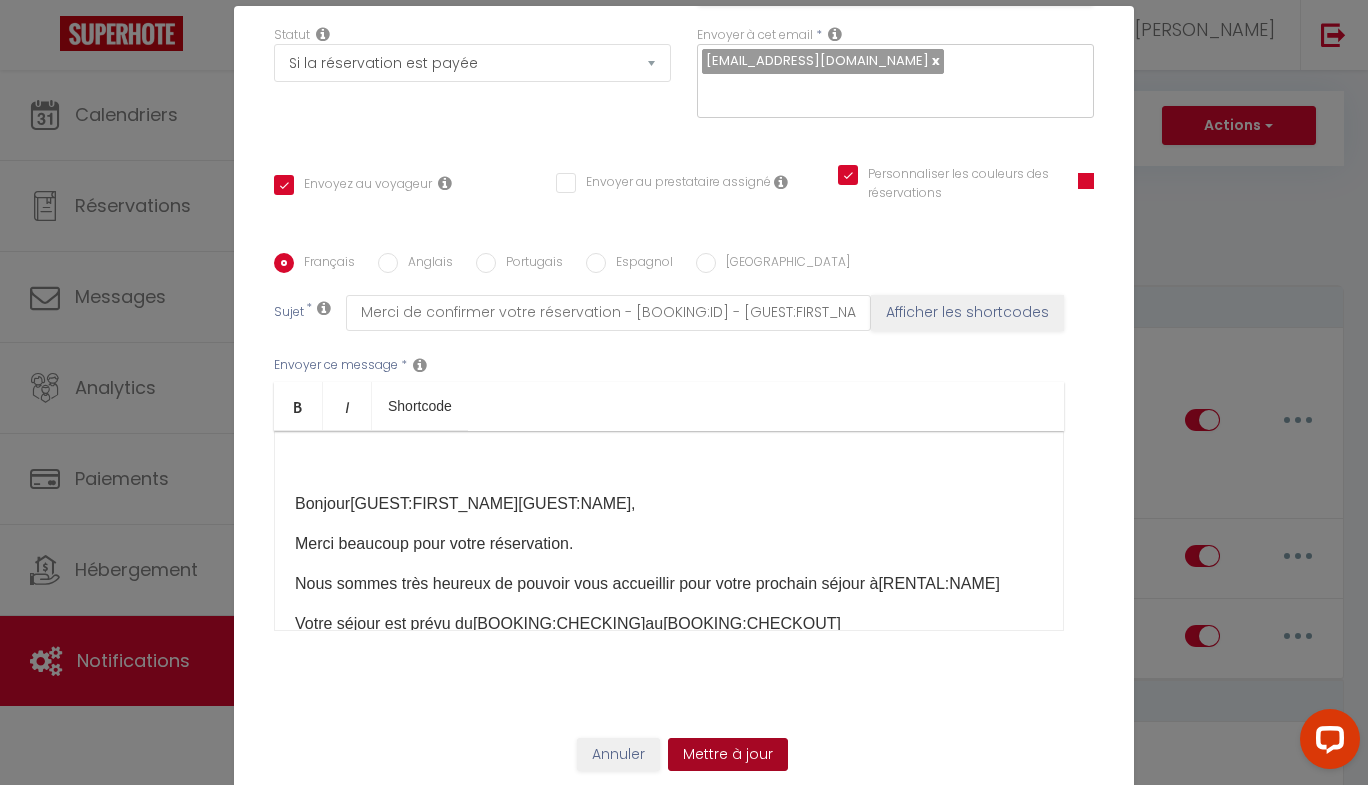 click on "Mettre à jour" at bounding box center (728, 755) 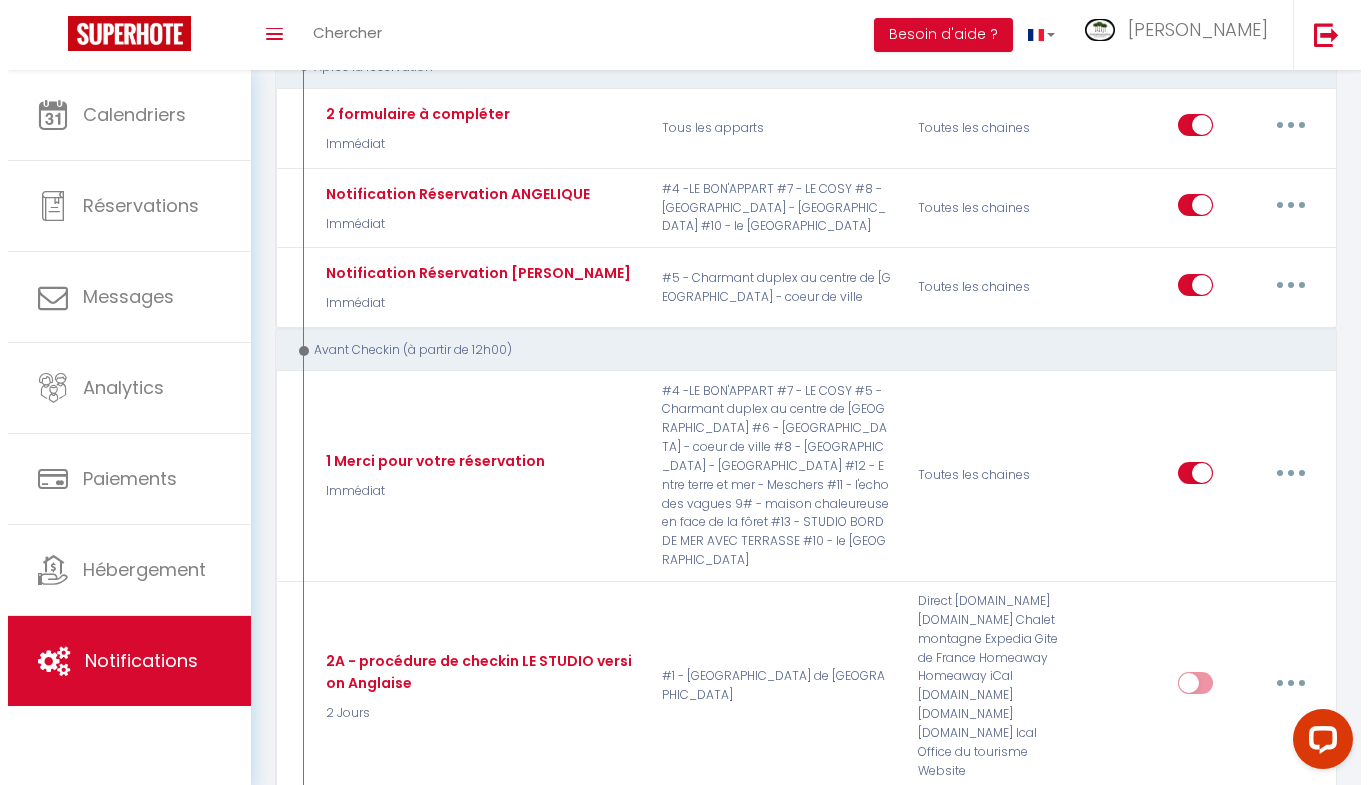 scroll, scrollTop: 238, scrollLeft: 0, axis: vertical 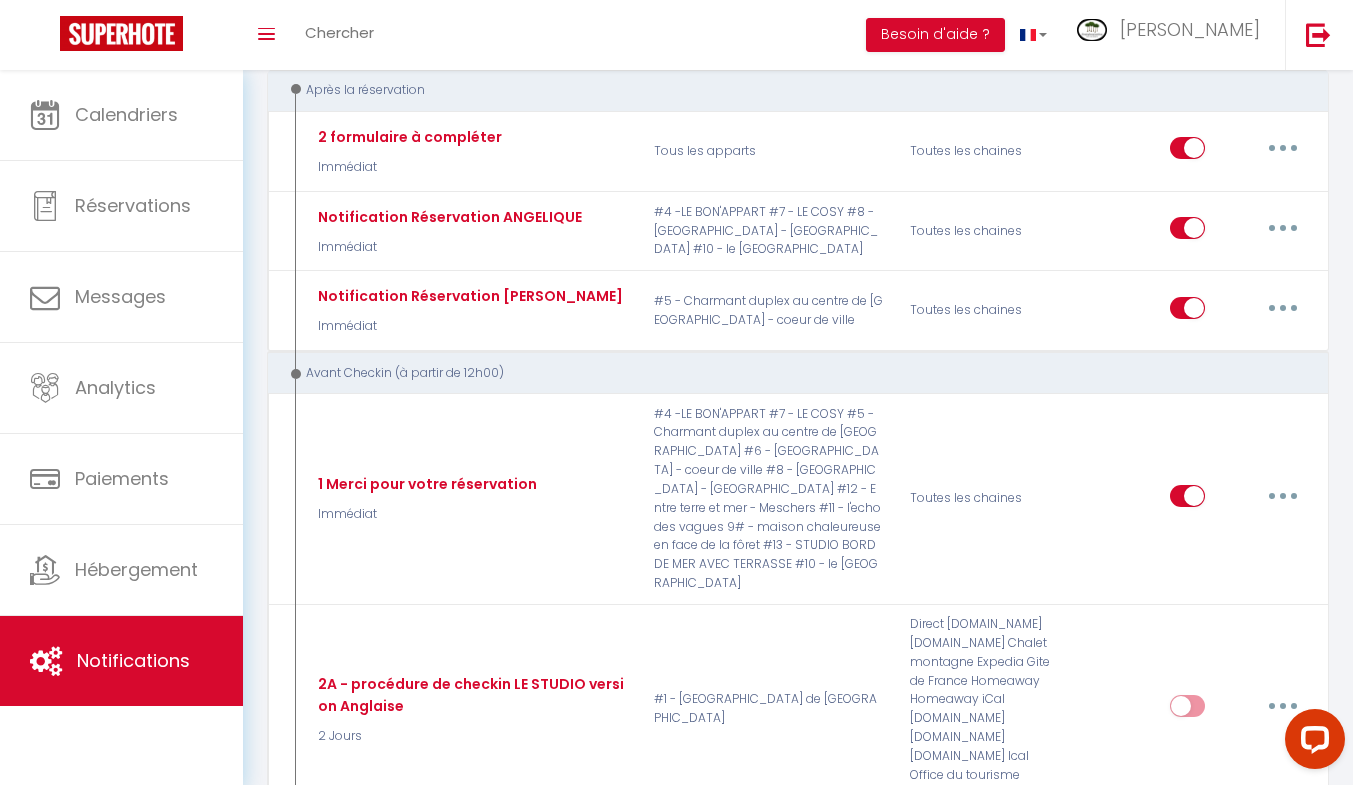 click at bounding box center [1283, 496] 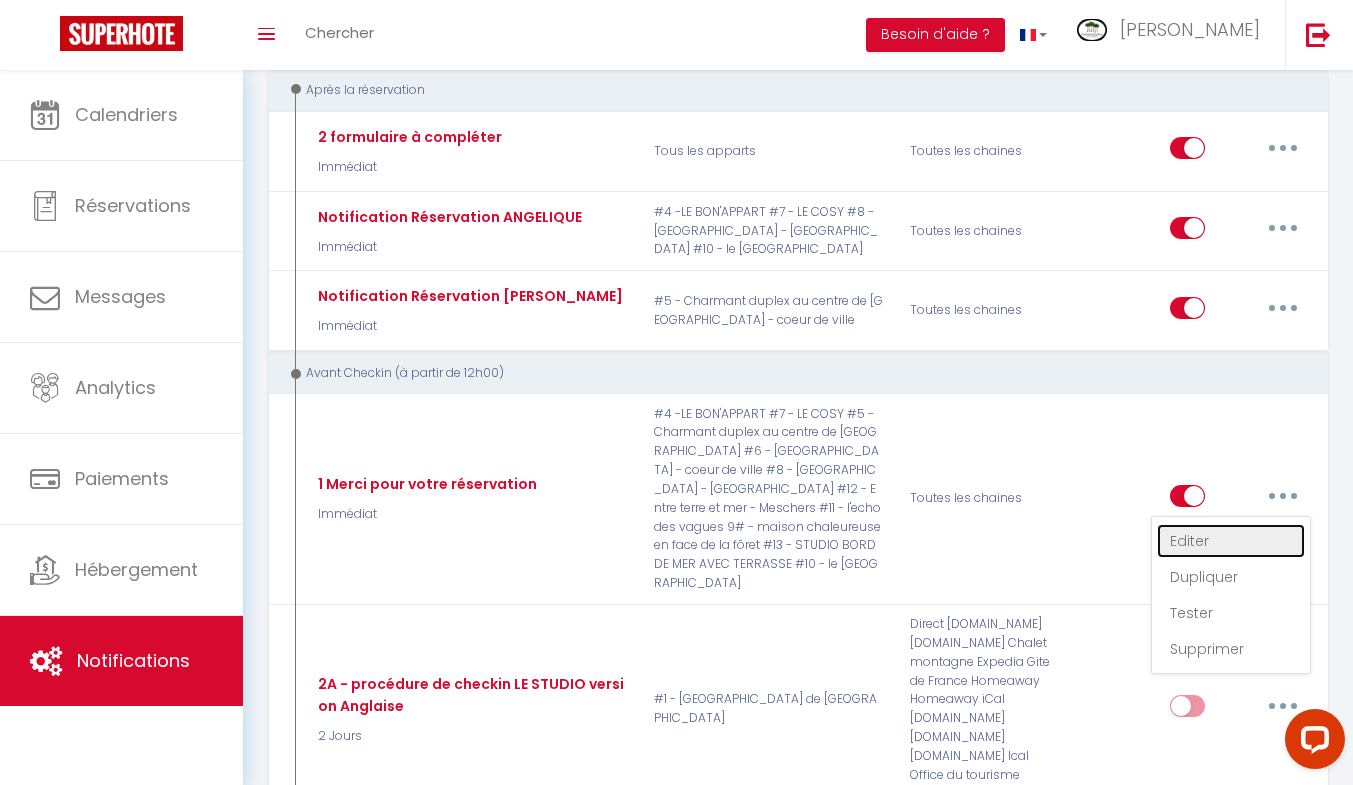 click on "Editer" at bounding box center [1231, 541] 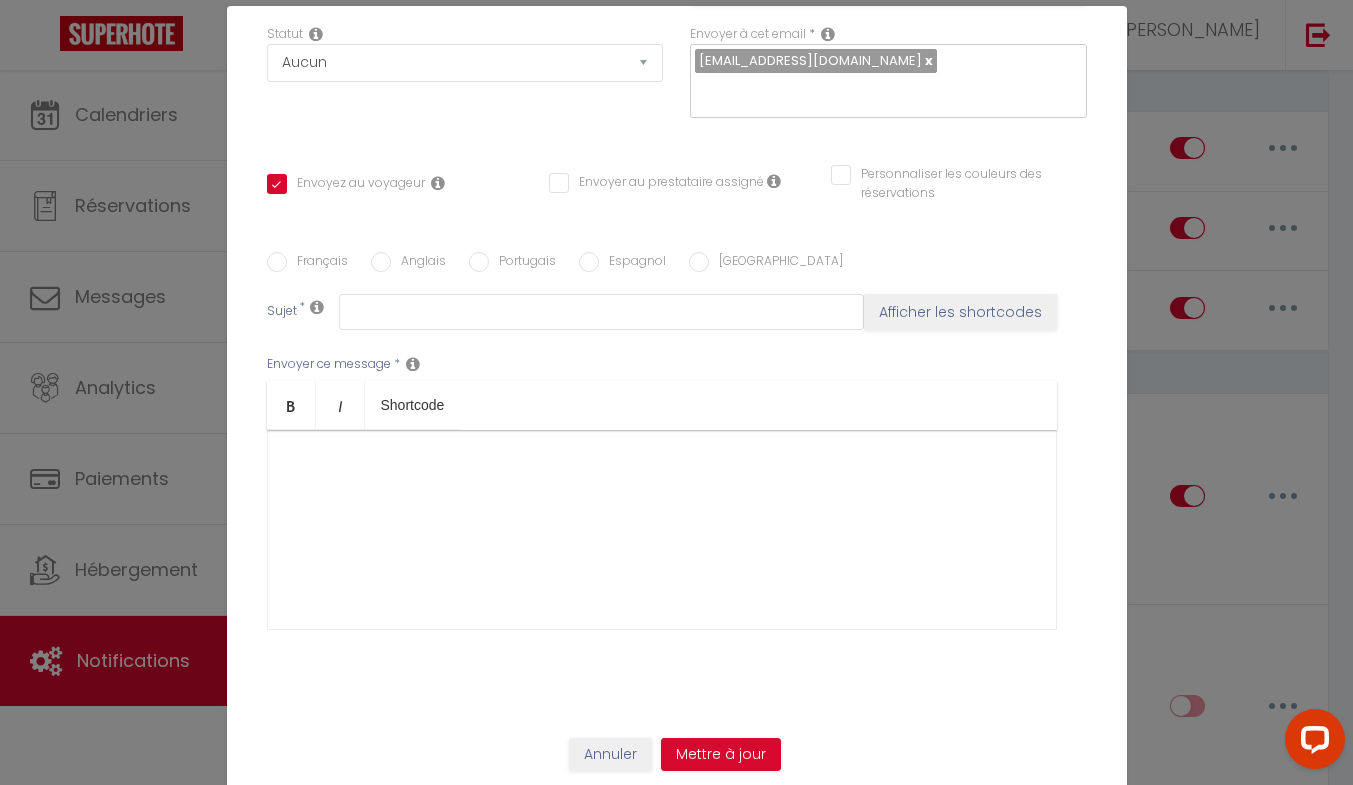 type on "1  Merci pour votre réservation" 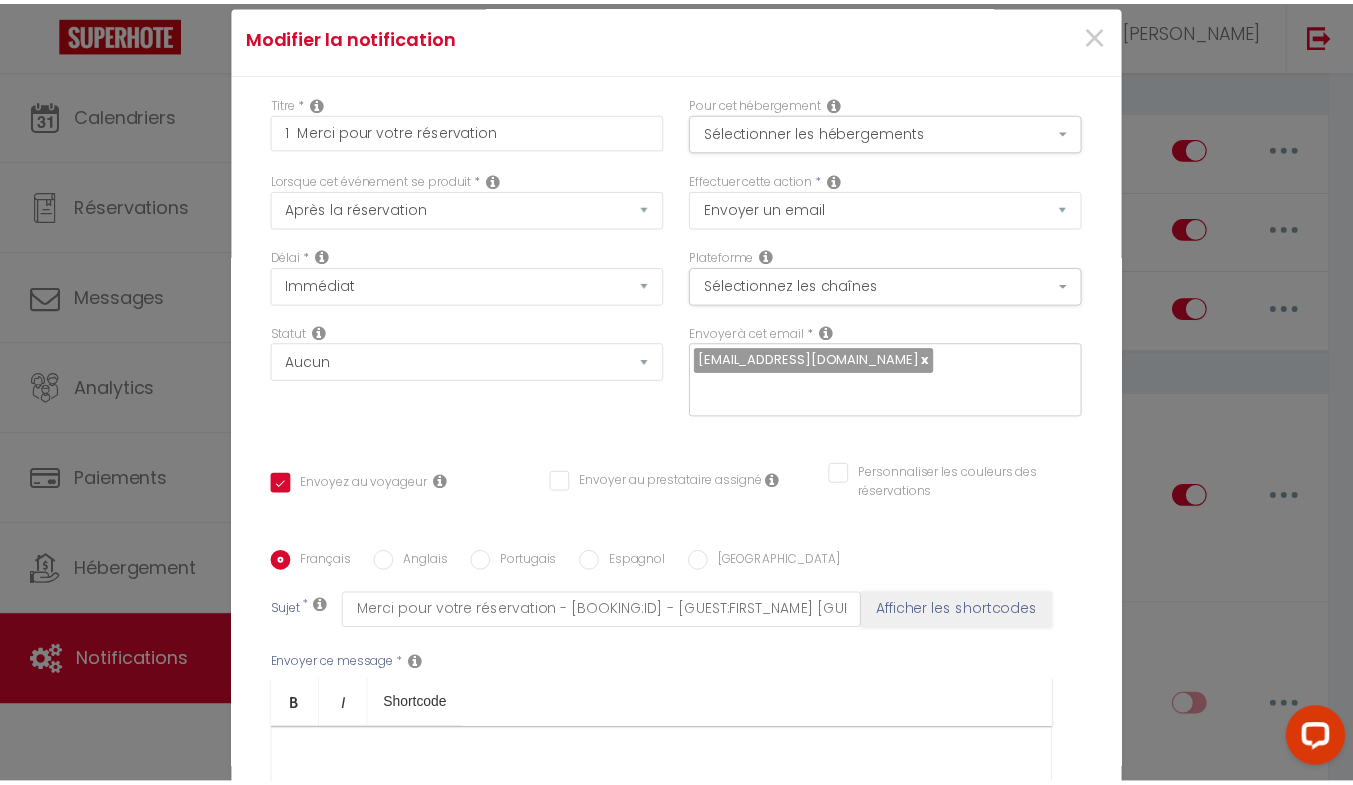 scroll, scrollTop: 0, scrollLeft: 0, axis: both 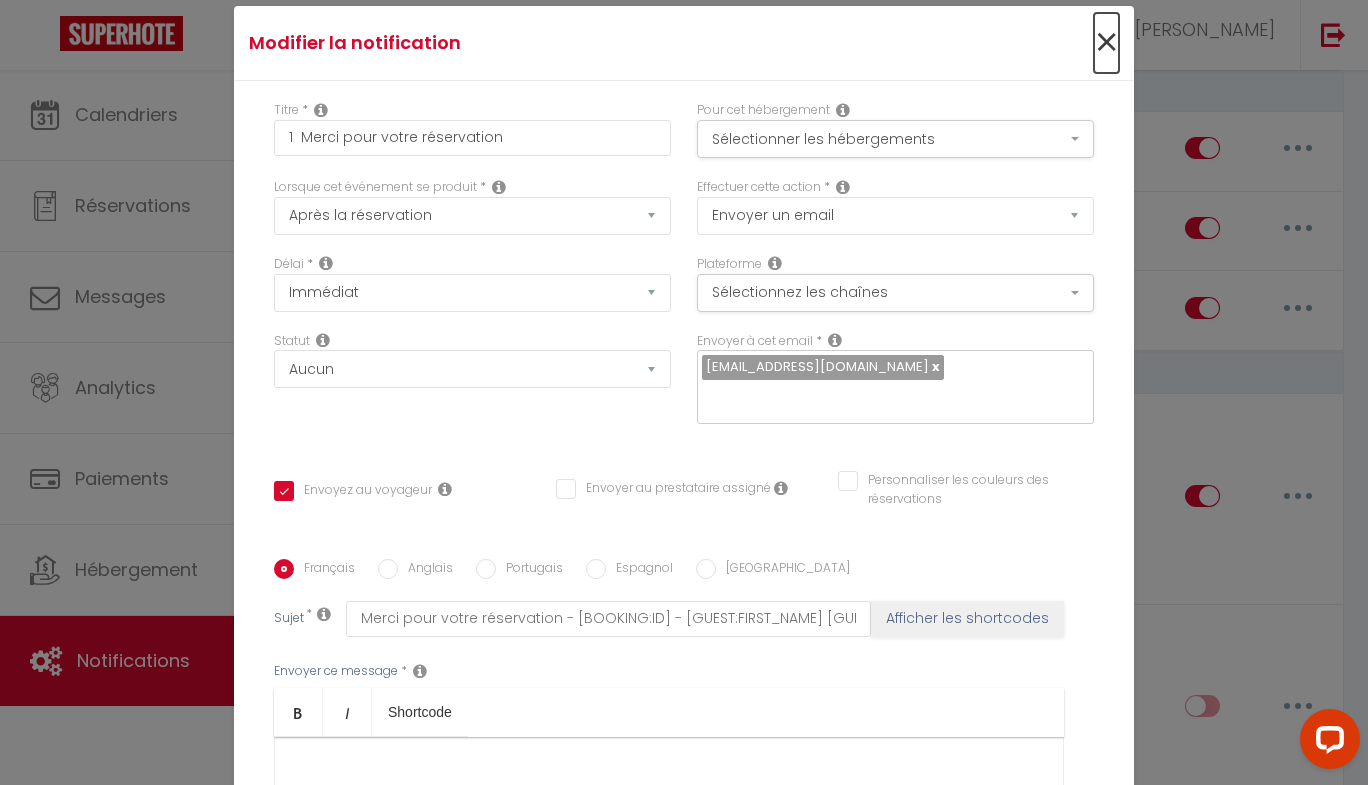 click on "×" at bounding box center [1106, 43] 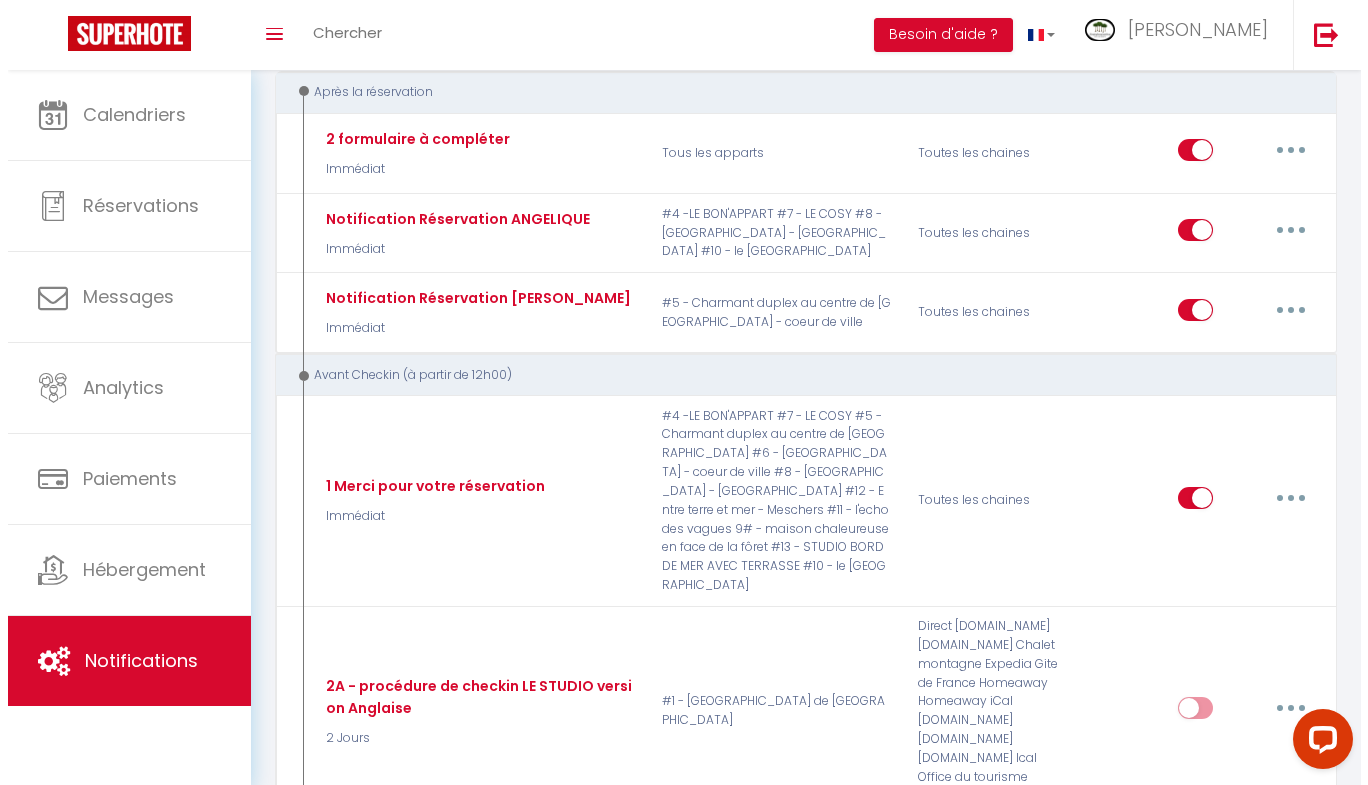 scroll, scrollTop: 235, scrollLeft: 0, axis: vertical 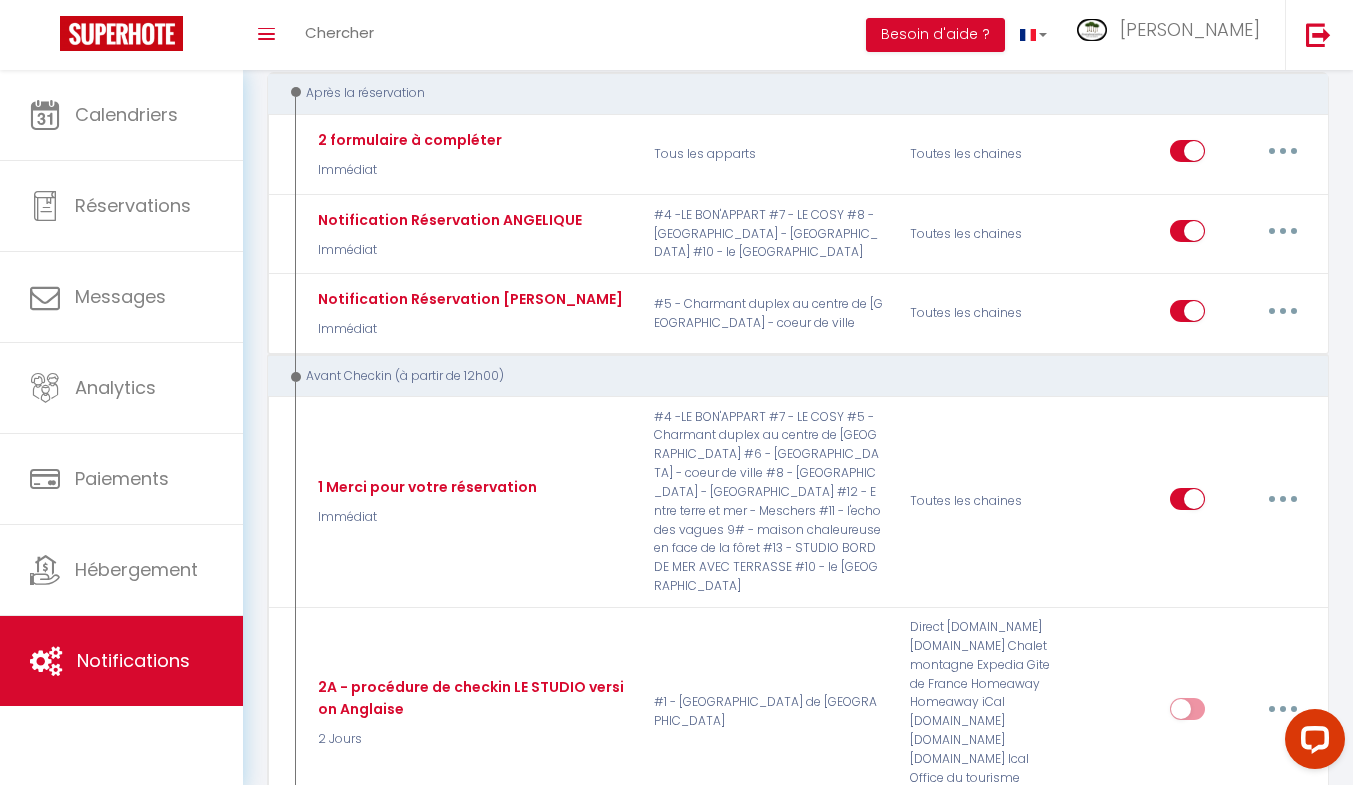 click at bounding box center (1283, 151) 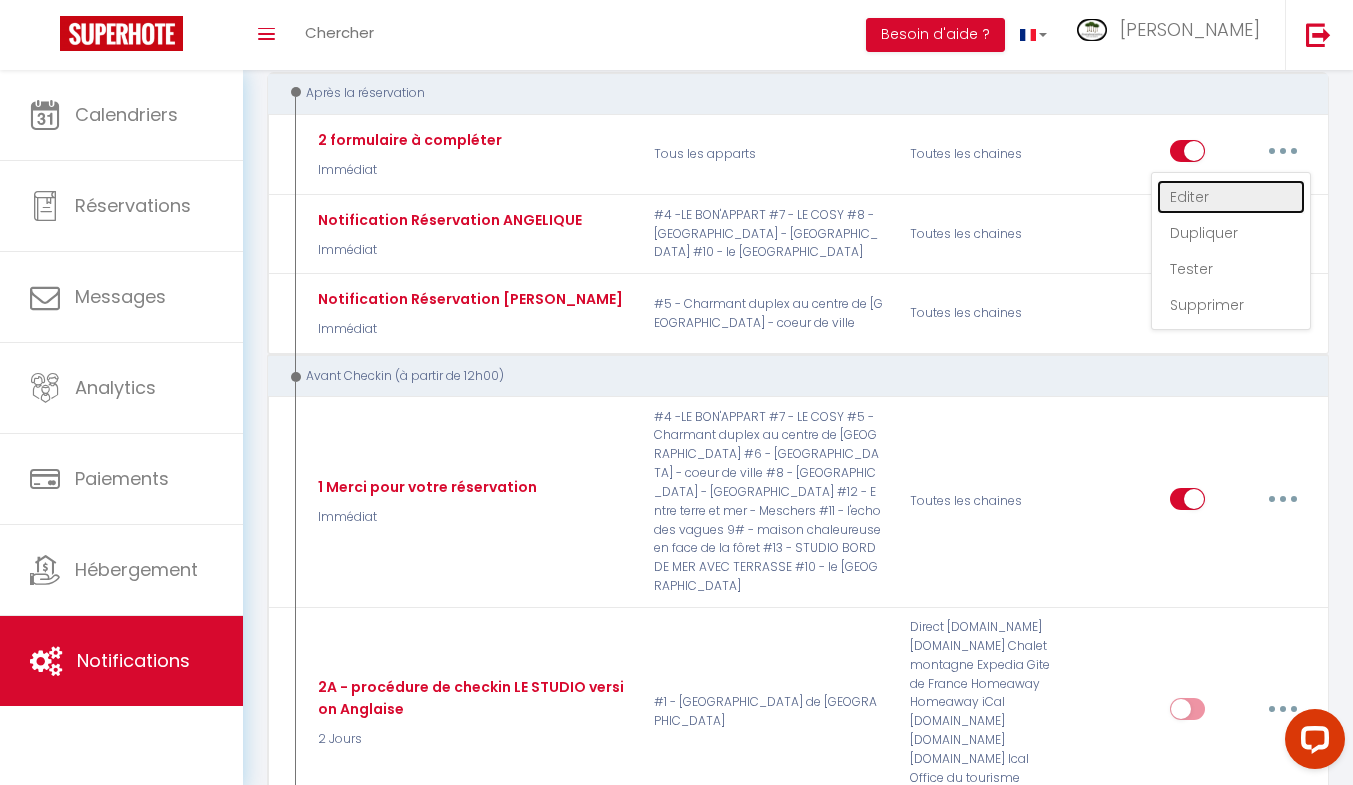 click on "Editer" at bounding box center (1231, 197) 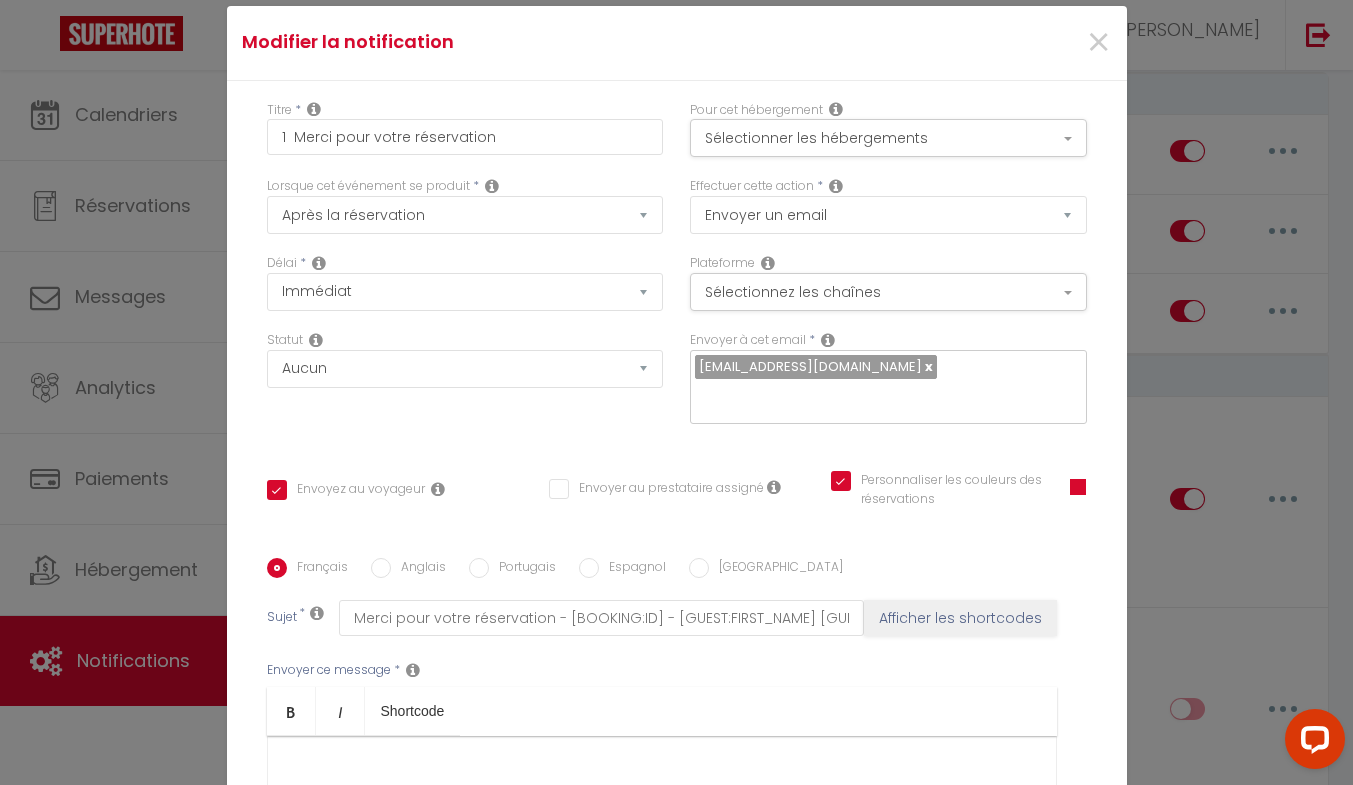 type on "2  formulaire à compléter" 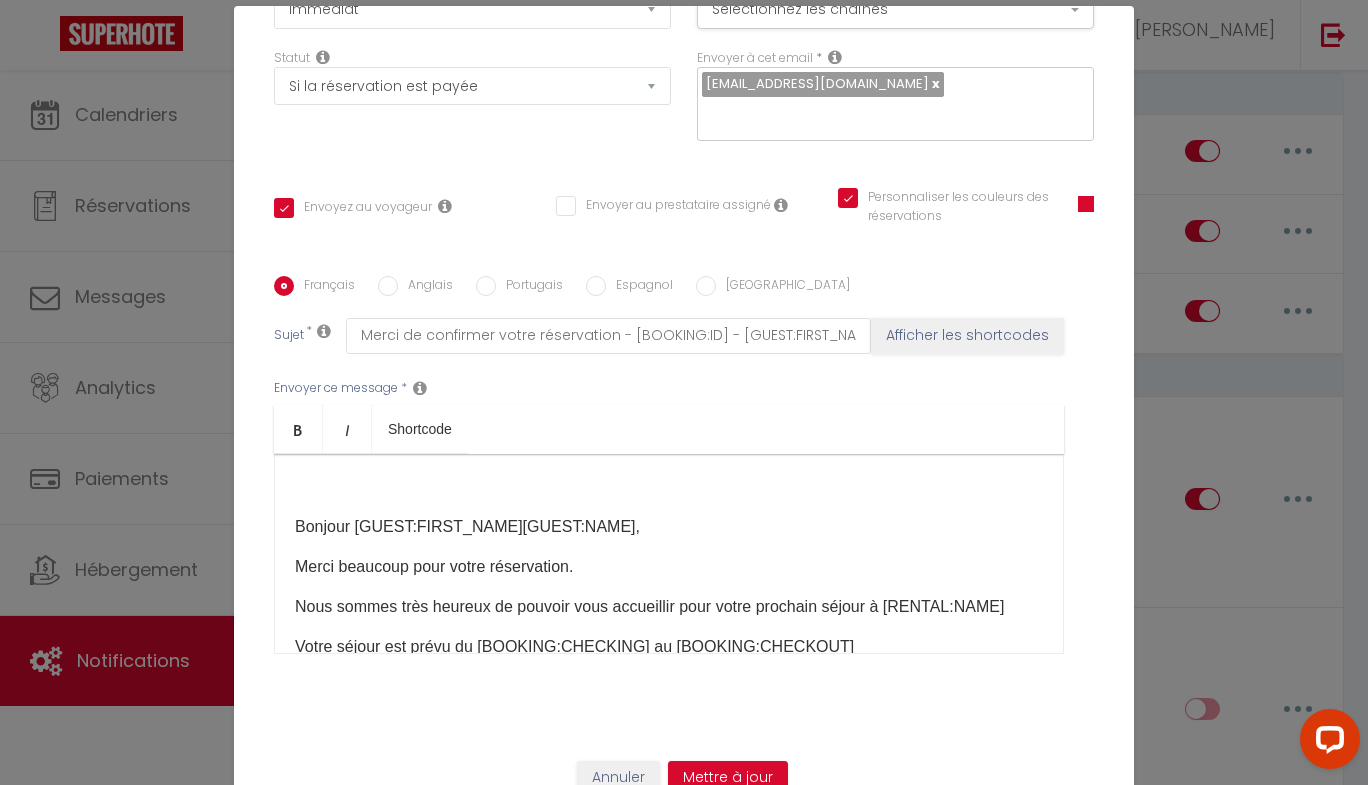 scroll, scrollTop: 284, scrollLeft: 0, axis: vertical 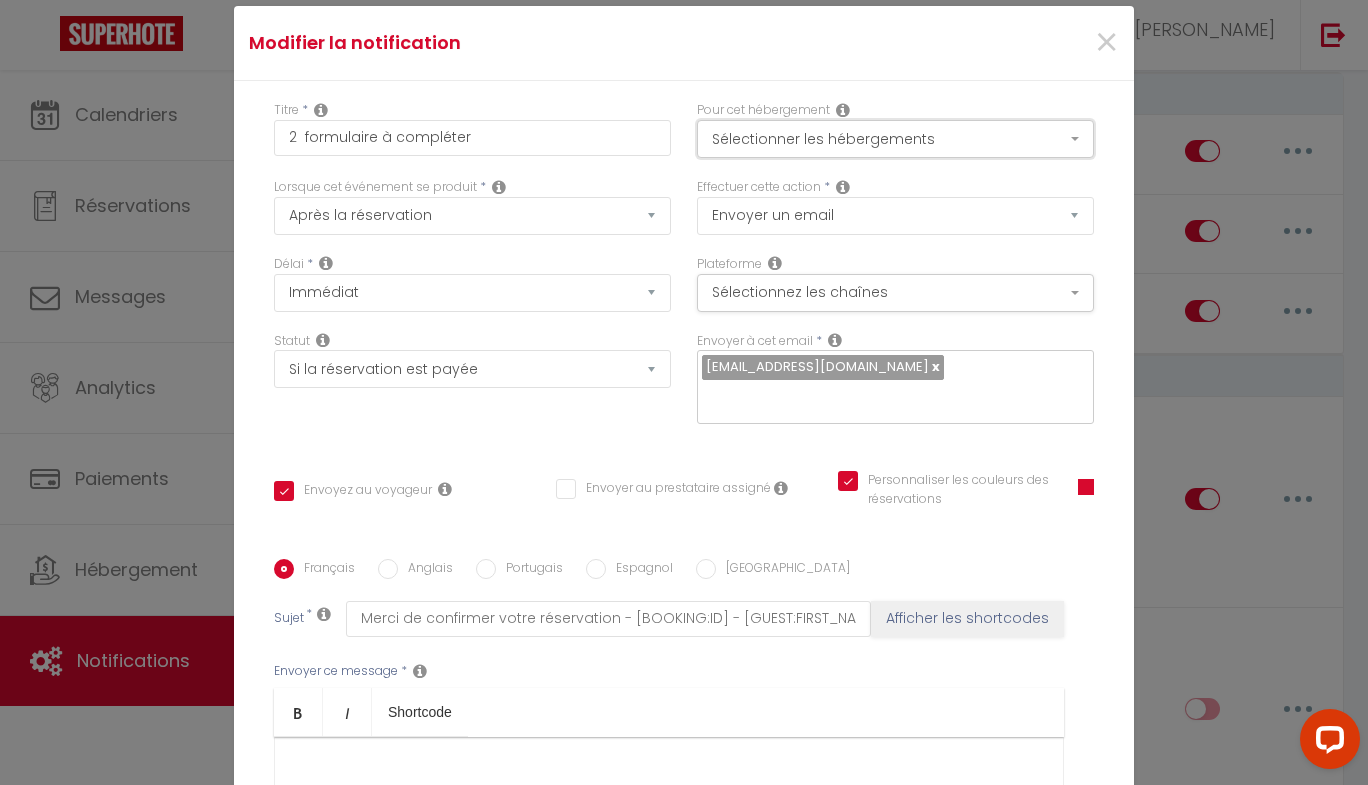 click on "Sélectionner les hébergements" at bounding box center [895, 139] 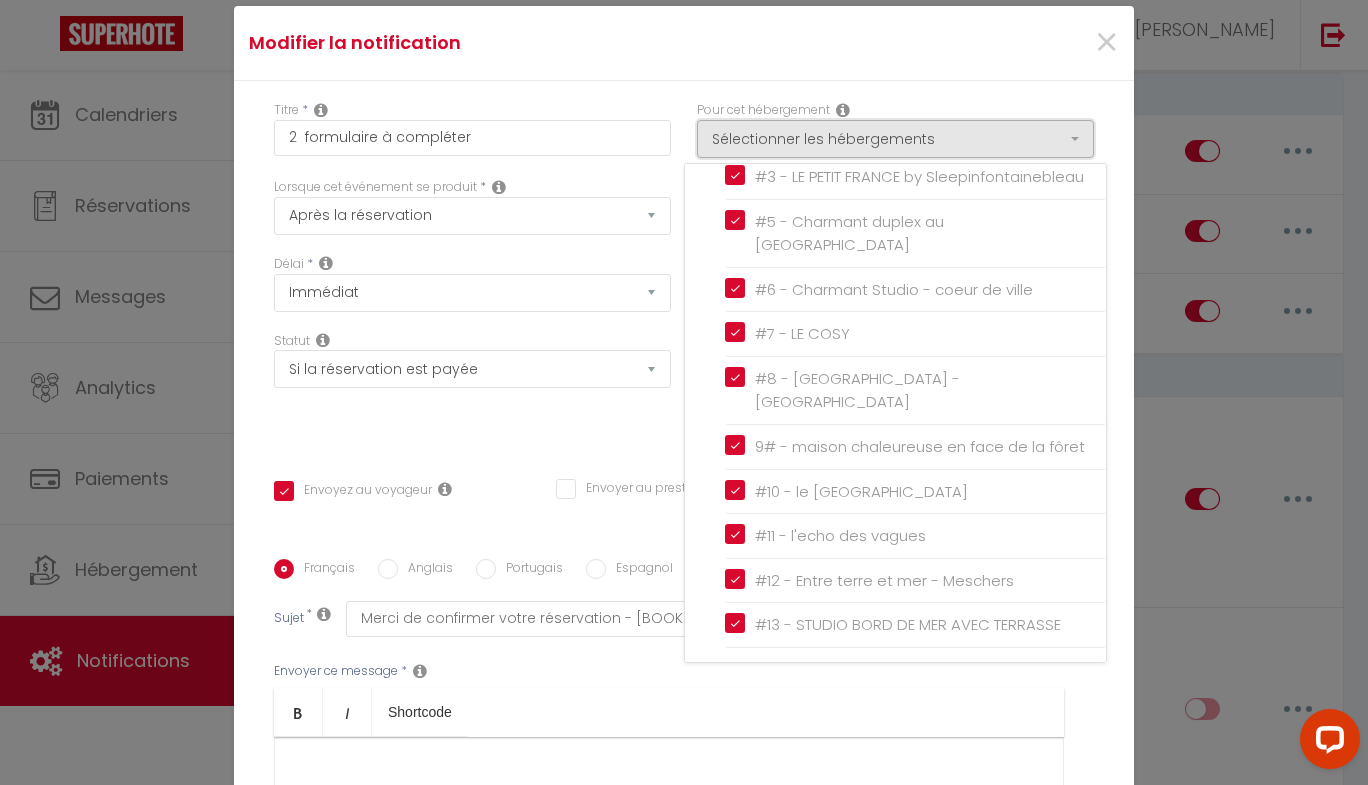 scroll, scrollTop: 0, scrollLeft: 0, axis: both 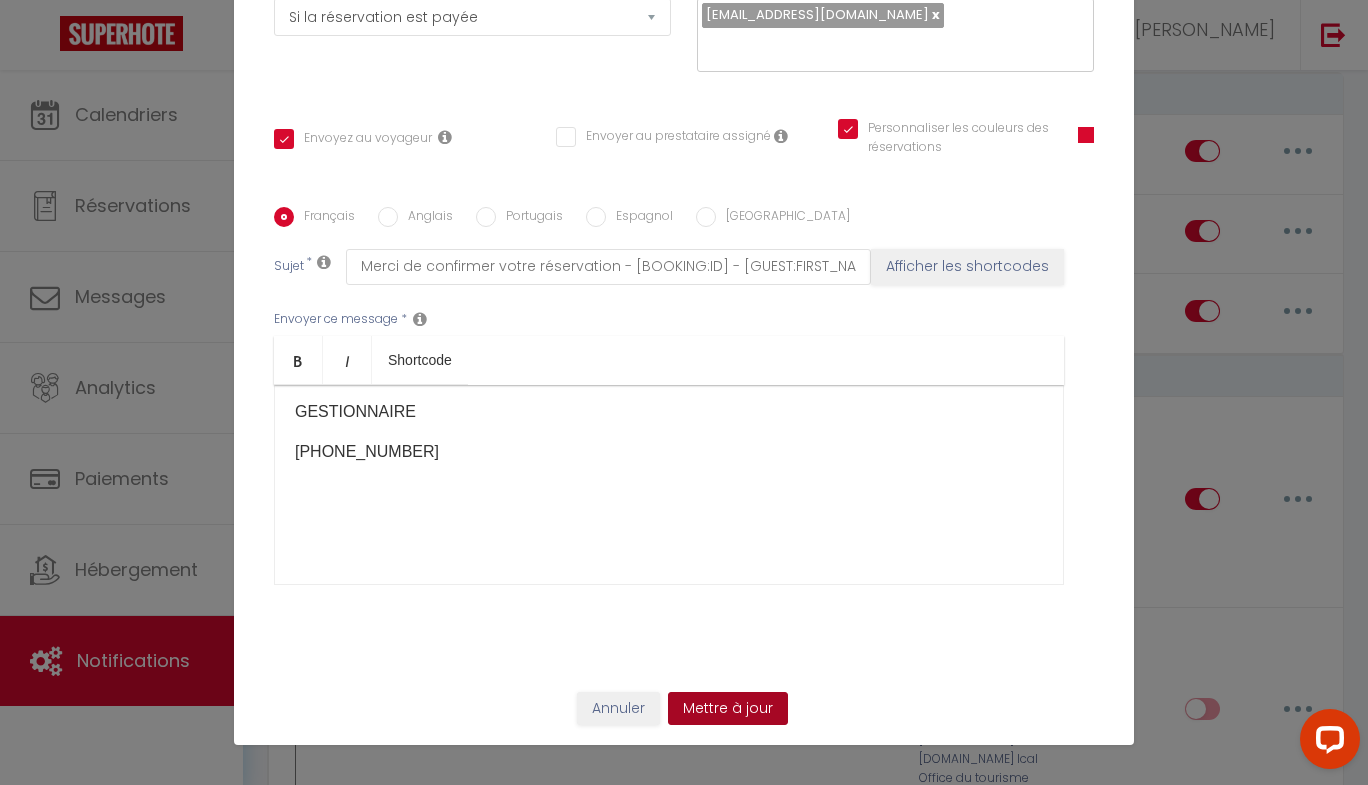 click on "Mettre à jour" at bounding box center (728, 709) 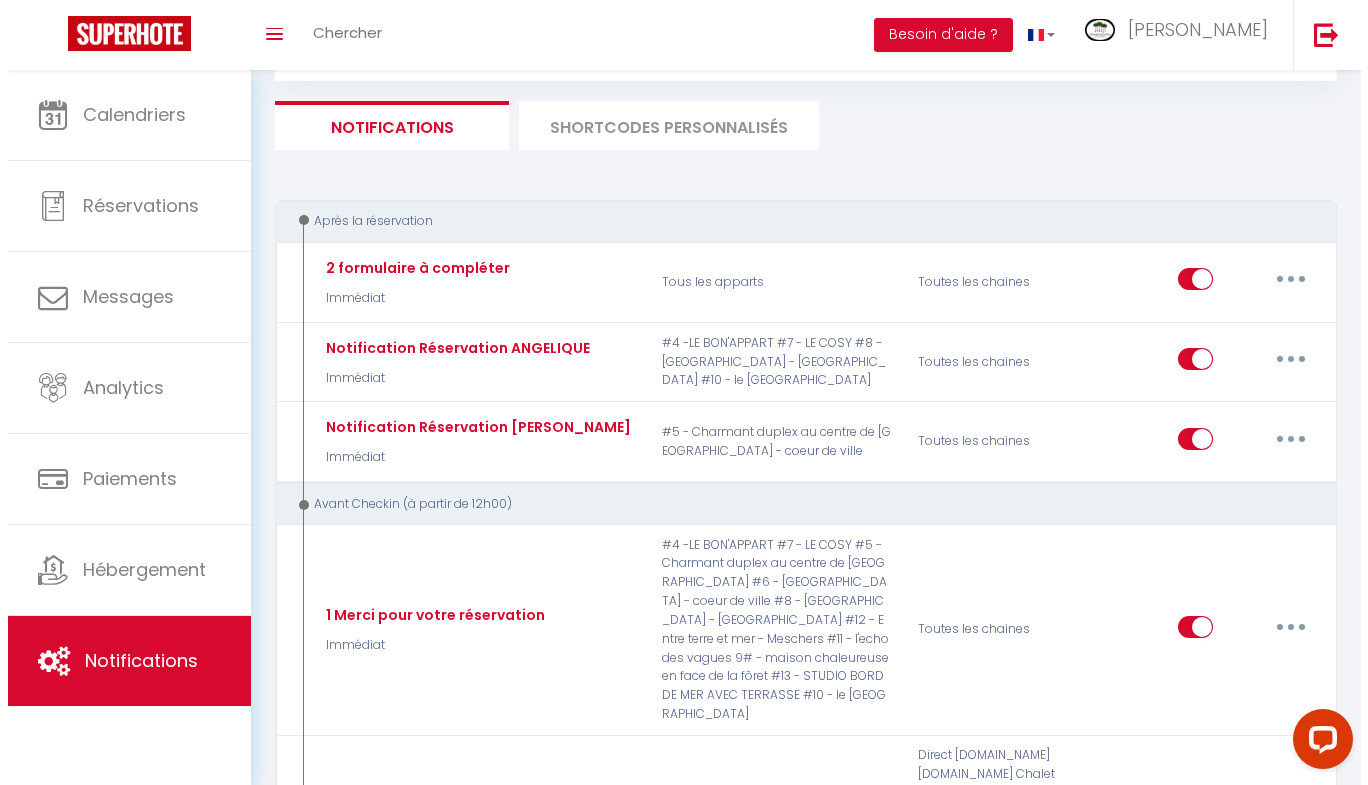 scroll, scrollTop: 106, scrollLeft: 0, axis: vertical 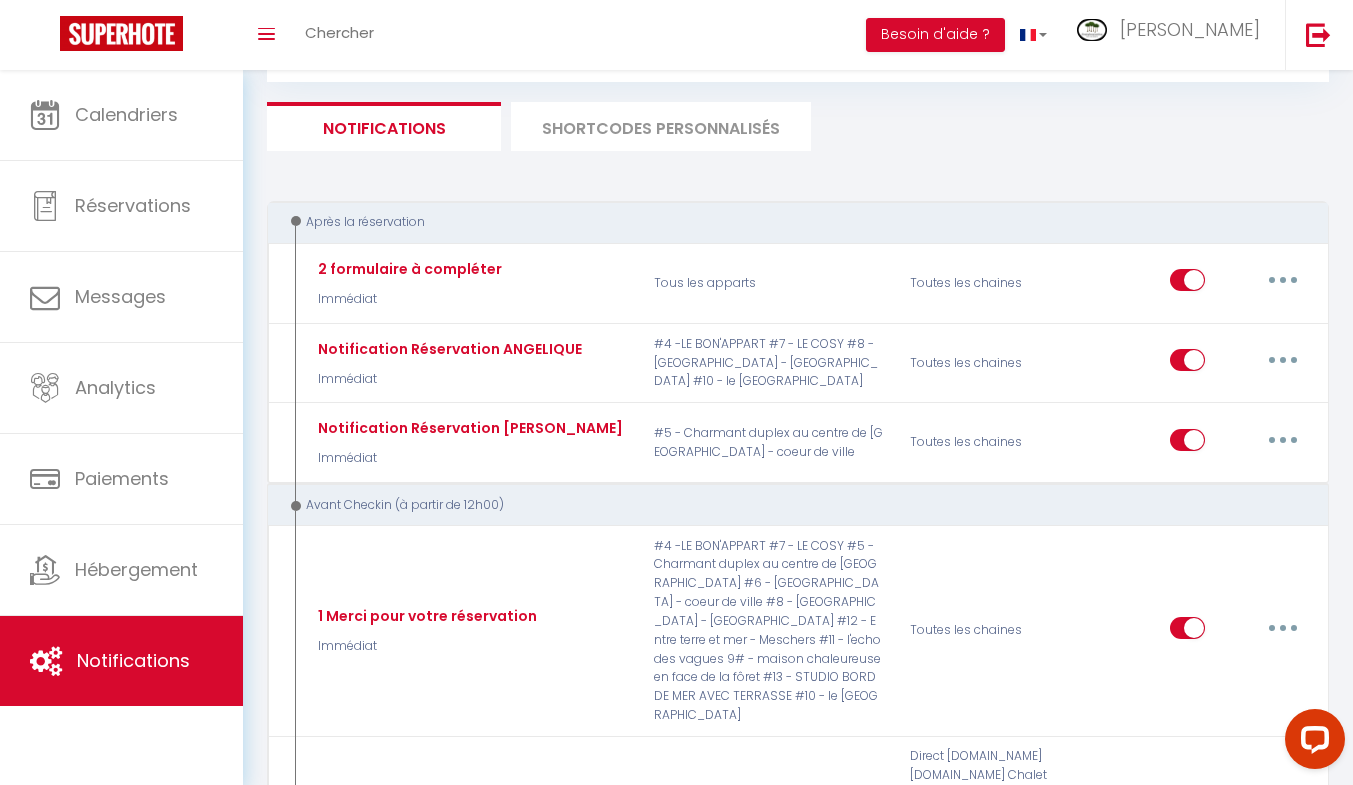 click at bounding box center [1283, 280] 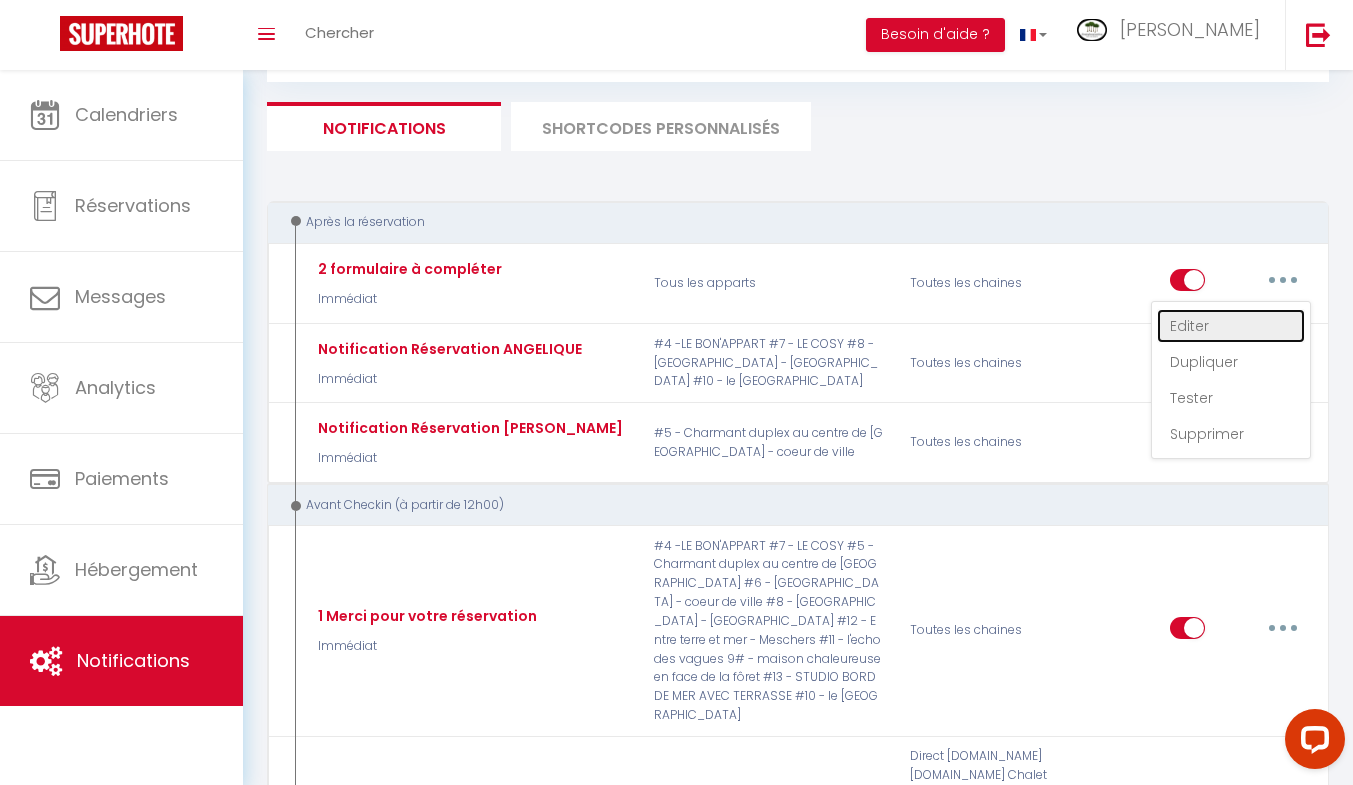 click on "Editer" at bounding box center [1231, 326] 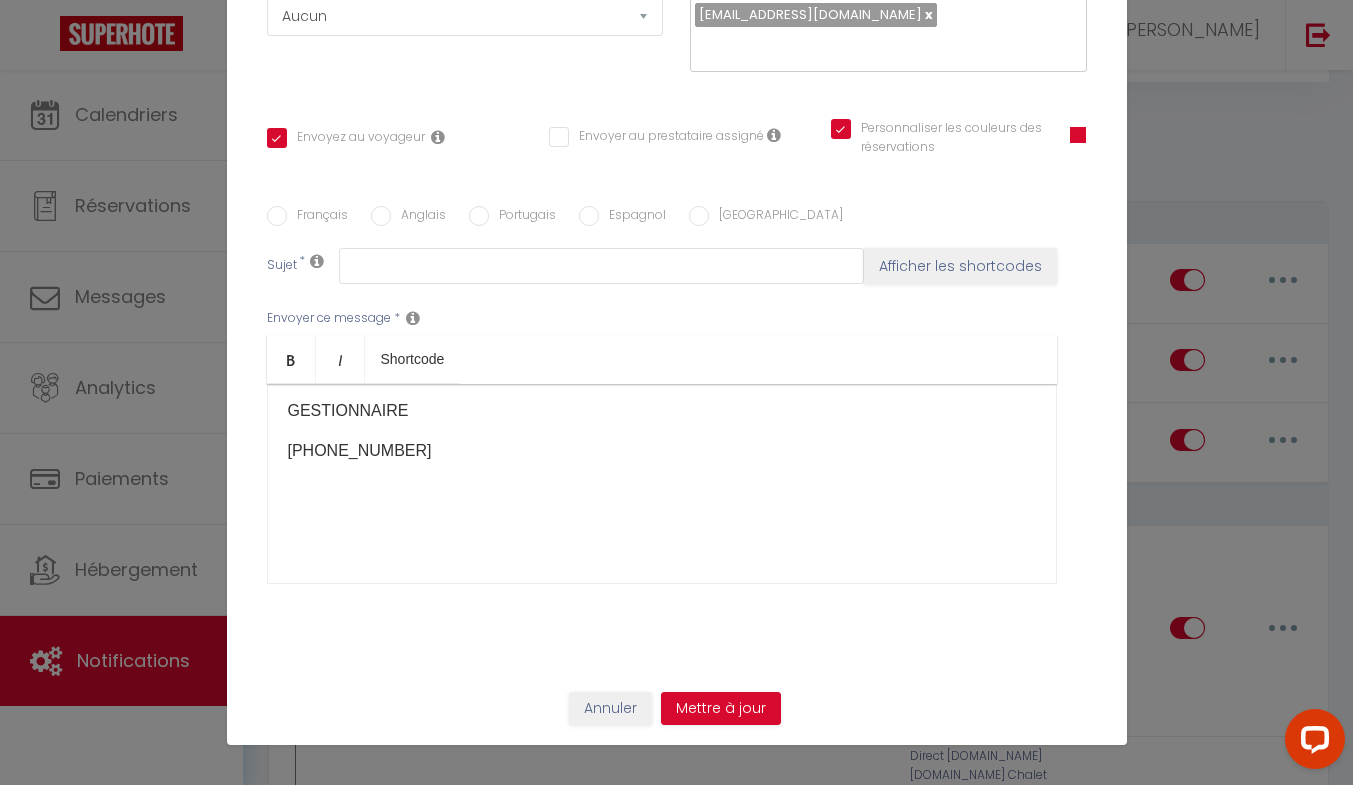 type on "2  formulaire à compléter" 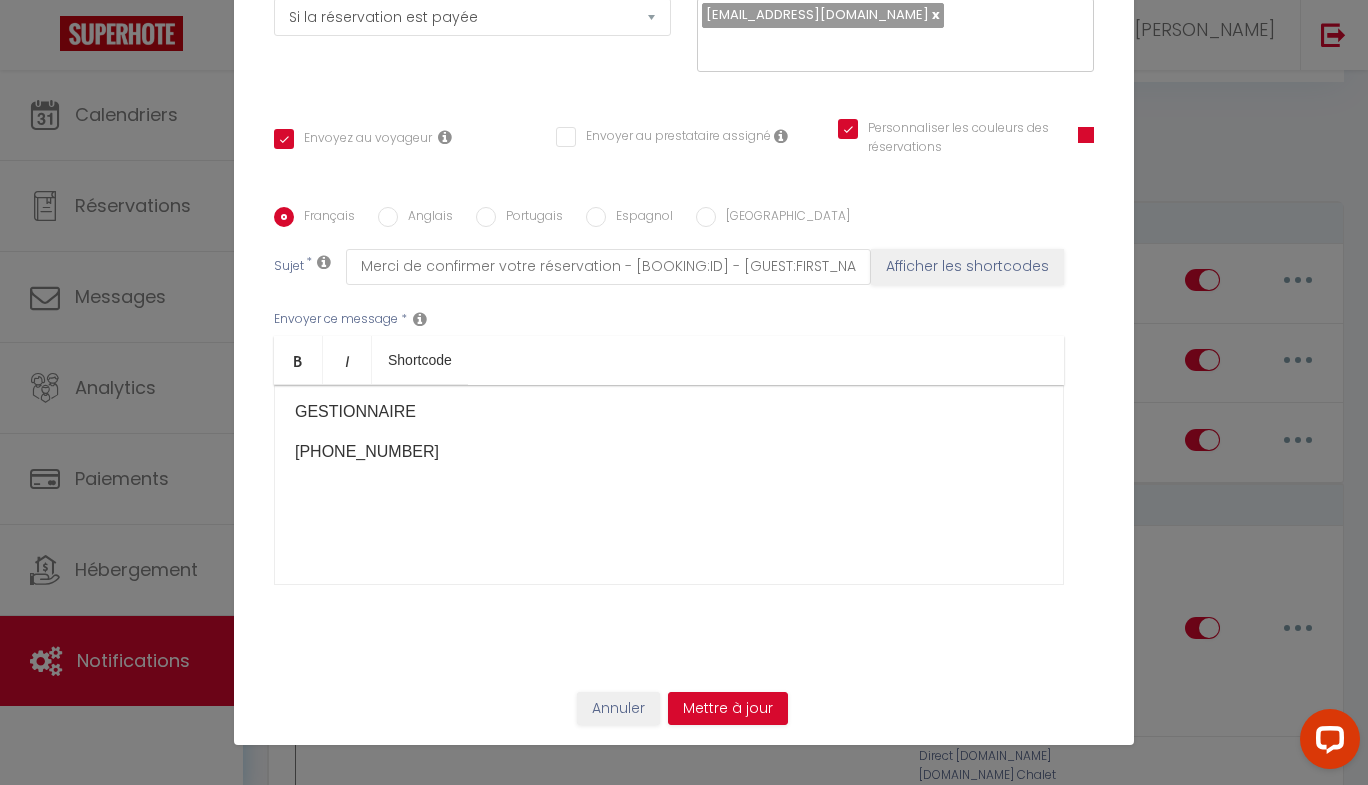 click on "Anglais" at bounding box center [388, 217] 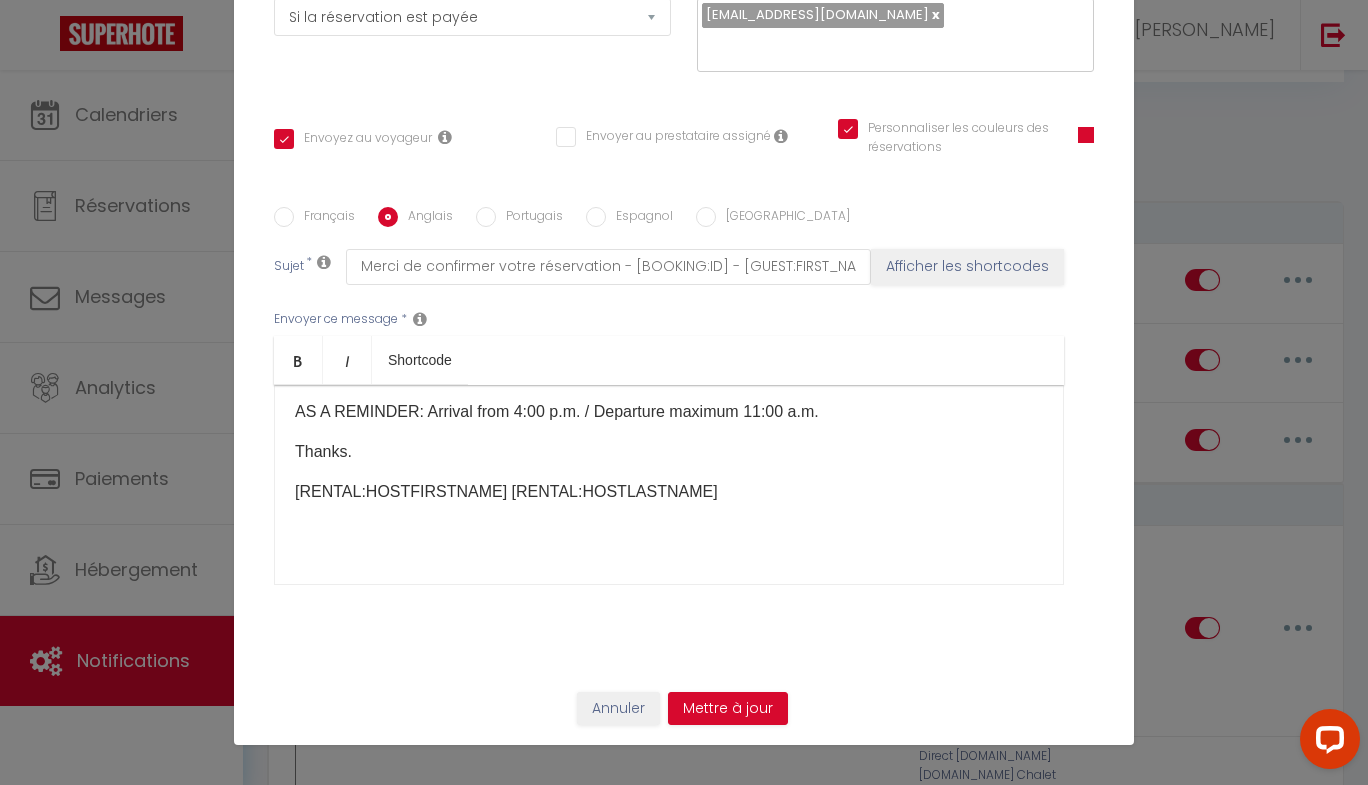checkbox on "true" 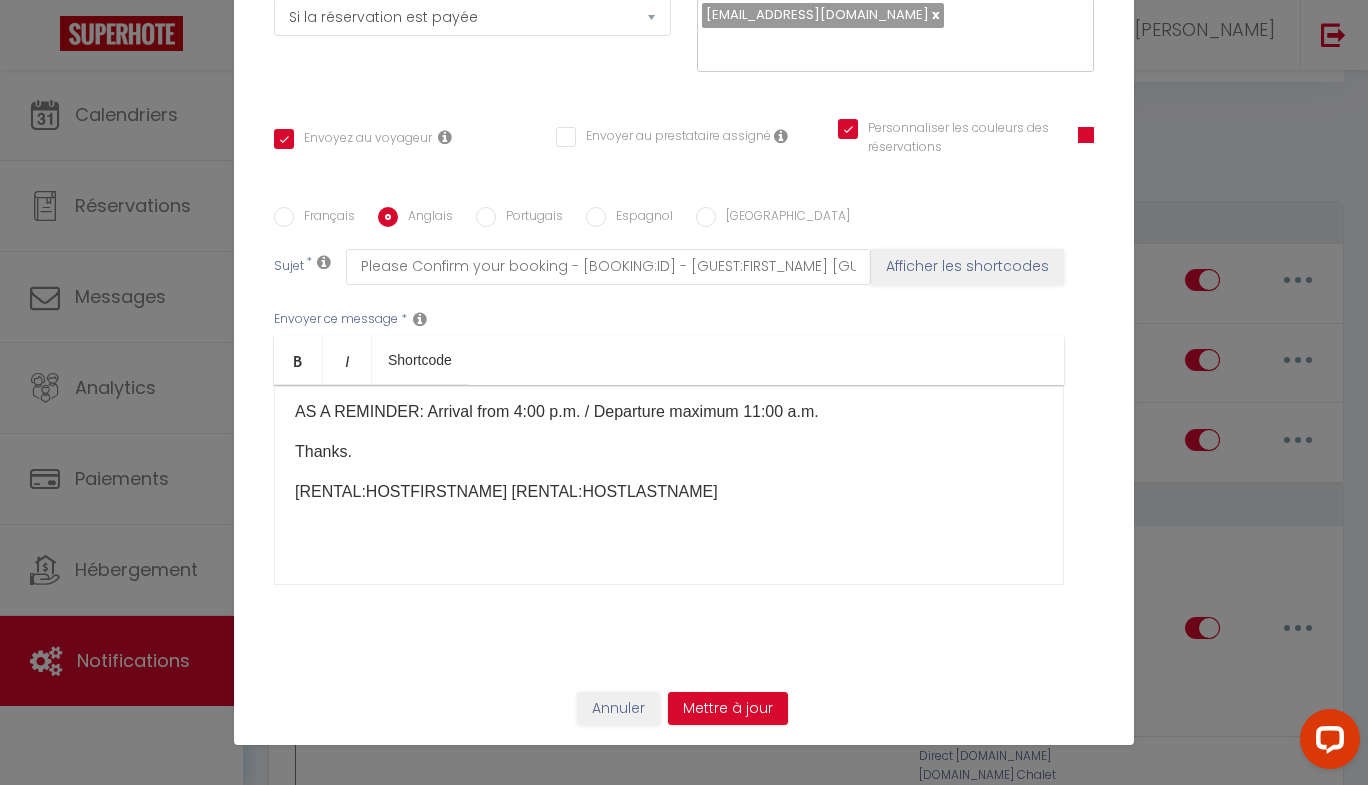 scroll, scrollTop: 110, scrollLeft: 0, axis: vertical 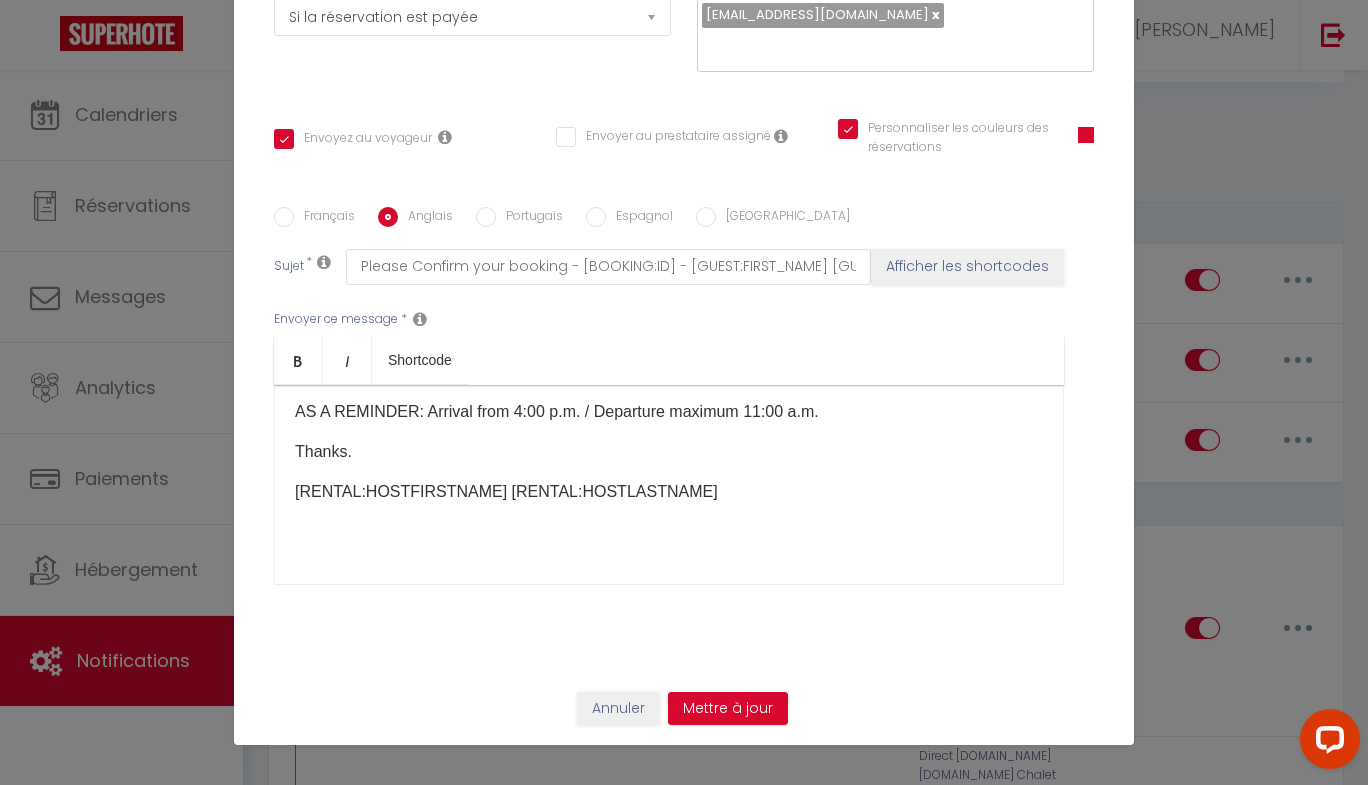 click on "Français" at bounding box center [284, 217] 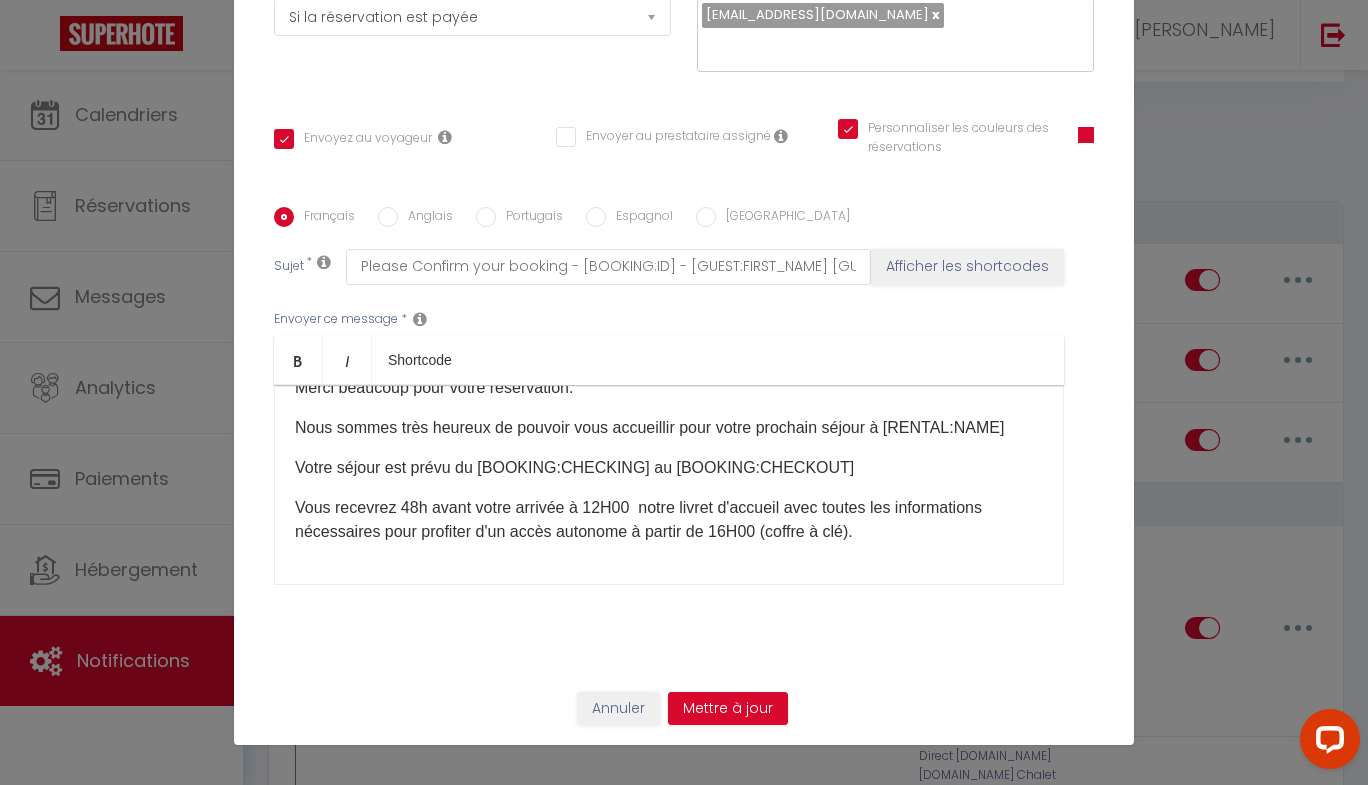 checkbox on "true" 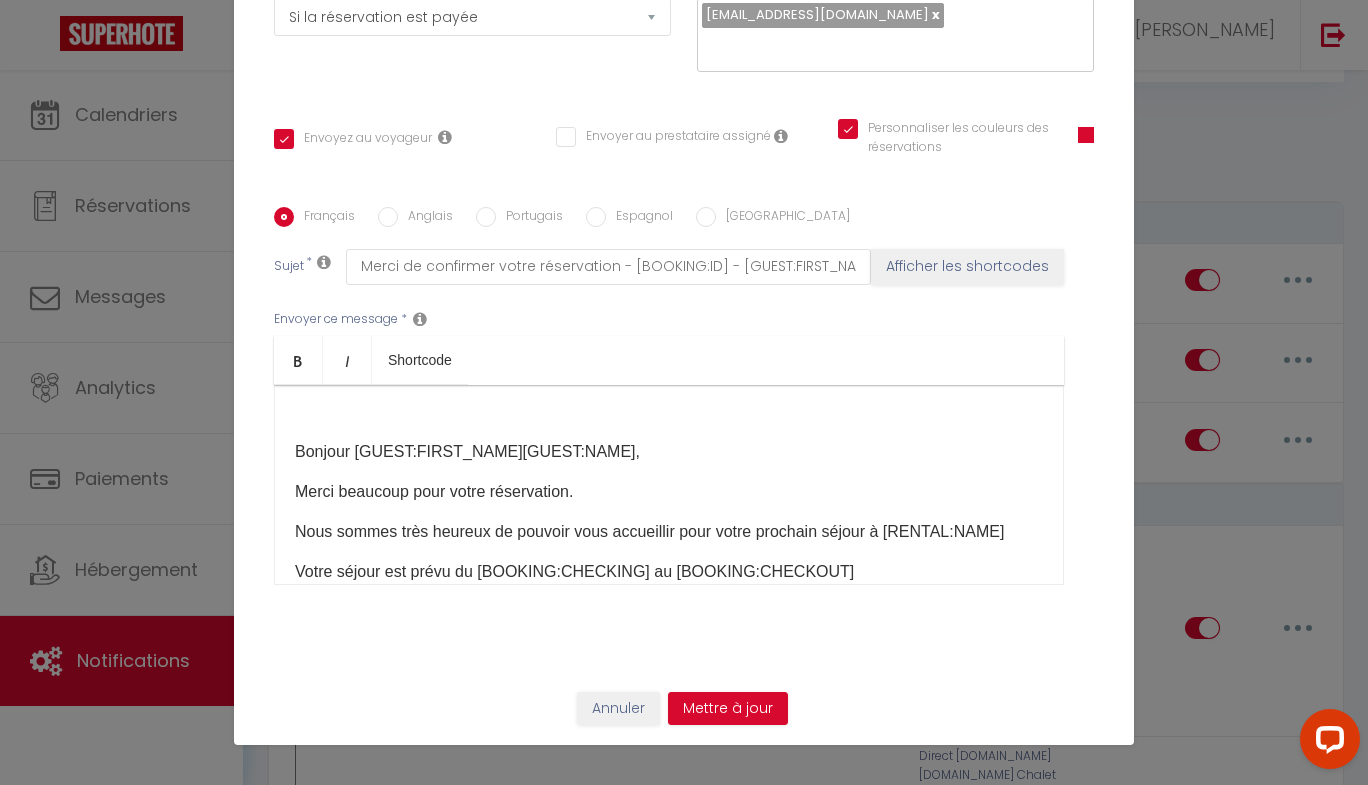 scroll, scrollTop: 0, scrollLeft: 0, axis: both 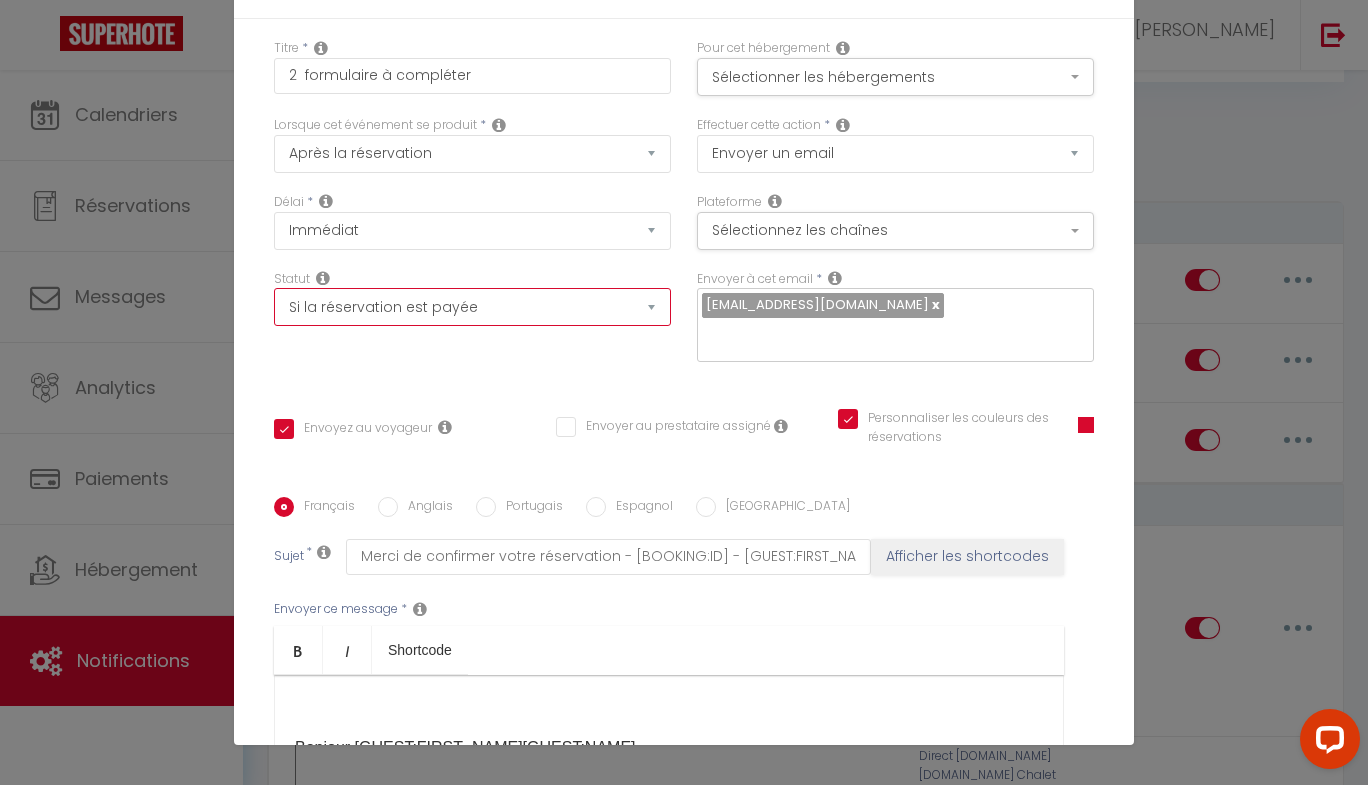 click on "Aucun   Si la réservation est payée   Si réservation non payée   Si la caution a été prise   Si caution non payée" at bounding box center [472, 307] 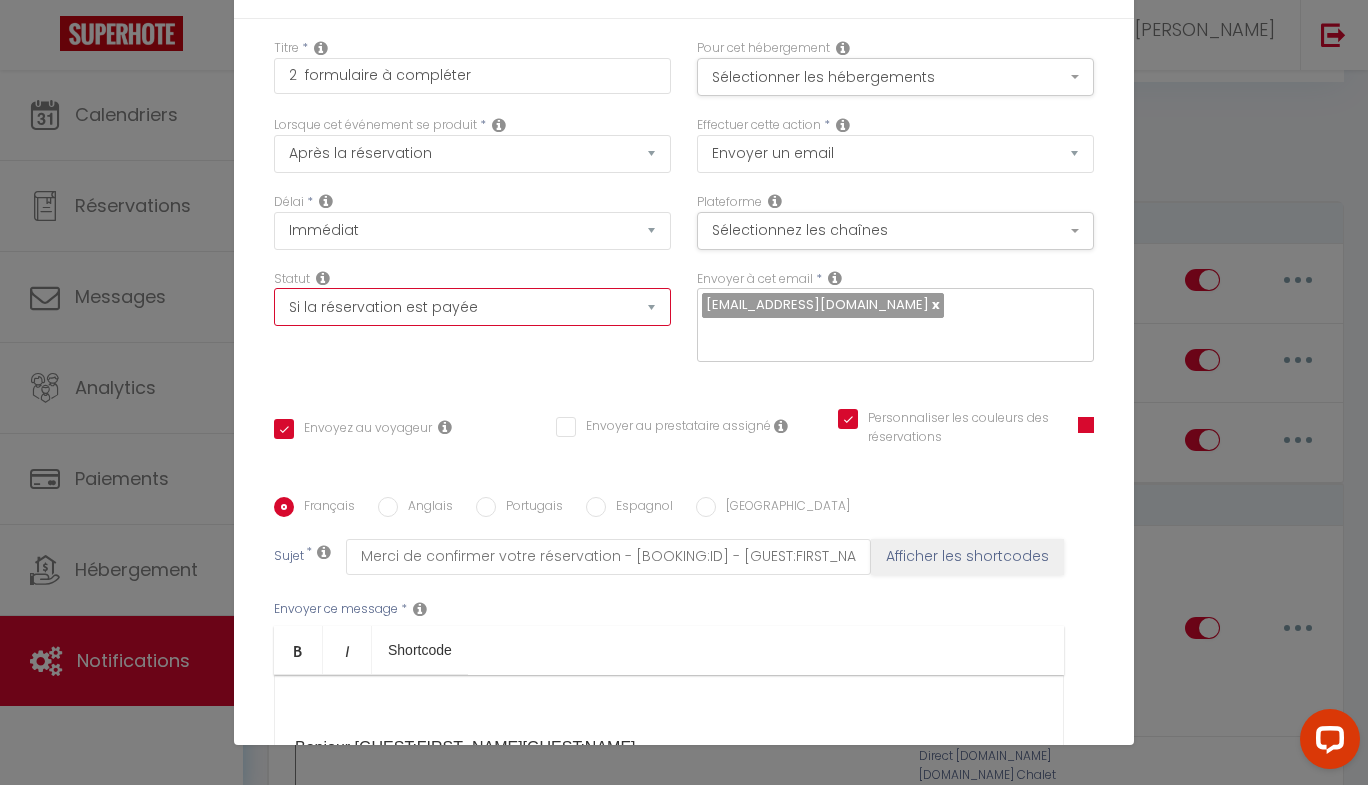 select 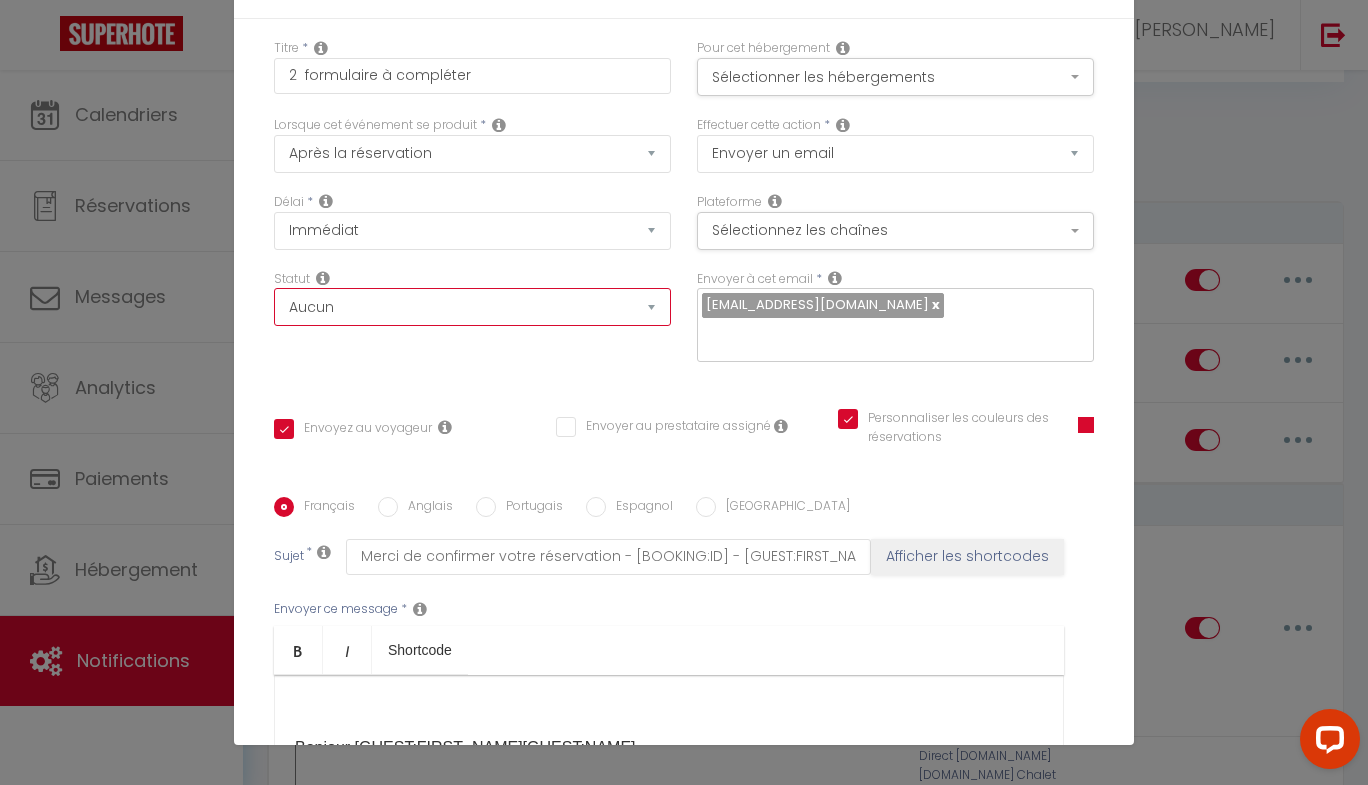 click on "Aucun   Si la réservation est payée   Si réservation non payée   Si la caution a été prise   Si caution non payée" at bounding box center (472, 307) 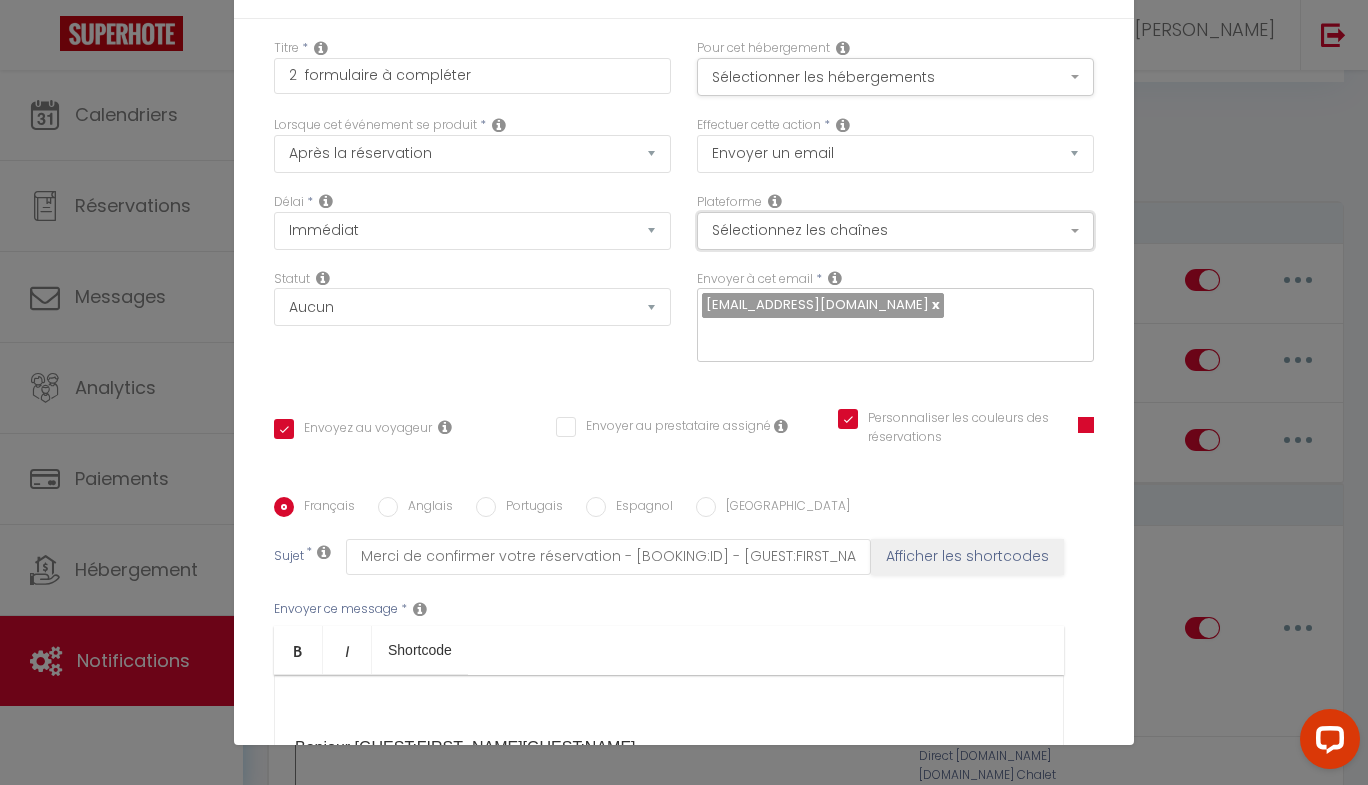 click on "Sélectionnez les chaînes" at bounding box center [895, 231] 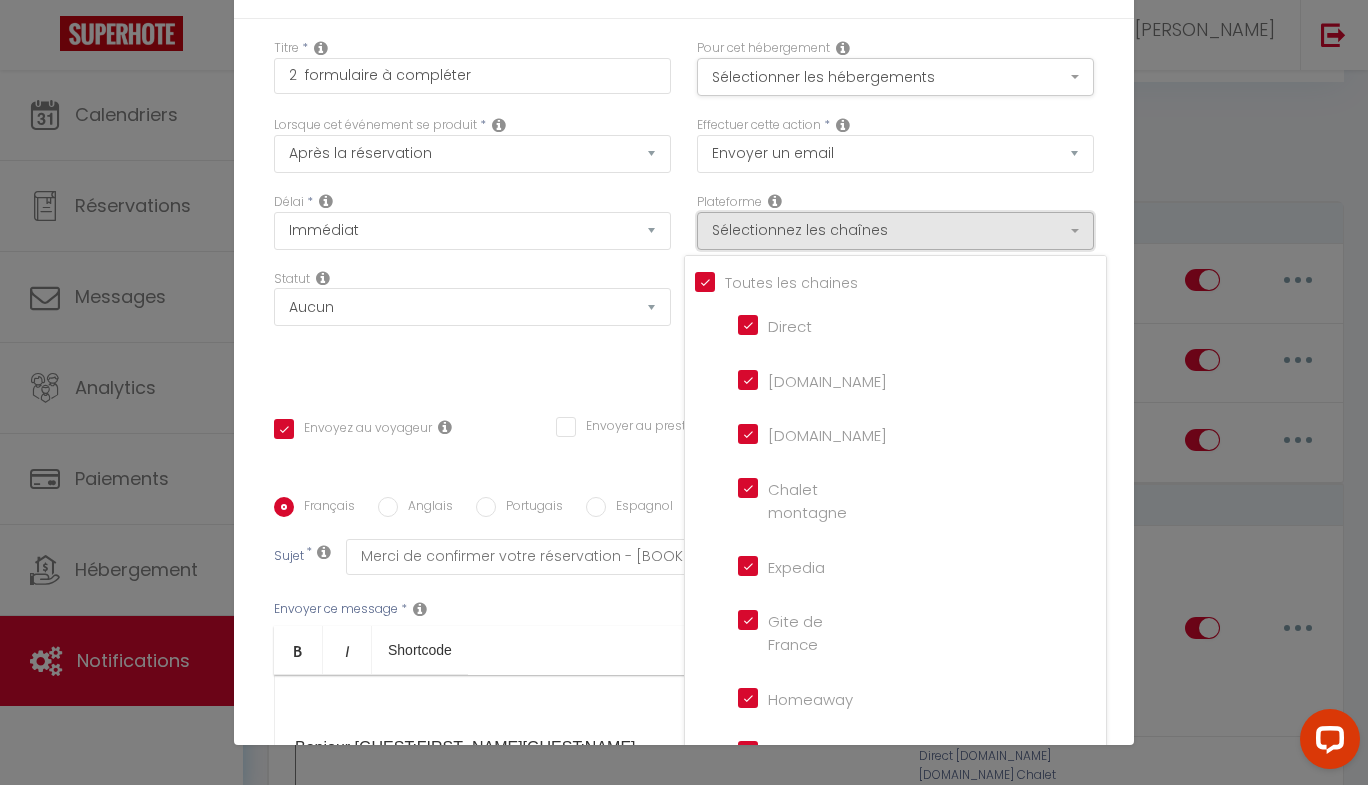 click on "Sélectionnez les chaînes" at bounding box center [895, 231] 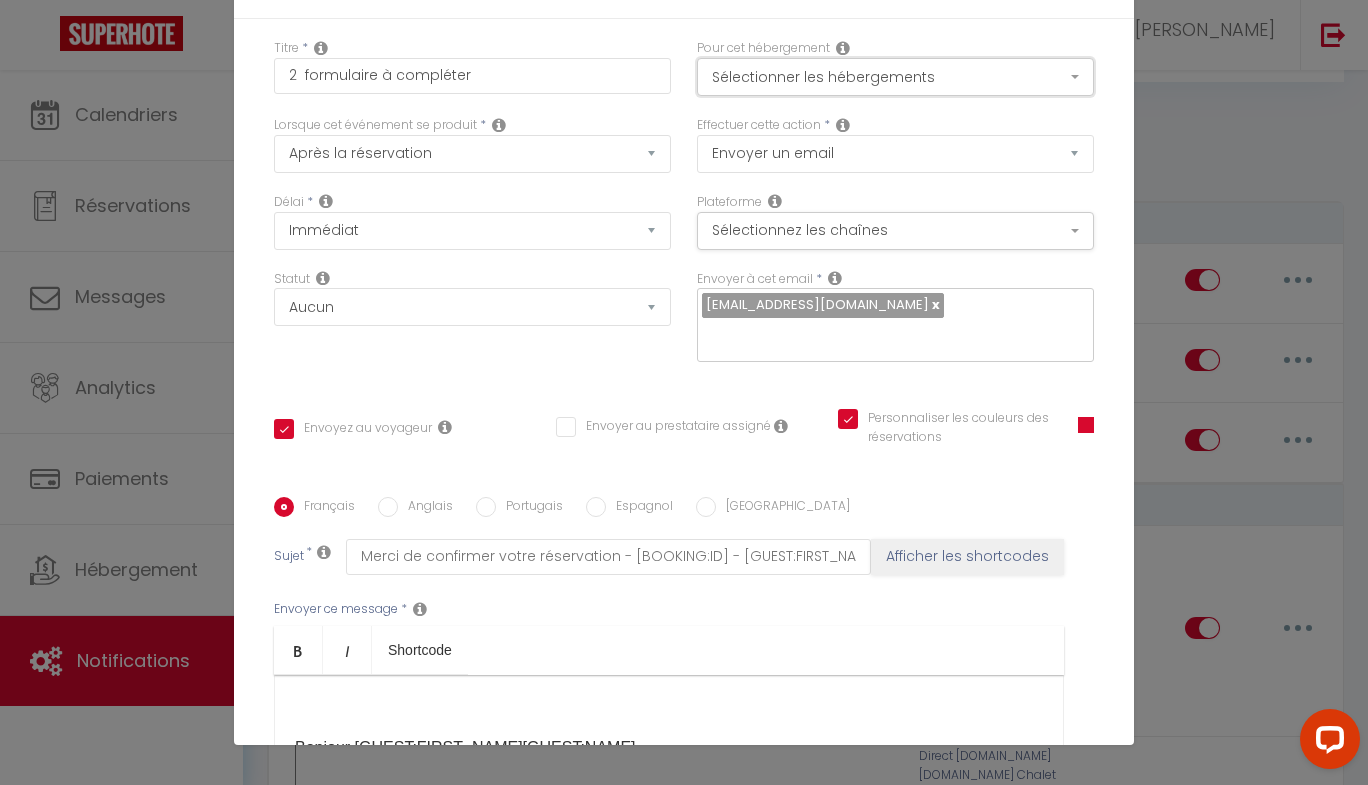 click on "Sélectionner les hébergements" at bounding box center [895, 77] 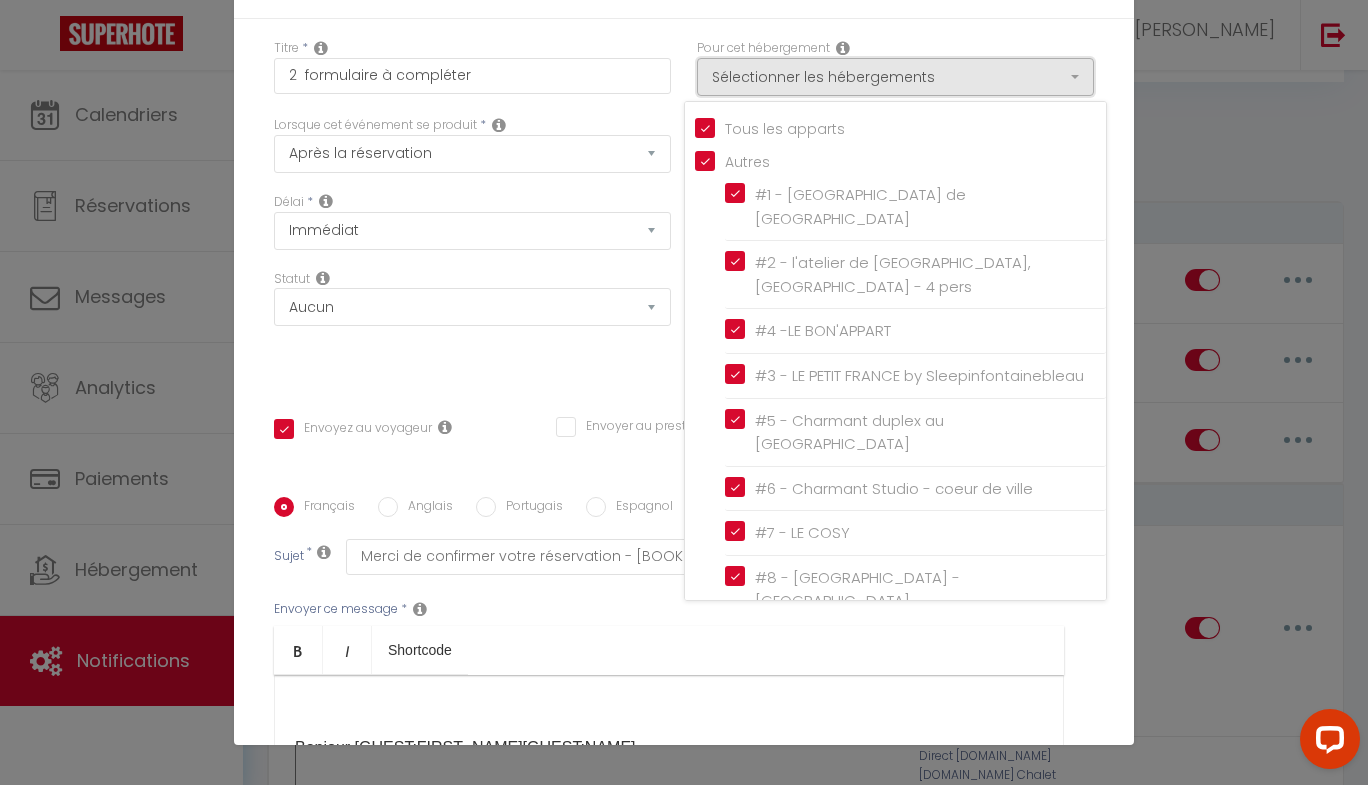 click on "Sélectionner les hébergements" at bounding box center [895, 77] 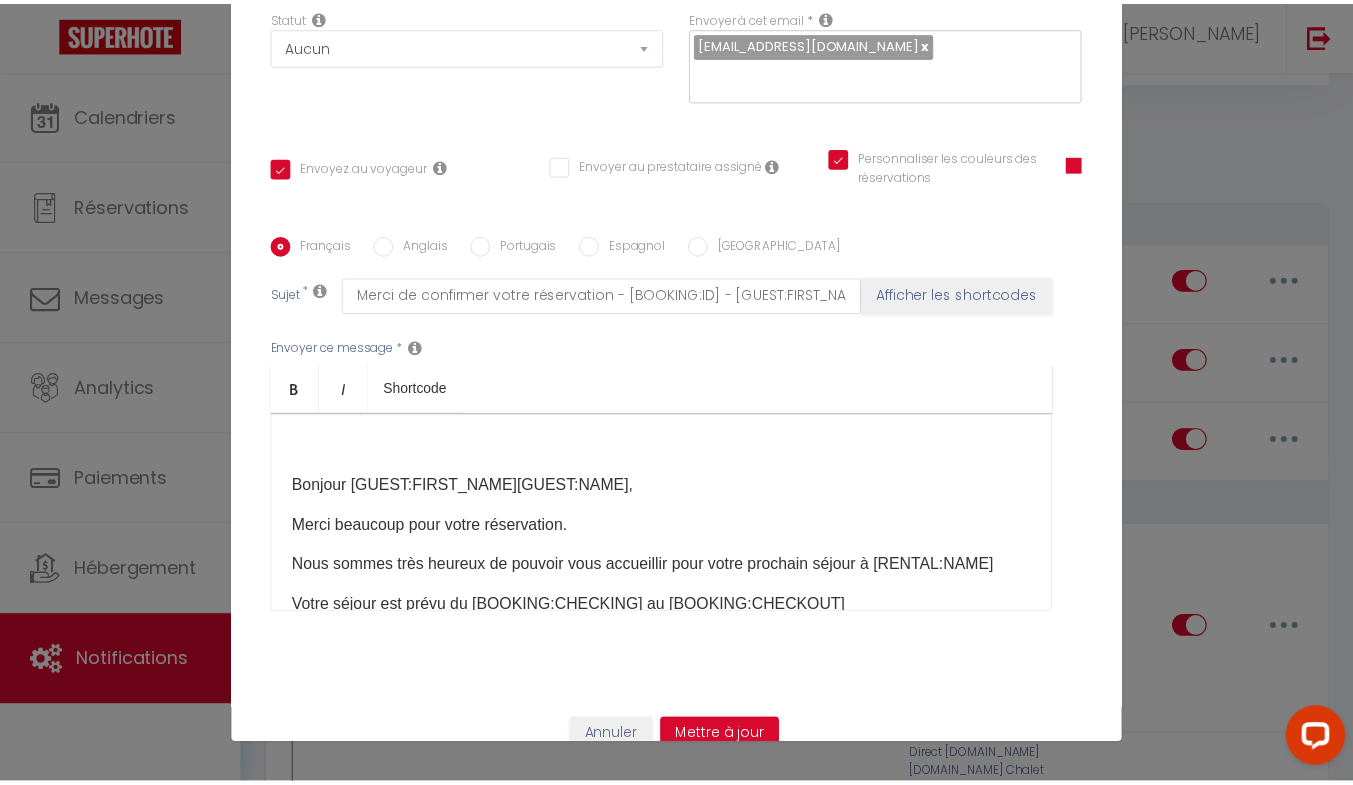 scroll, scrollTop: 308, scrollLeft: 0, axis: vertical 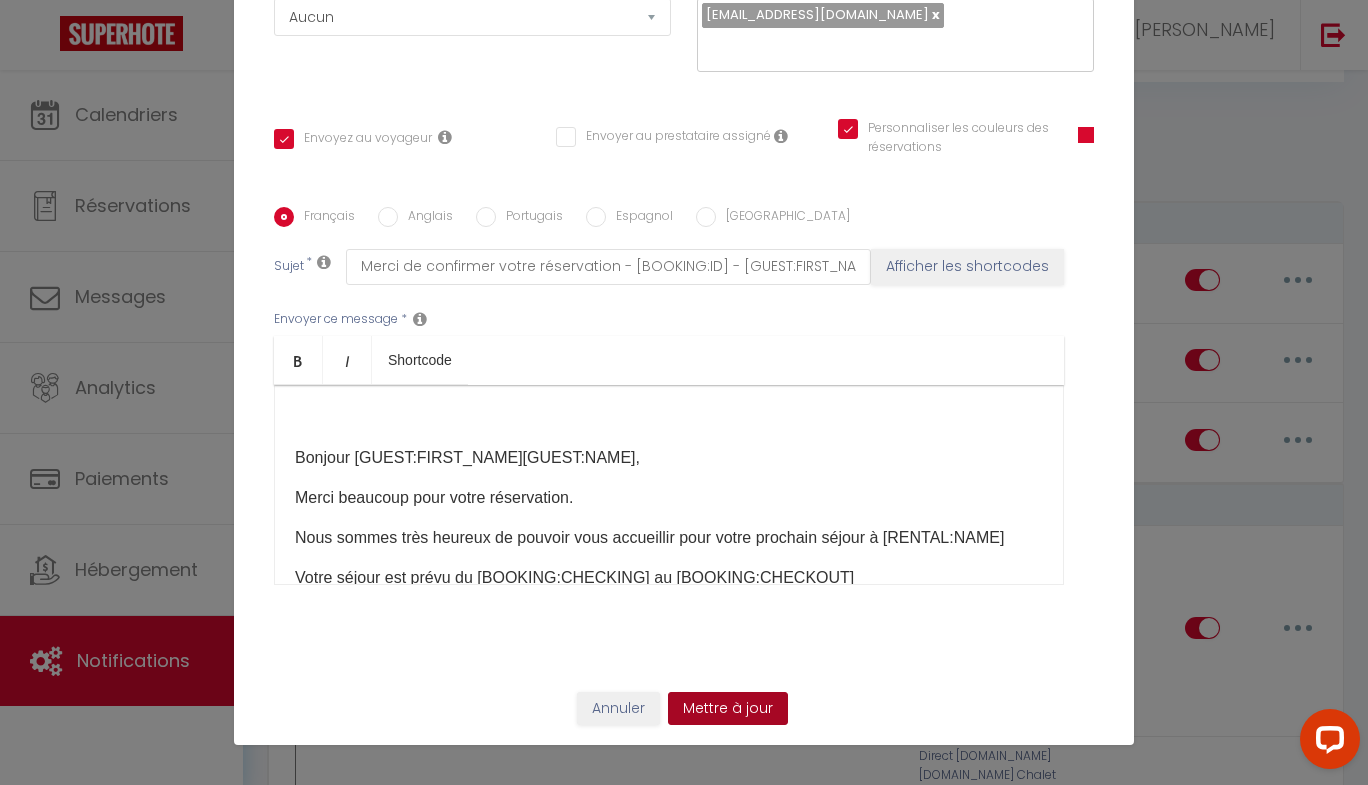click on "Mettre à jour" at bounding box center [728, 709] 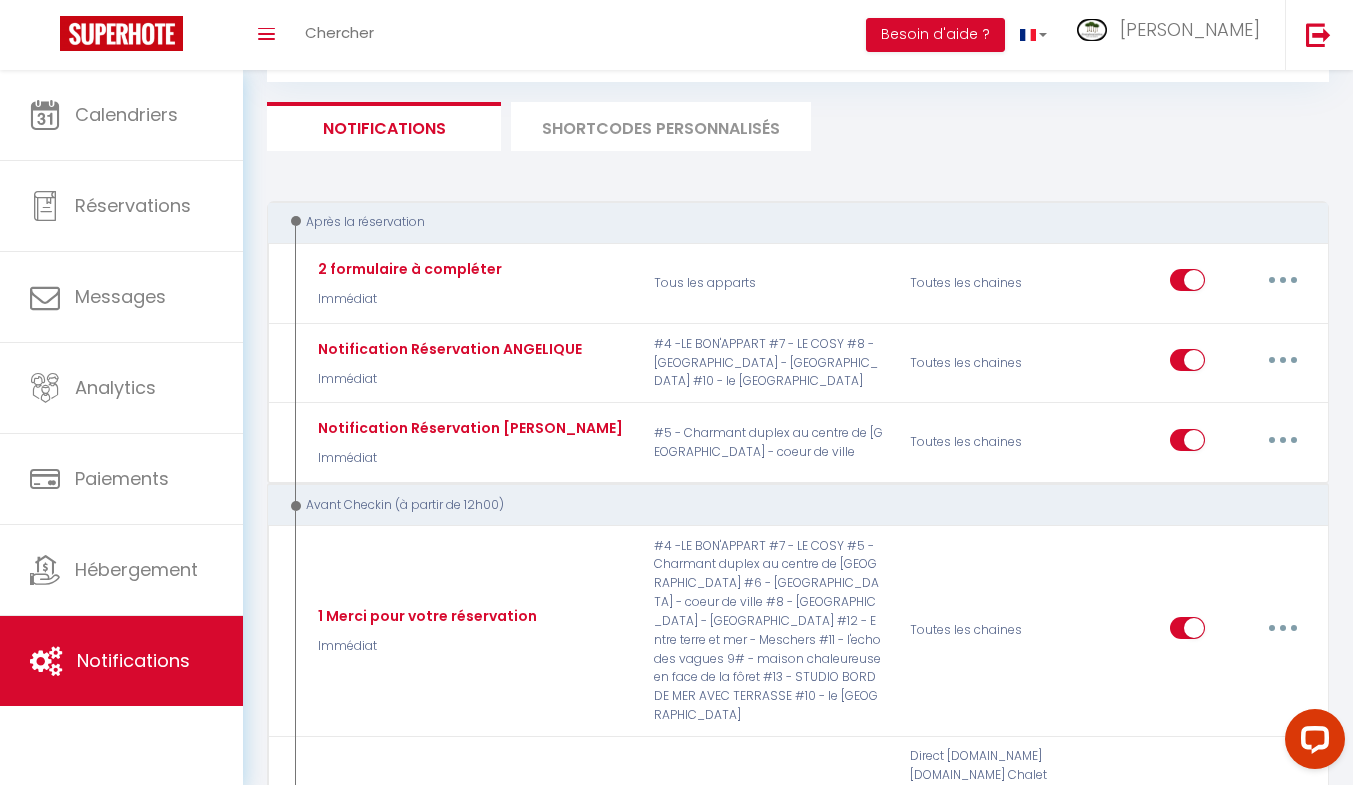 click at bounding box center (1283, 280) 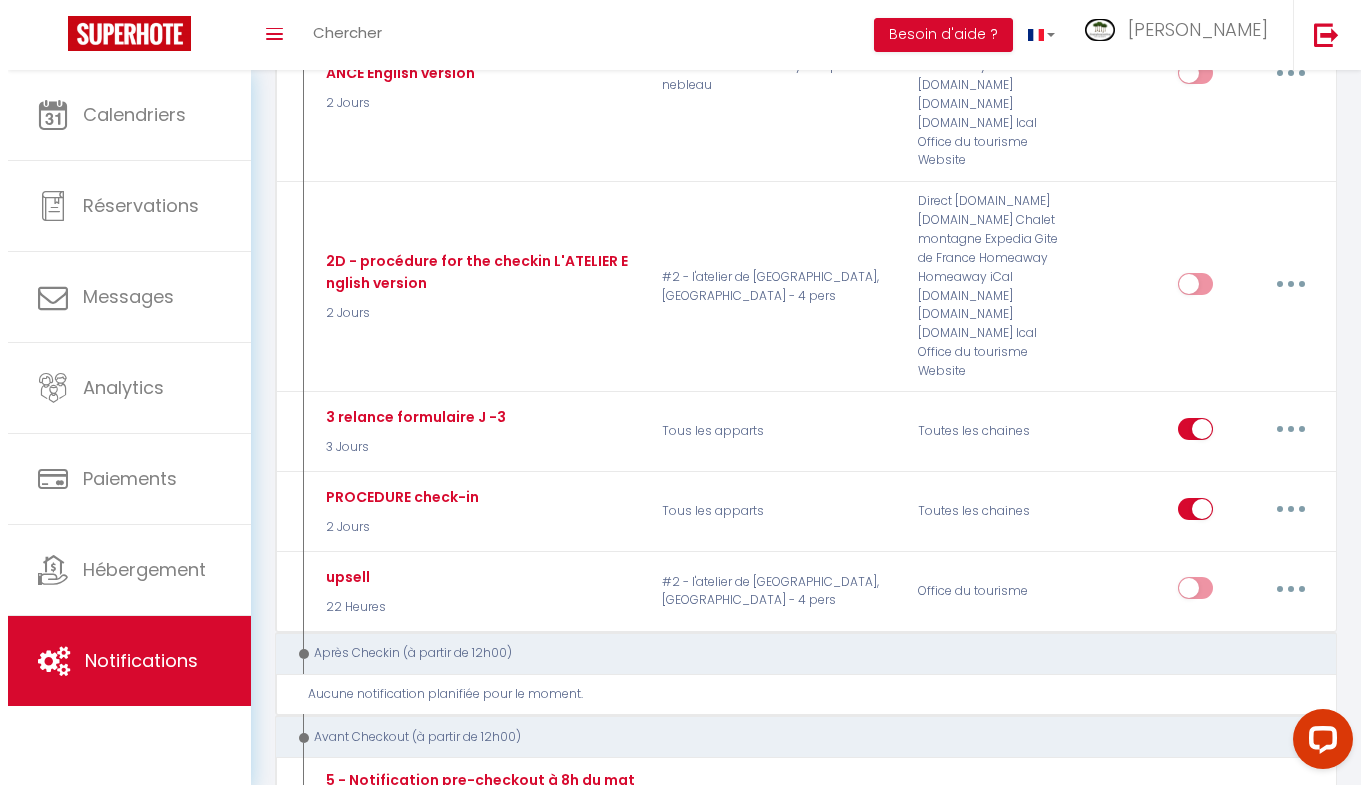 scroll, scrollTop: 1293, scrollLeft: 0, axis: vertical 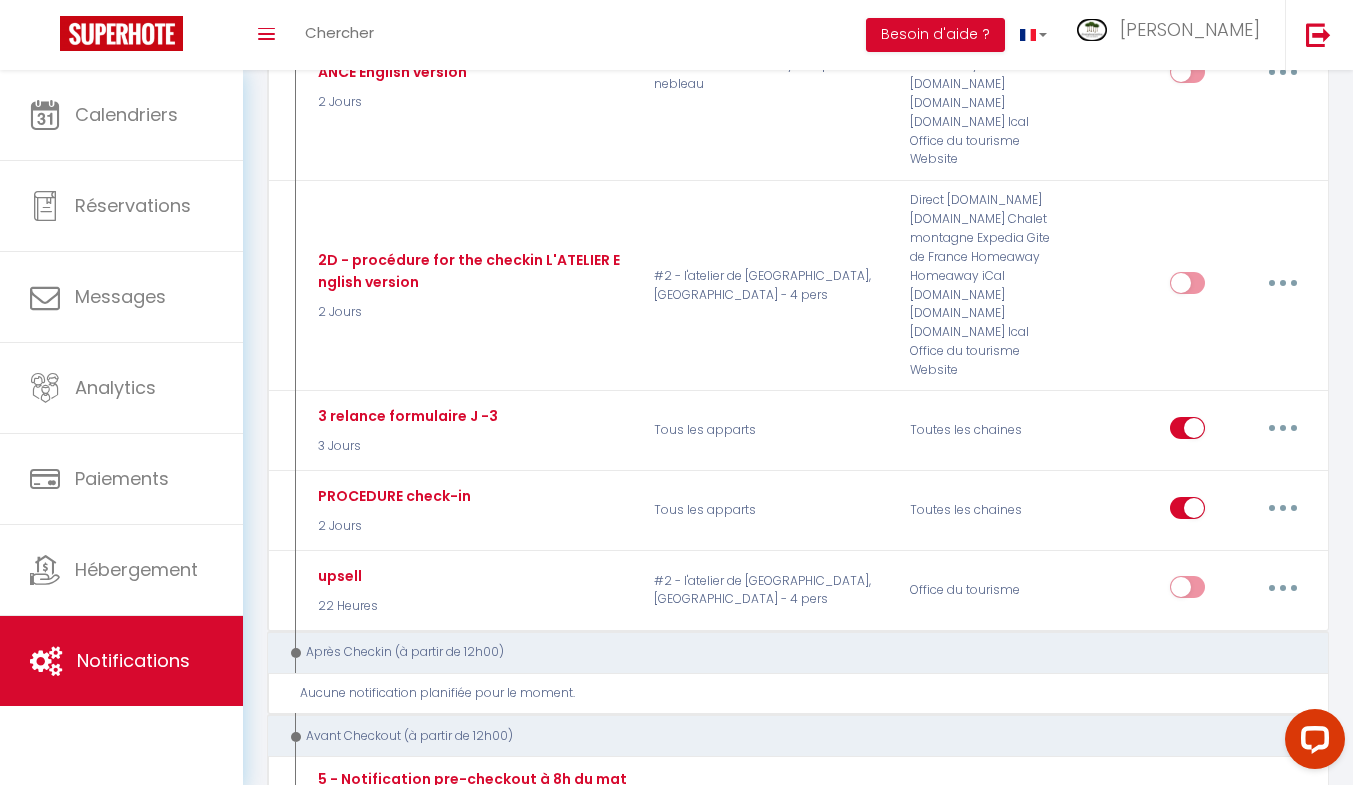 click at bounding box center [1283, 428] 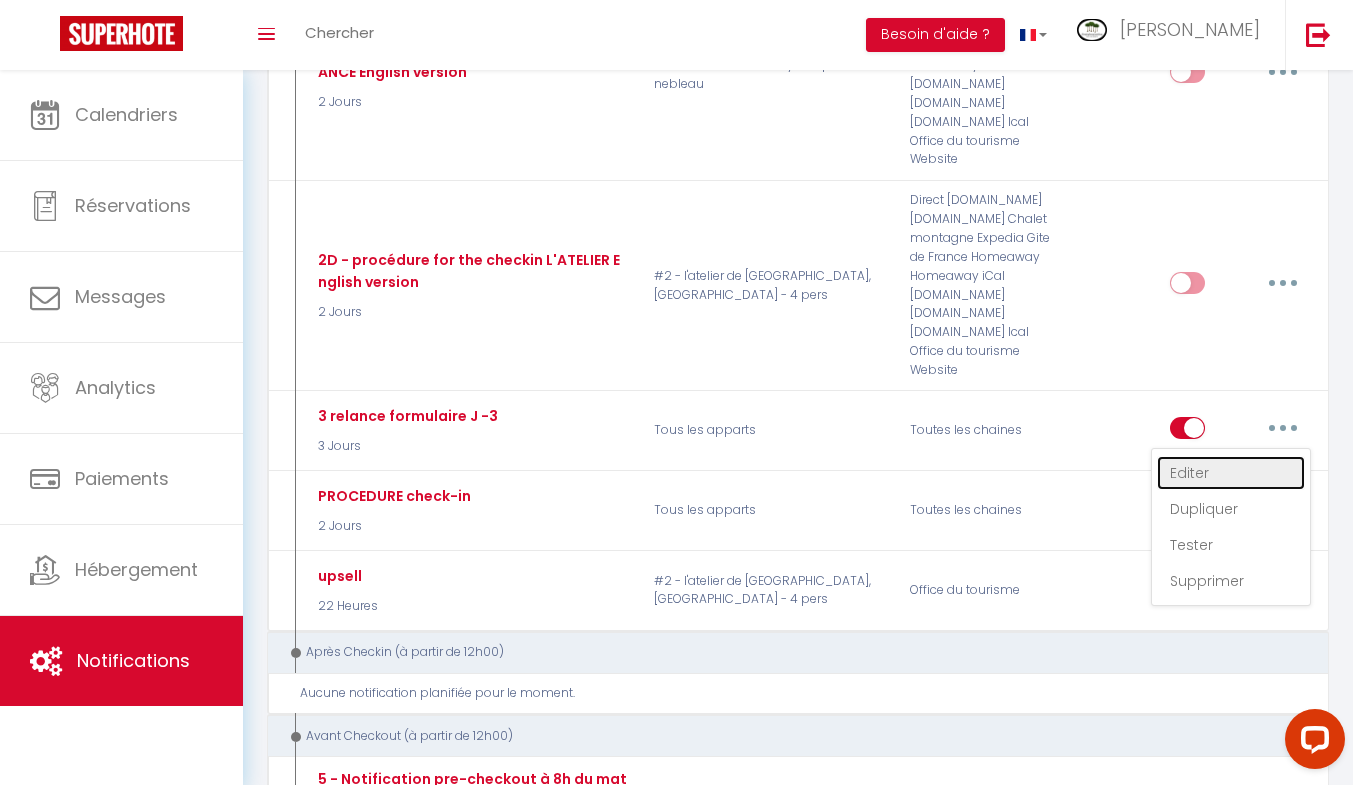 click on "Editer" at bounding box center [1231, 473] 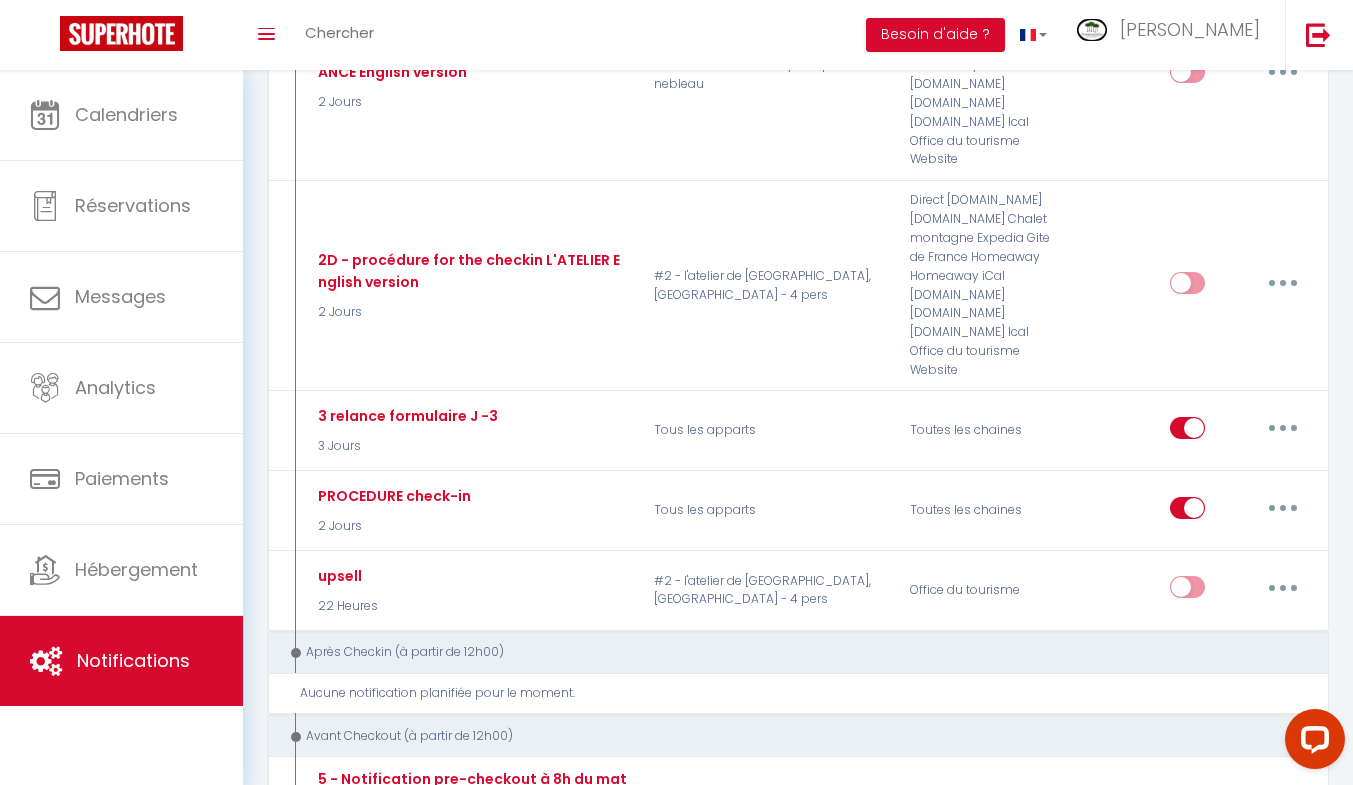 type on "3 relance formulaire J -3" 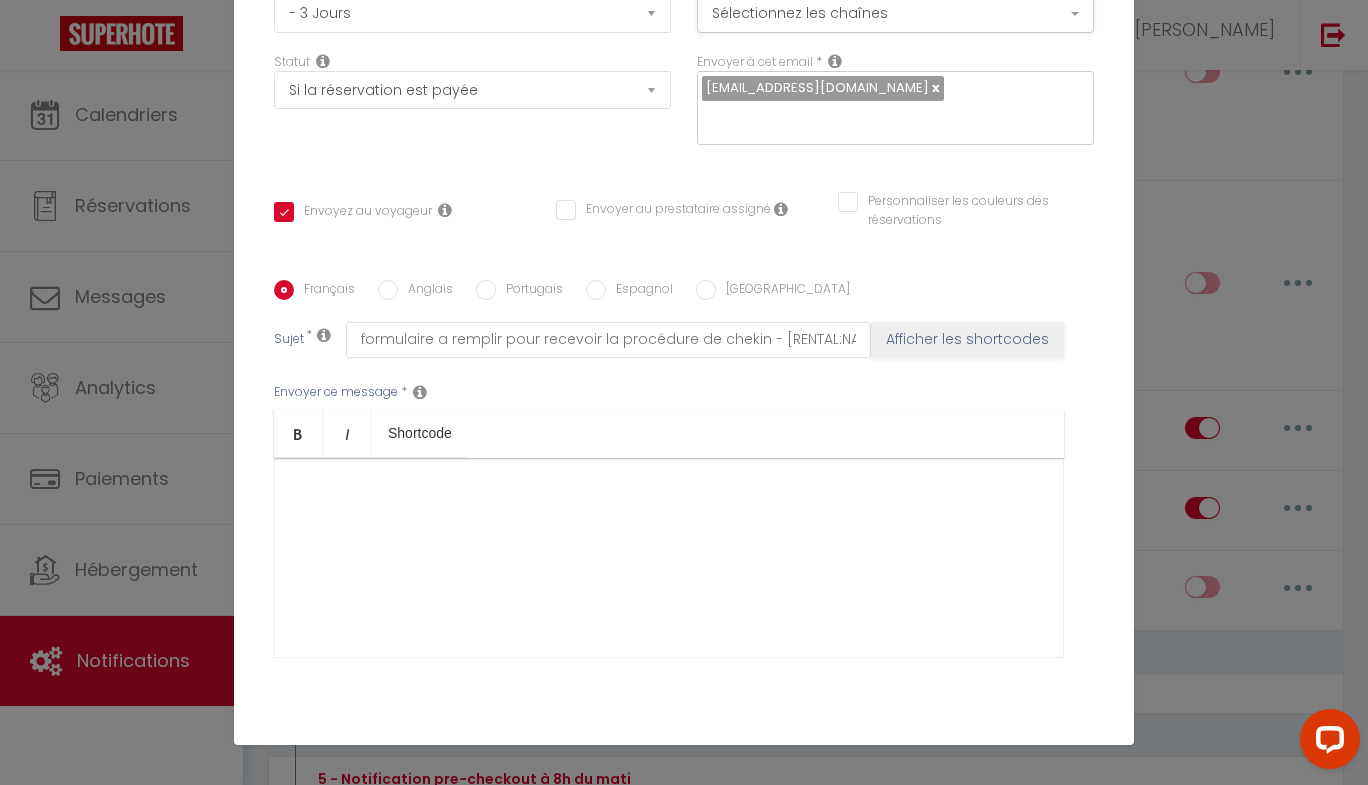 scroll, scrollTop: 220, scrollLeft: 0, axis: vertical 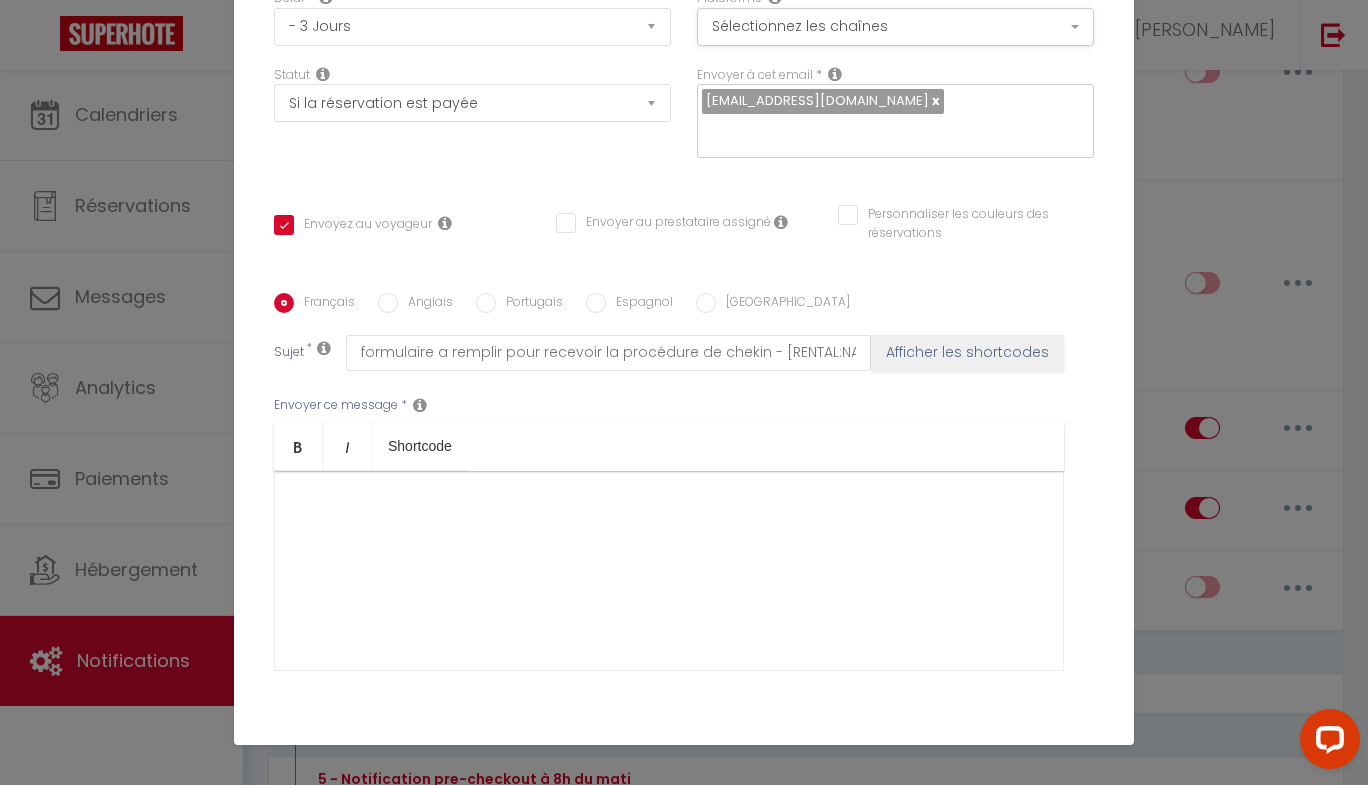 click on "Modifier la notification   ×   Titre   *     3 relance formulaire J -3   Pour cet hébergement
Sélectionner les hébergements
Tous les apparts
Autres
#1 - Studio hyper centre de fontainebleau
#2 - l'atelier de Fontainebleau, hyper centre - 4 pers
#4 -LE BON'APPART
#3 - LE PETIT FRANCE by Sleepinfontainebleau
#5 - Charmant duplex au centre de Fontainebleau
#7 - LE COSY" at bounding box center [684, 392] 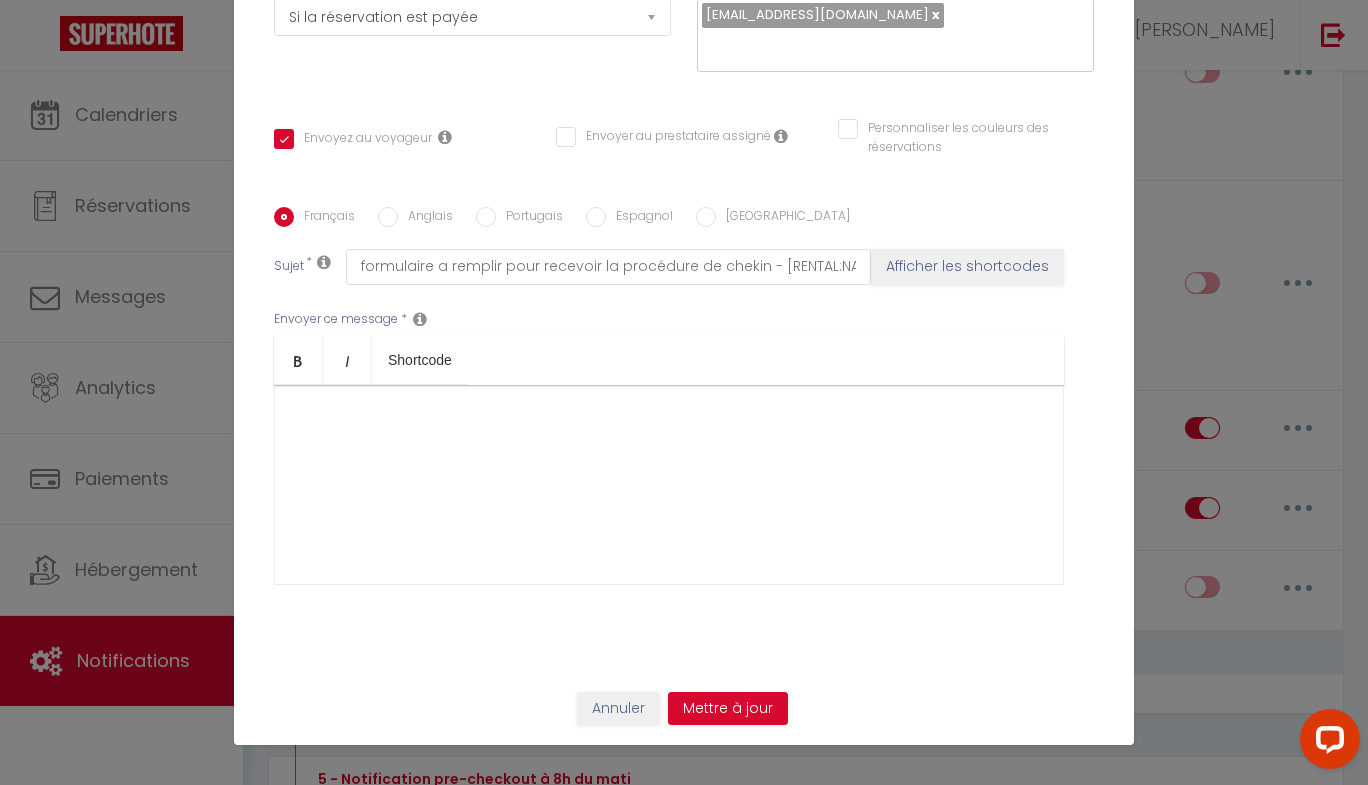scroll, scrollTop: 308, scrollLeft: 0, axis: vertical 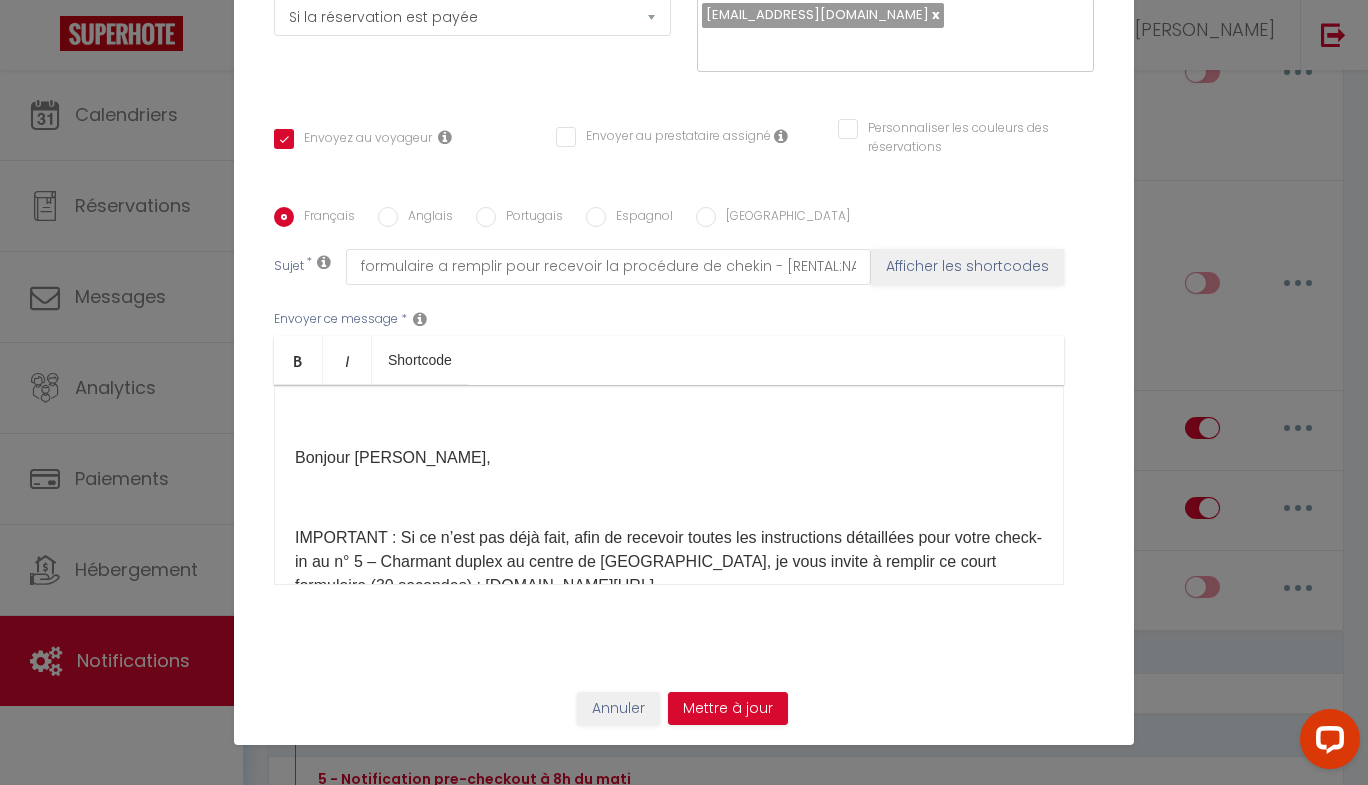 click on "Bonjour Charles," at bounding box center (669, 458) 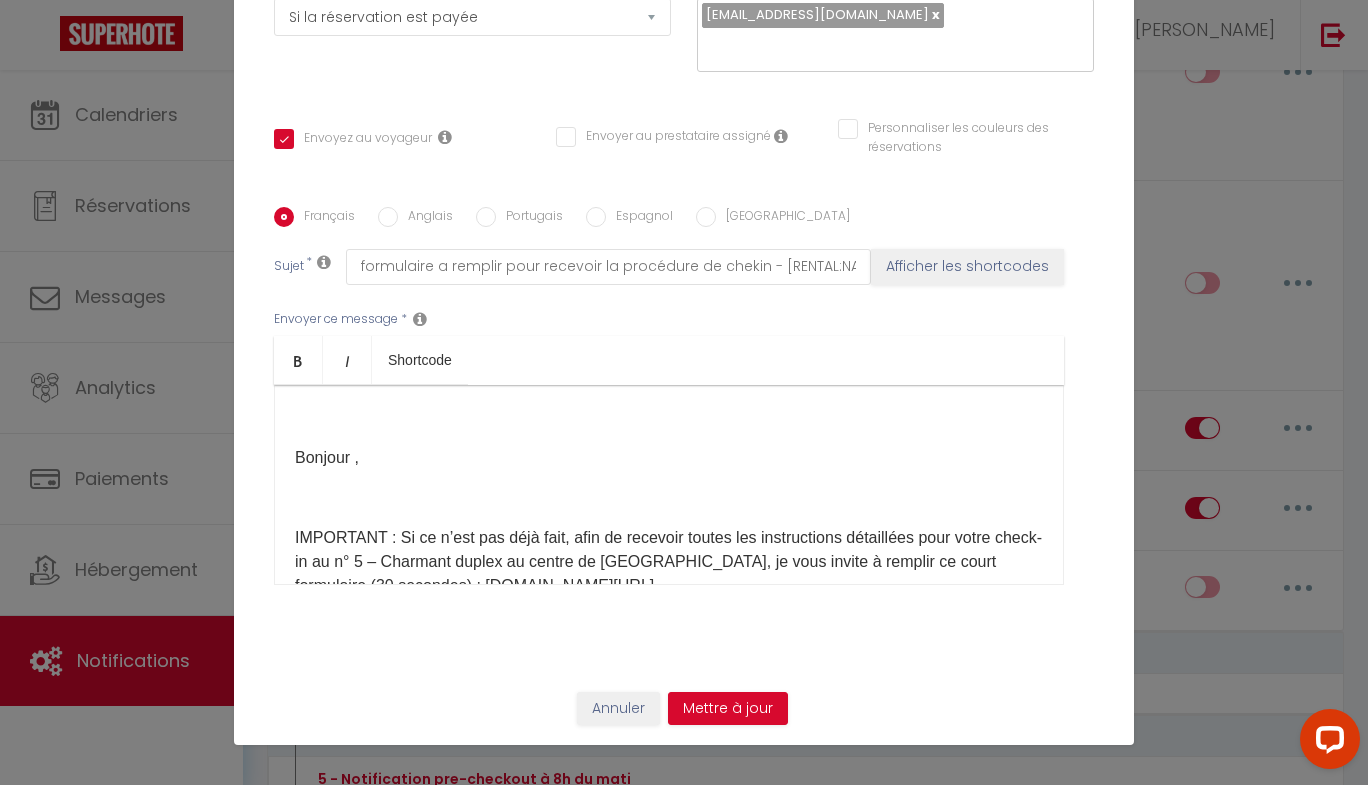 click on "Coaching SuperHote ce soir à 18h00, pour participer:  https://us02web.zoom.us/j/4667554618?pwd=QUhUTnBqenhNTG1HazhBOFJXWjRYUT09   ×     Toggle navigation       Toggle Search     Toggle menubar     Chercher   BUTTON
Besoin d'aide ?
MICKAEL   Paramètres        Équipe     Résultat de la recherche   Aucun résultat     Calendriers     Réservations     Messages     Analytics      Paiements     Hébergement     Notifications                 Résultat de la recherche   Id   Appart   Voyageur    Checkin   Checkout   Nuits   Pers.   Plateforme   Statut     Résultat de la recherche   Aucun résultat          Notifications
Actions
Nouvelle Notification    Exporter    Importer    Tous les apparts    #1 - Studio hyper centre de fontainebleau #2 - l'atelier de Fontainebleau, hyper centre - 4 pers #4 -LE BON'APPART #3 - LE PETIT FRANCE by Sleepinfontainebleau #6 - Charmant Studio - coeur de ville" at bounding box center [684, 1398] 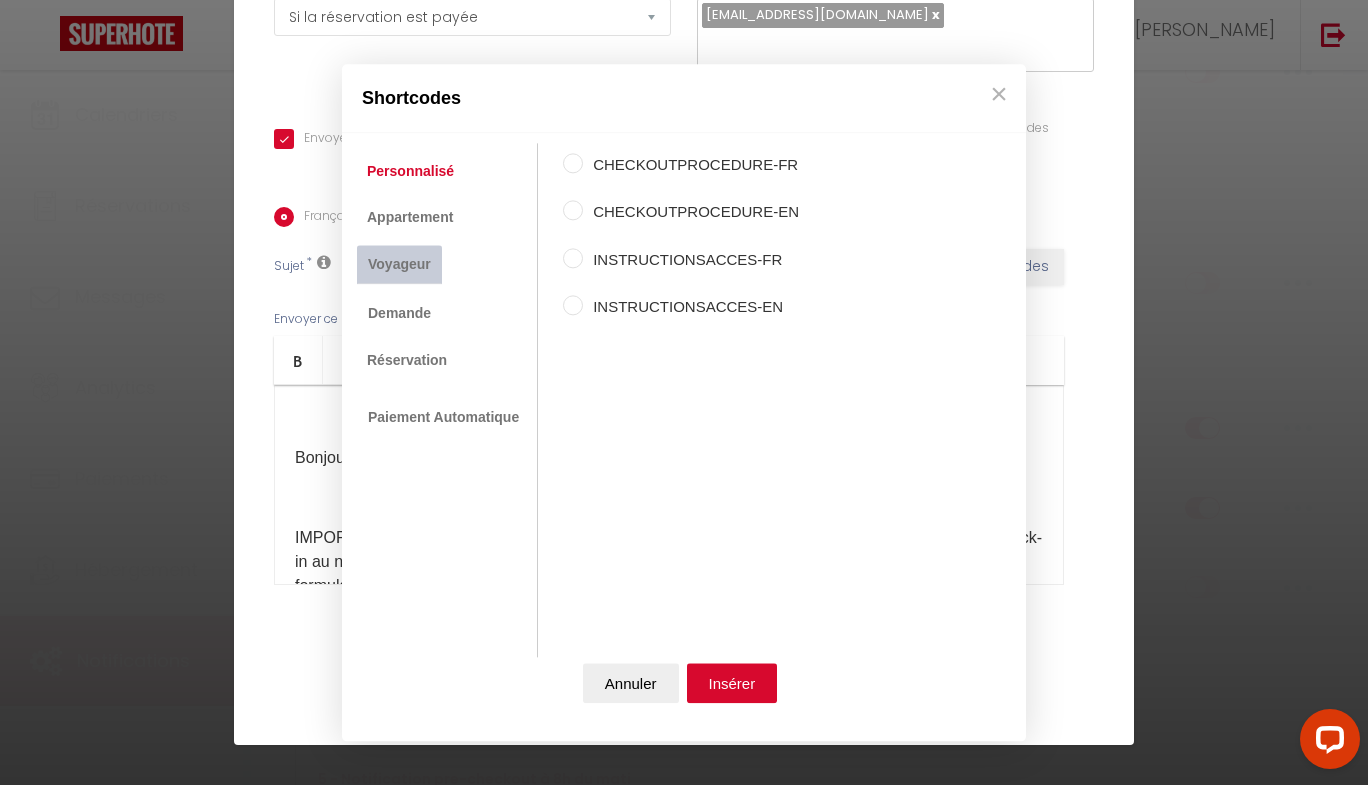 click on "Voyageur" at bounding box center [399, 265] 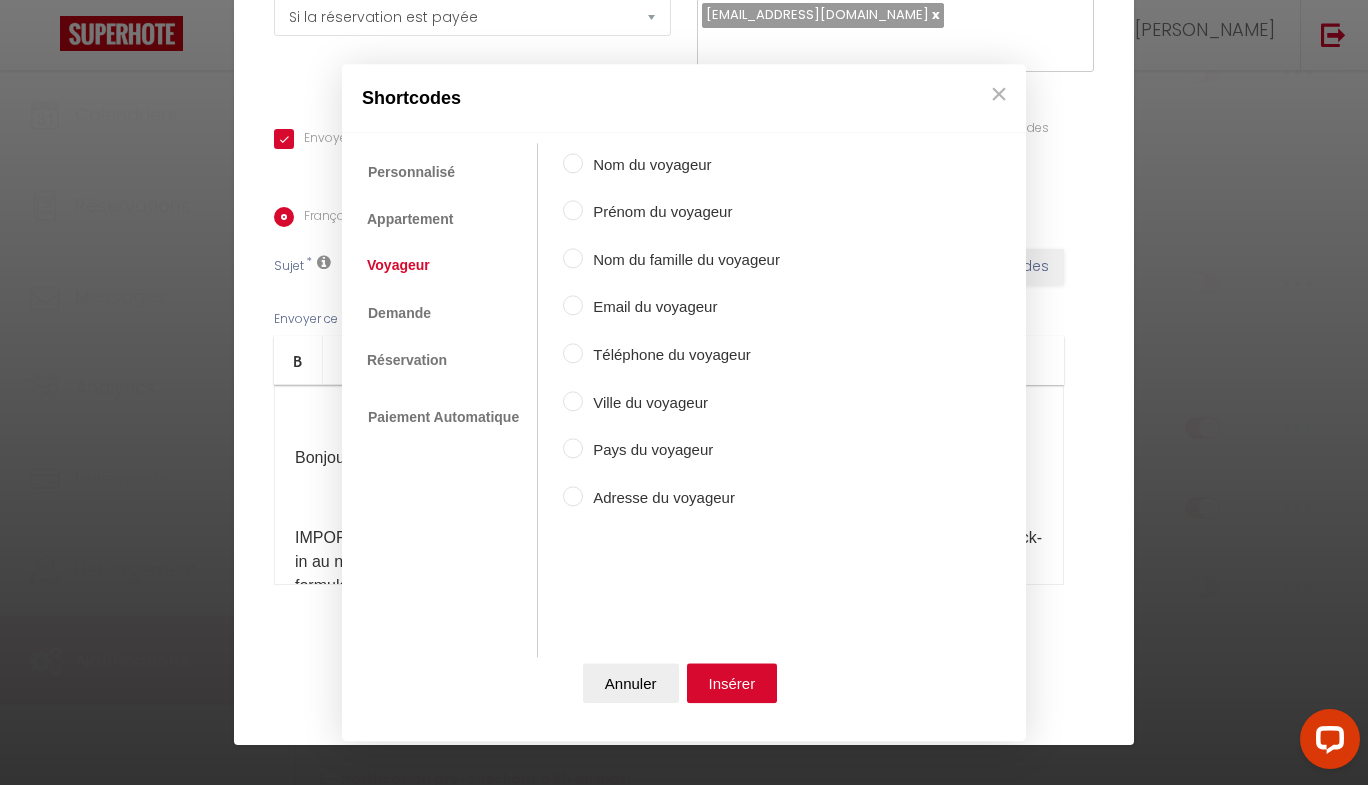 click on "Prénom du voyageur" at bounding box center (573, 211) 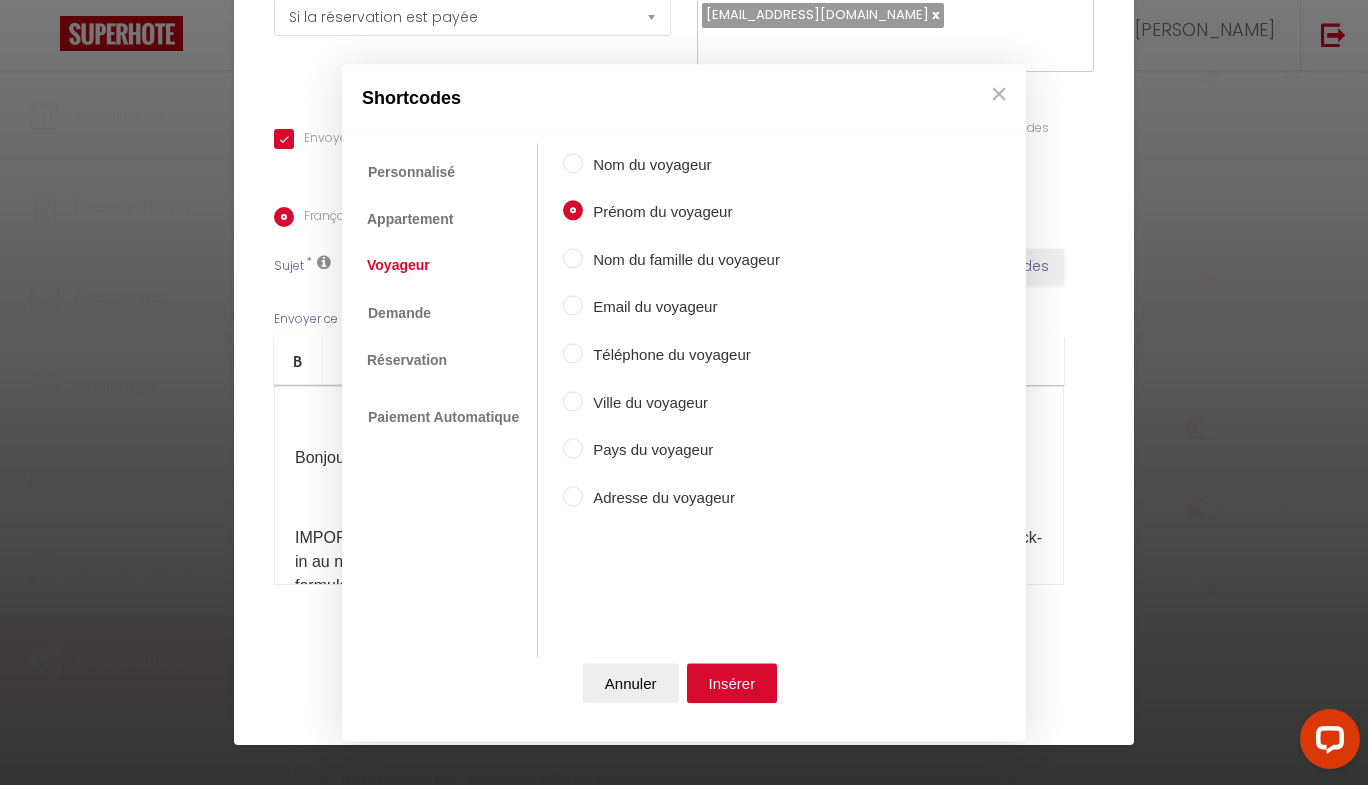 click on "Insérer" at bounding box center [732, 683] 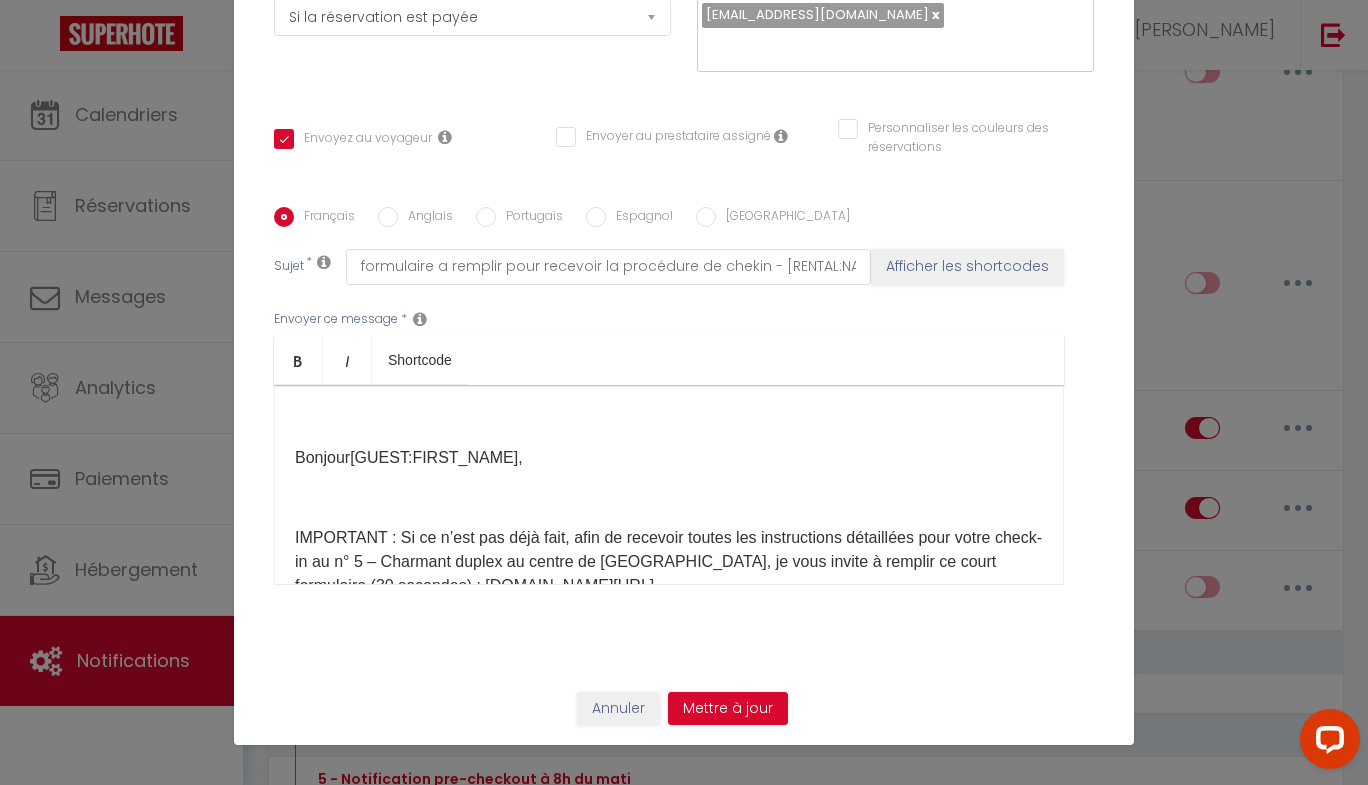 click on "Coaching SuperHote ce soir à 18h00, pour participer:  https://us02web.zoom.us/j/4667554618?pwd=QUhUTnBqenhNTG1HazhBOFJXWjRYUT09   ×     Toggle navigation       Toggle Search     Toggle menubar     Chercher   BUTTON
Besoin d'aide ?
MICKAEL   Paramètres        Équipe     Résultat de la recherche   Aucun résultat     Calendriers     Réservations     Messages     Analytics      Paiements     Hébergement     Notifications                 Résultat de la recherche   Id   Appart   Voyageur    Checkin   Checkout   Nuits   Pers.   Plateforme   Statut     Résultat de la recherche   Aucun résultat          Notifications
Actions
Nouvelle Notification    Exporter    Importer    Tous les apparts    #1 - Studio hyper centre de fontainebleau #2 - l'atelier de Fontainebleau, hyper centre - 4 pers #4 -LE BON'APPART #3 - LE PETIT FRANCE by Sleepinfontainebleau #6 - Charmant Studio - coeur de ville" at bounding box center [684, 1398] 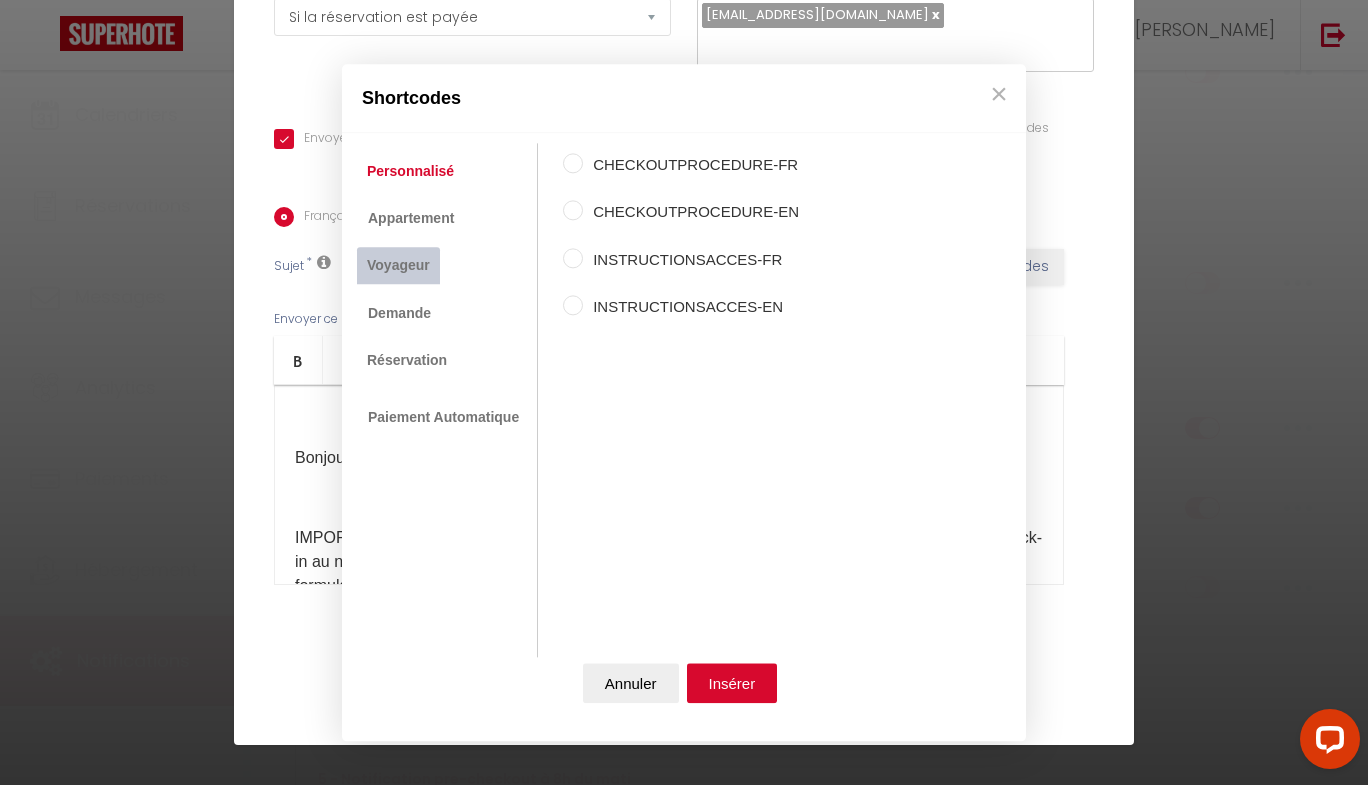 click on "Voyageur" at bounding box center [398, 266] 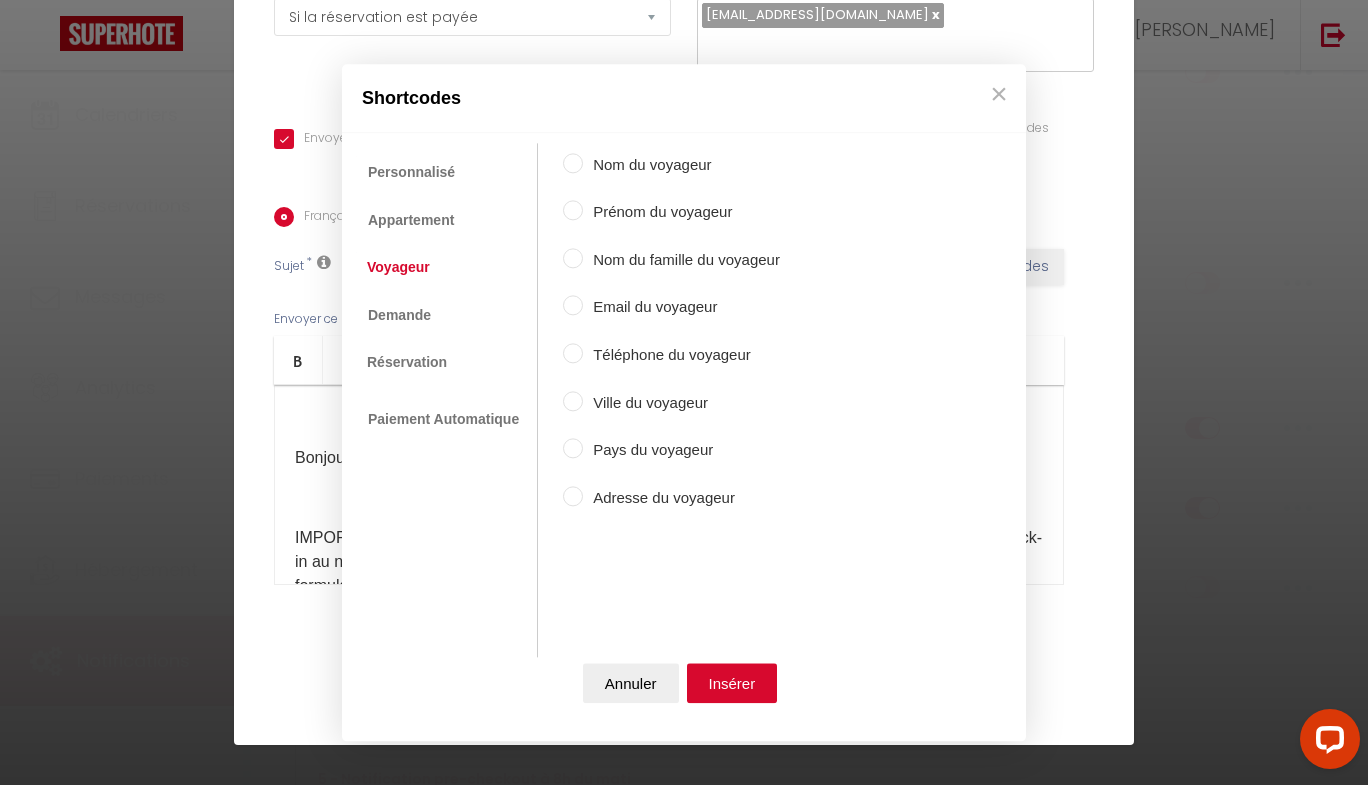 click on "Nom du voyageur" at bounding box center (573, 163) 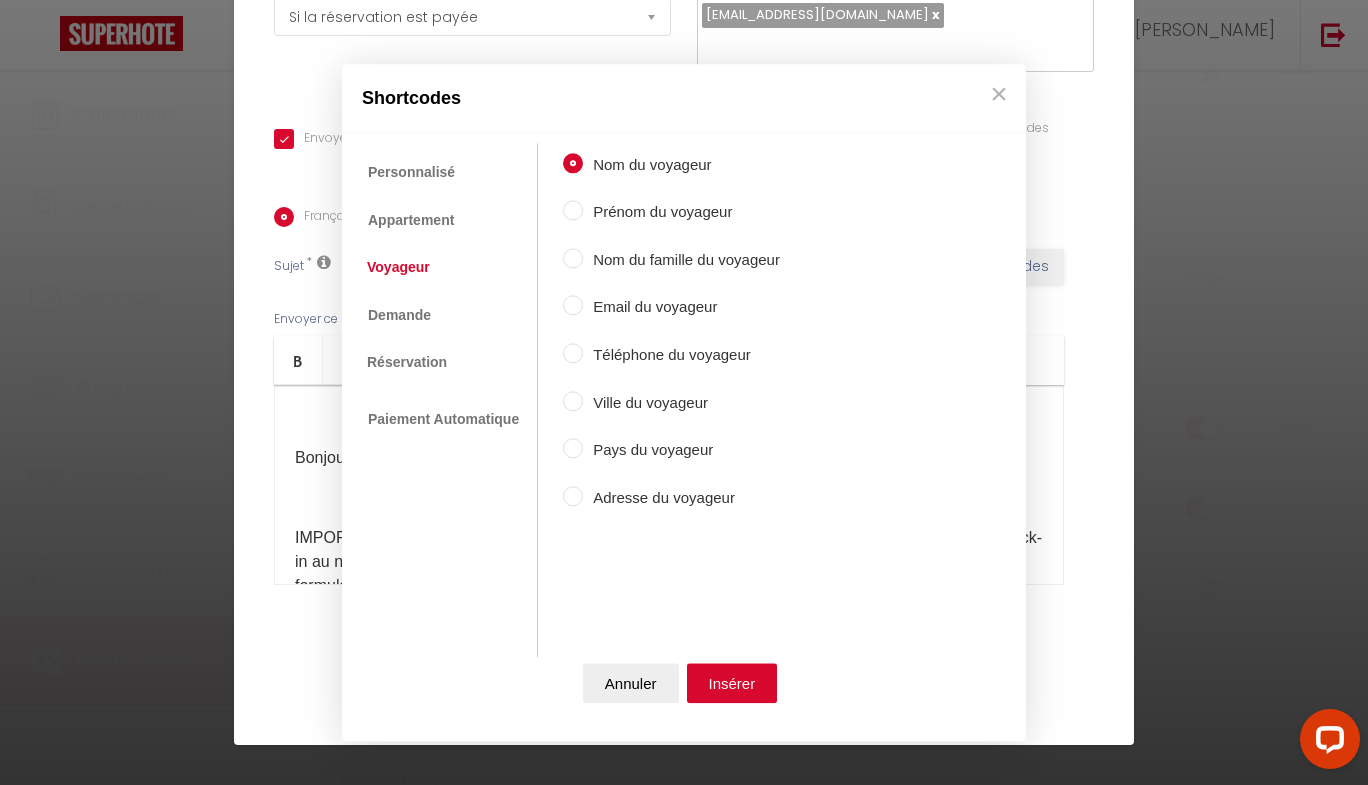 click on "Insérer" at bounding box center [732, 683] 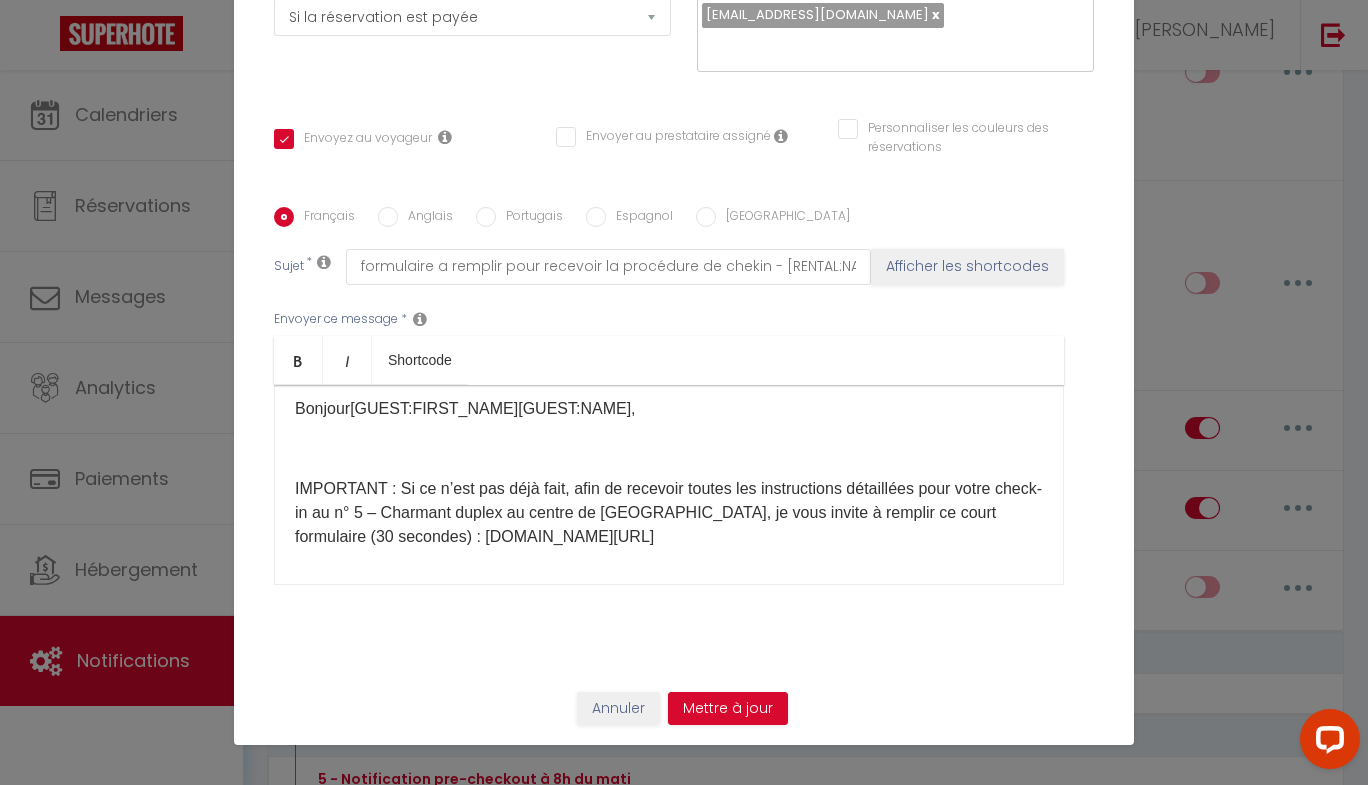 scroll, scrollTop: 52, scrollLeft: 0, axis: vertical 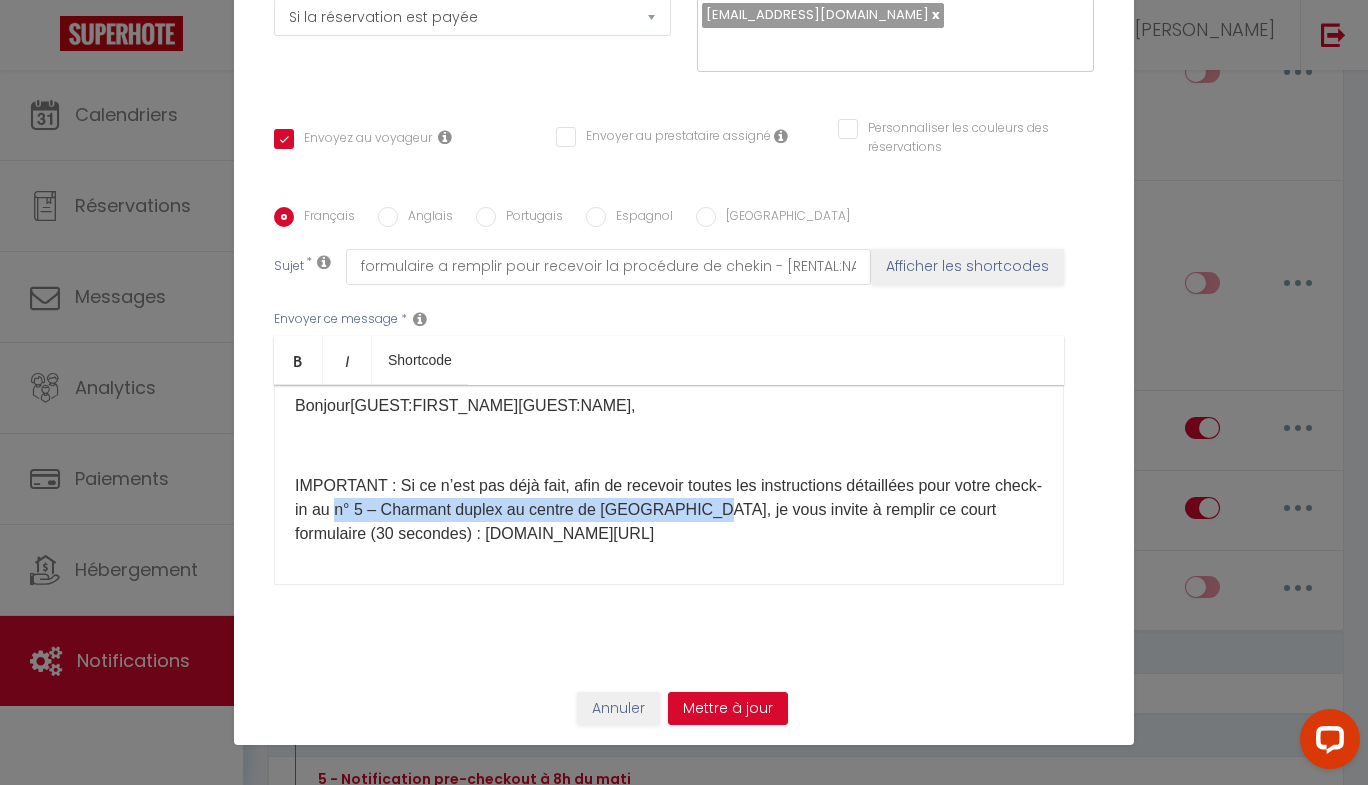 drag, startPoint x: 743, startPoint y: 508, endPoint x: 364, endPoint y: 565, distance: 383.2623 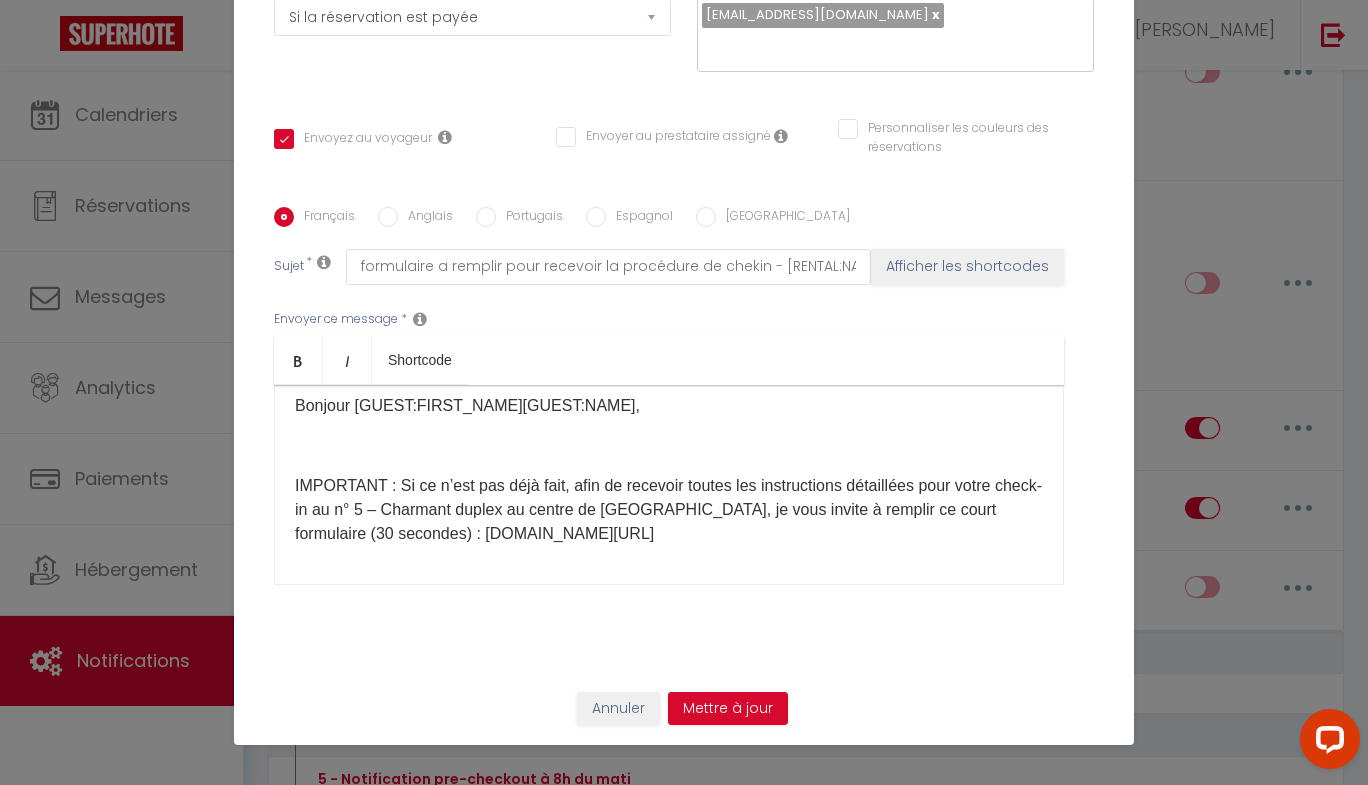 click on "IMPORTANT : Si ce n’est pas déjà fait, afin de recevoir toutes les instructions détaillées pour votre check-in au n° 5 – Charmant duplex au centre de Fontainebleau, je vous invite à remplir ce court formulaire (30 secondes) : superhote.com/applink/booking/N0jGJ0MeLm/checkin" at bounding box center [669, 510] 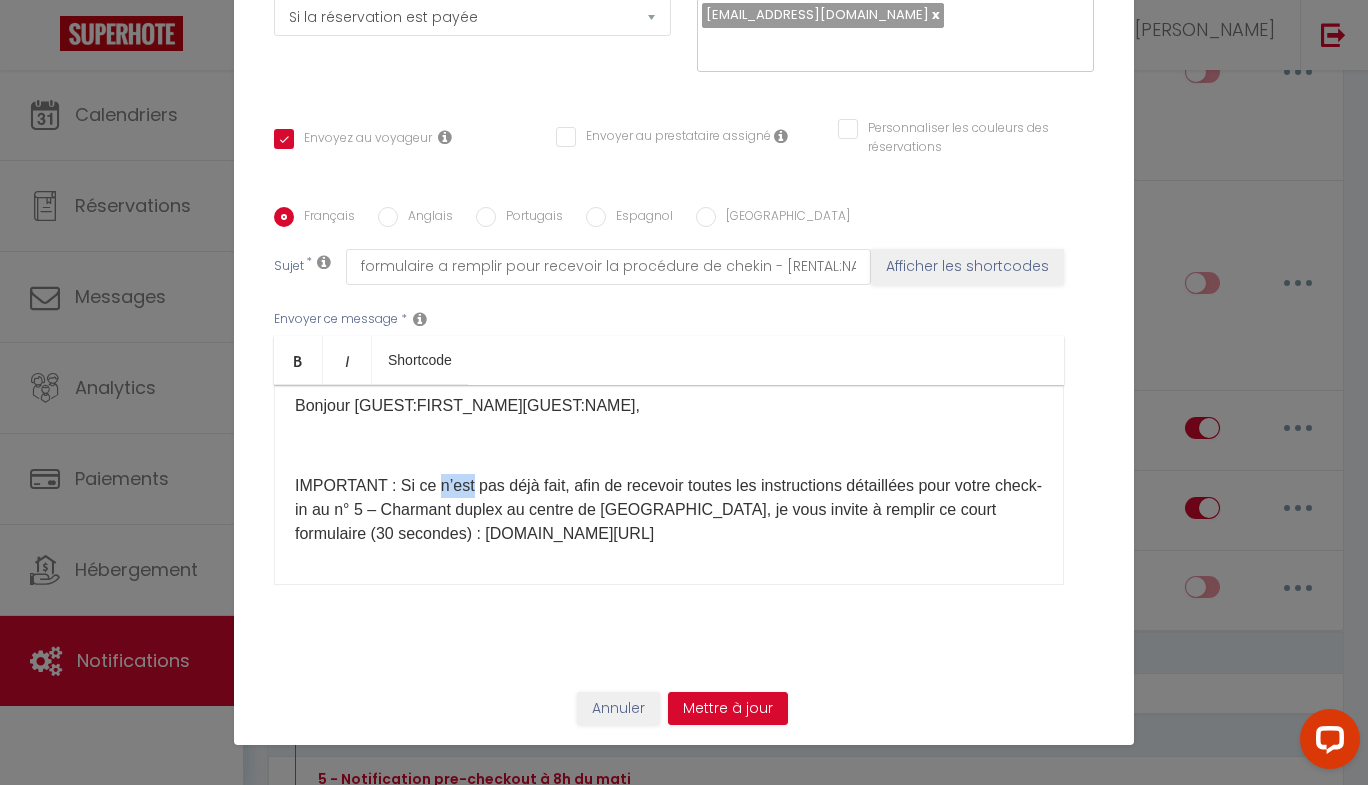 click on "IMPORTANT : Si ce n’est pas déjà fait, afin de recevoir toutes les instructions détaillées pour votre check-in au n° 5 – Charmant duplex au centre de Fontainebleau, je vous invite à remplir ce court formulaire (30 secondes) : superhote.com/applink/booking/N0jGJ0MeLm/checkin" at bounding box center (669, 510) 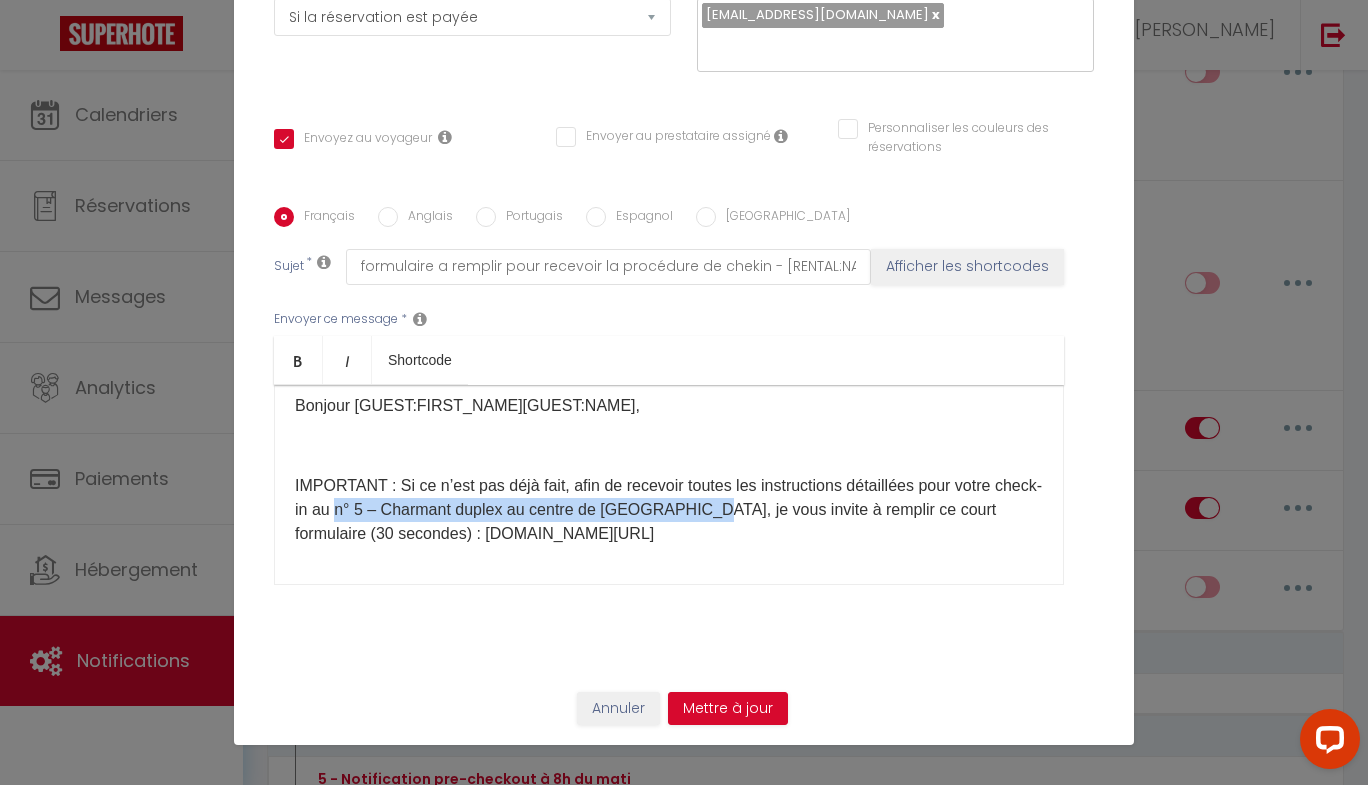 drag, startPoint x: 744, startPoint y: 509, endPoint x: 377, endPoint y: 508, distance: 367.00137 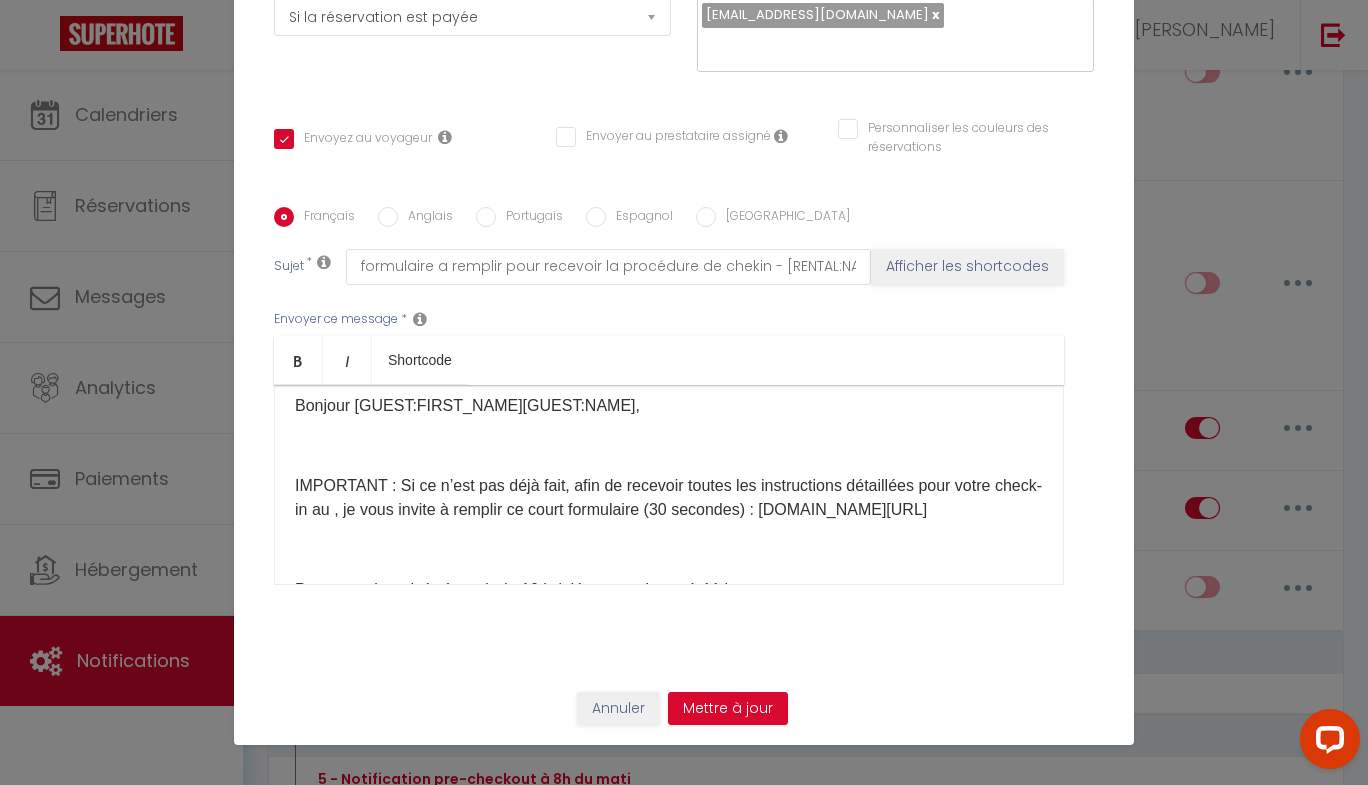 click on "Coaching SuperHote ce soir à 18h00, pour participer:  https://us02web.zoom.us/j/4667554618?pwd=QUhUTnBqenhNTG1HazhBOFJXWjRYUT09   ×     Toggle navigation       Toggle Search     Toggle menubar     Chercher   BUTTON
Besoin d'aide ?
MICKAEL   Paramètres        Équipe     Résultat de la recherche   Aucun résultat     Calendriers     Réservations     Messages     Analytics      Paiements     Hébergement     Notifications                 Résultat de la recherche   Id   Appart   Voyageur    Checkin   Checkout   Nuits   Pers.   Plateforme   Statut     Résultat de la recherche   Aucun résultat          Notifications
Actions
Nouvelle Notification    Exporter    Importer    Tous les apparts    #1 - Studio hyper centre de fontainebleau #2 - l'atelier de Fontainebleau, hyper centre - 4 pers #4 -LE BON'APPART #3 - LE PETIT FRANCE by Sleepinfontainebleau #6 - Charmant Studio - coeur de ville" at bounding box center [684, 1398] 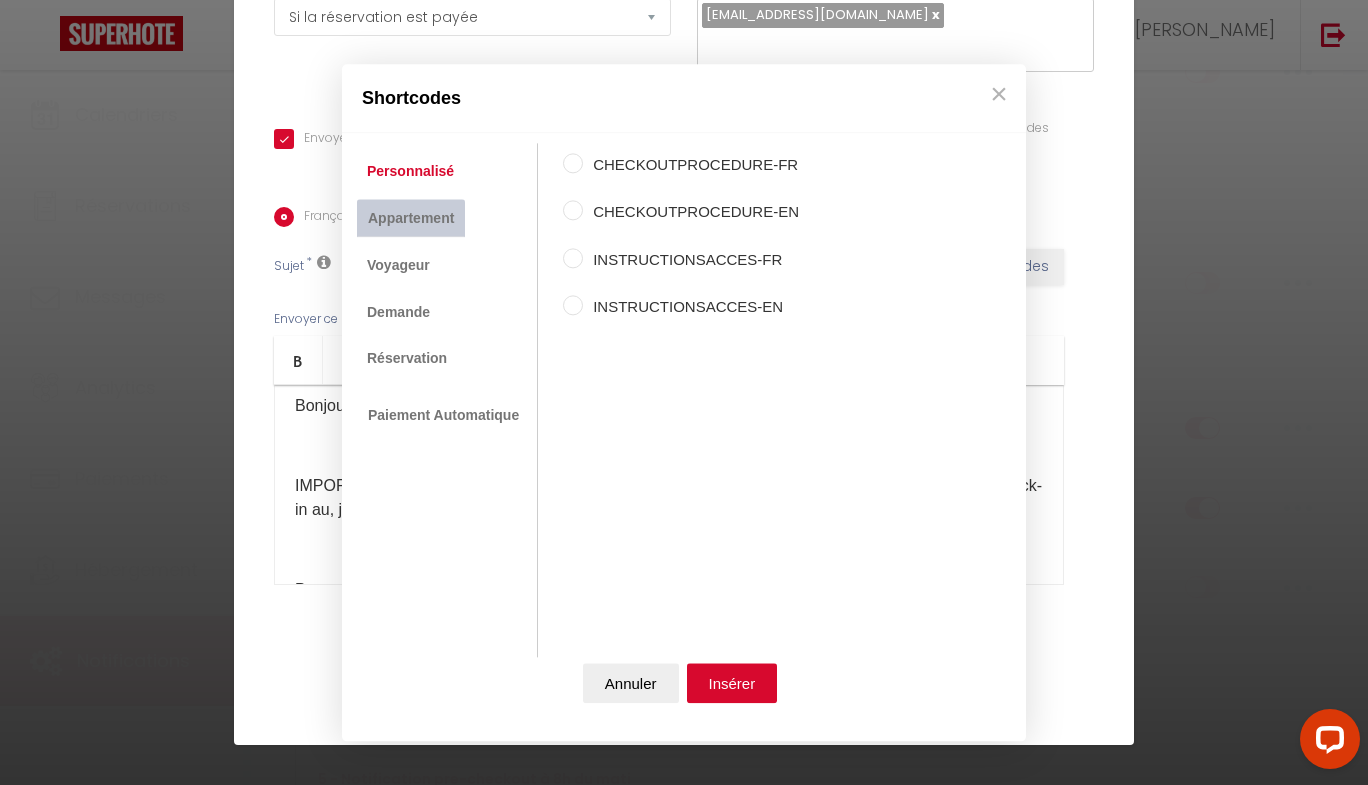 click on "Appartement" at bounding box center (411, 218) 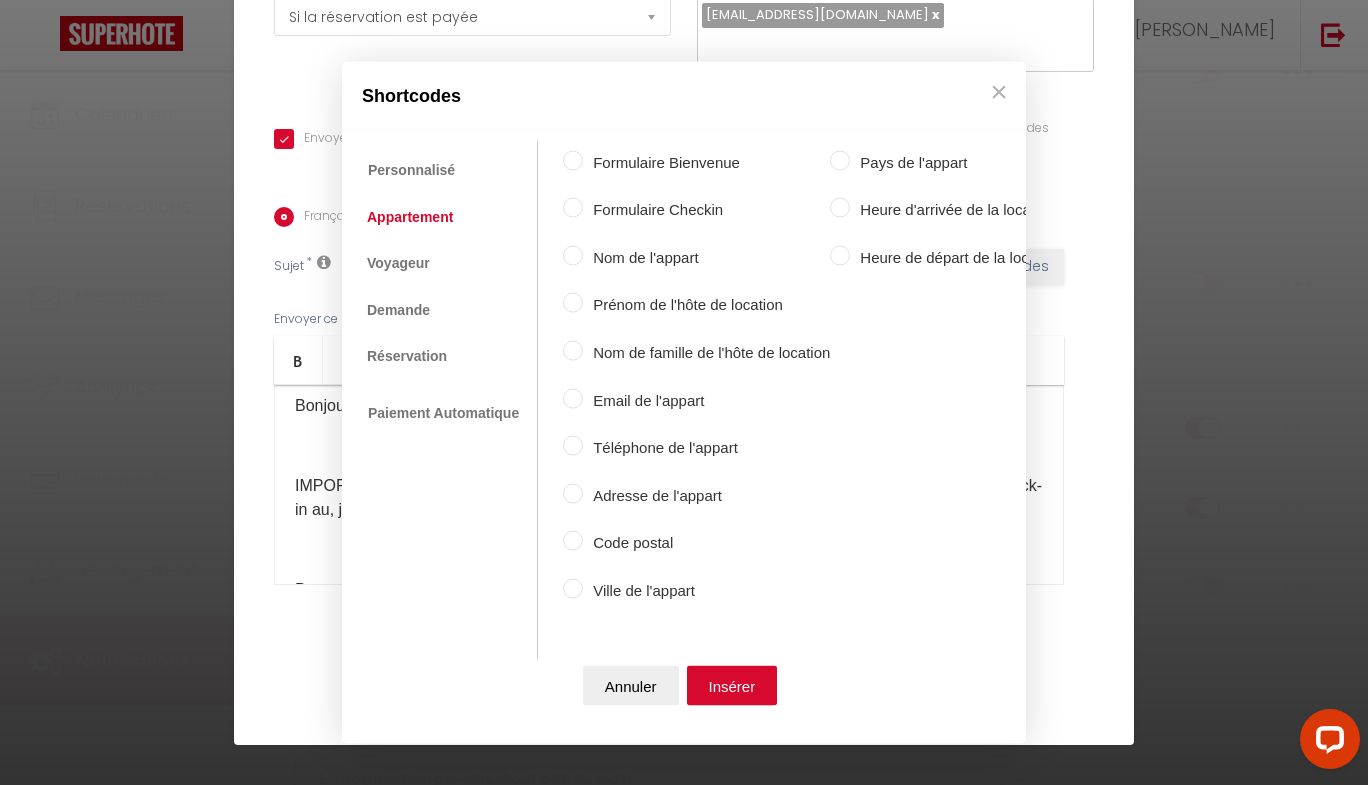 click on "Nom de l'appart" at bounding box center (706, 257) 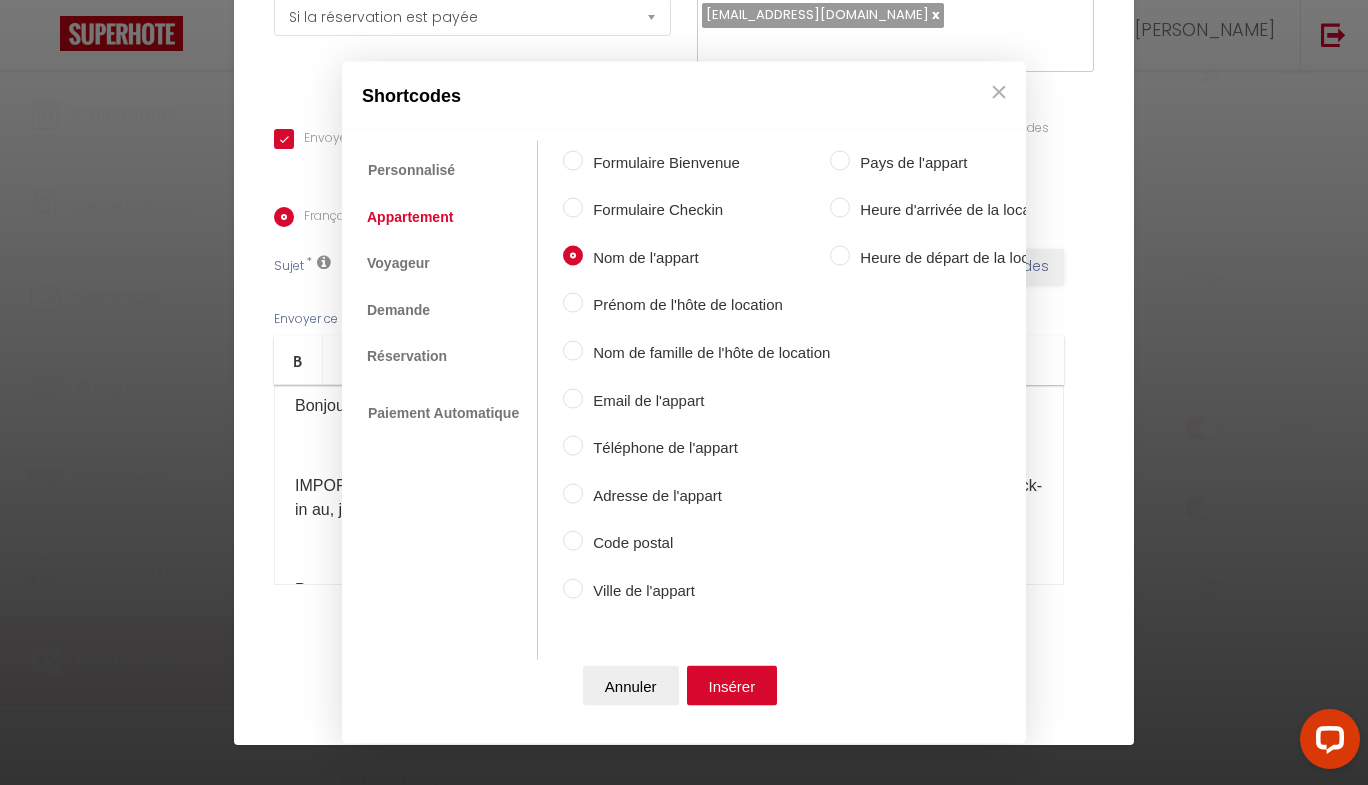 click on "Insérer" at bounding box center (732, 686) 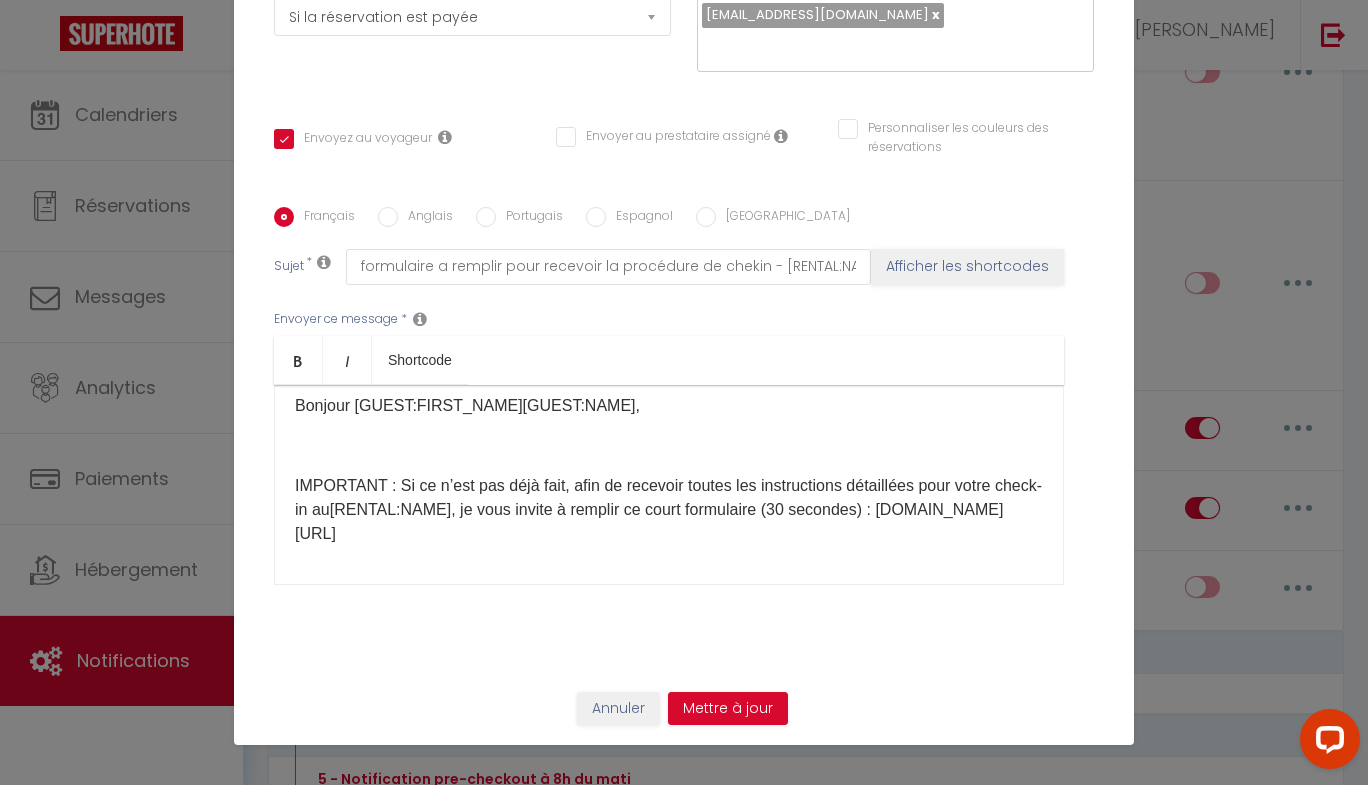 click on "Coaching SuperHote ce soir à 18h00, pour participer:  https://us02web.zoom.us/j/4667554618?pwd=QUhUTnBqenhNTG1HazhBOFJXWjRYUT09   ×     Toggle navigation       Toggle Search     Toggle menubar     Chercher   BUTTON
Besoin d'aide ?
MICKAEL   Paramètres        Équipe     Résultat de la recherche   Aucun résultat     Calendriers     Réservations     Messages     Analytics      Paiements     Hébergement     Notifications                 Résultat de la recherche   Id   Appart   Voyageur    Checkin   Checkout   Nuits   Pers.   Plateforme   Statut     Résultat de la recherche   Aucun résultat          Notifications
Actions
Nouvelle Notification    Exporter    Importer    Tous les apparts    #1 - Studio hyper centre de fontainebleau #2 - l'atelier de Fontainebleau, hyper centre - 4 pers #4 -LE BON'APPART #3 - LE PETIT FRANCE by Sleepinfontainebleau #6 - Charmant Studio - coeur de ville" at bounding box center (684, 1398) 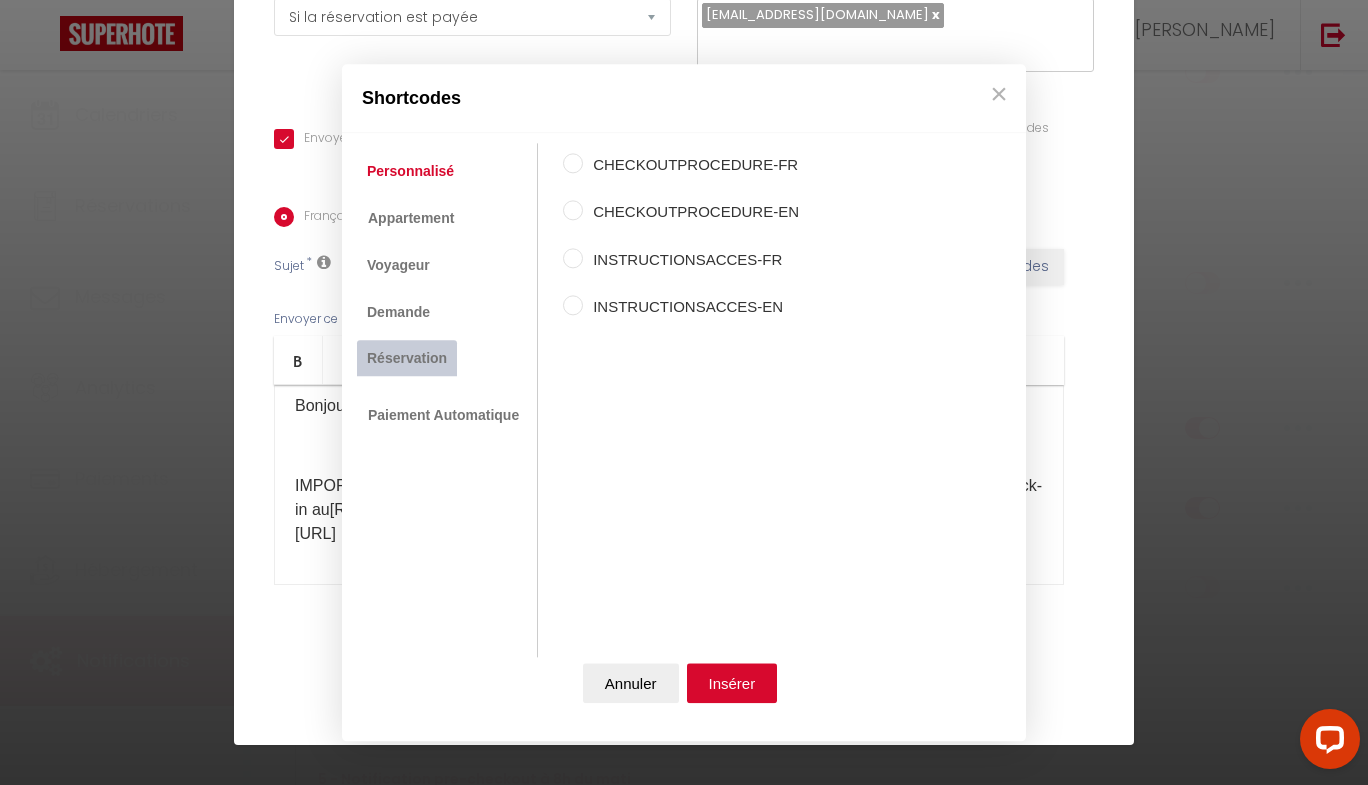 click on "Réservation" at bounding box center (407, 358) 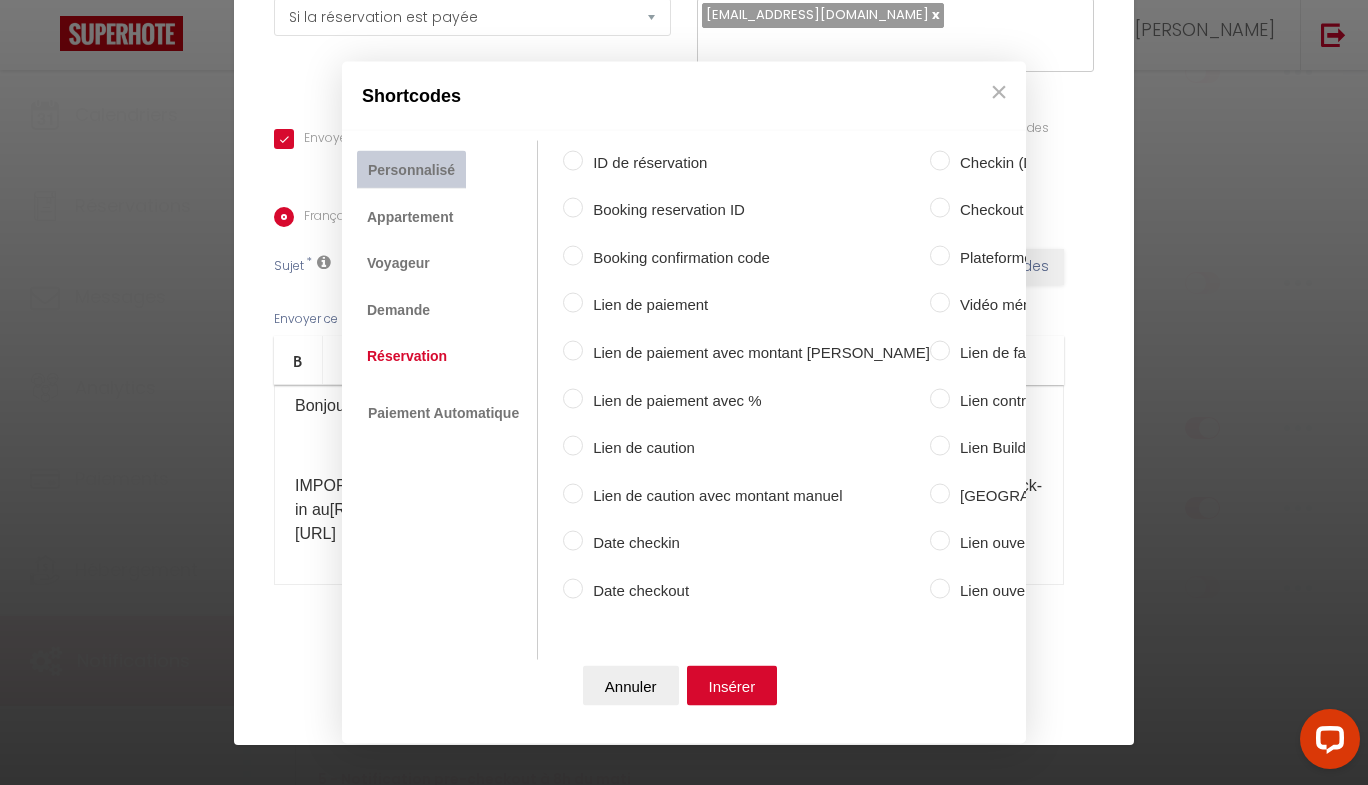 click on "Personnalisé" at bounding box center [411, 169] 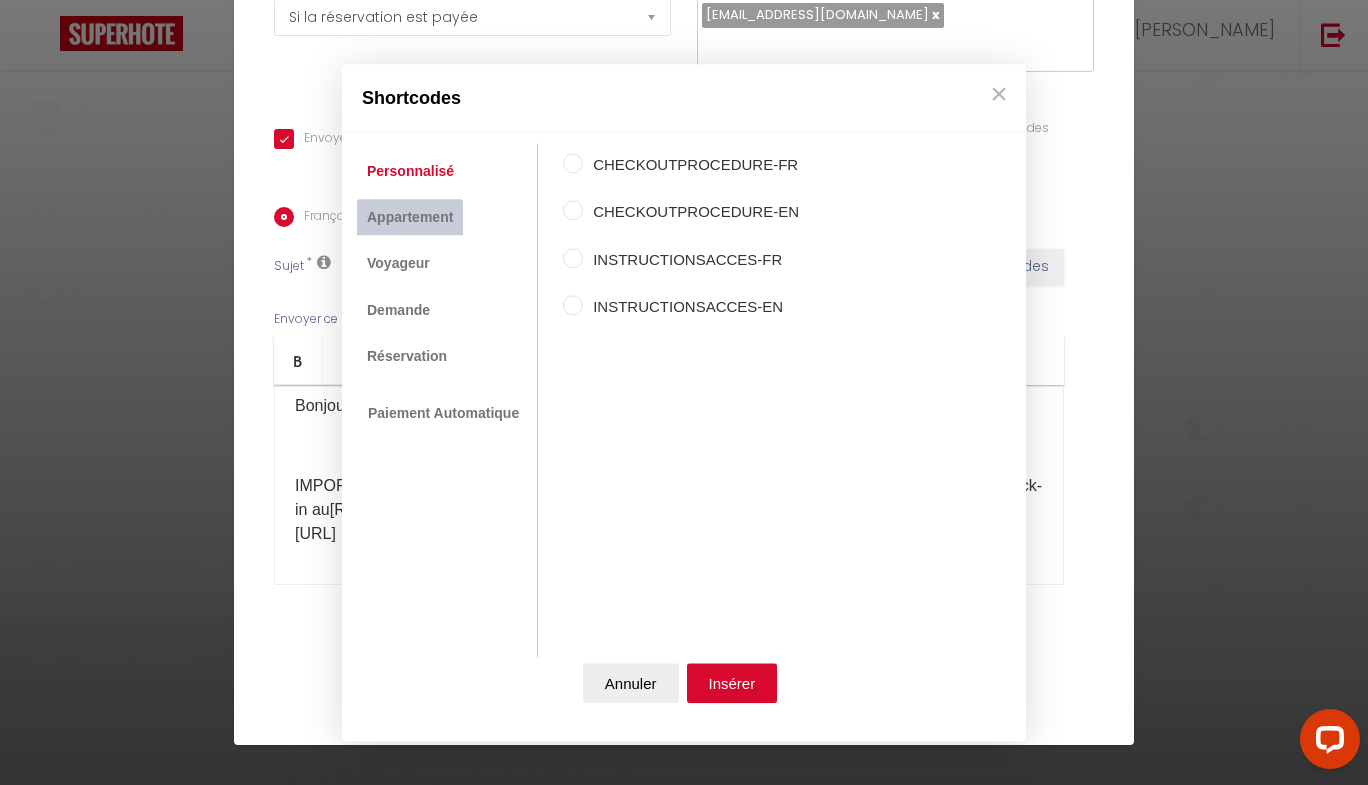 click on "Appartement" at bounding box center [410, 217] 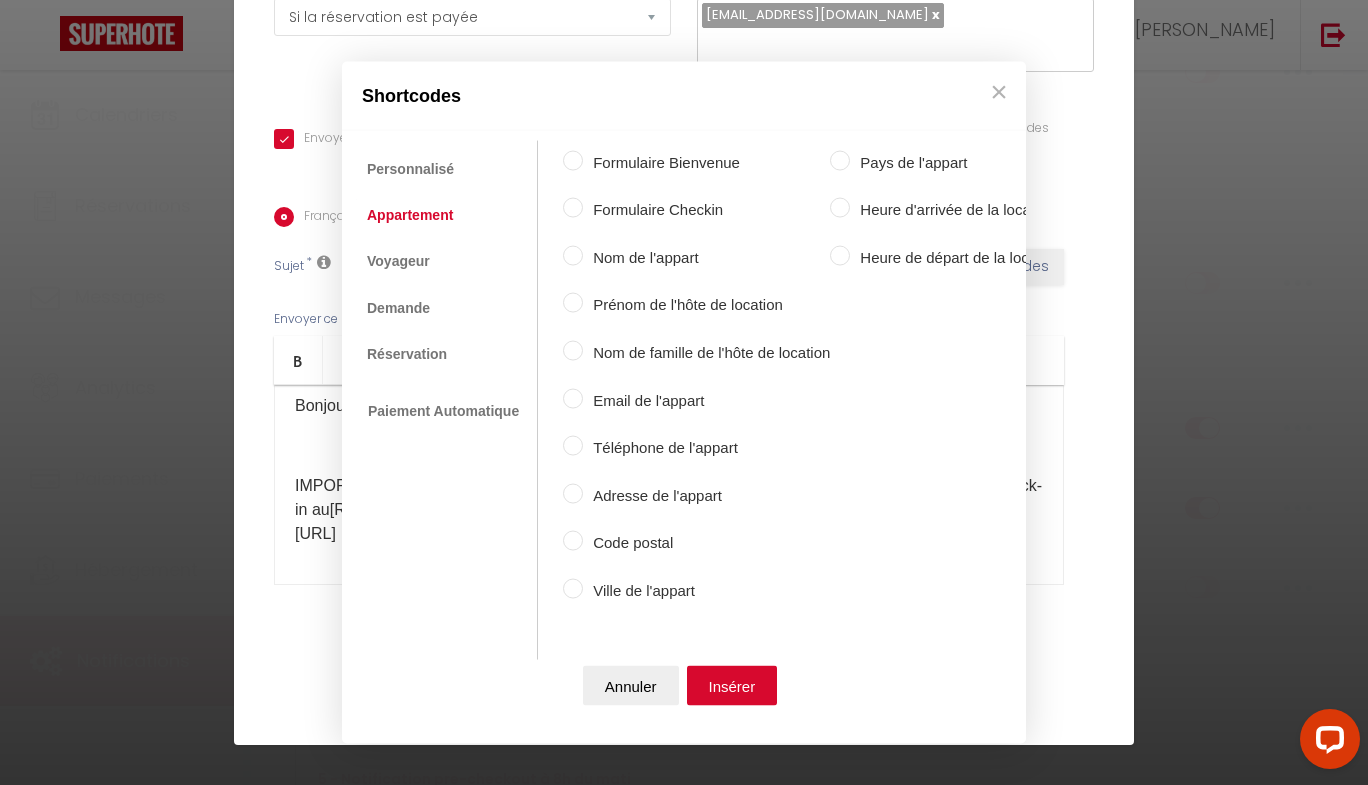 click on "Formulaire Checkin" at bounding box center (706, 210) 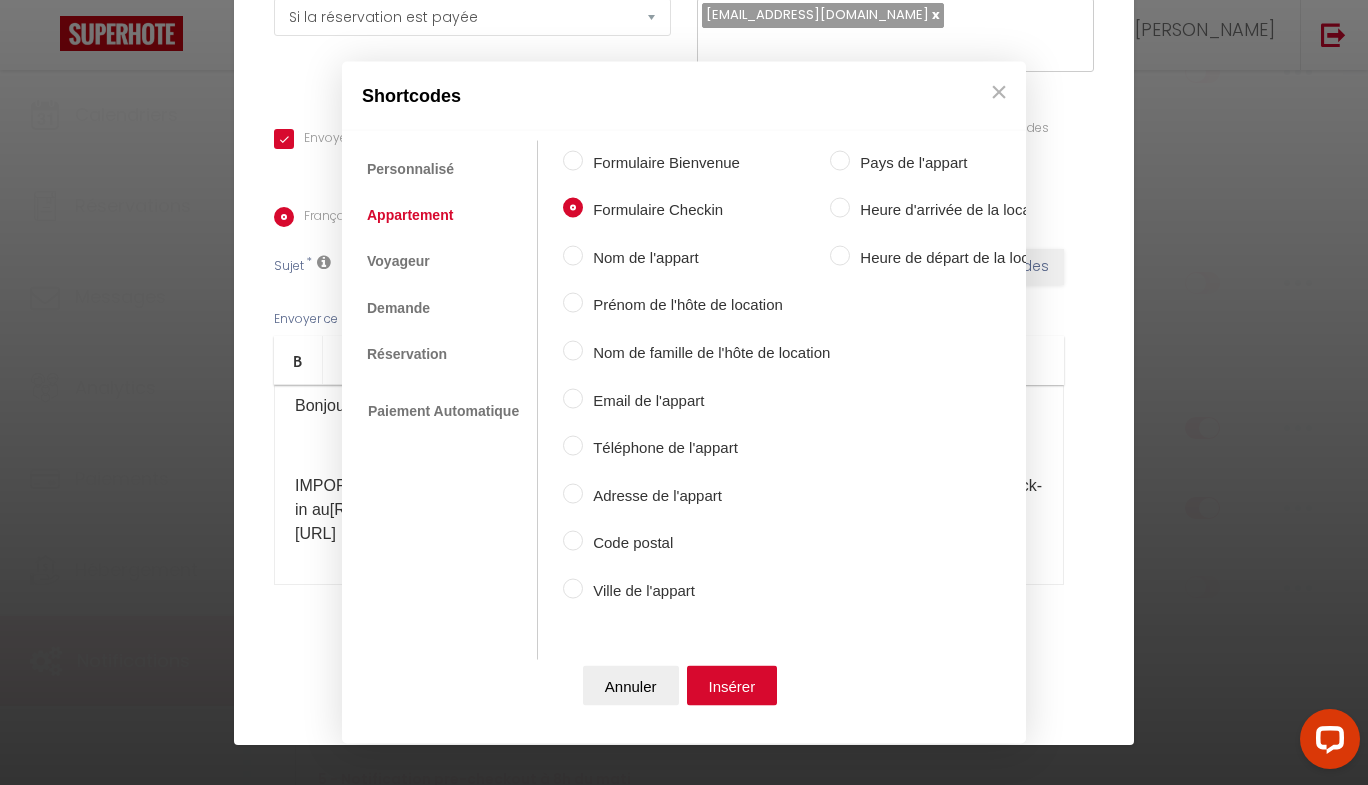 click on "Insérer" at bounding box center [732, 686] 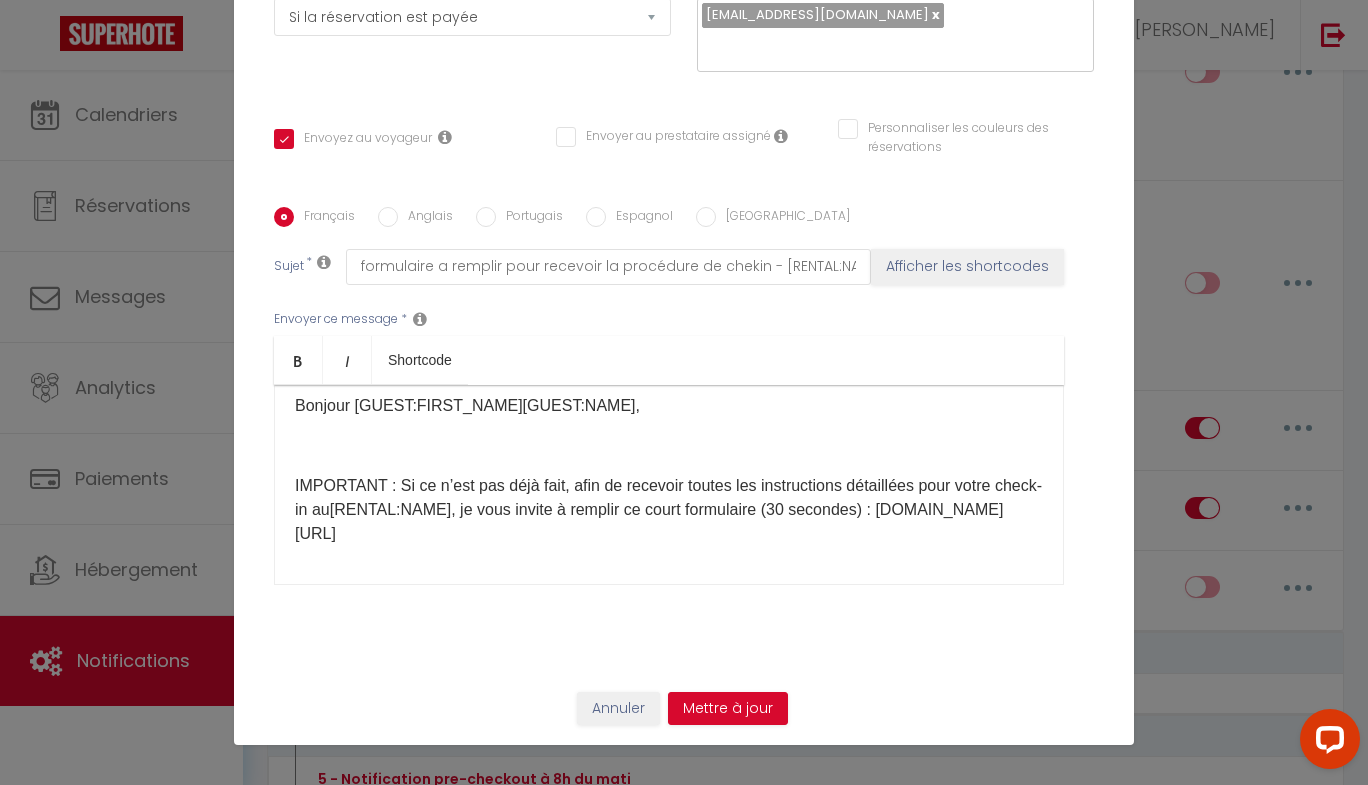 drag, startPoint x: 692, startPoint y: 535, endPoint x: 288, endPoint y: 538, distance: 404.01114 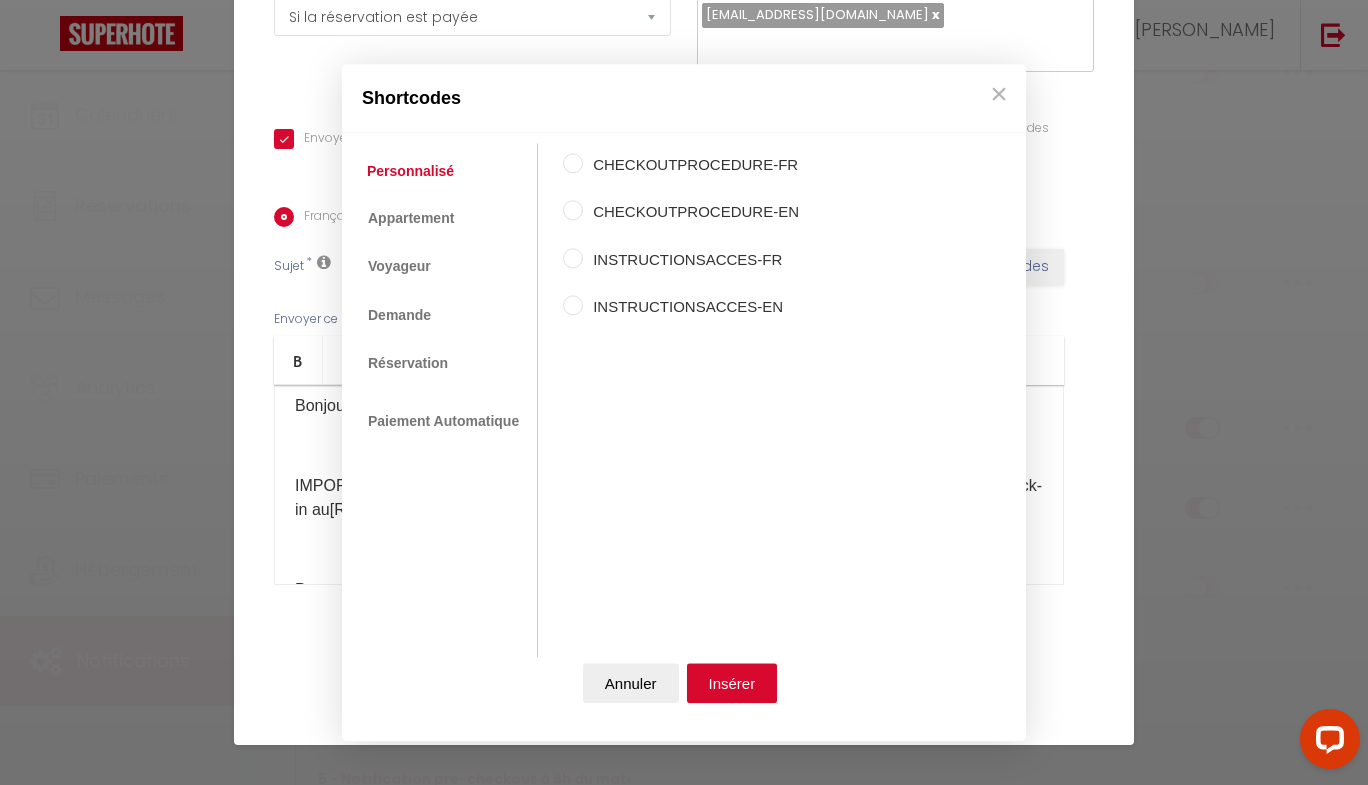 click on "Coaching SuperHote ce soir à 18h00, pour participer:  https://us02web.zoom.us/j/4667554618?pwd=QUhUTnBqenhNTG1HazhBOFJXWjRYUT09   ×     Toggle navigation       Toggle Search     Toggle menubar     Chercher   BUTTON
Besoin d'aide ?
MICKAEL   Paramètres        Équipe     Résultat de la recherche   Aucun résultat     Calendriers     Réservations     Messages     Analytics      Paiements     Hébergement     Notifications                 Résultat de la recherche   Id   Appart   Voyageur    Checkin   Checkout   Nuits   Pers.   Plateforme   Statut     Résultat de la recherche   Aucun résultat          Notifications
Actions
Nouvelle Notification    Exporter    Importer    Tous les apparts    #1 - Studio hyper centre de fontainebleau #2 - l'atelier de Fontainebleau, hyper centre - 4 pers #4 -LE BON'APPART #3 - LE PETIT FRANCE by Sleepinfontainebleau #6 - Charmant Studio - coeur de ville" at bounding box center [684, 1398] 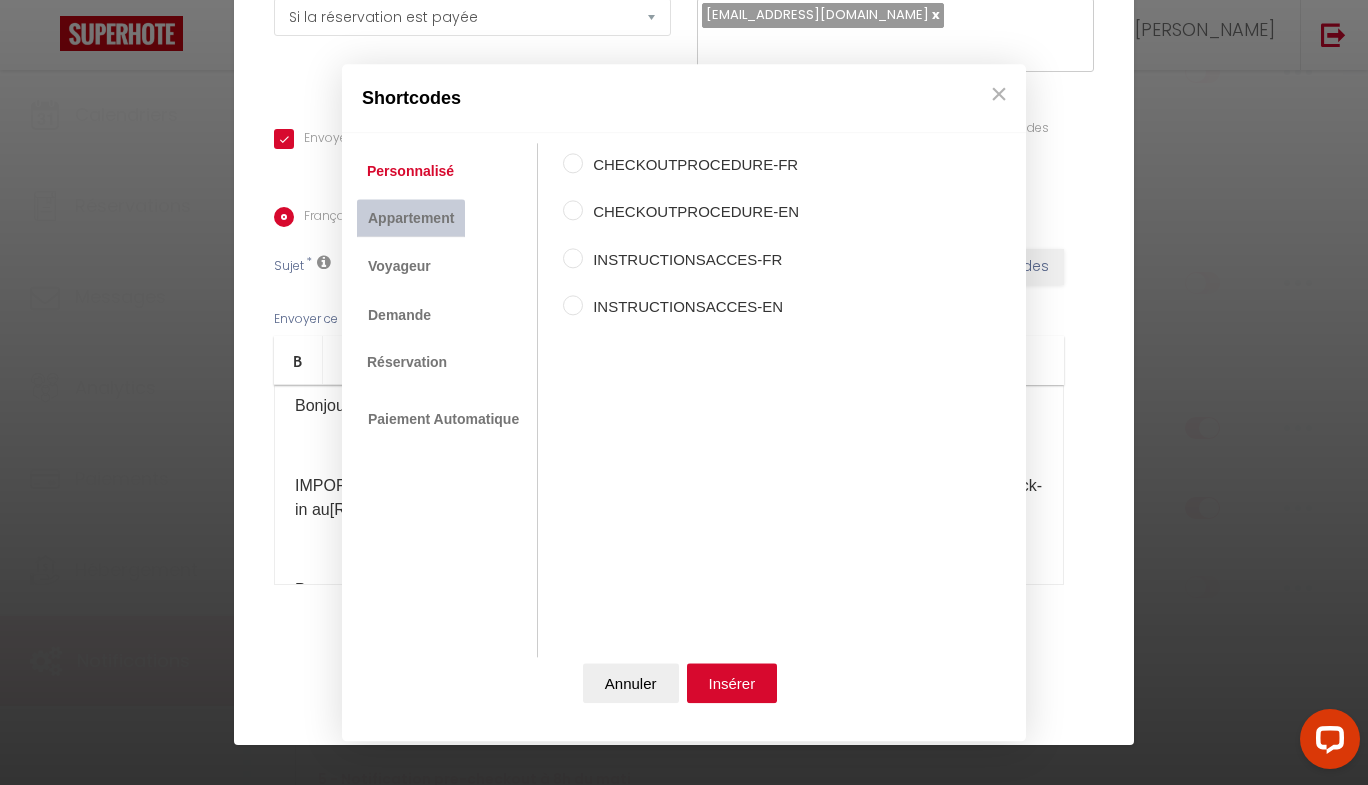 click on "Appartement" at bounding box center [411, 218] 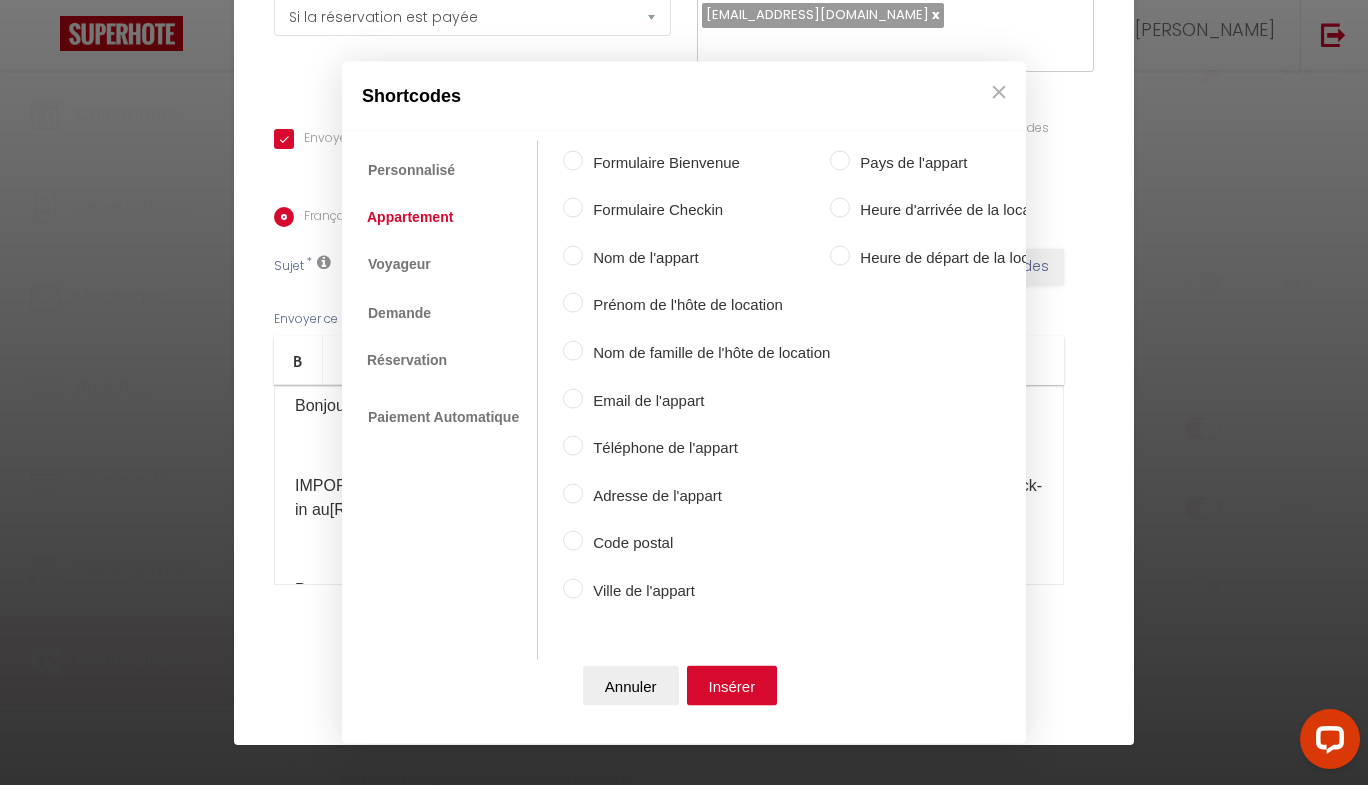 click on "Formulaire Checkin" at bounding box center [573, 208] 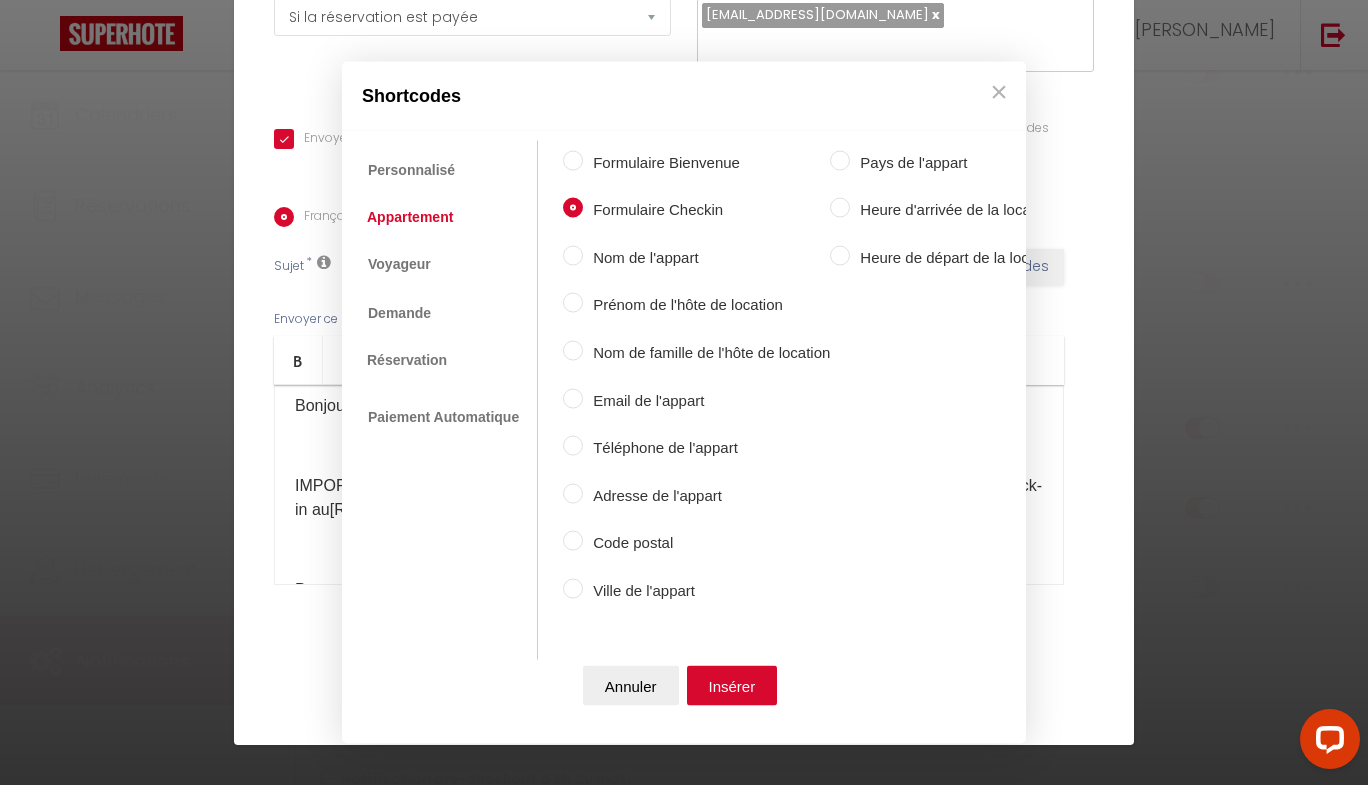 click on "Insérer" at bounding box center (732, 686) 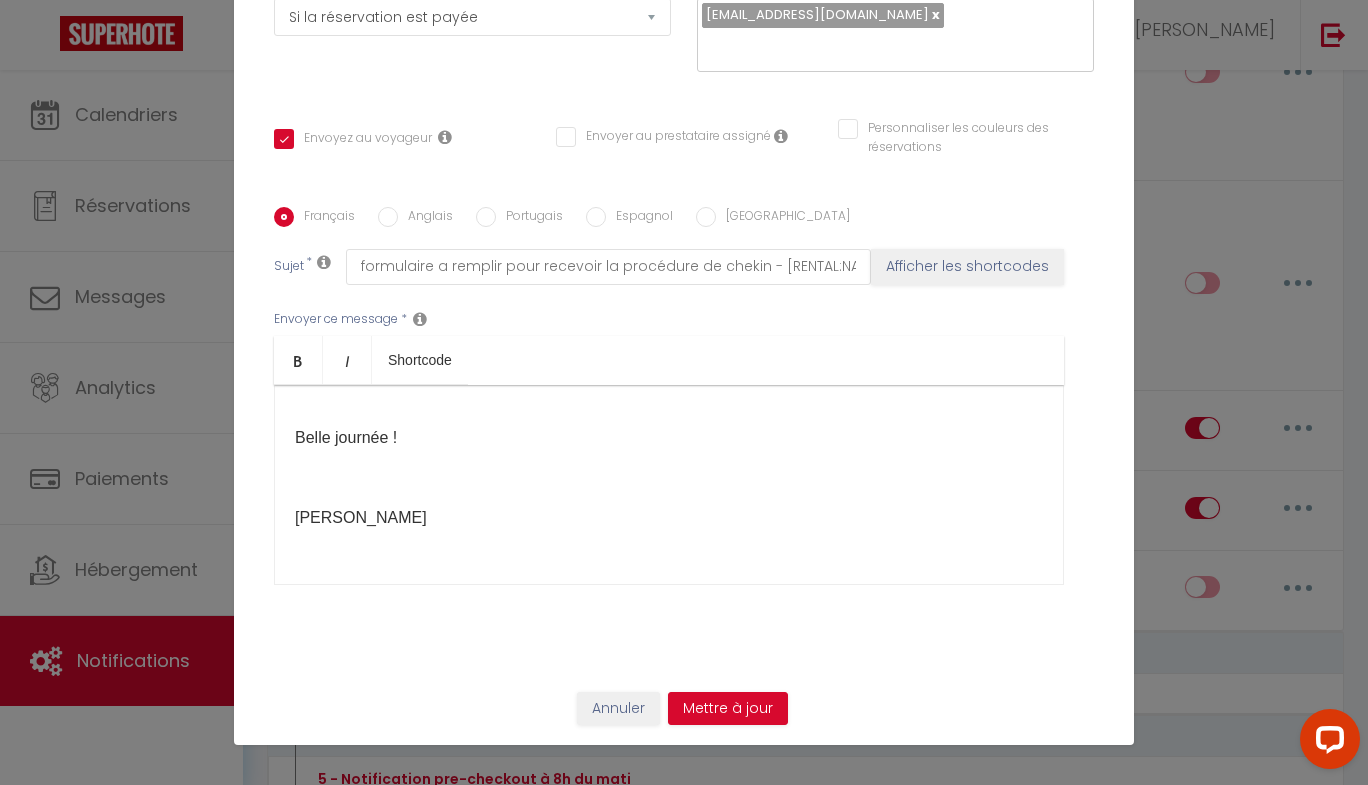 scroll, scrollTop: 309, scrollLeft: 0, axis: vertical 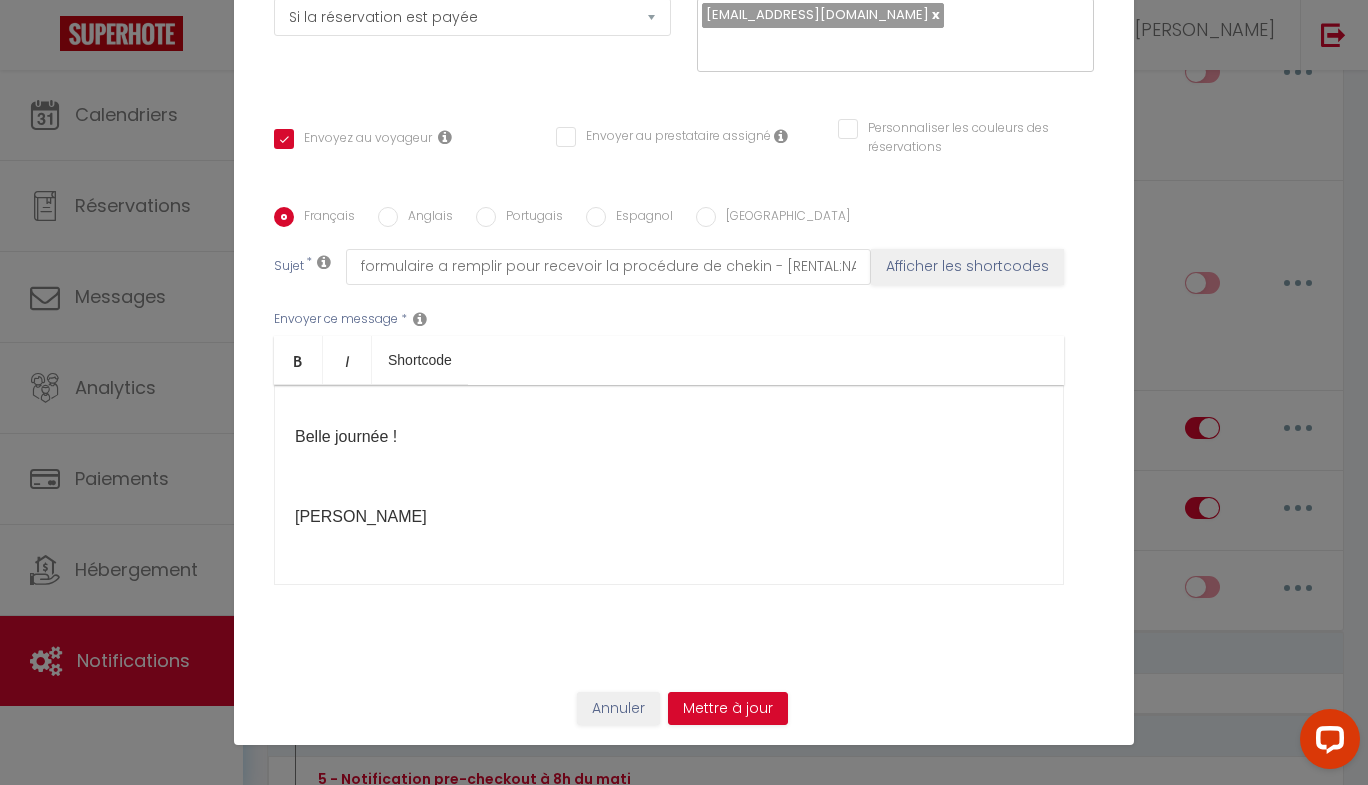 click on "SERGE KOUDORO" at bounding box center (669, 517) 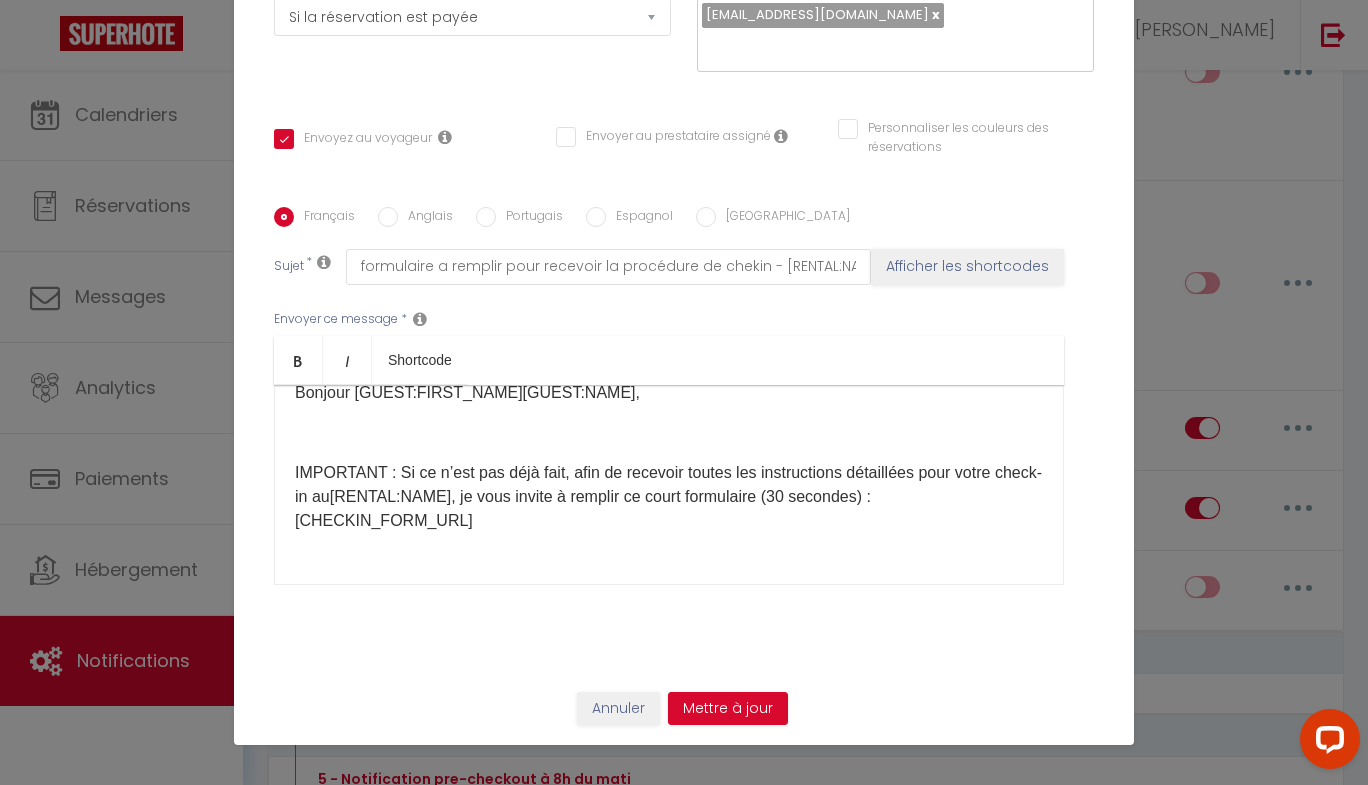 scroll, scrollTop: 0, scrollLeft: 0, axis: both 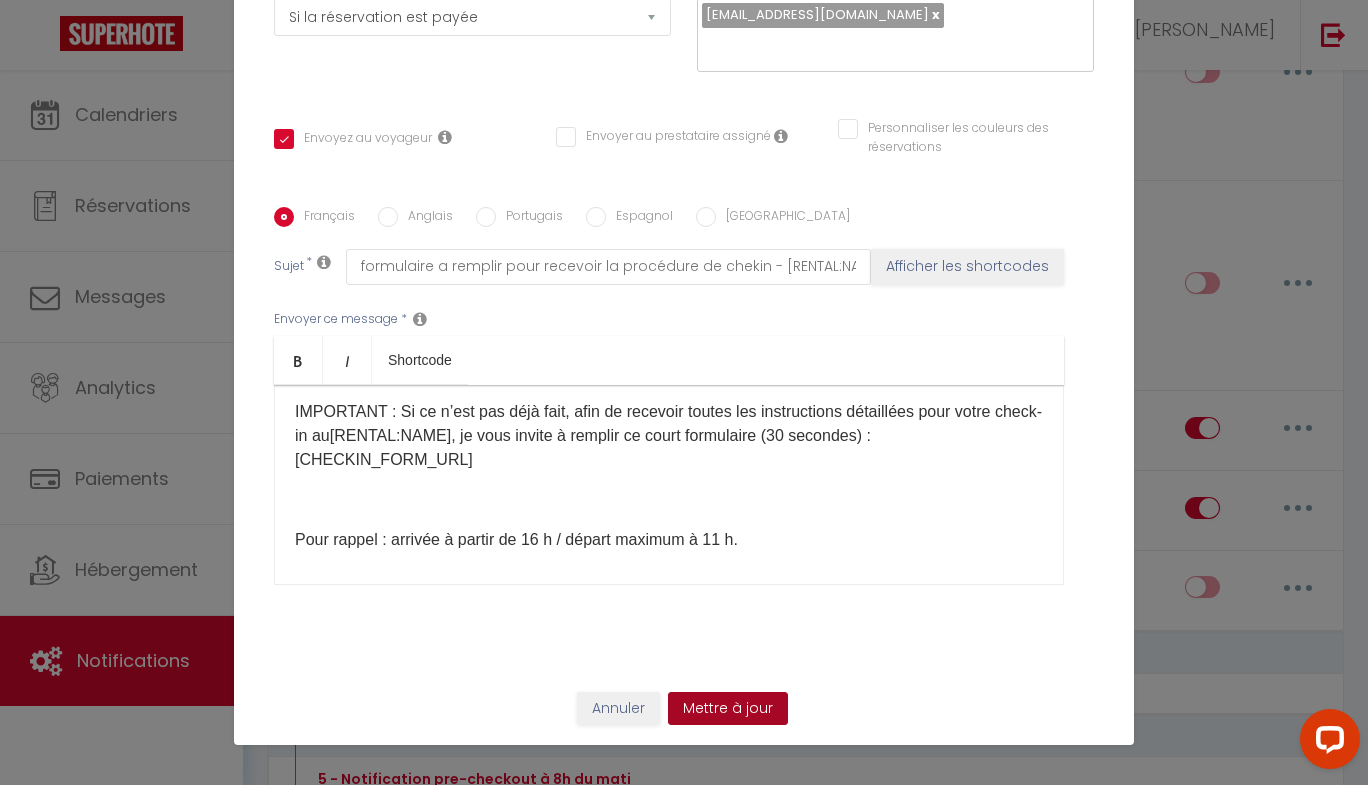 click on "Mettre à jour" at bounding box center [728, 709] 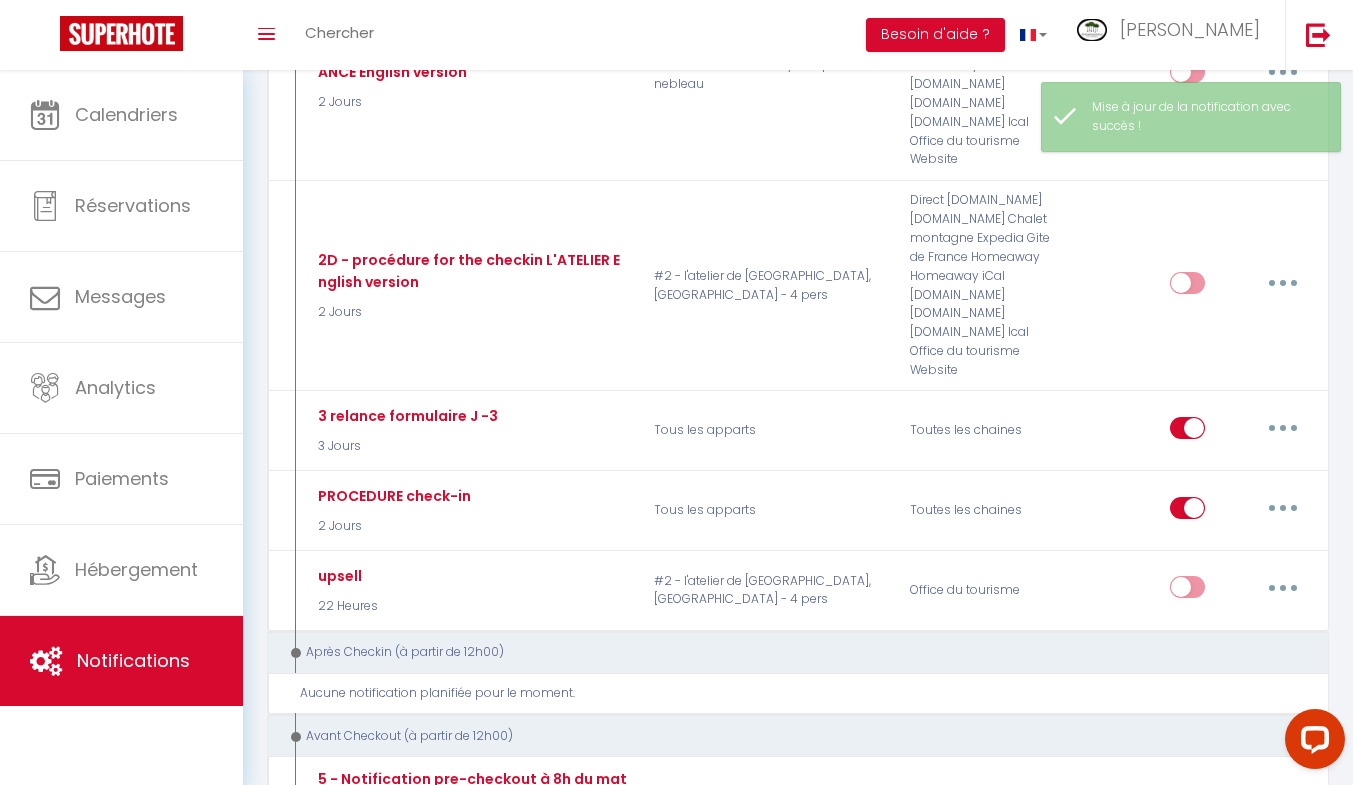 click at bounding box center (1283, 428) 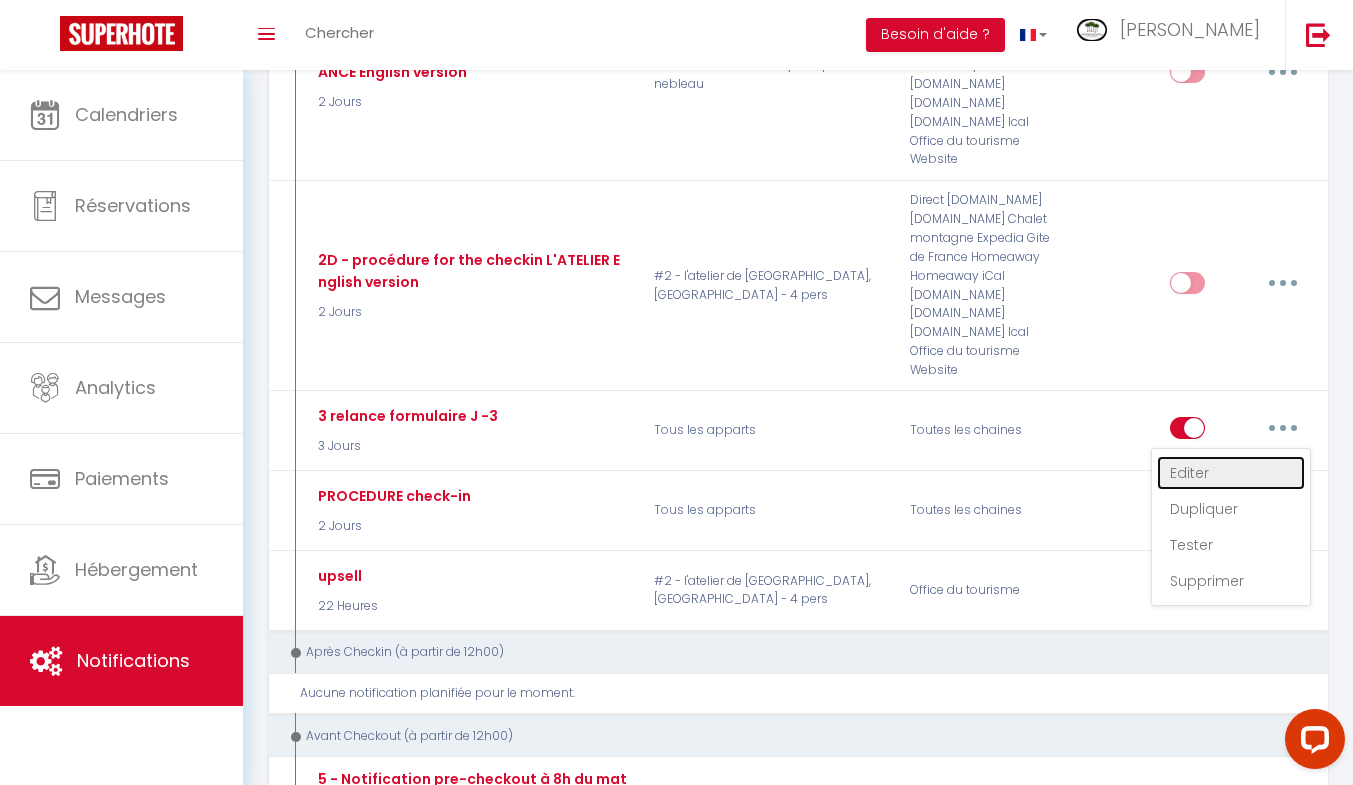 click on "Editer" at bounding box center (1231, 473) 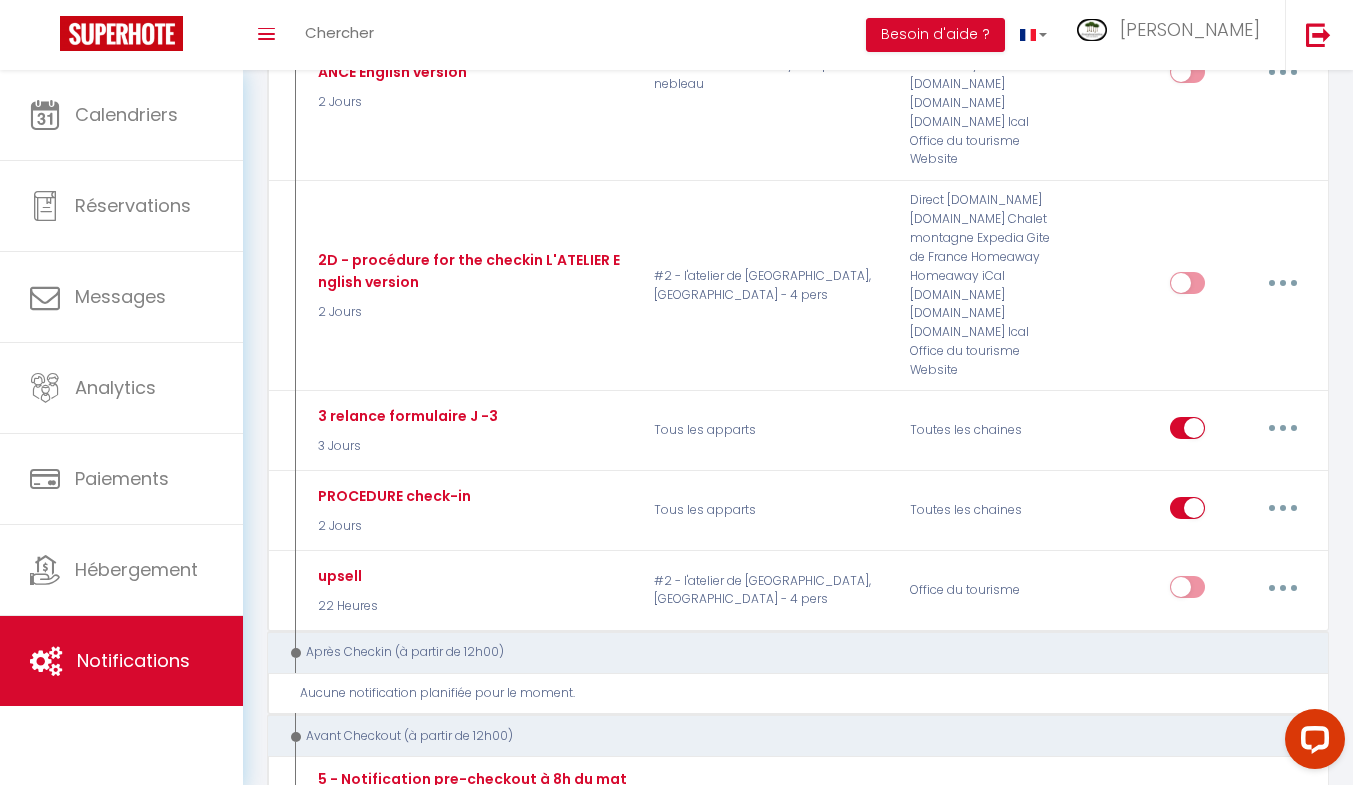 type on "3 relance formulaire J -3" 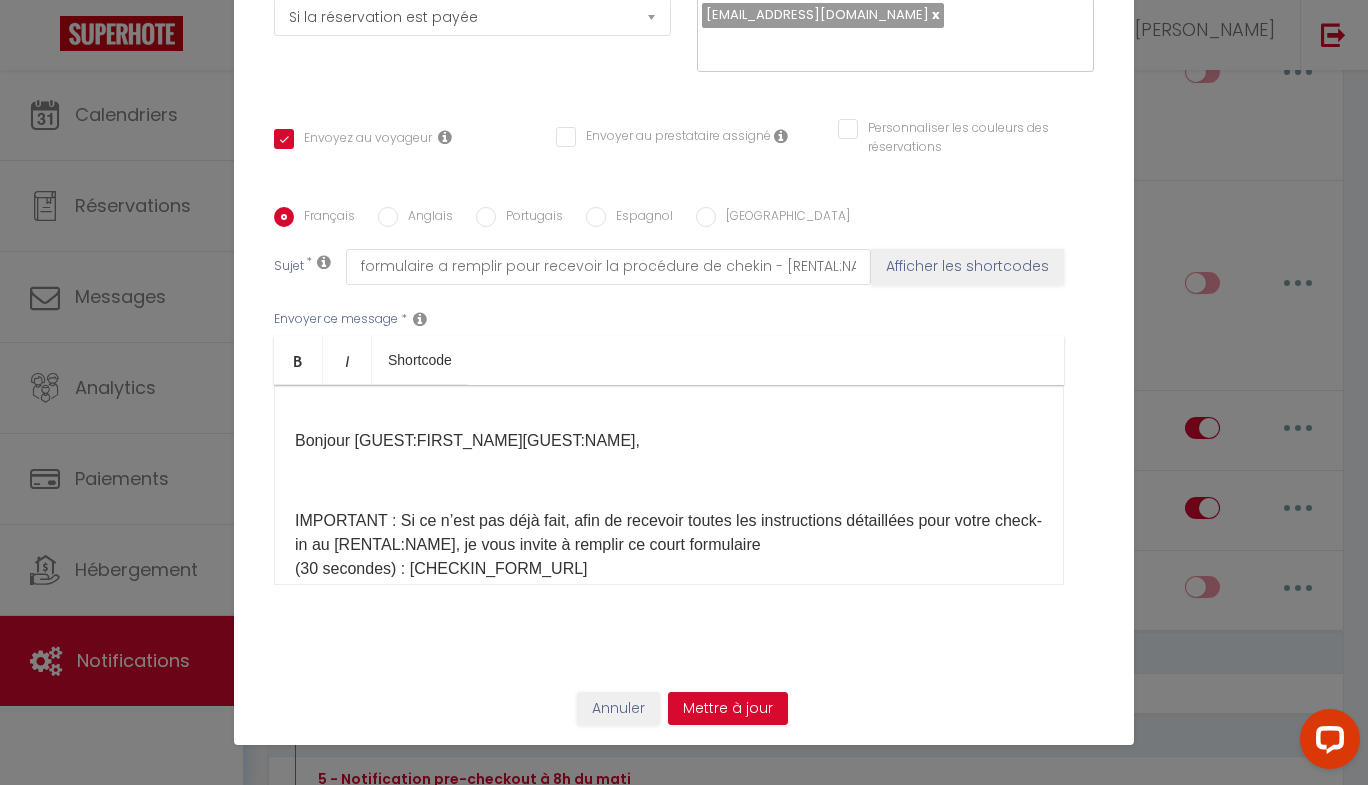 scroll, scrollTop: 0, scrollLeft: 0, axis: both 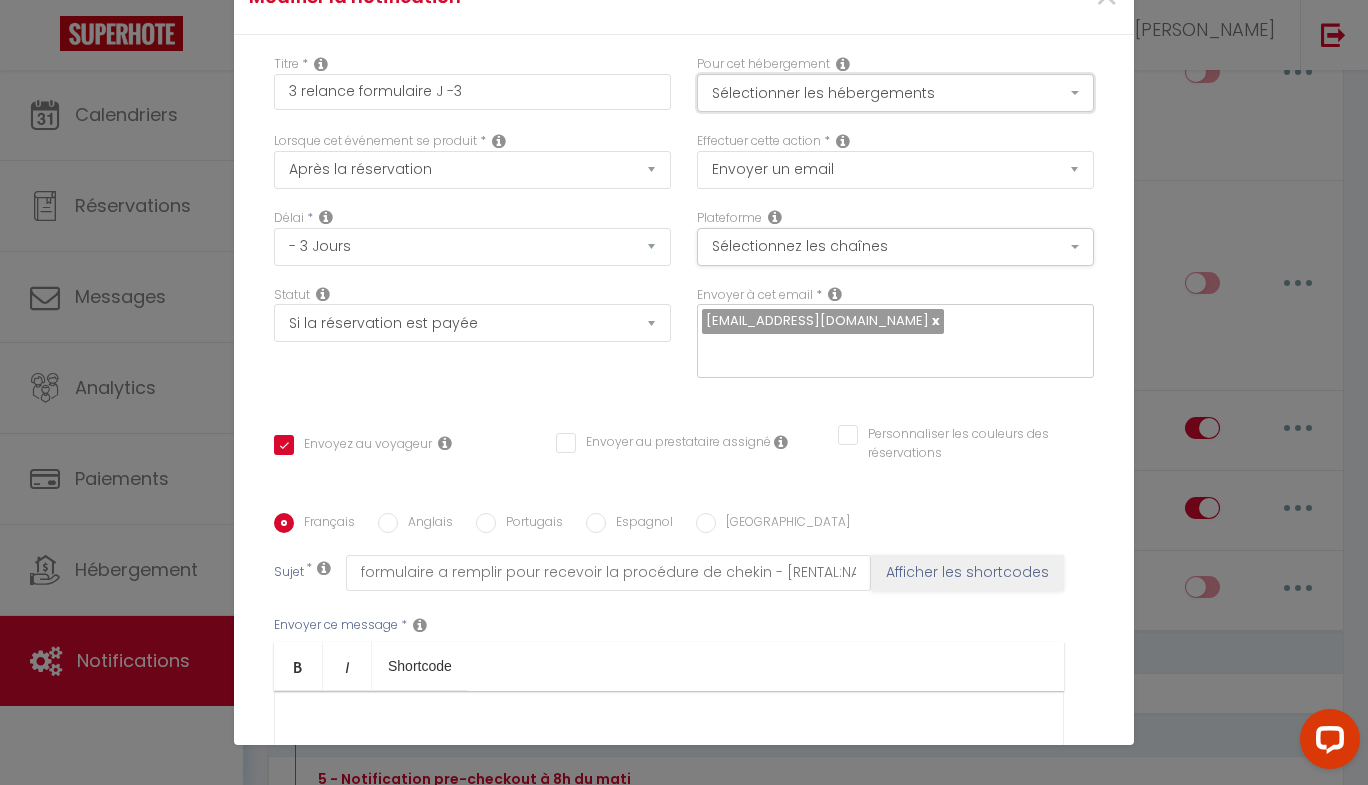 click on "Sélectionner les hébergements" at bounding box center (895, 93) 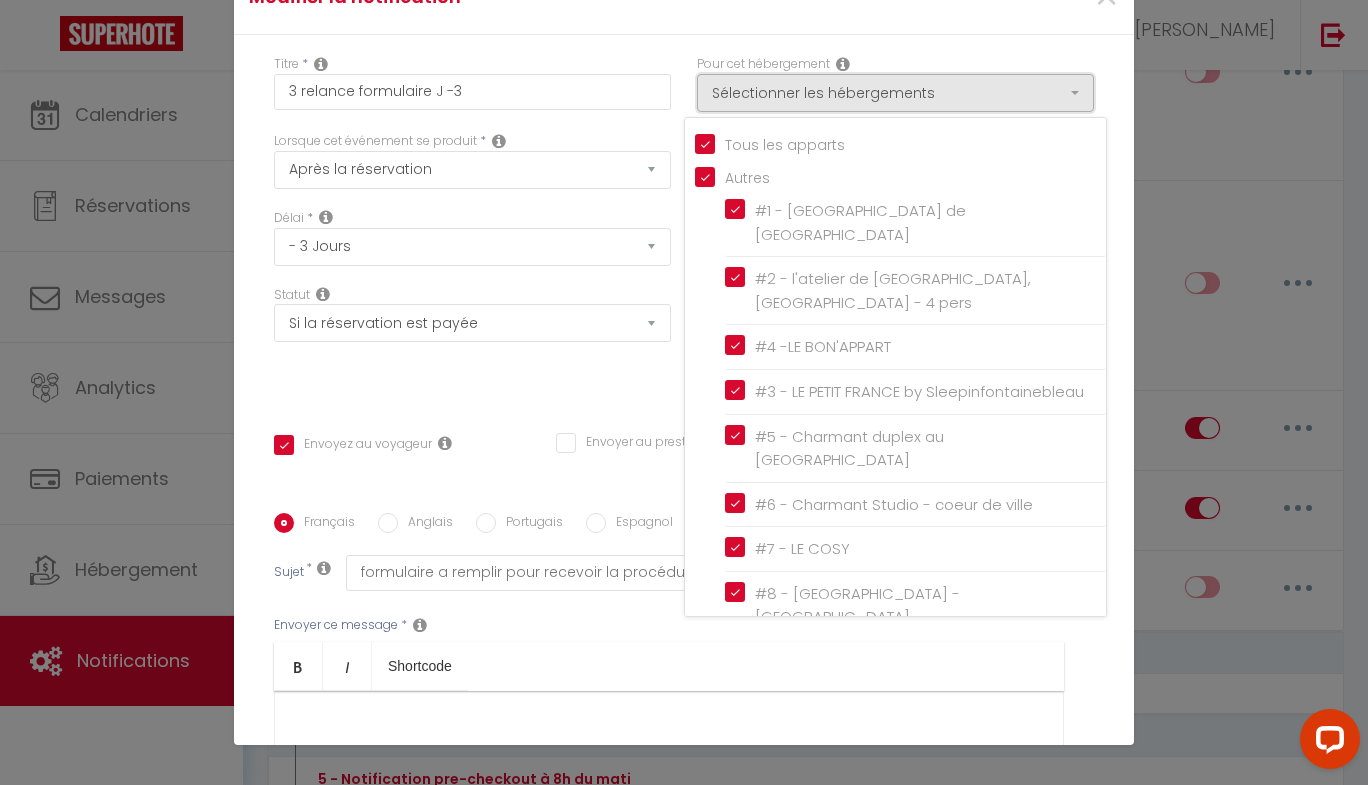 scroll, scrollTop: 261, scrollLeft: 0, axis: vertical 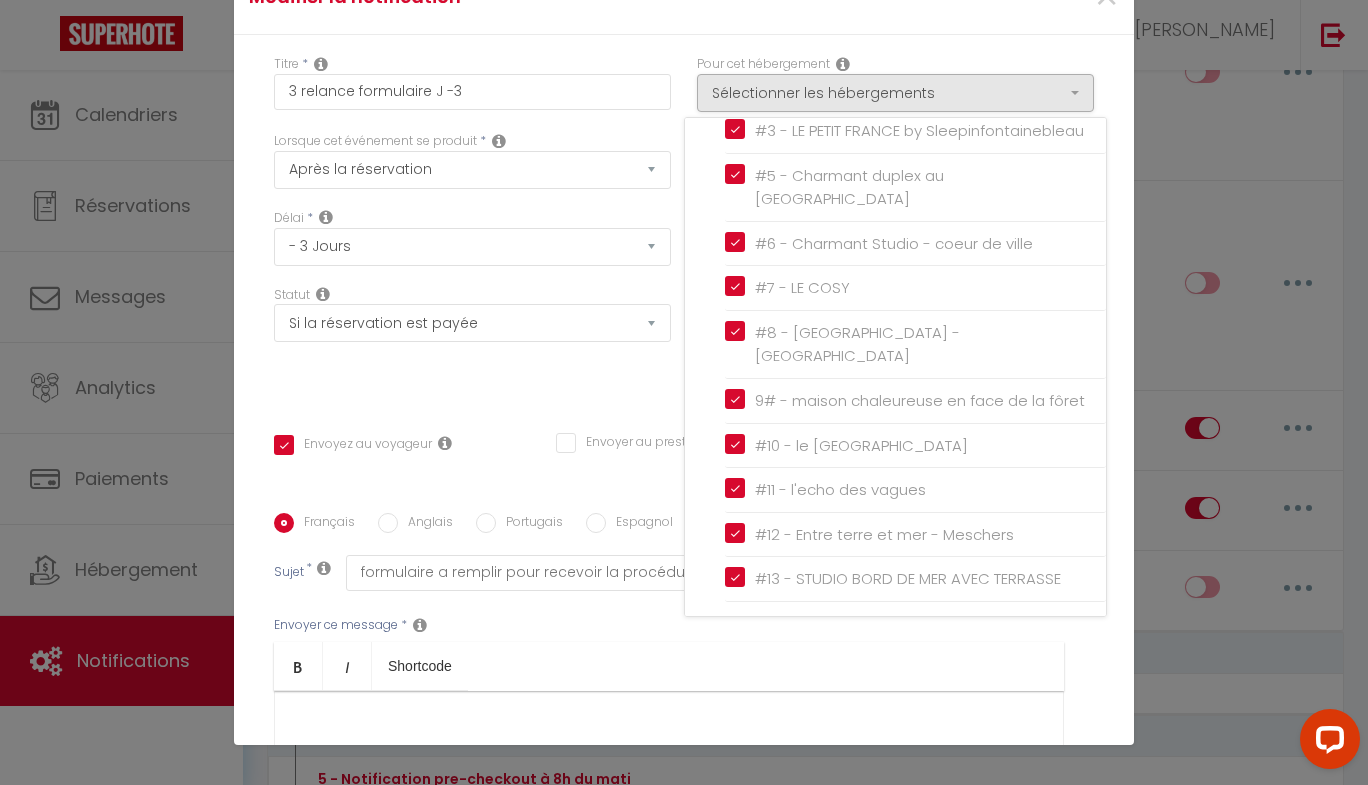 click on "Statut     Aucun   Si la réservation est payée   Si réservation non payée   Si la caution a été prise   Si caution non payée" at bounding box center [472, 342] 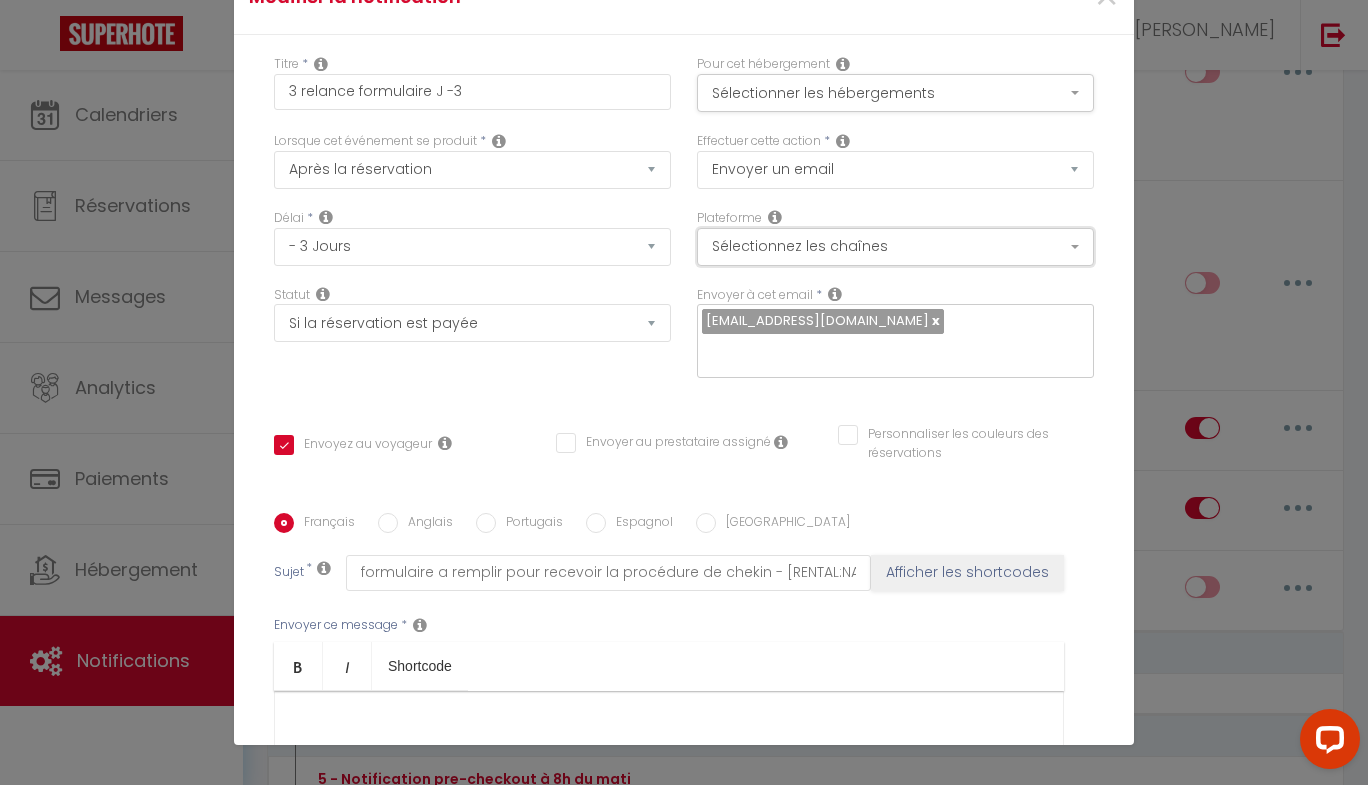 click on "Sélectionnez les chaînes" at bounding box center [895, 247] 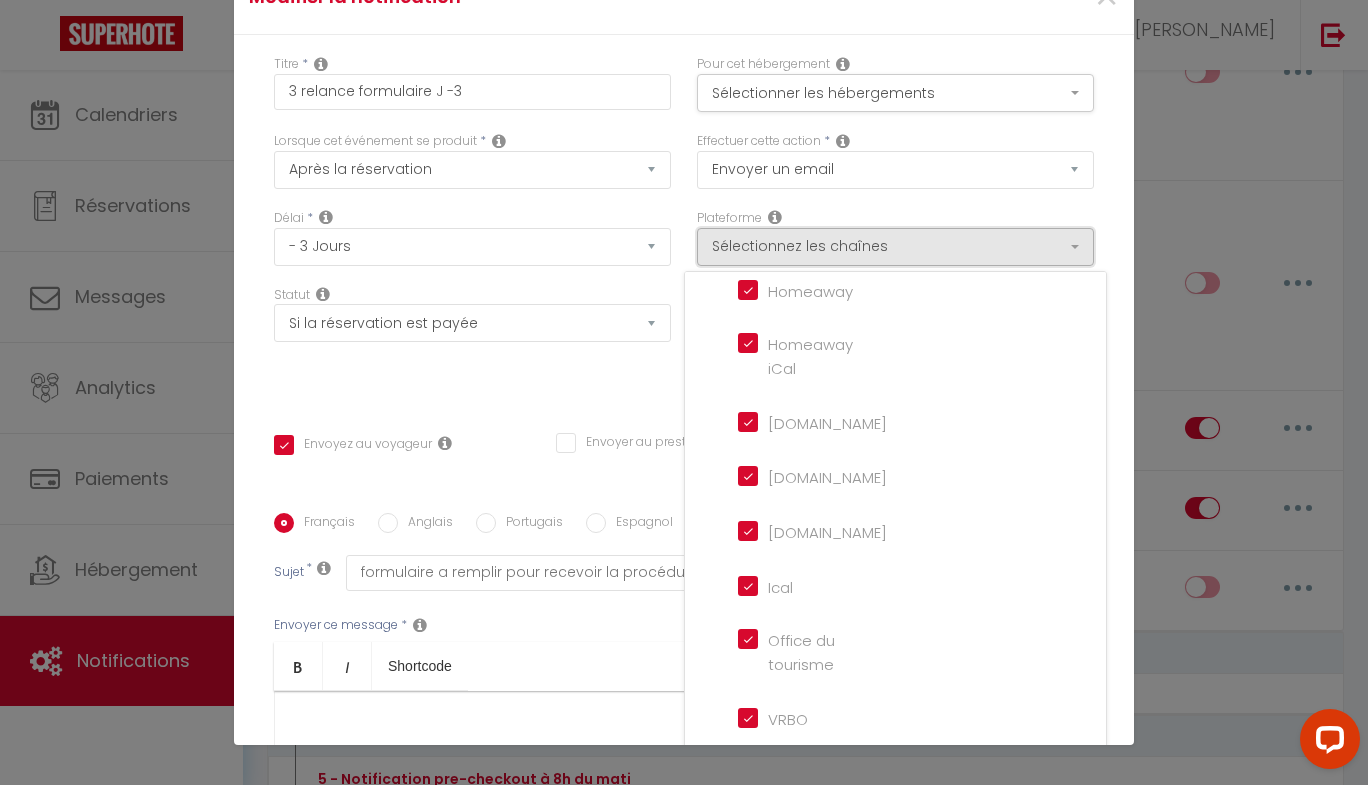 scroll, scrollTop: 464, scrollLeft: 0, axis: vertical 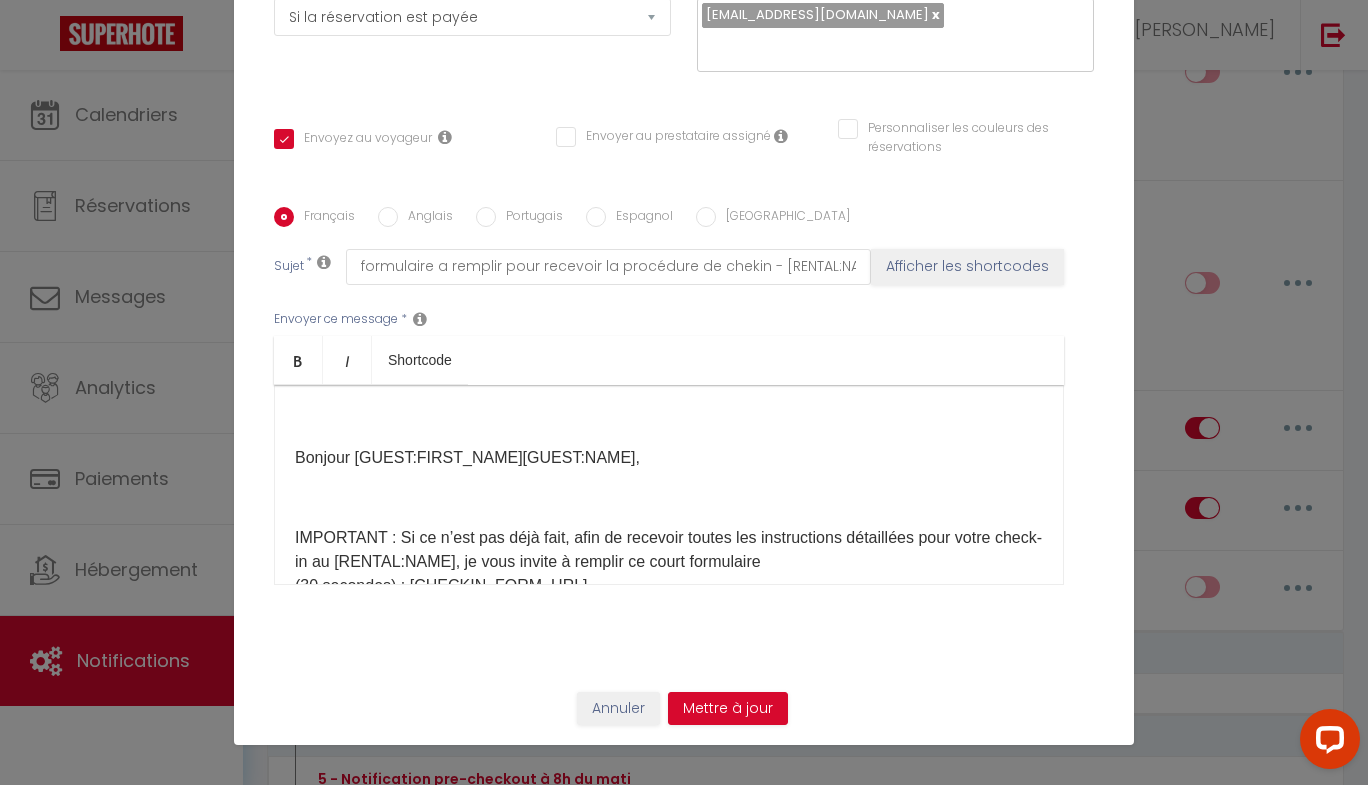 click on "​ Bonjour [GUEST:FIRST_NAME][GUEST:NAME]​​,
IMPORTANT : Si ce n’est pas déjà fait, afin de recevoir toutes les instructions détaillées pour votre check-in au [RENTAL:NAME]​​, je vous invite à remplir ce court formulaire (30 secondes) : [CHECKIN_FORM_URL]​
Pour rappel : arrivée à partir de 16 h / départ maximum à 11 h.
Belle journée !
DELCAMBRE MICKAEL
PS : veuillez ignorer ce message si vous avez déjà effectué l’opération." at bounding box center (669, 485) 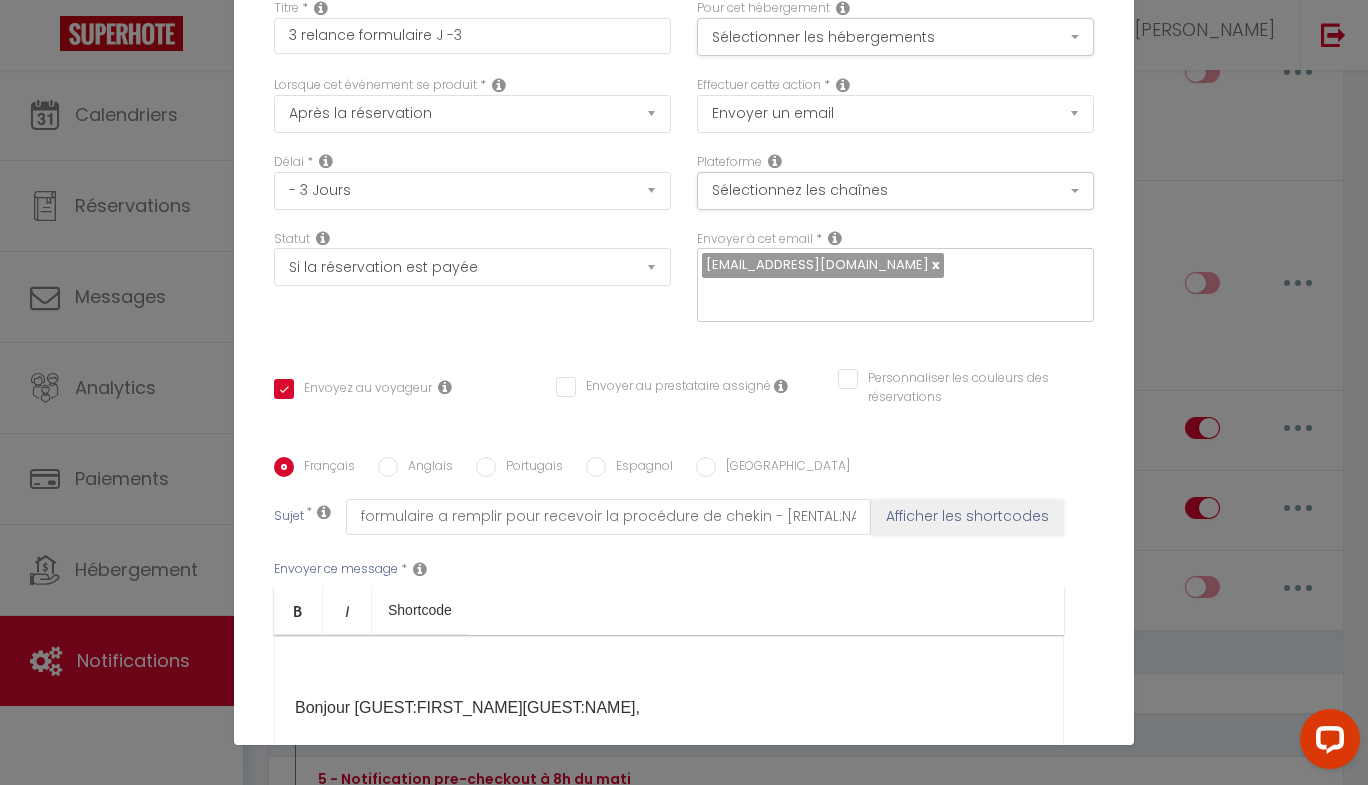 scroll, scrollTop: 0, scrollLeft: 0, axis: both 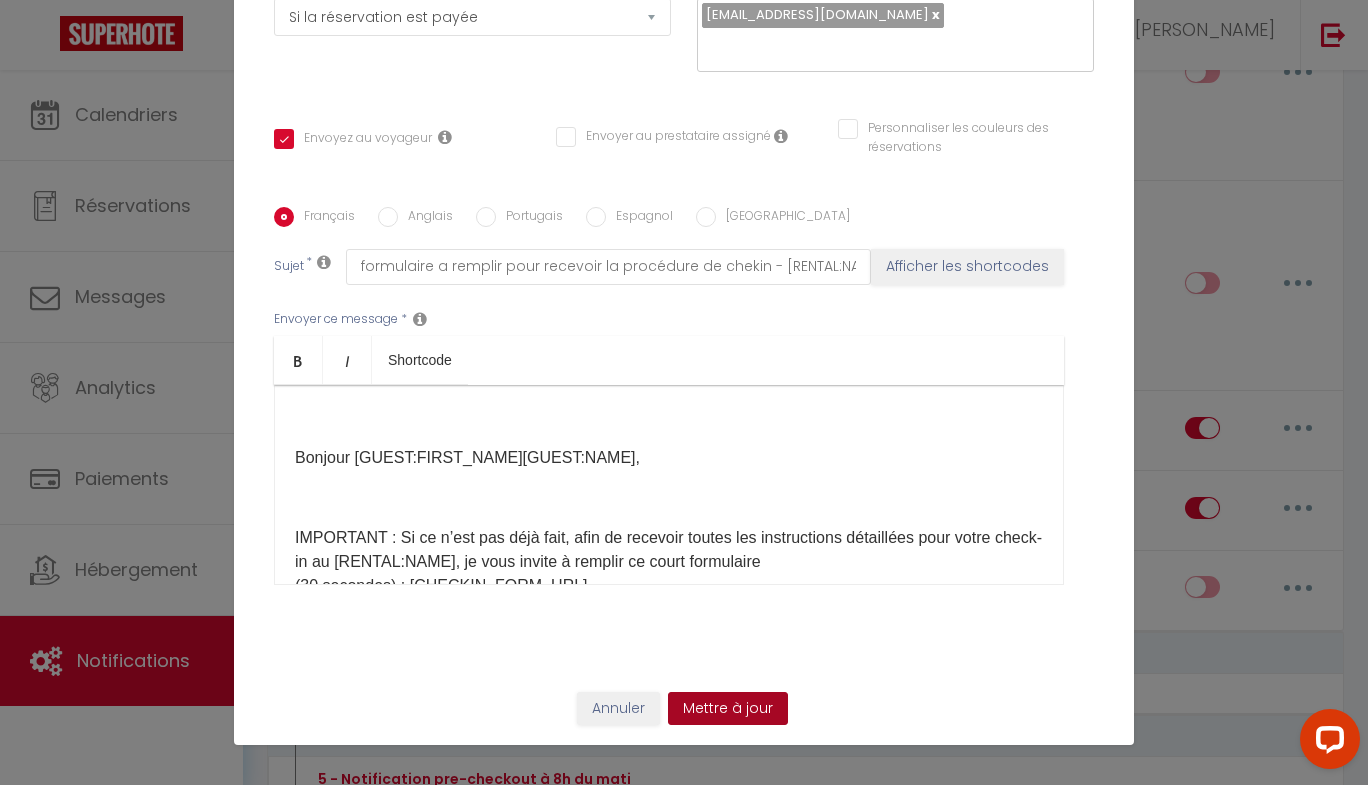 click on "Mettre à jour" at bounding box center [728, 709] 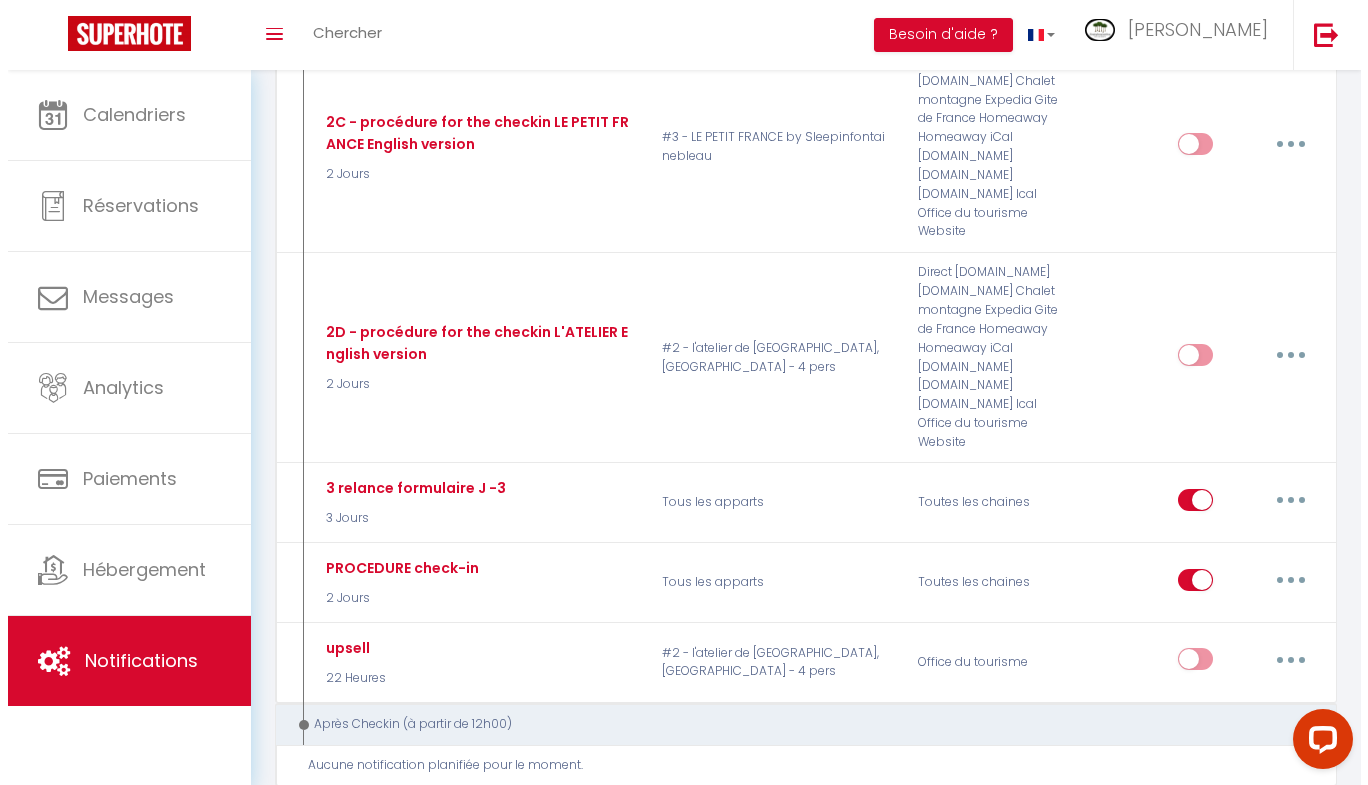 scroll, scrollTop: 1220, scrollLeft: 0, axis: vertical 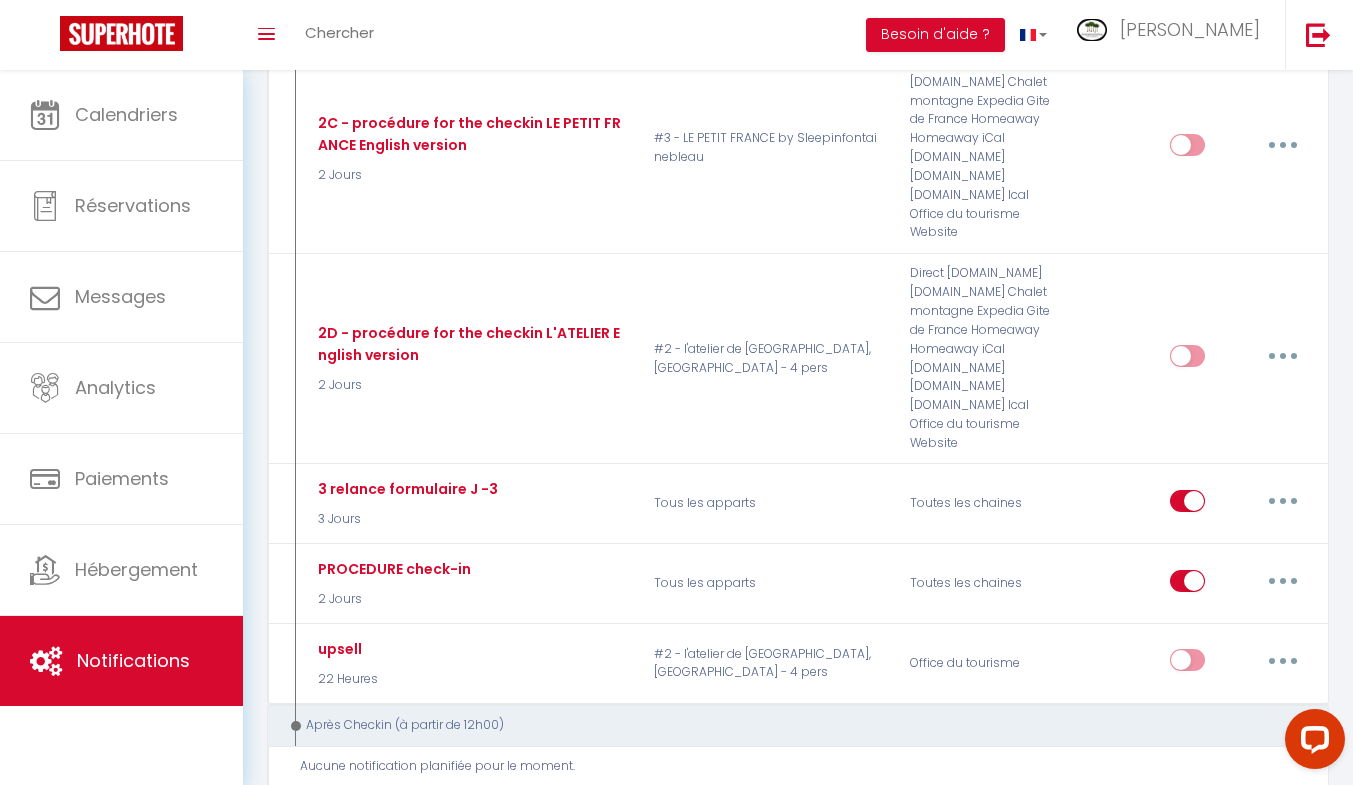 click at bounding box center [1283, 581] 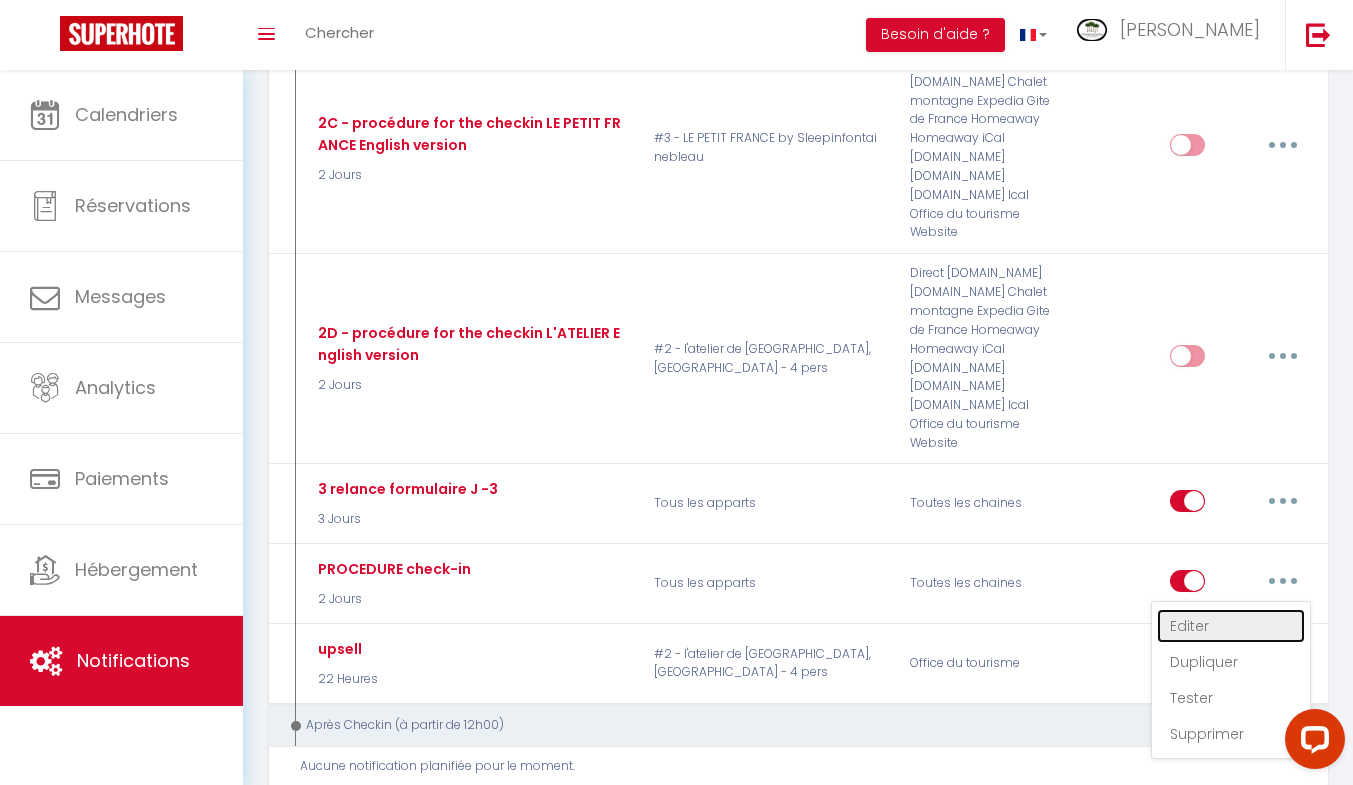 click on "Editer" at bounding box center [1231, 626] 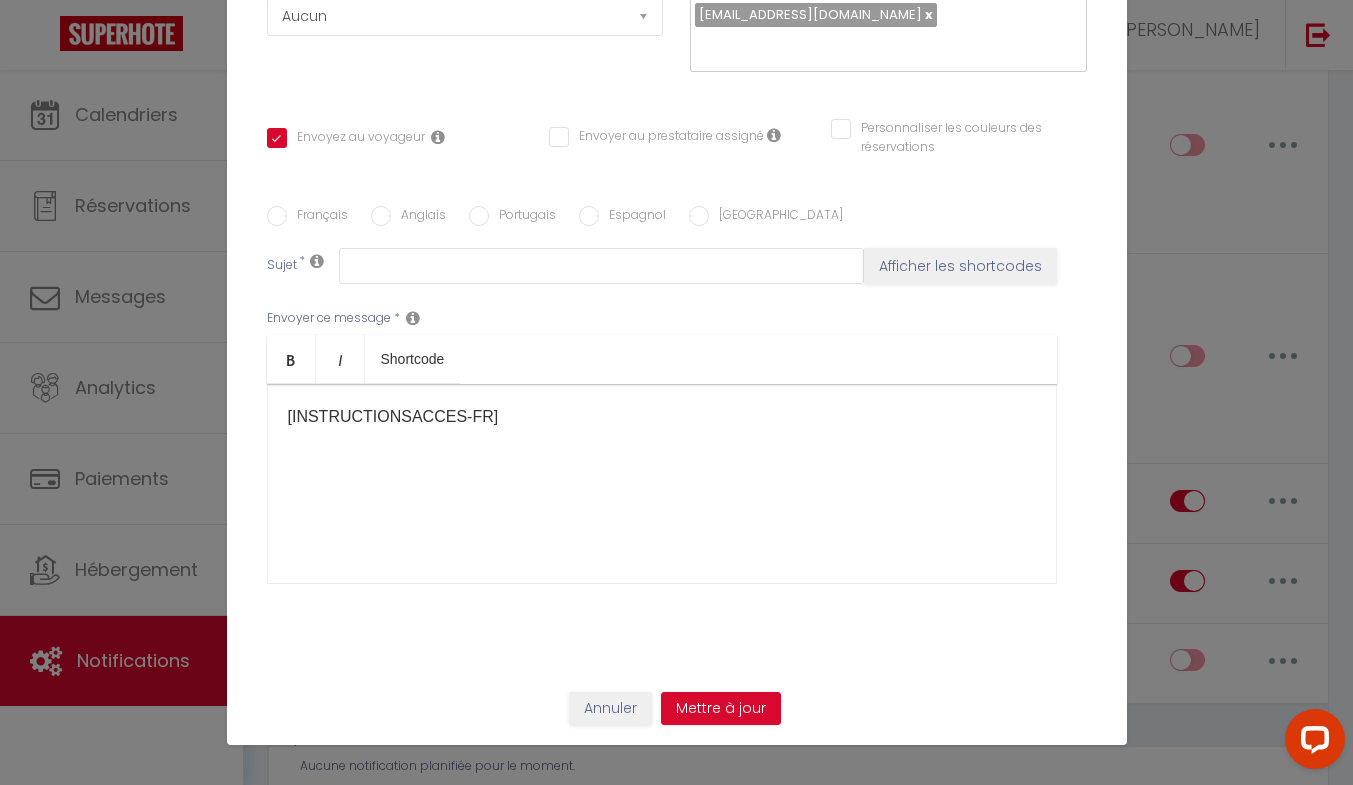 type on "PROCEDURE check-in" 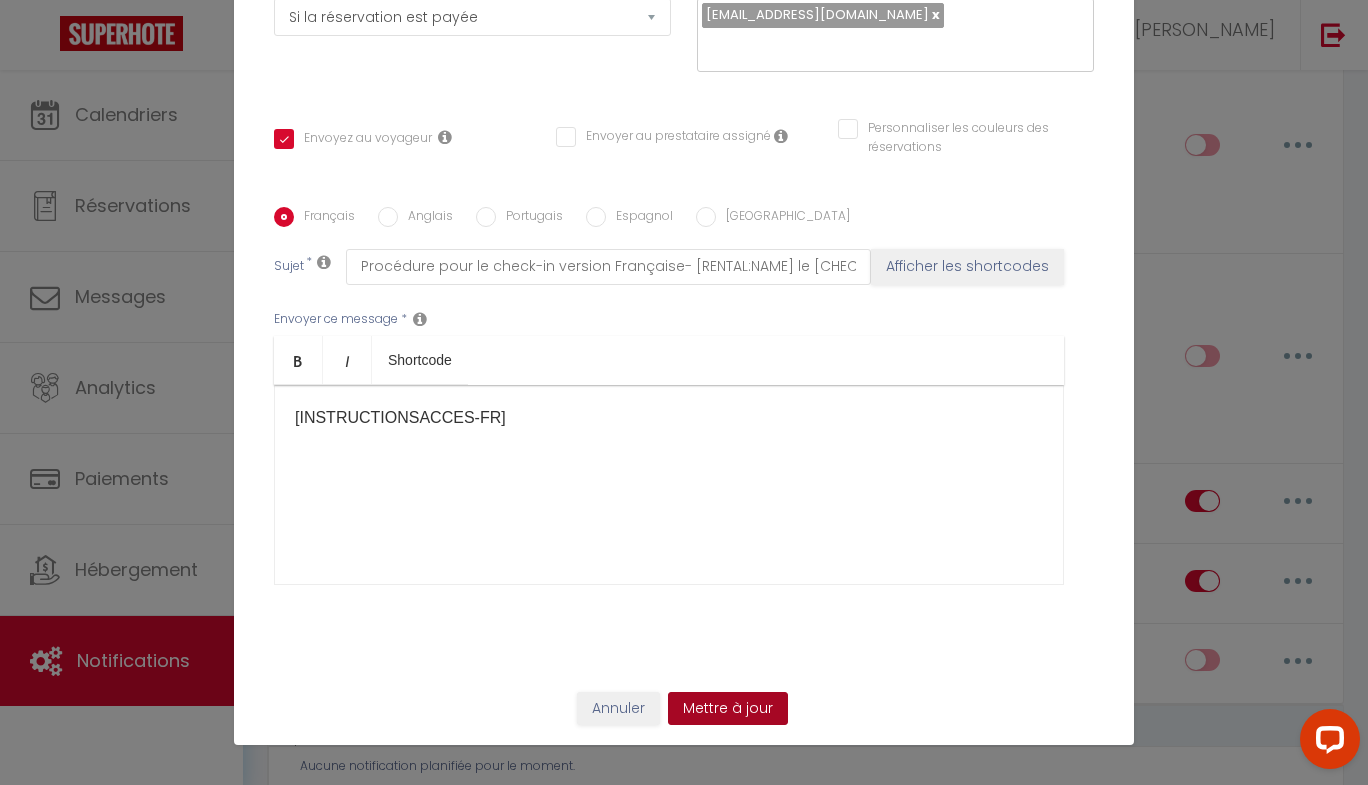 click on "Mettre à jour" at bounding box center [728, 709] 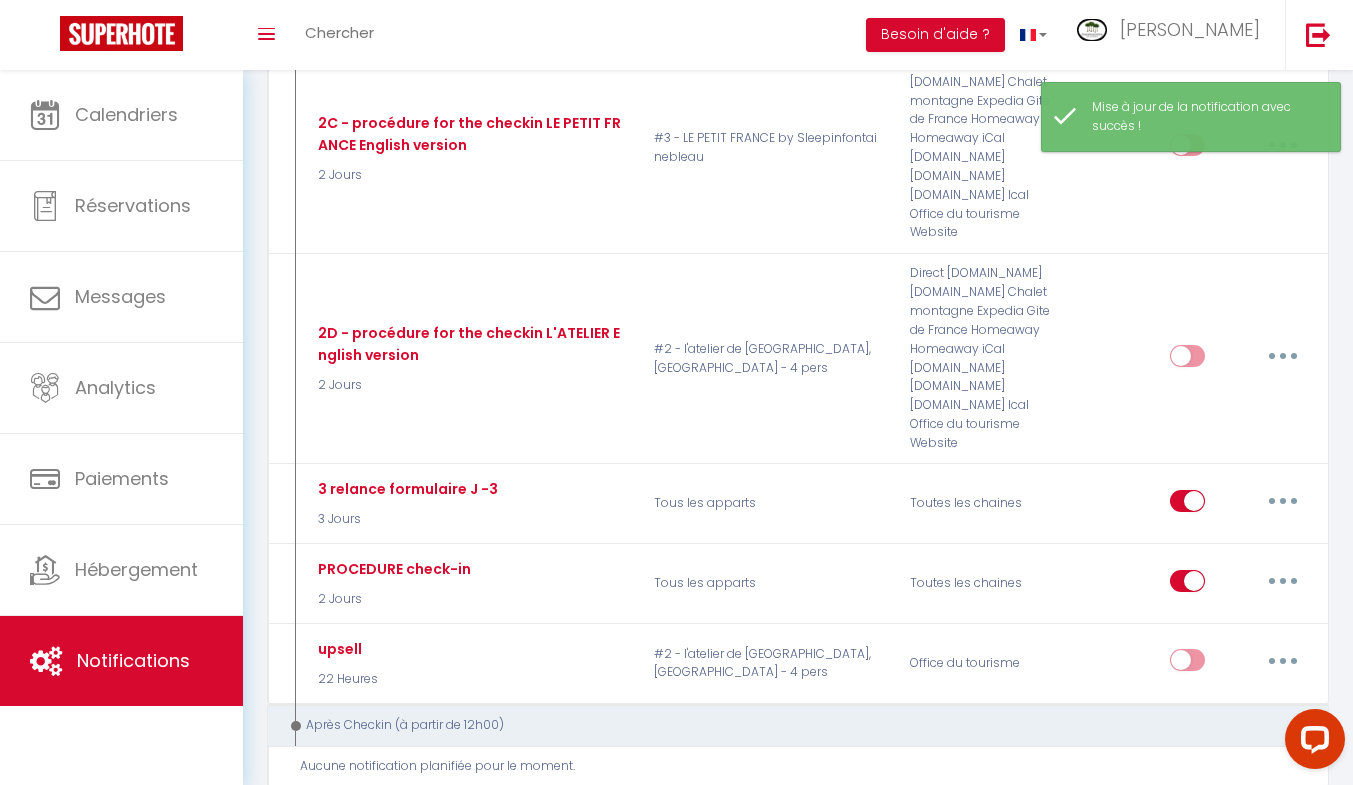 click at bounding box center (1283, 581) 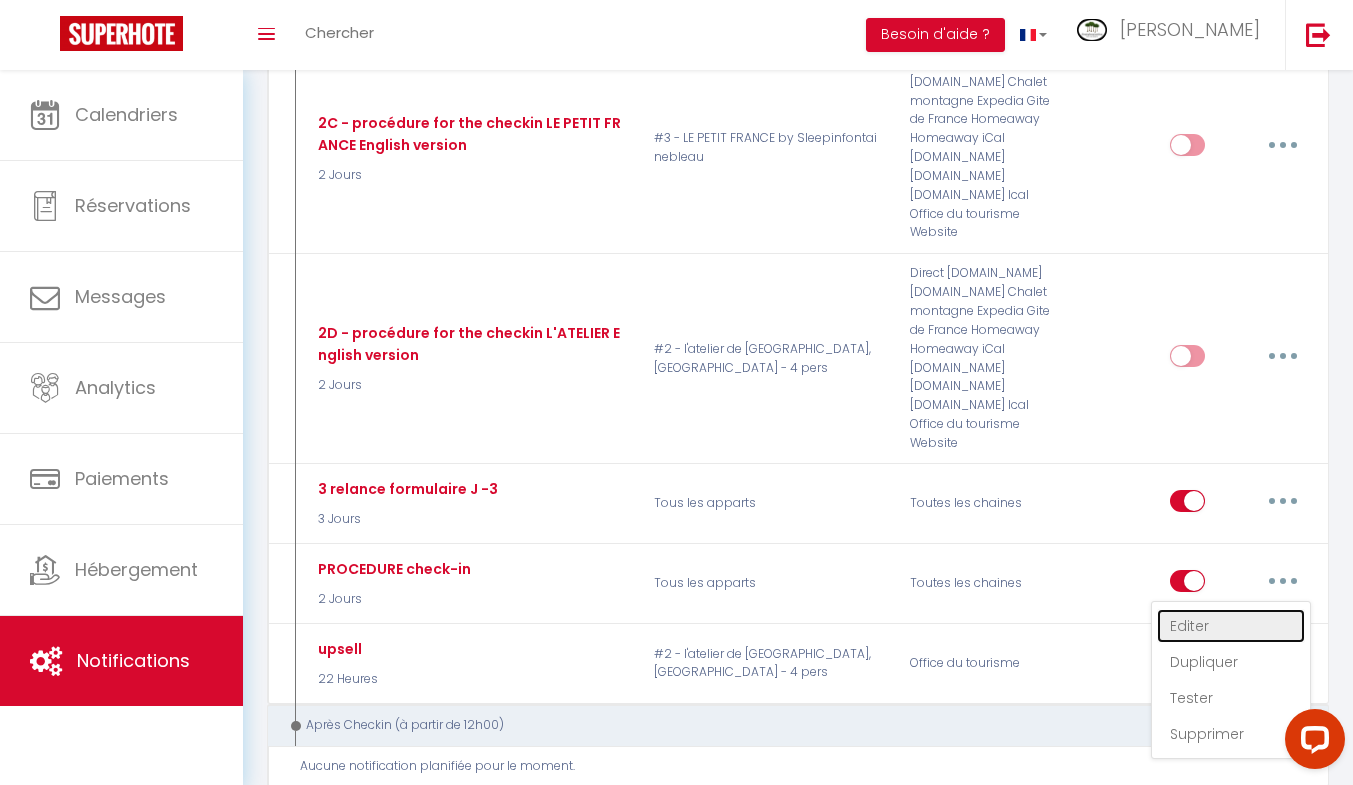 click on "Editer" at bounding box center [1231, 626] 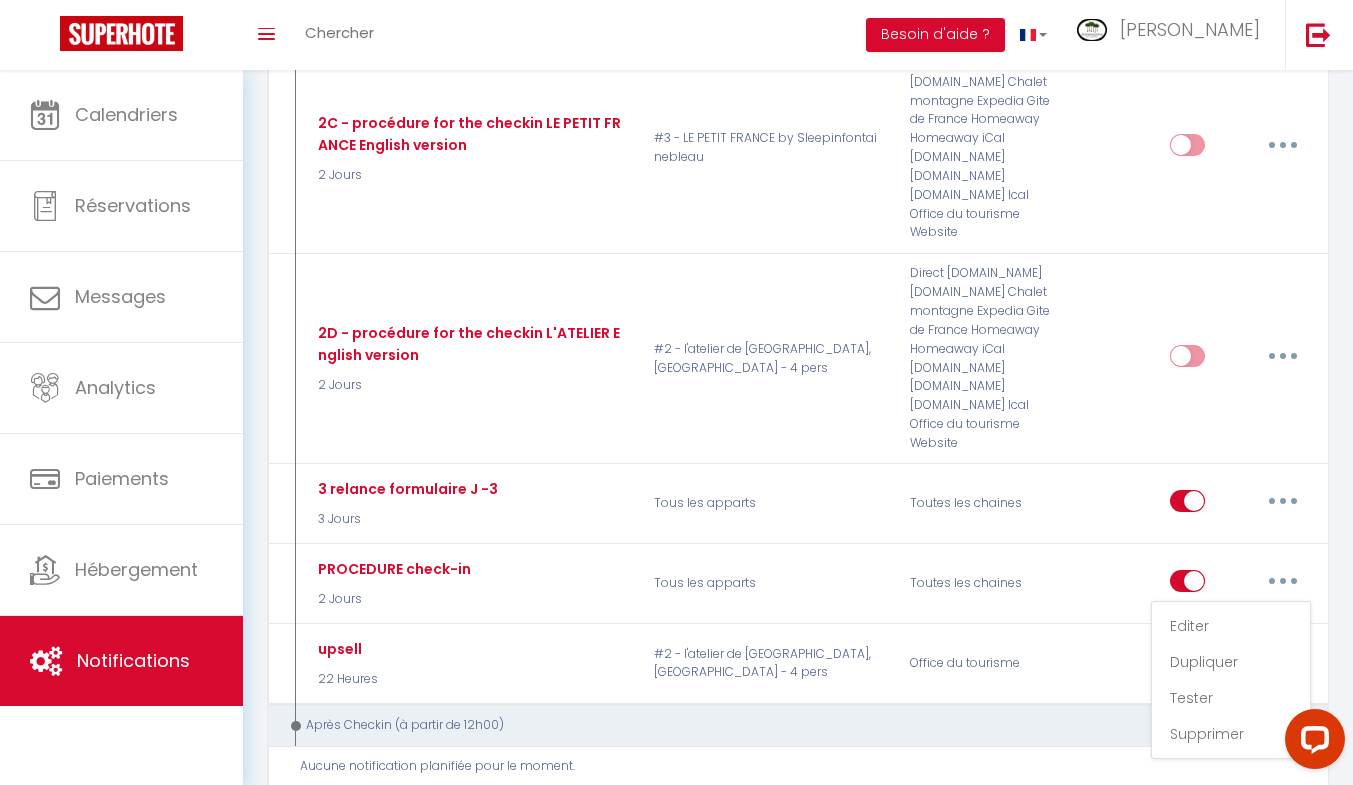type on "PROCEDURE check-in" 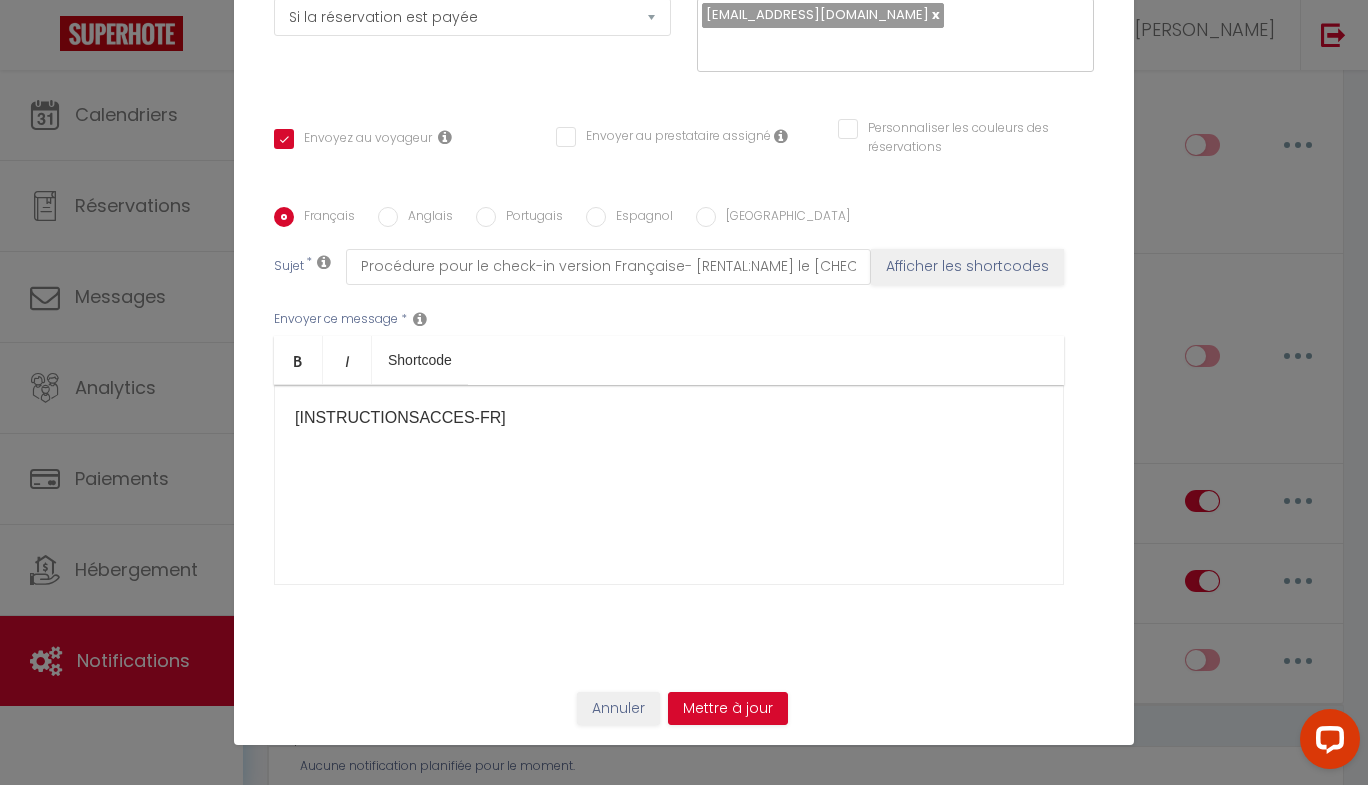 scroll, scrollTop: 0, scrollLeft: 0, axis: both 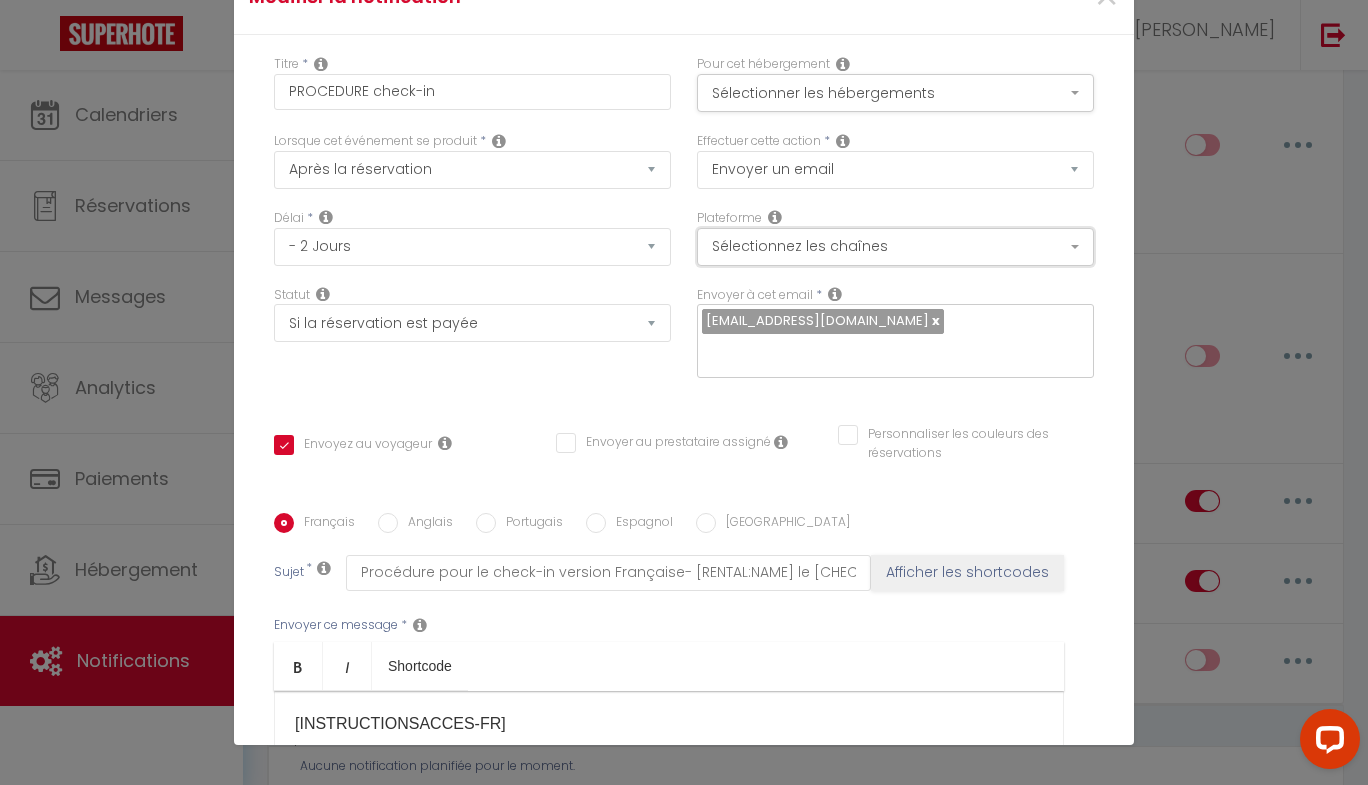 click on "Sélectionnez les chaînes" at bounding box center (895, 247) 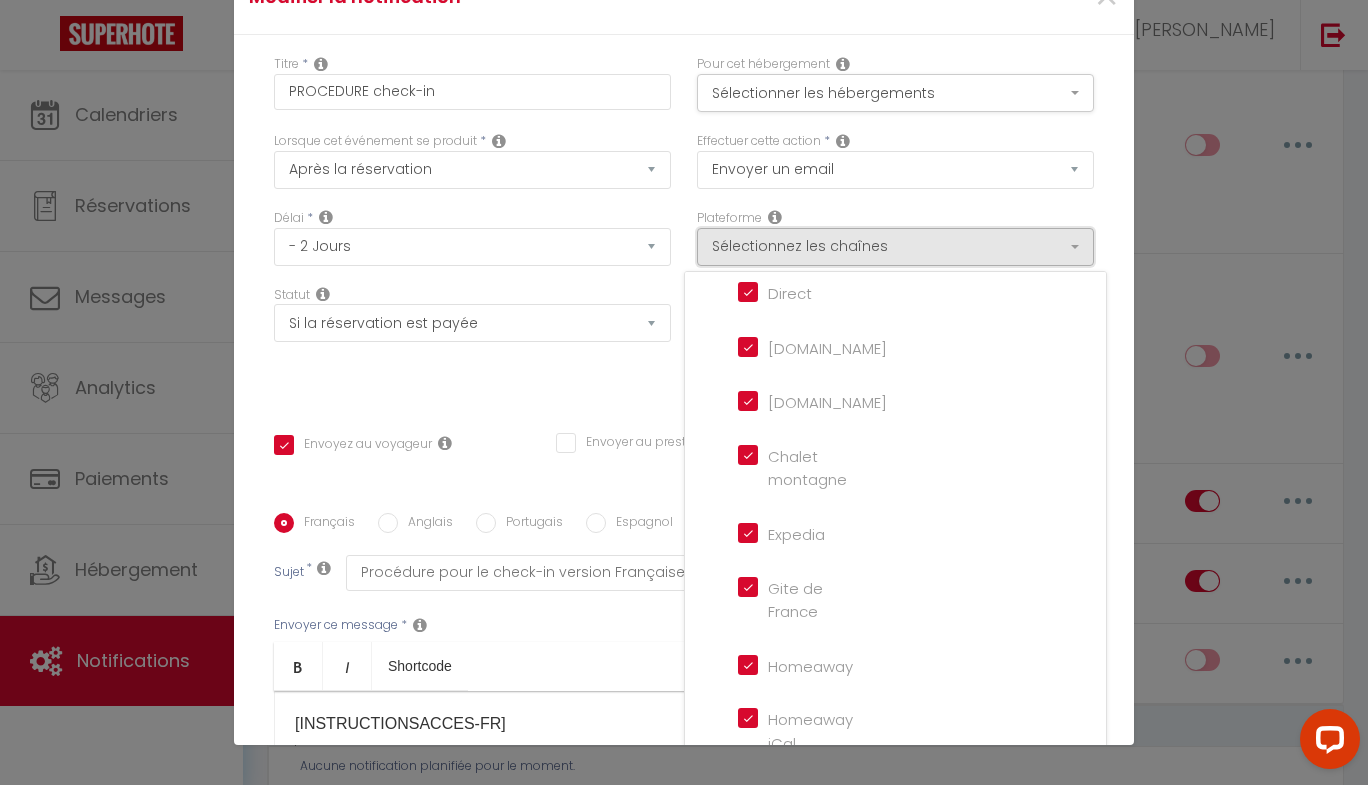 scroll, scrollTop: 0, scrollLeft: 0, axis: both 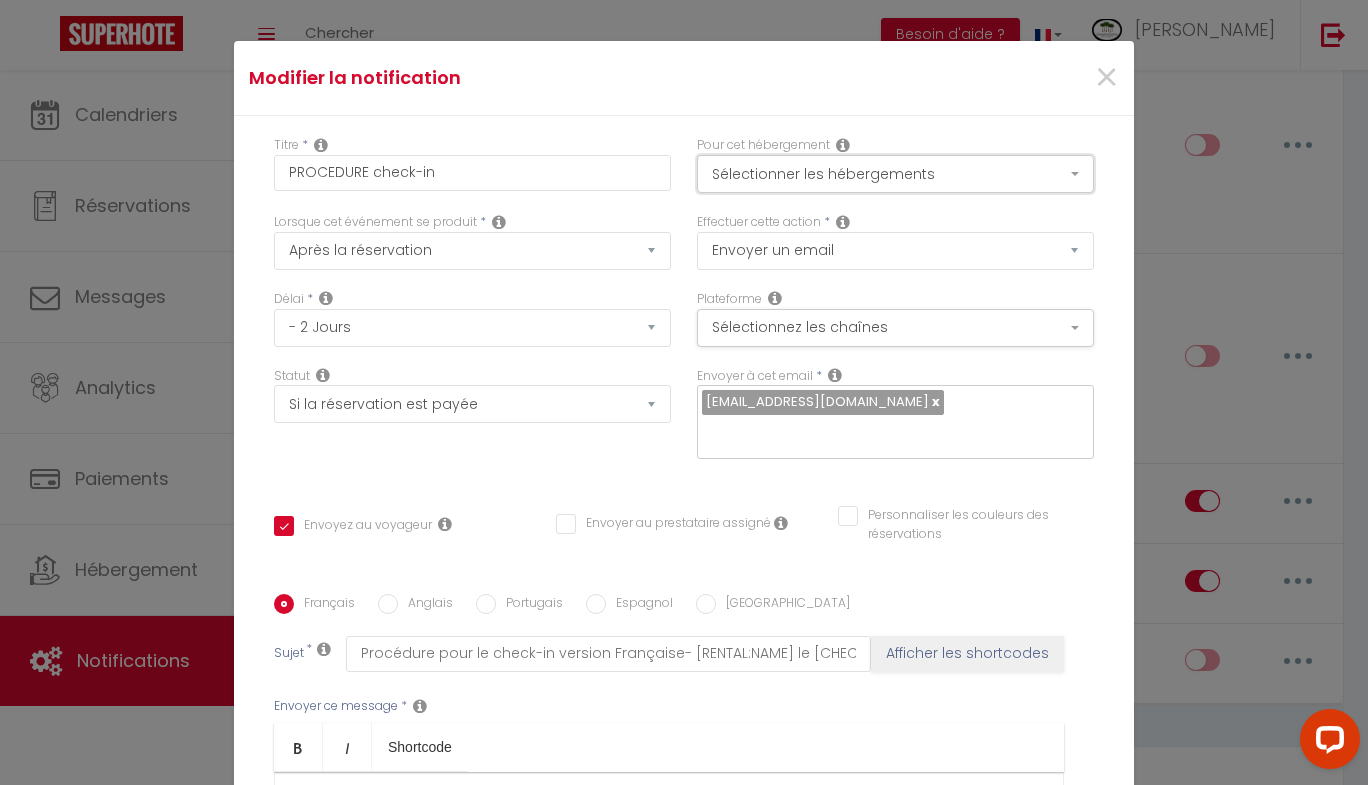 click on "Sélectionner les hébergements" at bounding box center (895, 174) 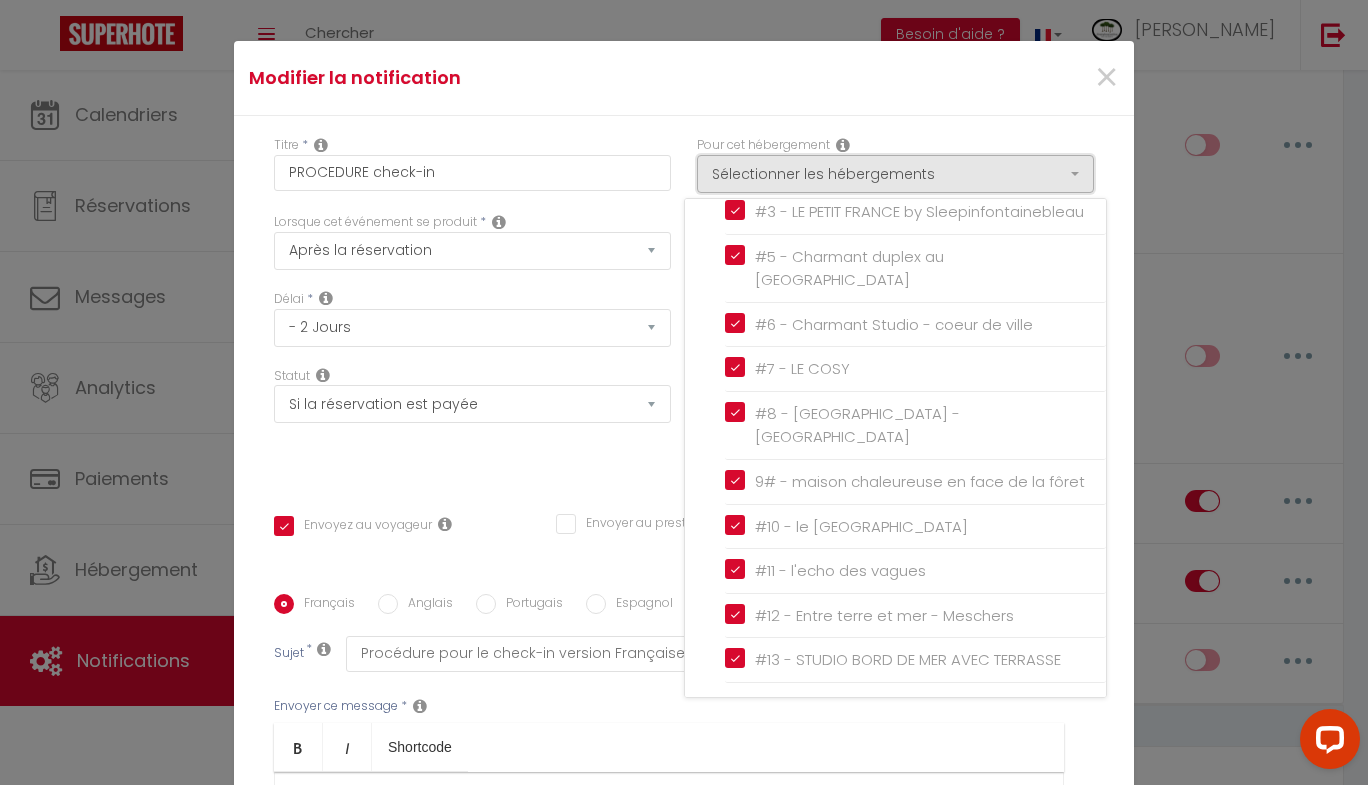 scroll, scrollTop: 308, scrollLeft: 0, axis: vertical 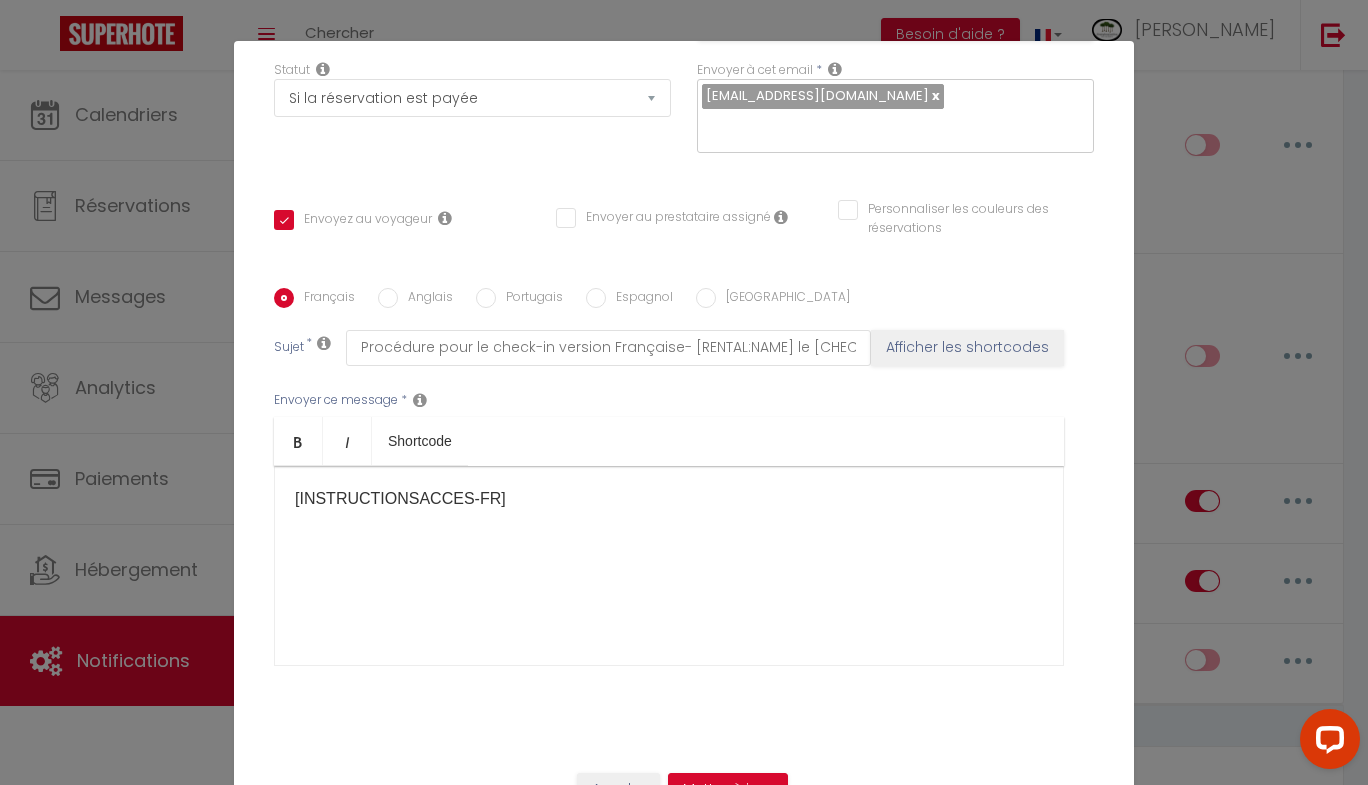 click on "[INSTRUCTIONSACCES-FR]​​" at bounding box center [669, 566] 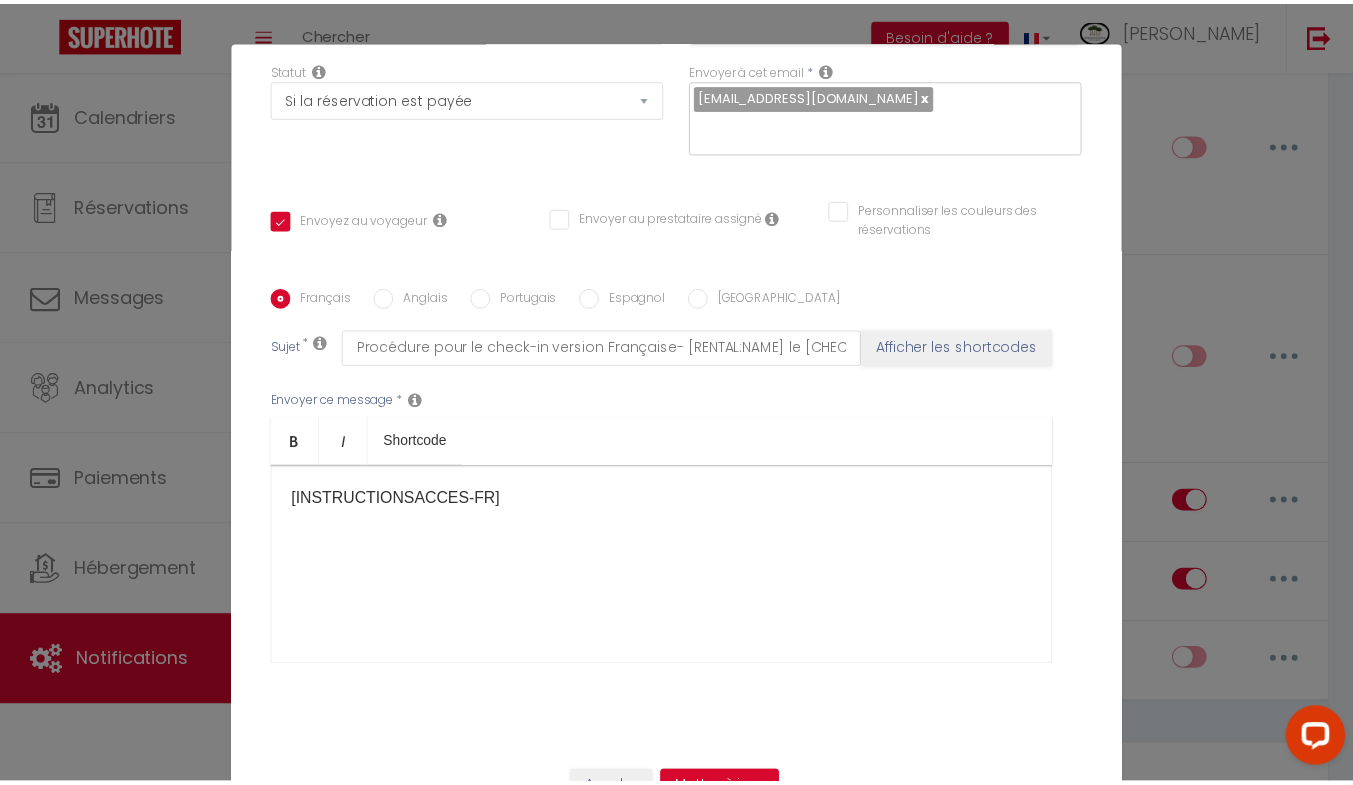 scroll, scrollTop: 81, scrollLeft: 0, axis: vertical 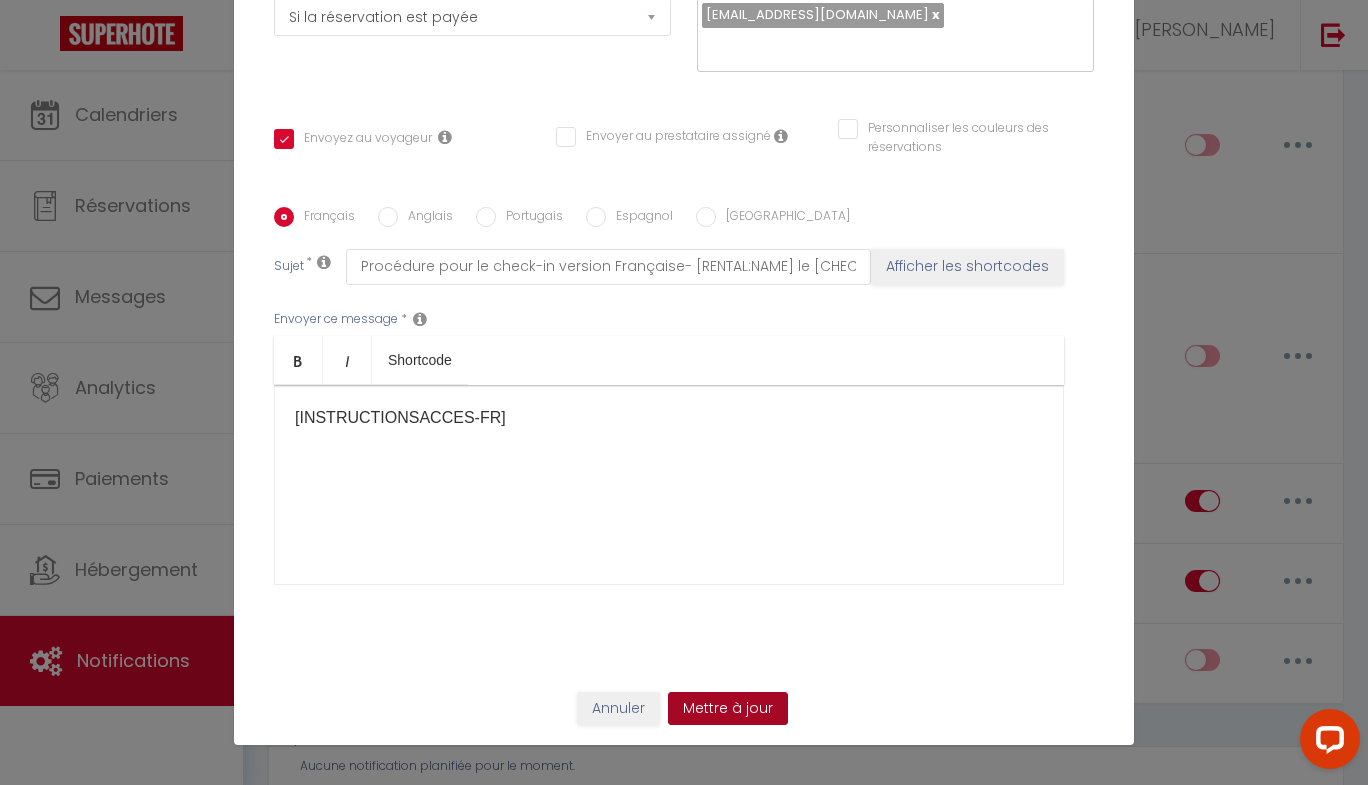 click on "Mettre à jour" at bounding box center [728, 709] 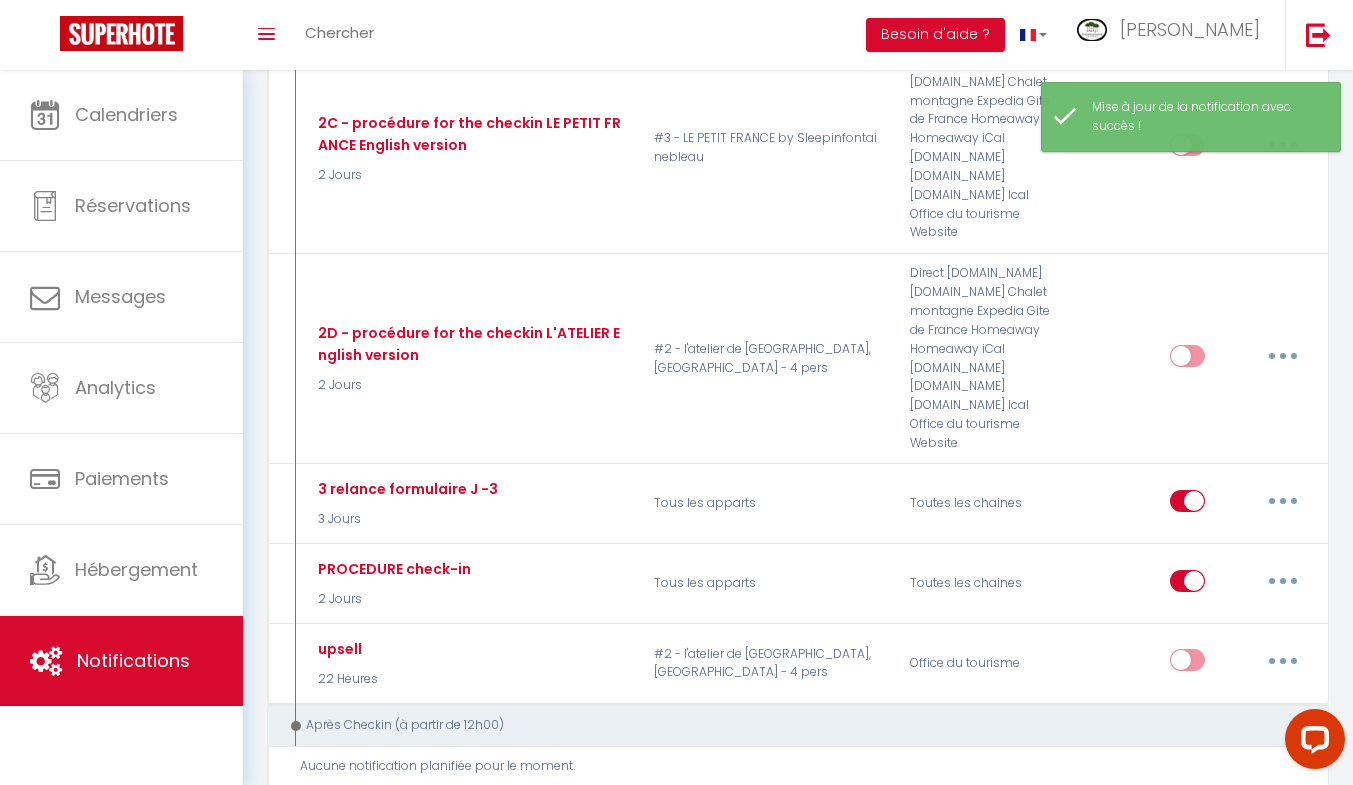 click on "2 Jours" at bounding box center [470, 385] 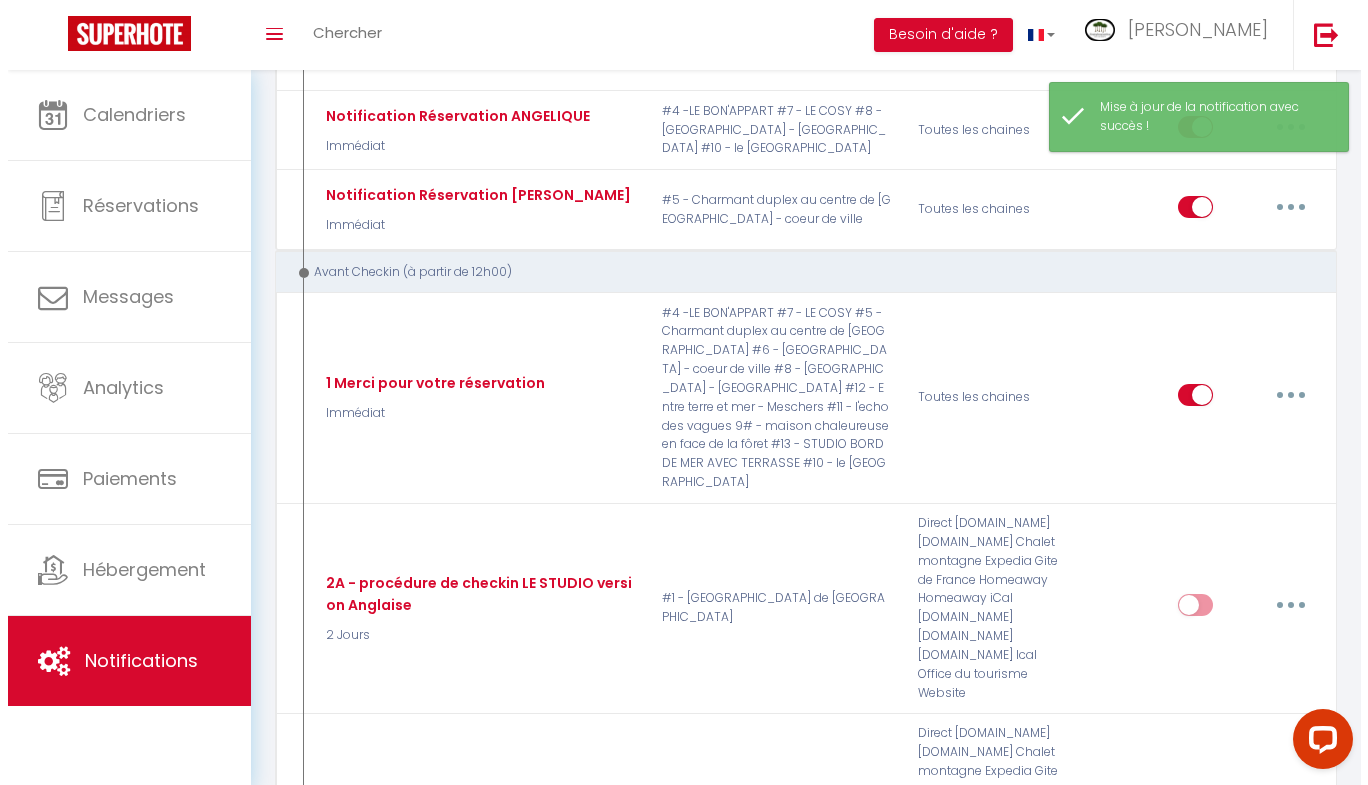 scroll, scrollTop: 0, scrollLeft: 0, axis: both 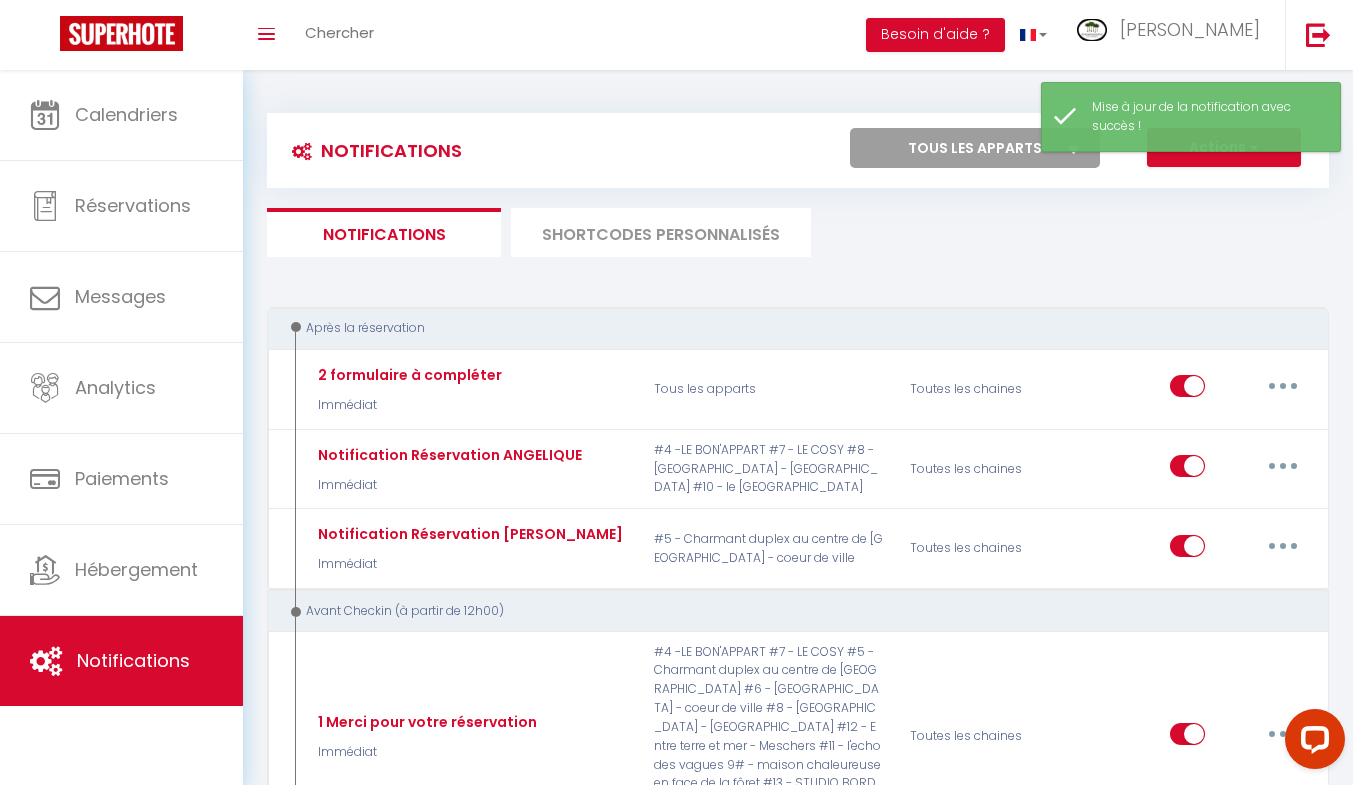 click on "SHORTCODES PERSONNALISÉS" at bounding box center (661, 232) 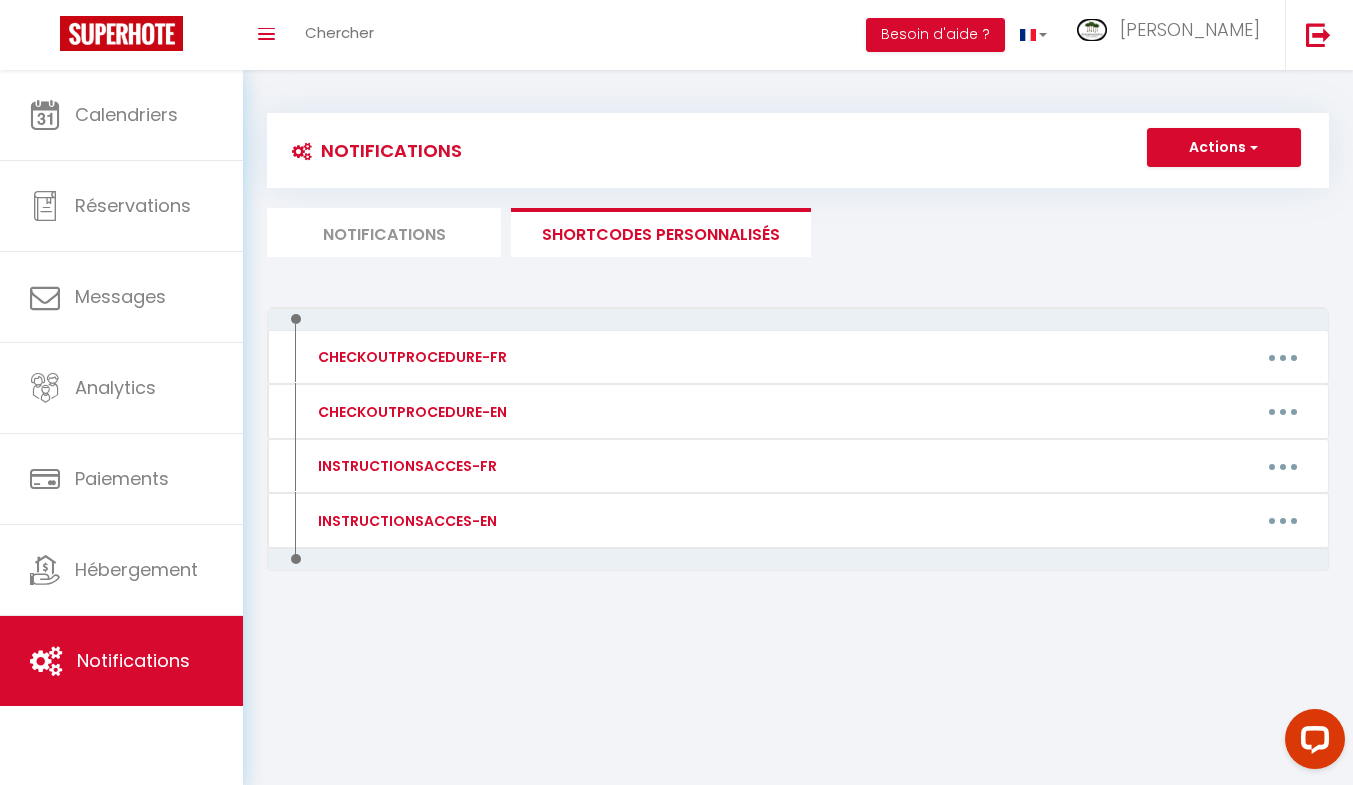 click on "Editer   Supprimer" at bounding box center (940, 466) 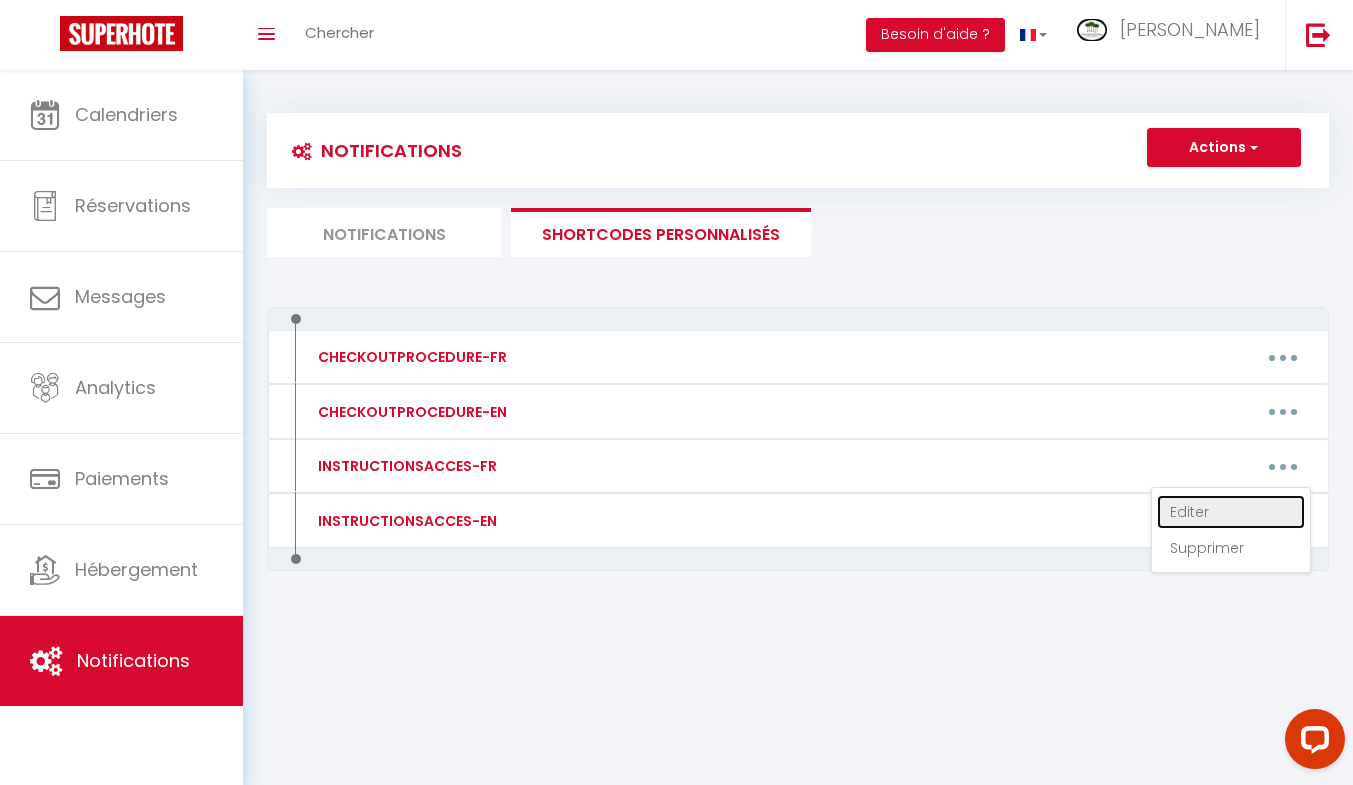 click on "Editer" at bounding box center [1231, 512] 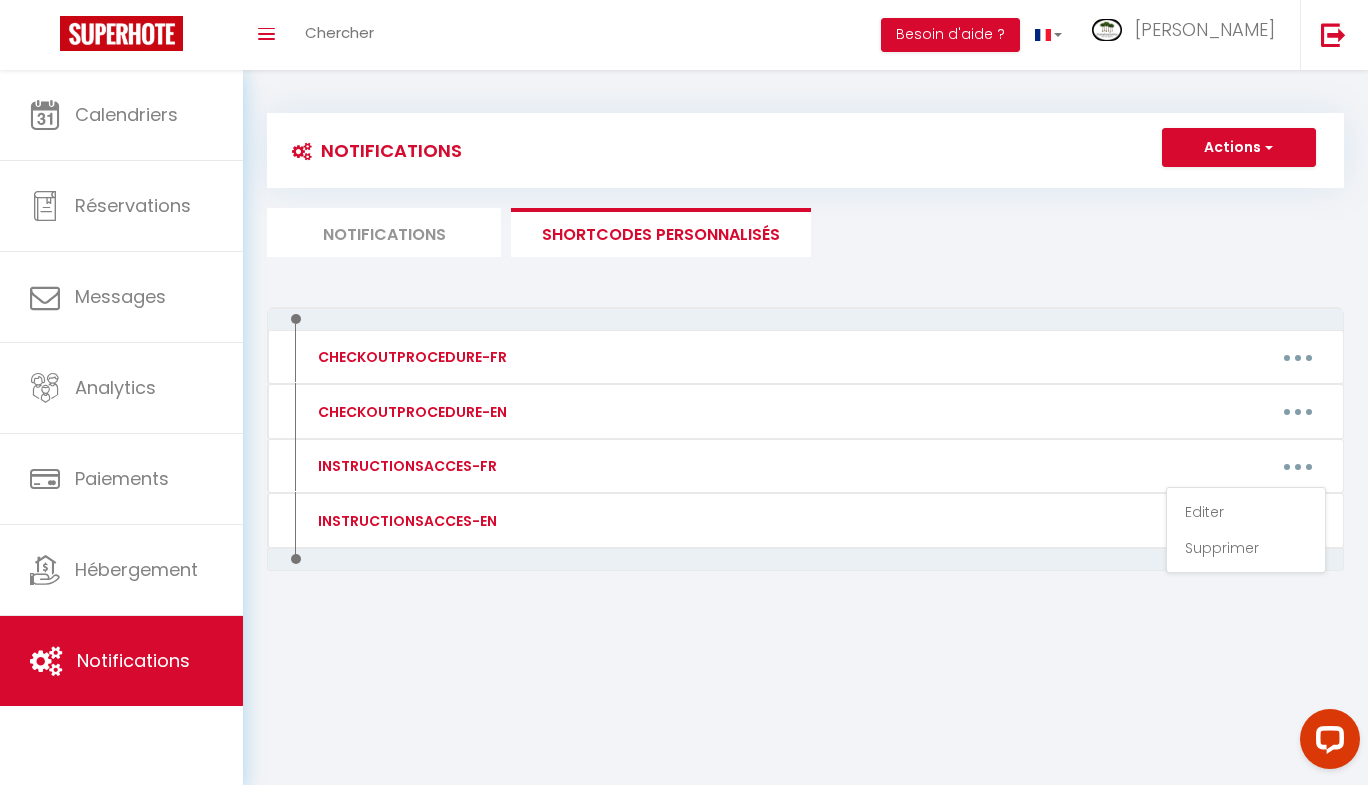 type on "INSTRUCTIONSACCES-FR" 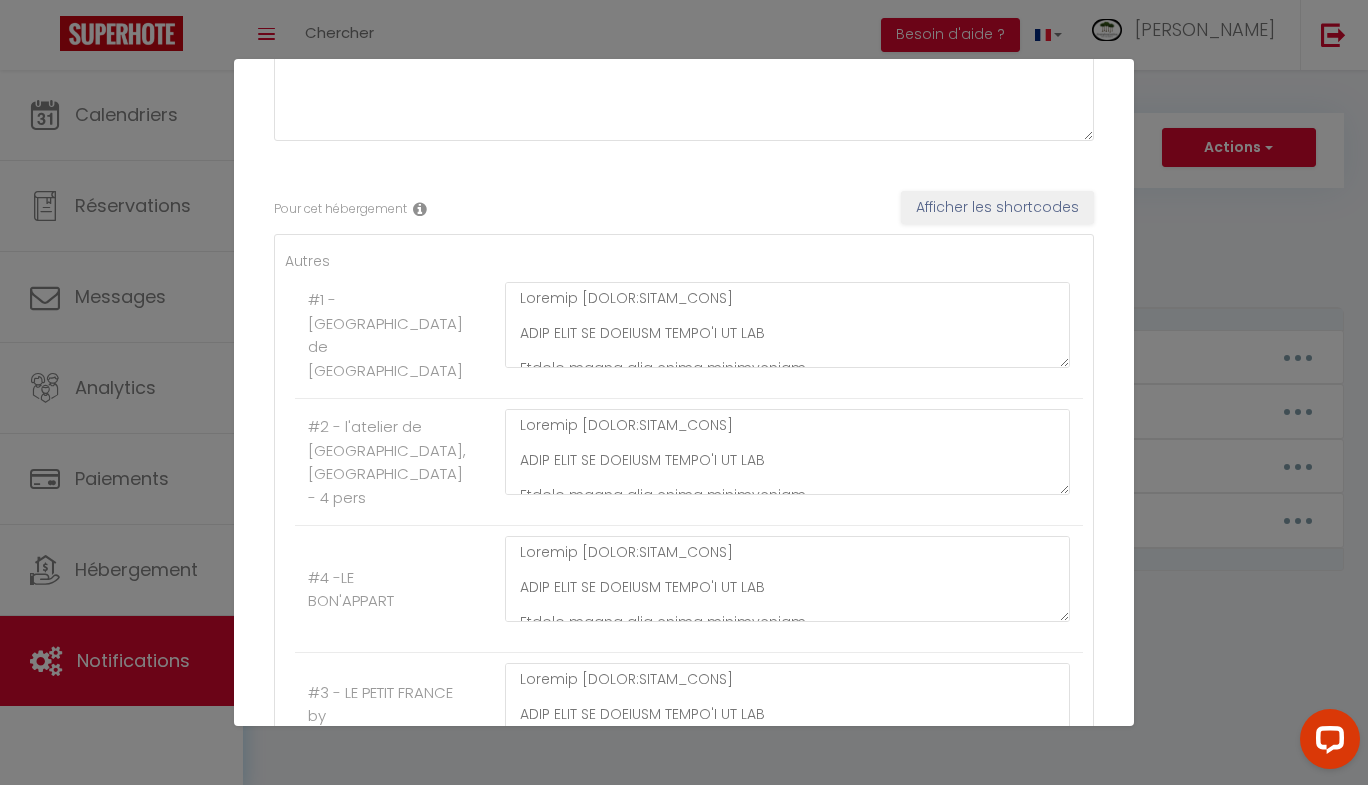 scroll, scrollTop: 229, scrollLeft: 0, axis: vertical 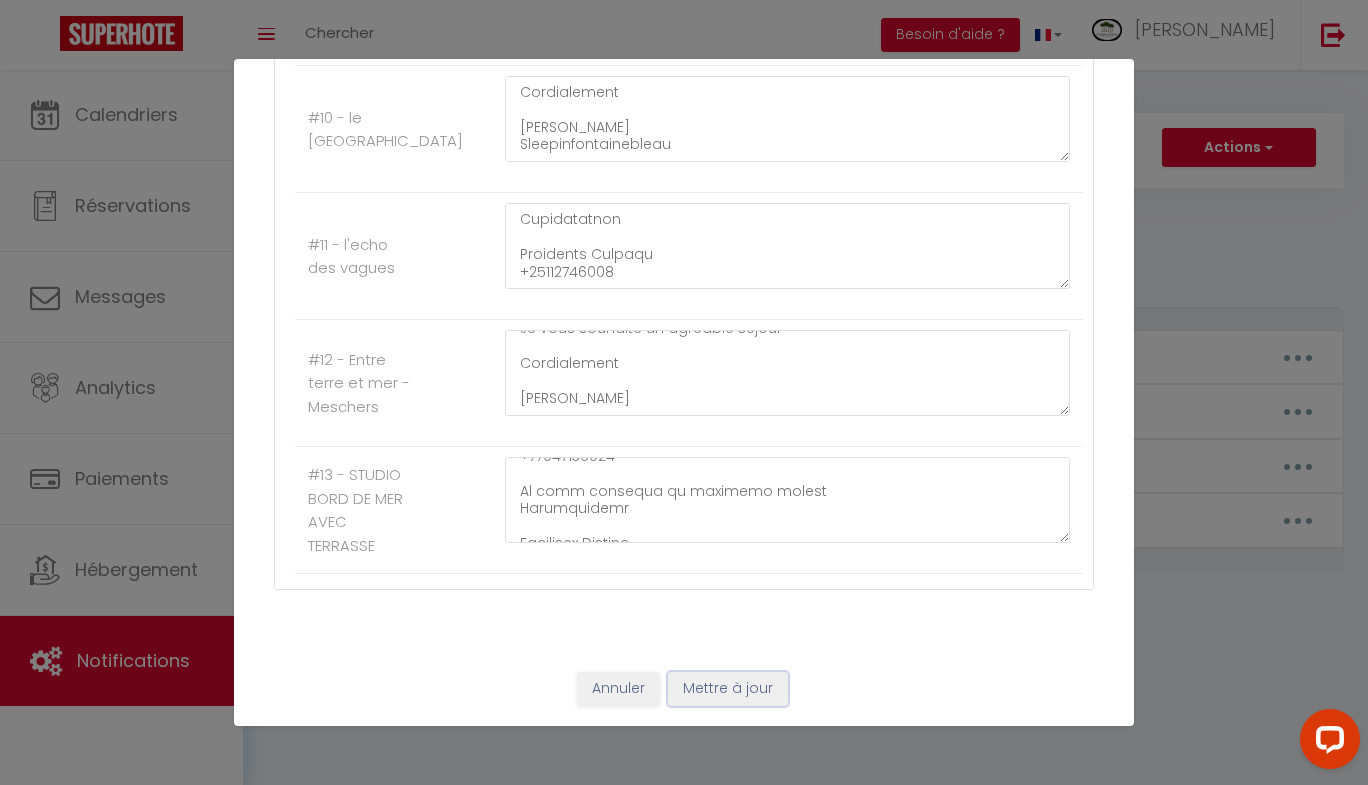 click on "Mettre à jour" at bounding box center (728, 689) 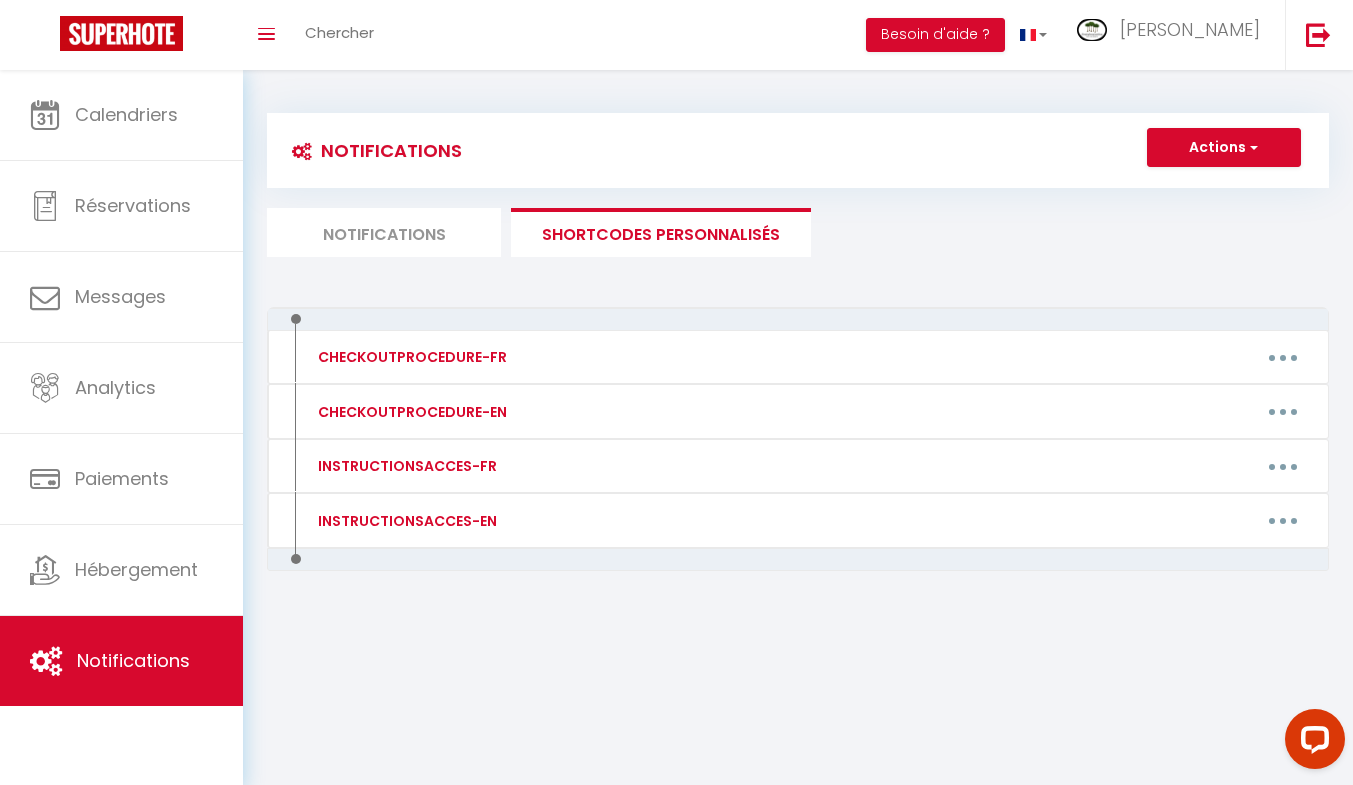 click on "Notifications" at bounding box center (384, 232) 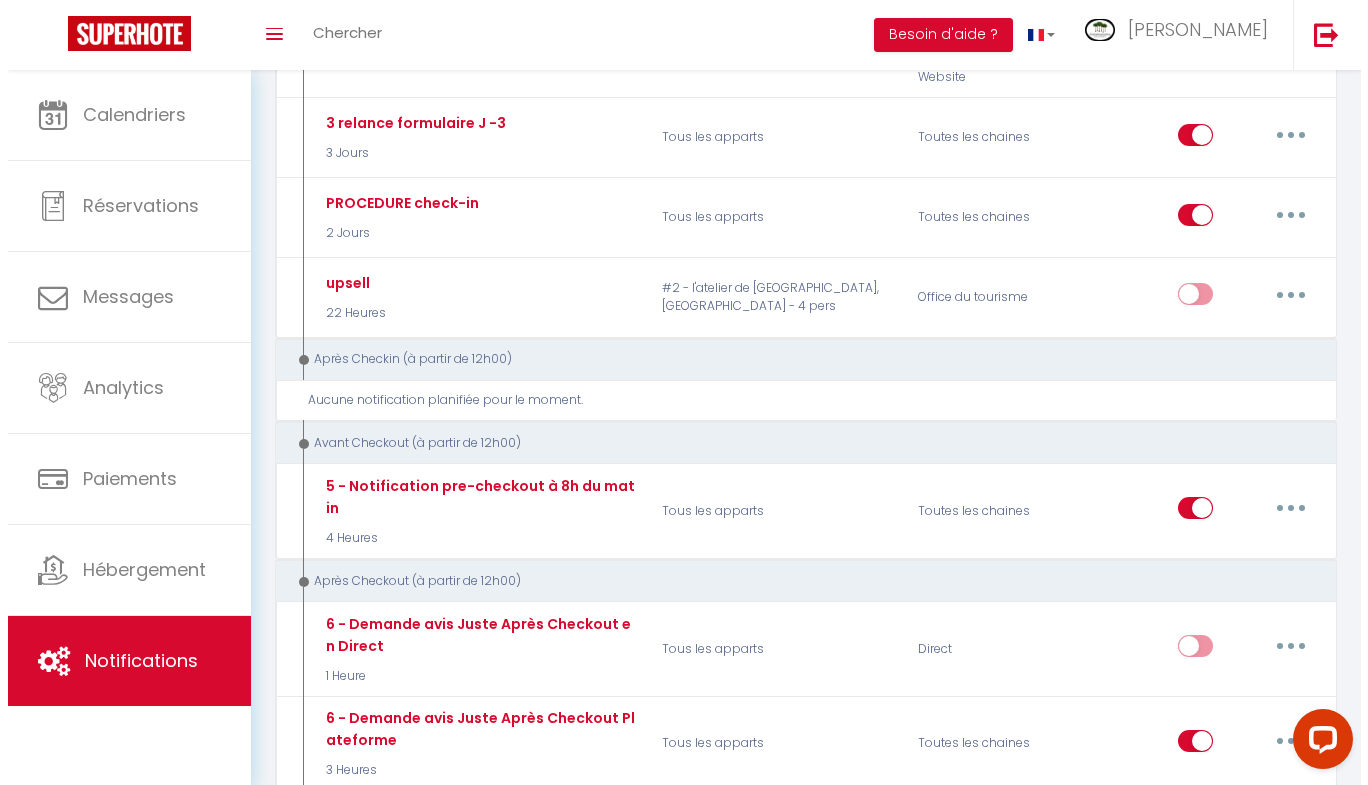 scroll, scrollTop: 1587, scrollLeft: 0, axis: vertical 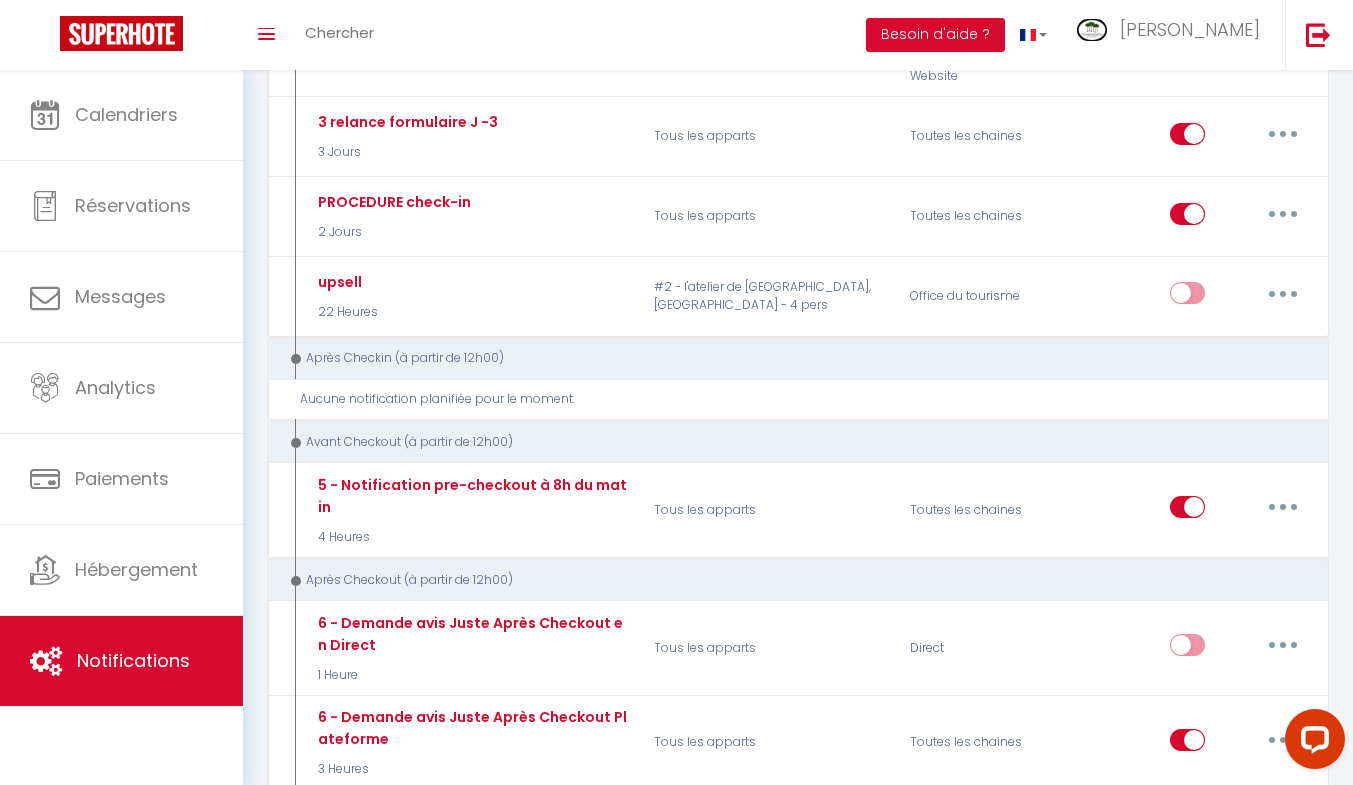 click at bounding box center (1283, 507) 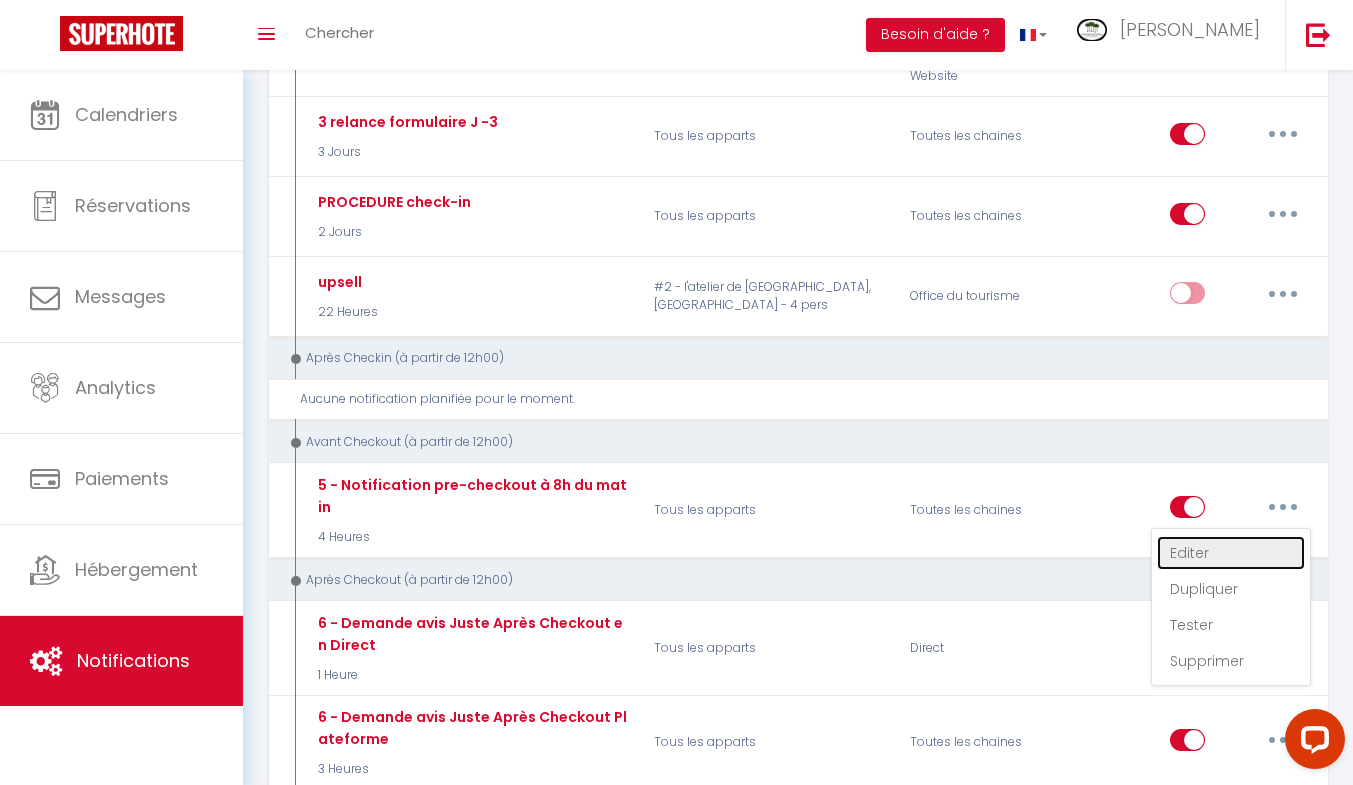 click on "Editer" at bounding box center (1231, 553) 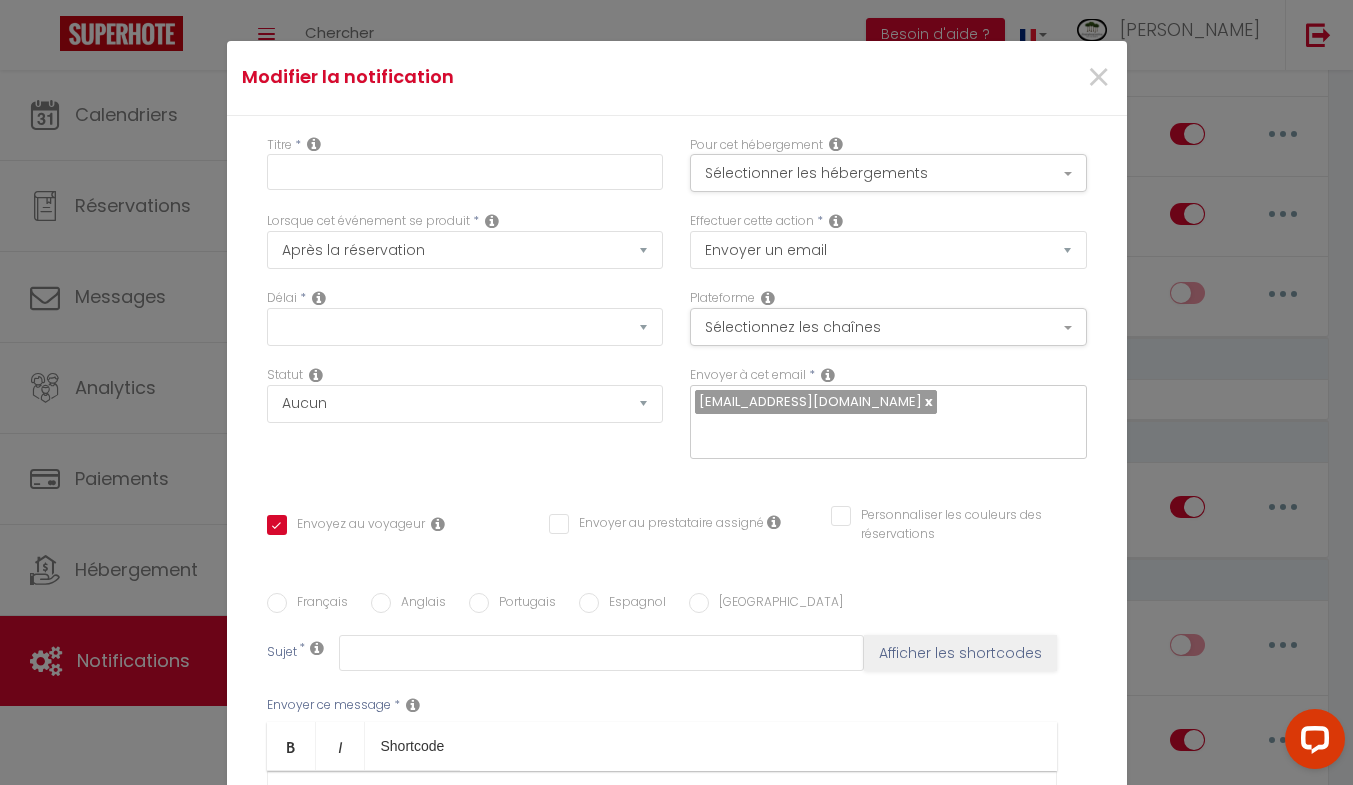 type on "5 - Notification pre-checkout à 8h du matin" 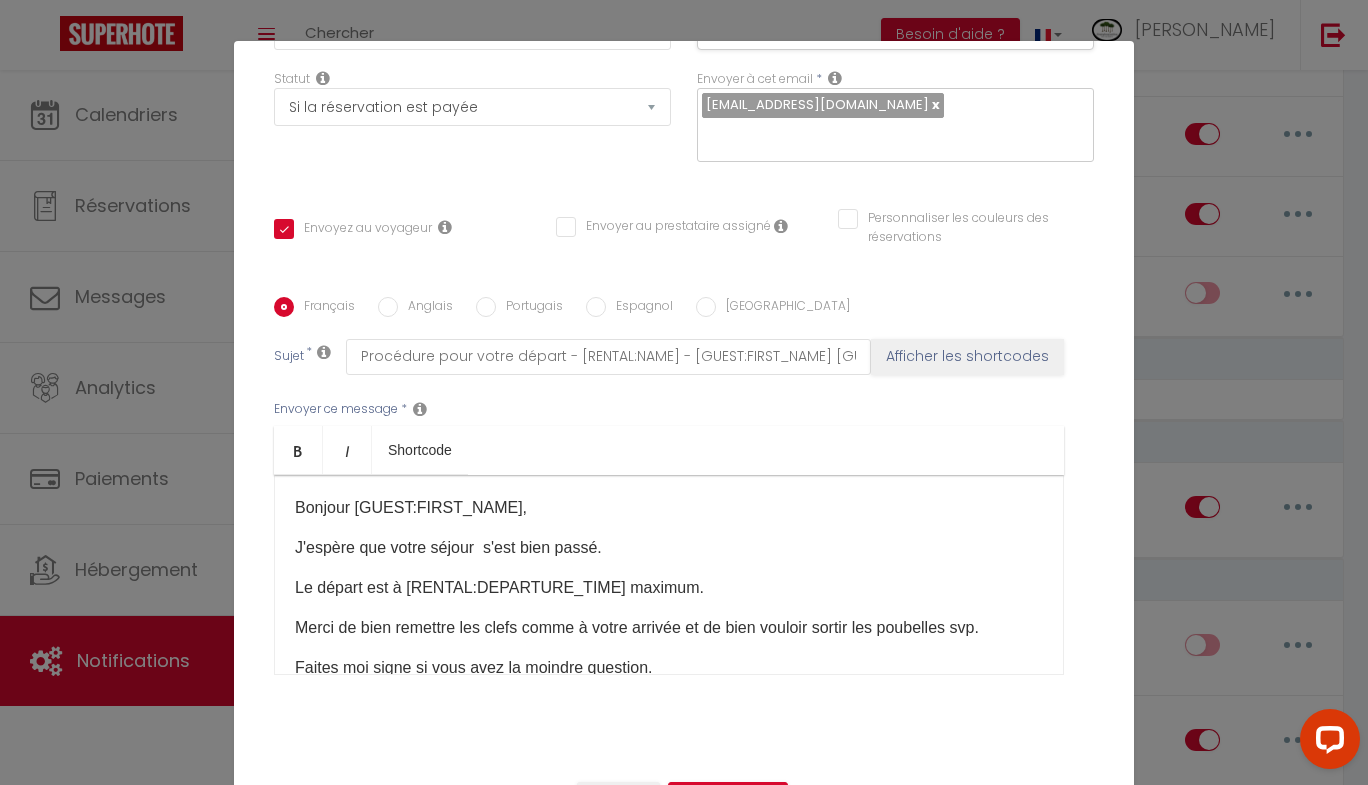 scroll, scrollTop: 300, scrollLeft: 0, axis: vertical 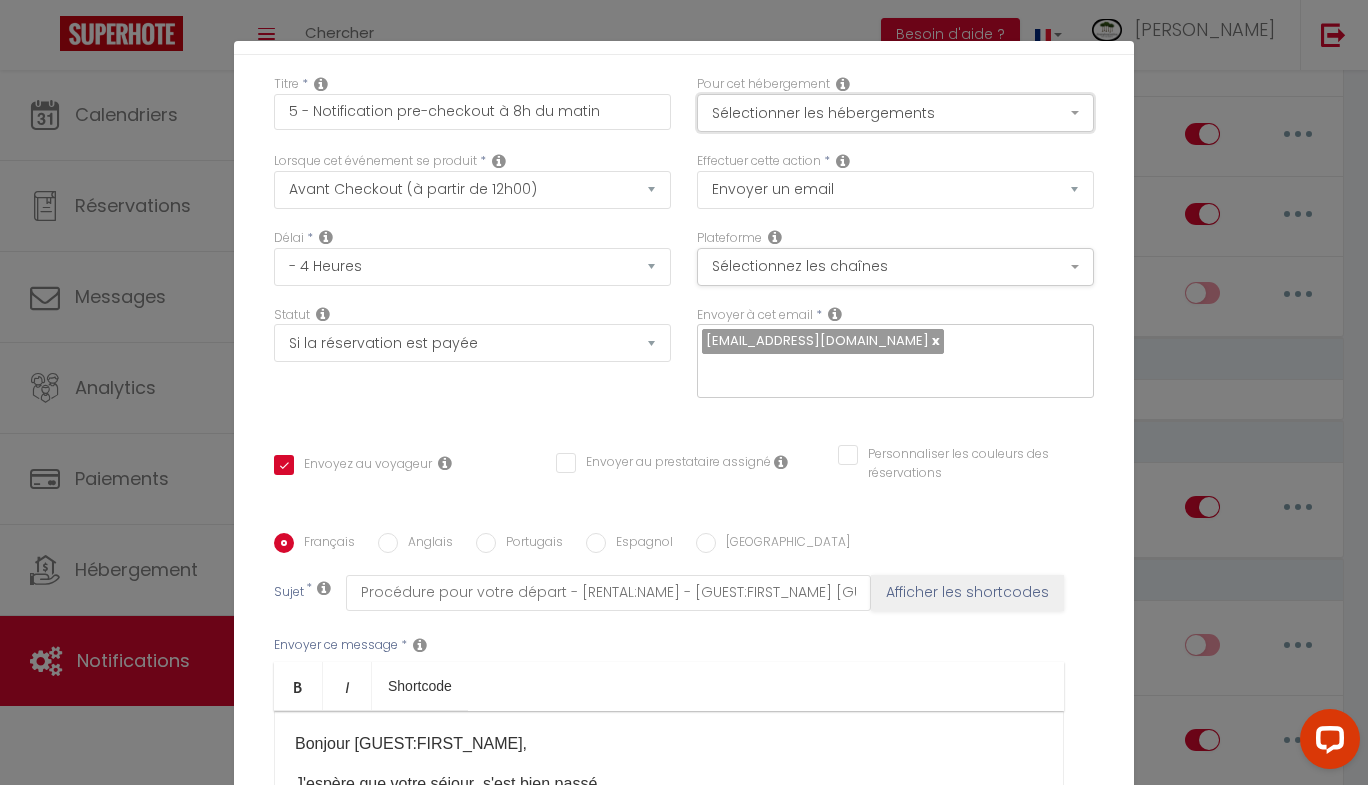 click on "Sélectionner les hébergements" at bounding box center (895, 113) 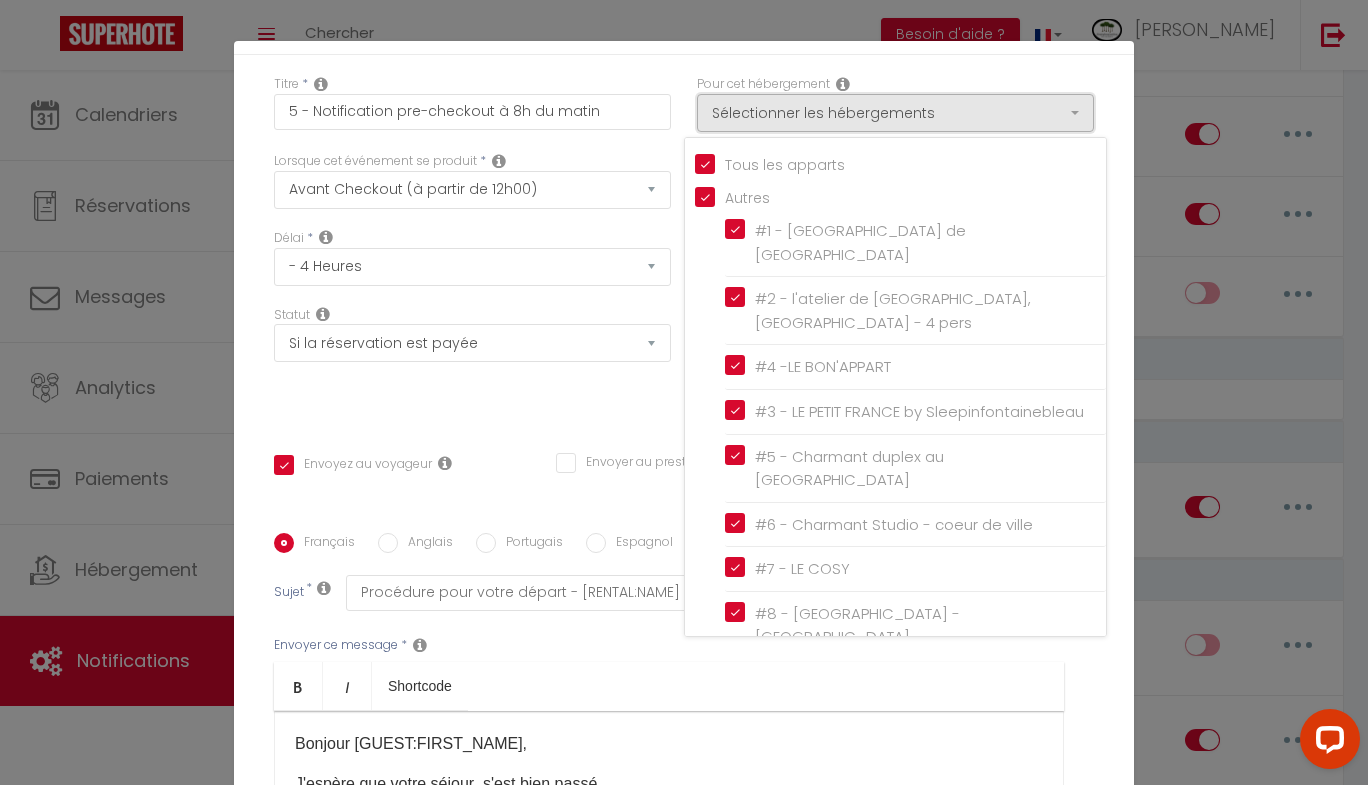 click on "Sélectionner les hébergements" at bounding box center (895, 113) 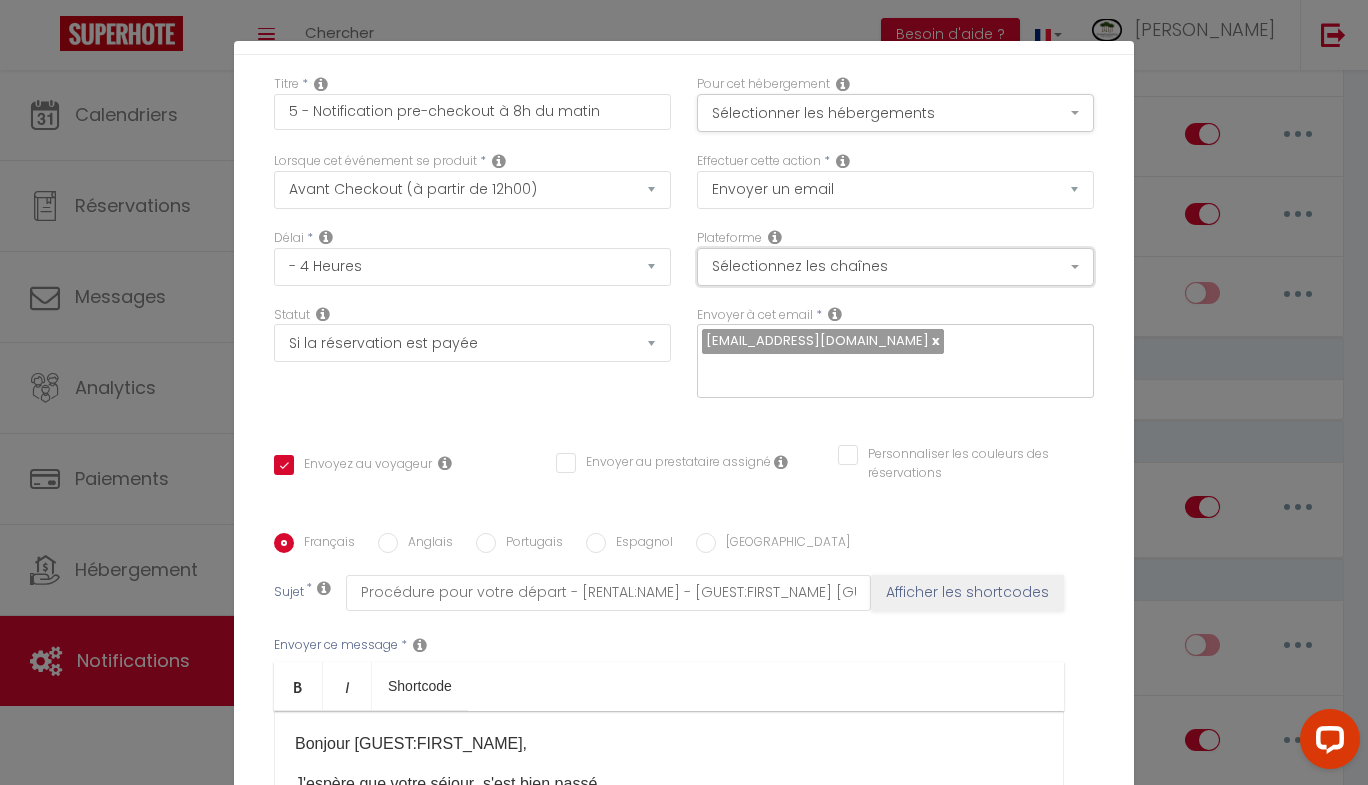 click on "Sélectionnez les chaînes" at bounding box center (895, 267) 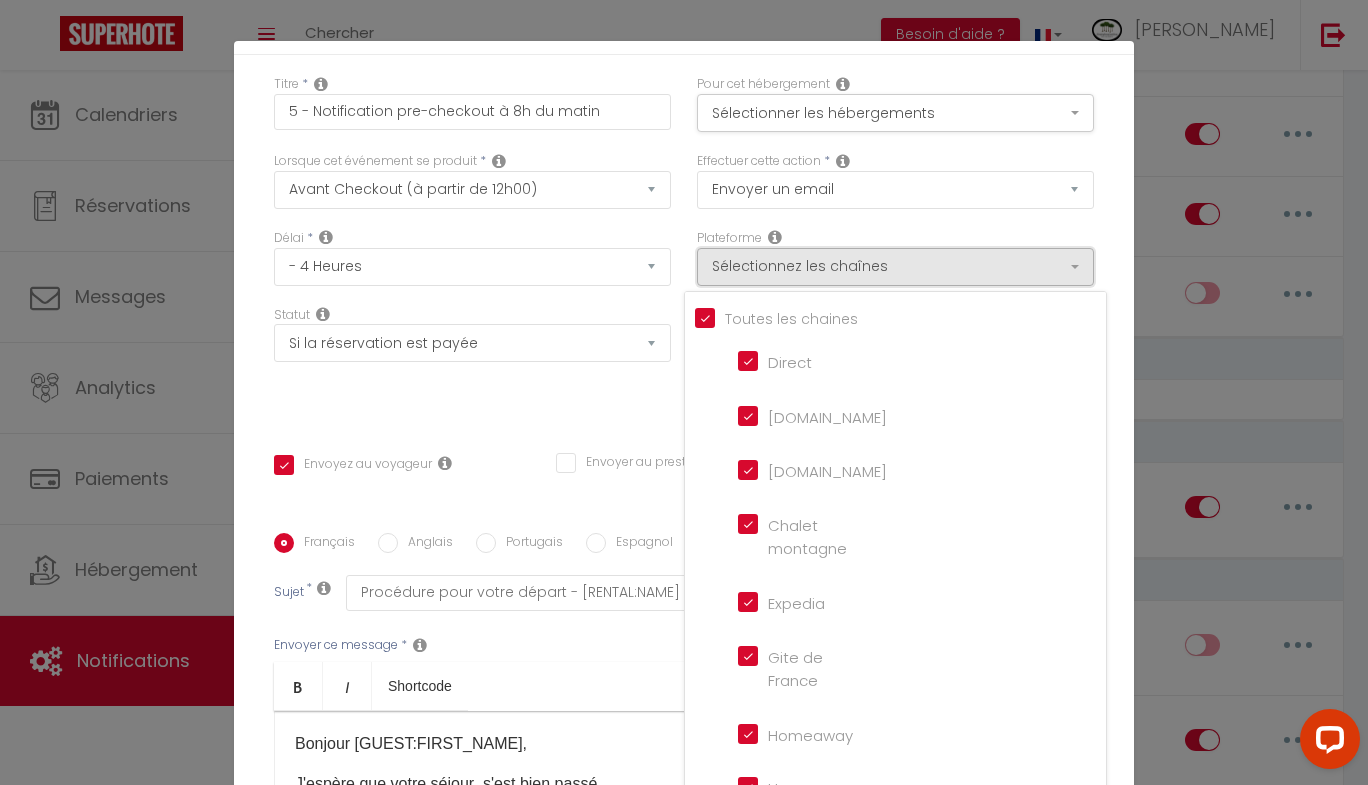 click on "Sélectionnez les chaînes" at bounding box center (895, 267) 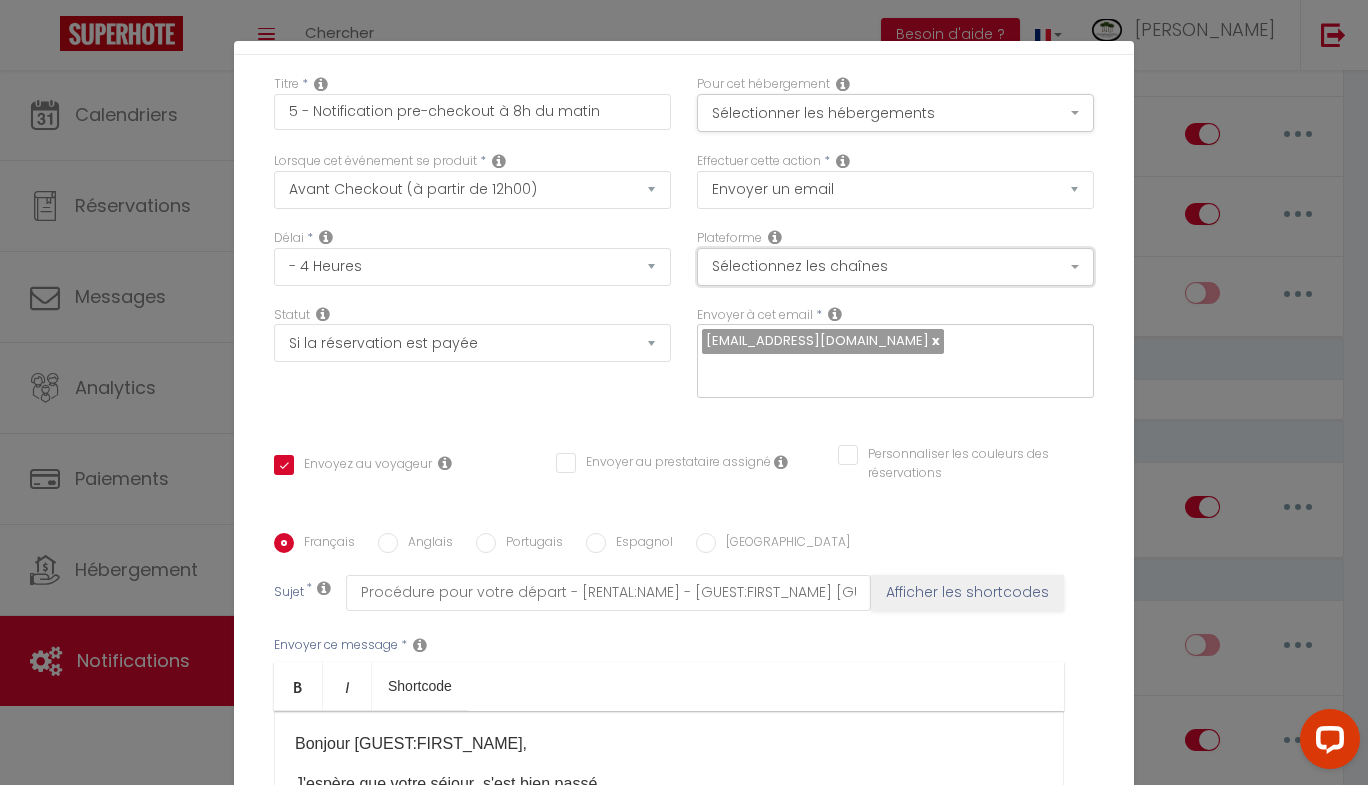 scroll, scrollTop: 308, scrollLeft: 0, axis: vertical 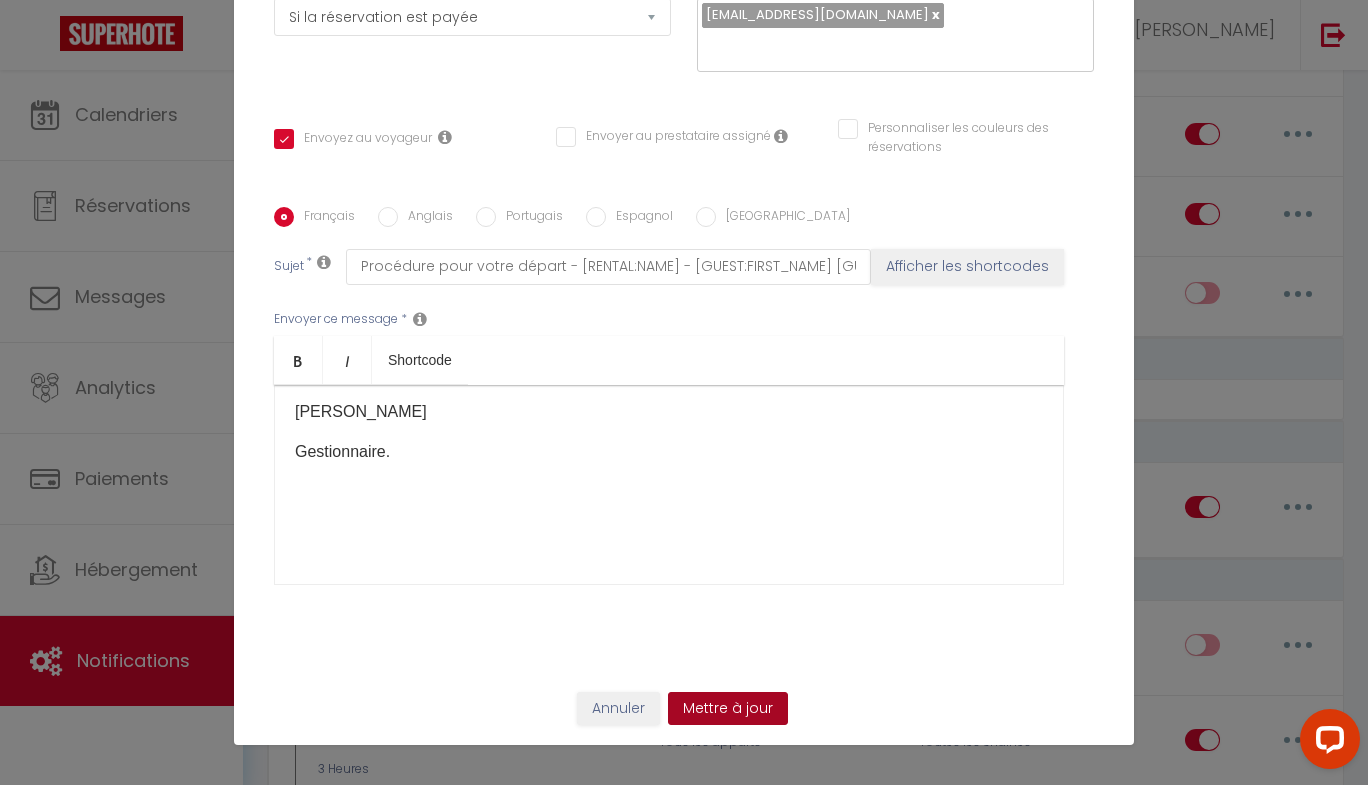 click on "Mettre à jour" at bounding box center (728, 709) 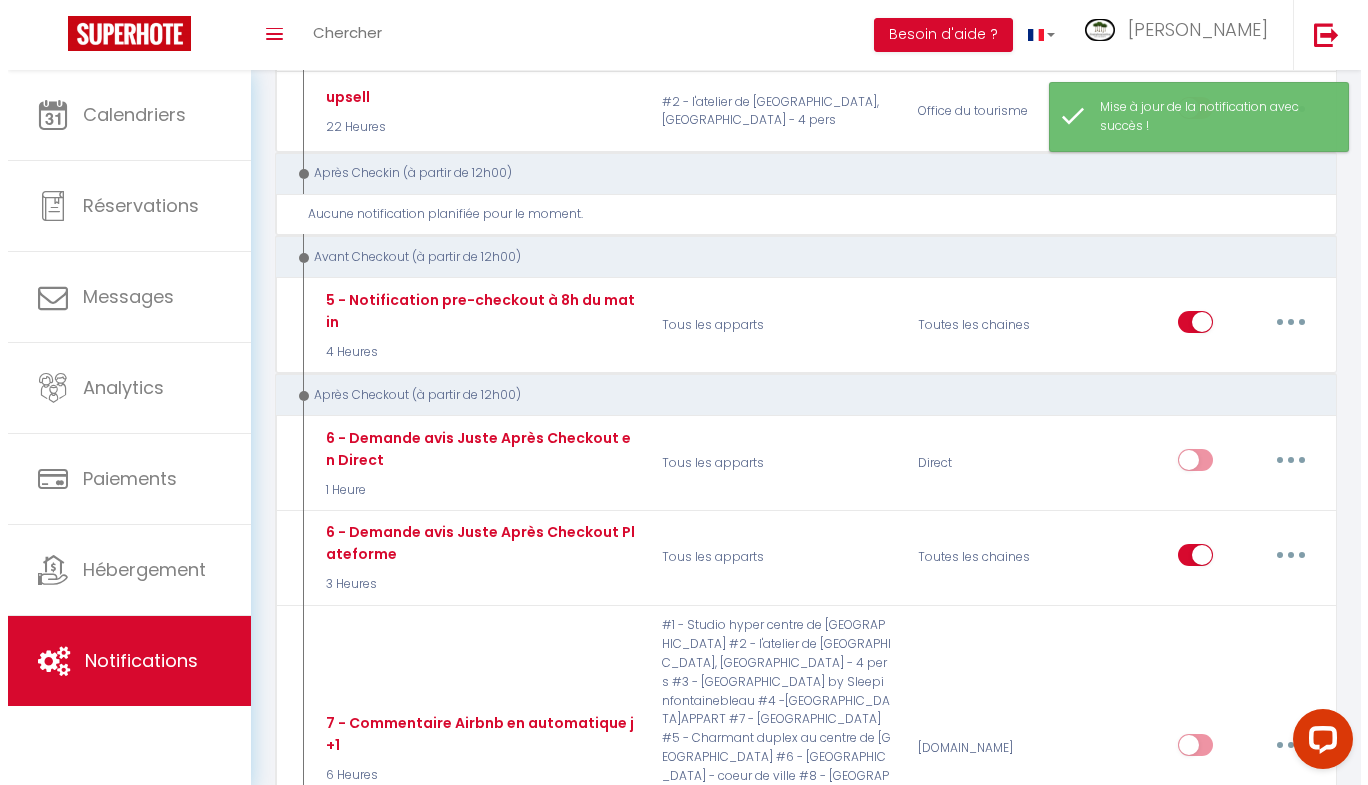 scroll, scrollTop: 1775, scrollLeft: 0, axis: vertical 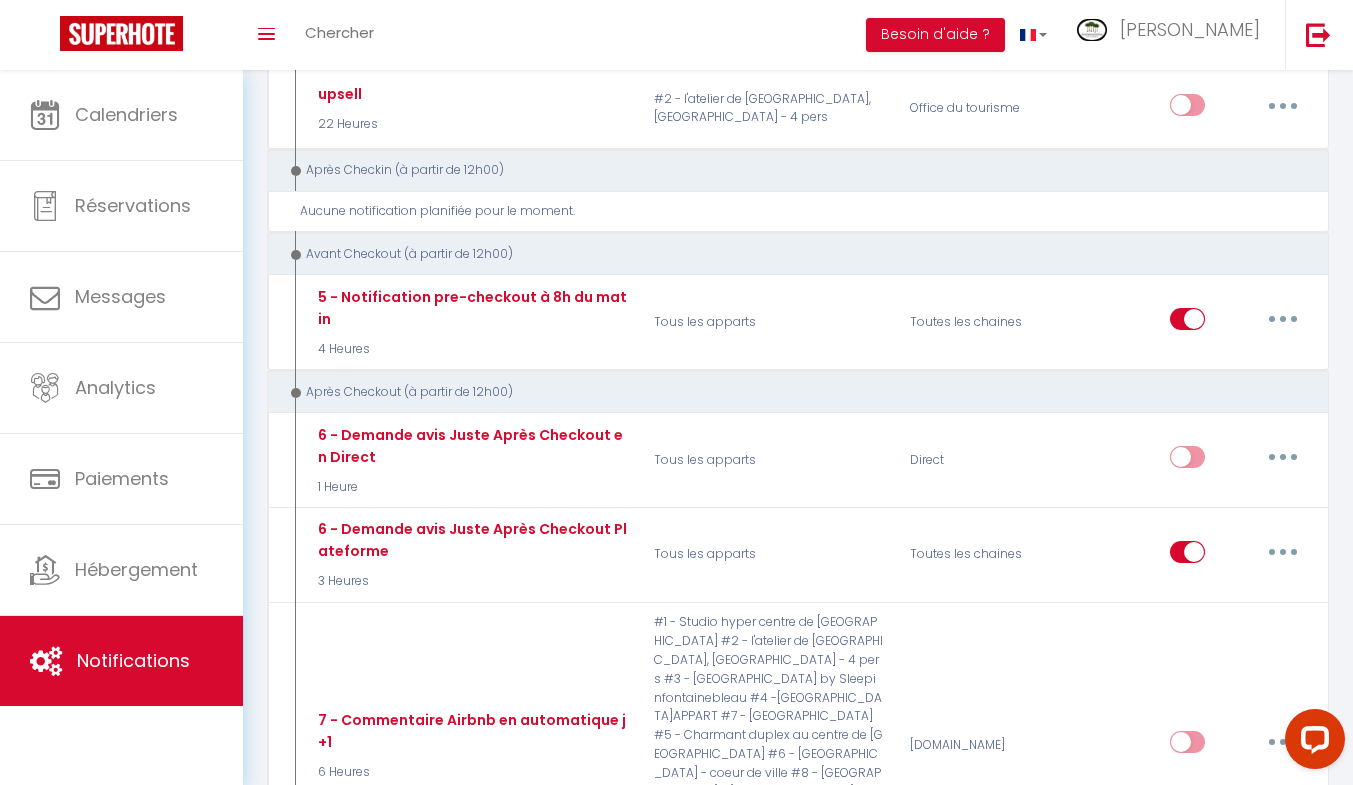 click at bounding box center [1283, 552] 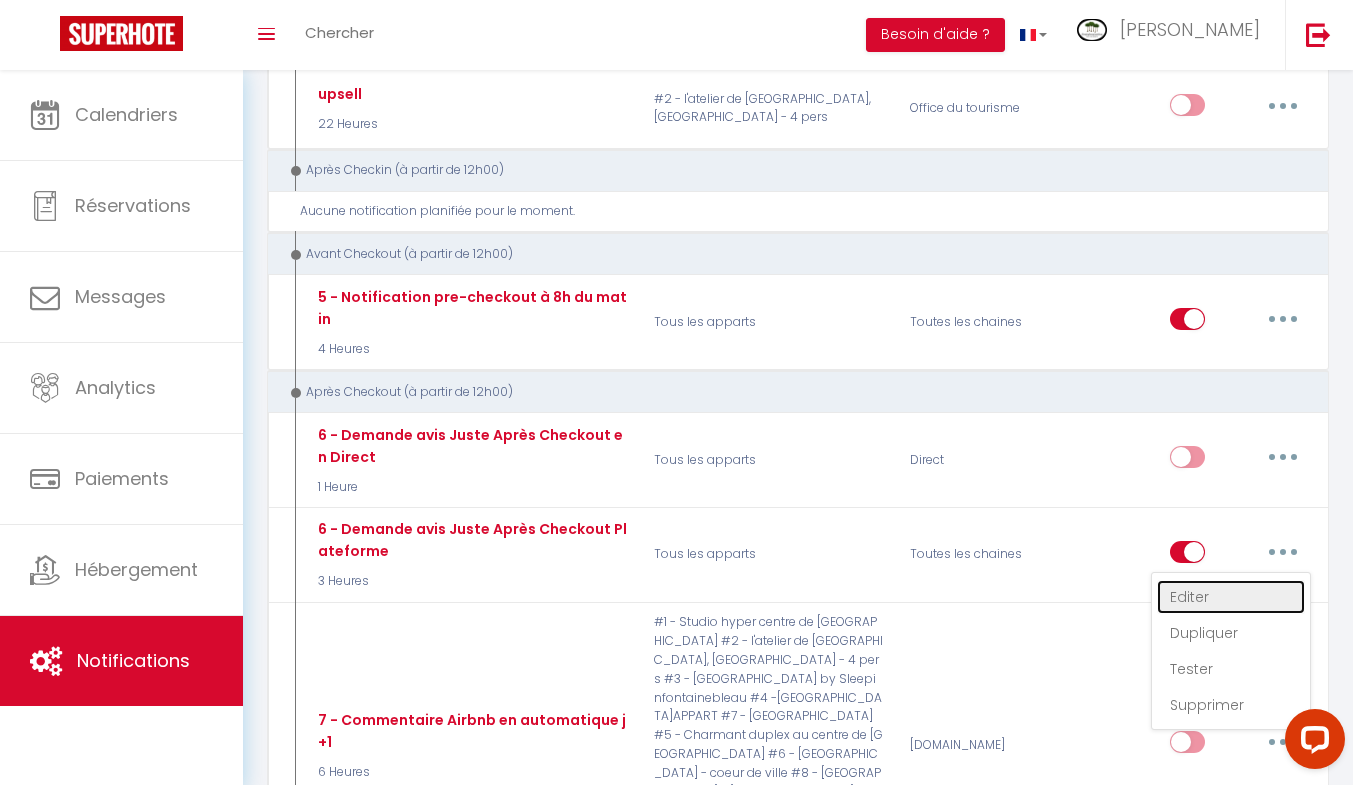 click on "Editer" at bounding box center (1231, 597) 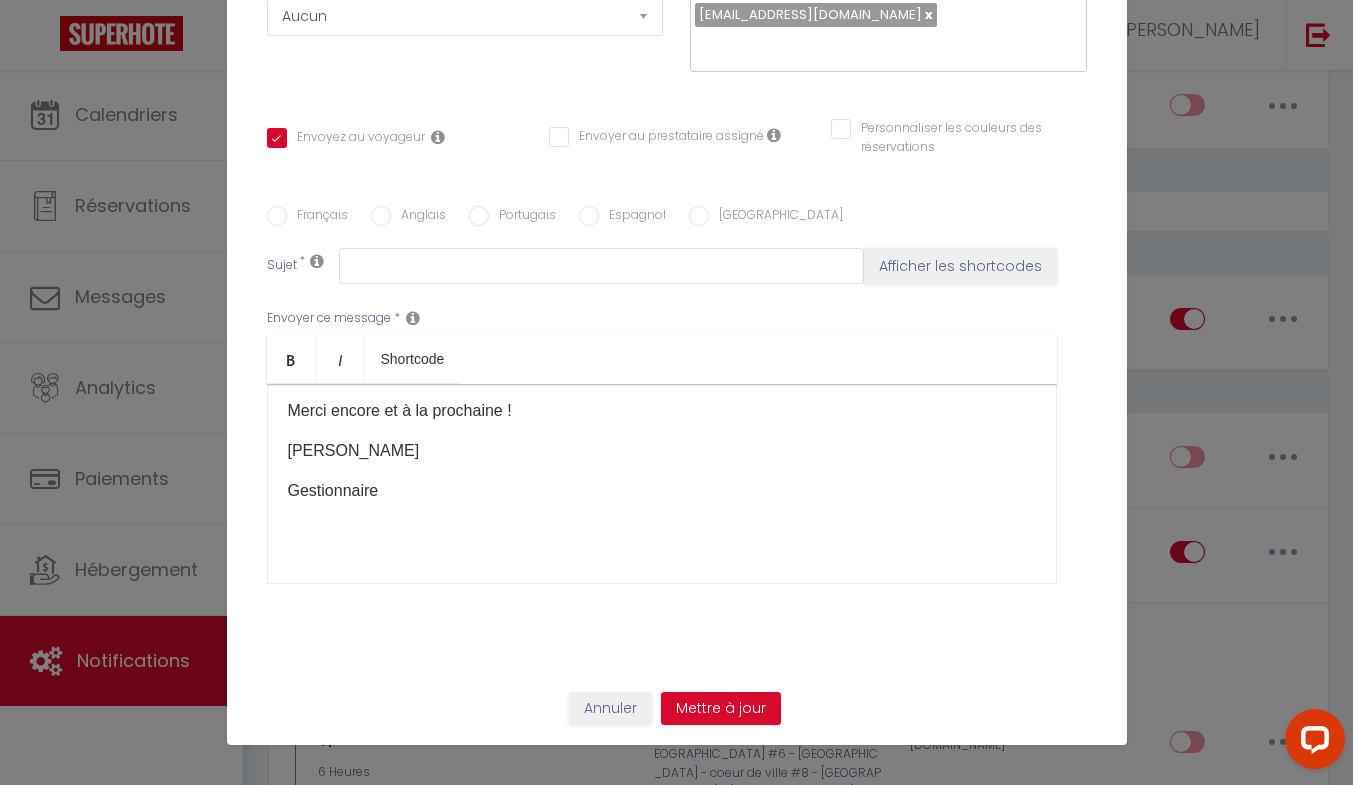 type on "6 - Demande avis Juste Après Checkout Plateforme" 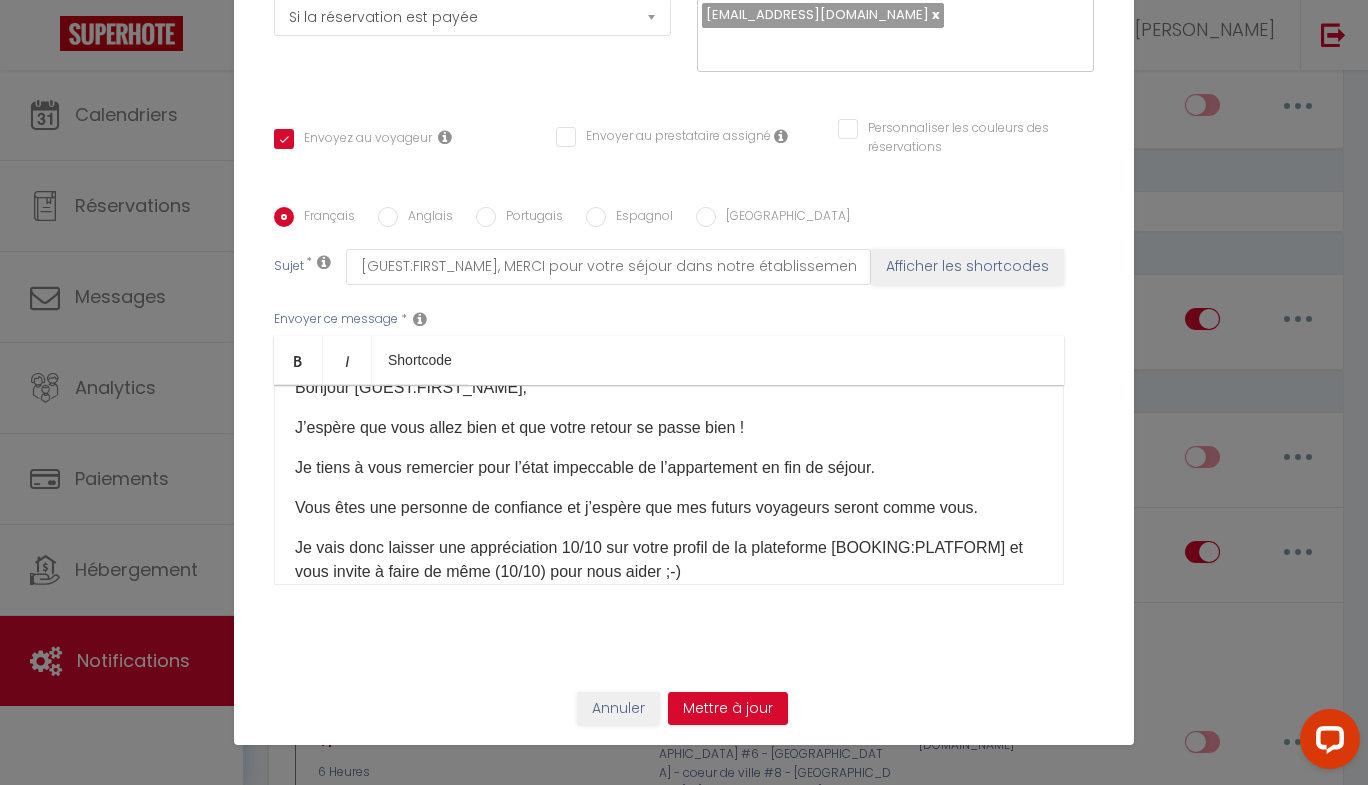 scroll, scrollTop: 0, scrollLeft: 0, axis: both 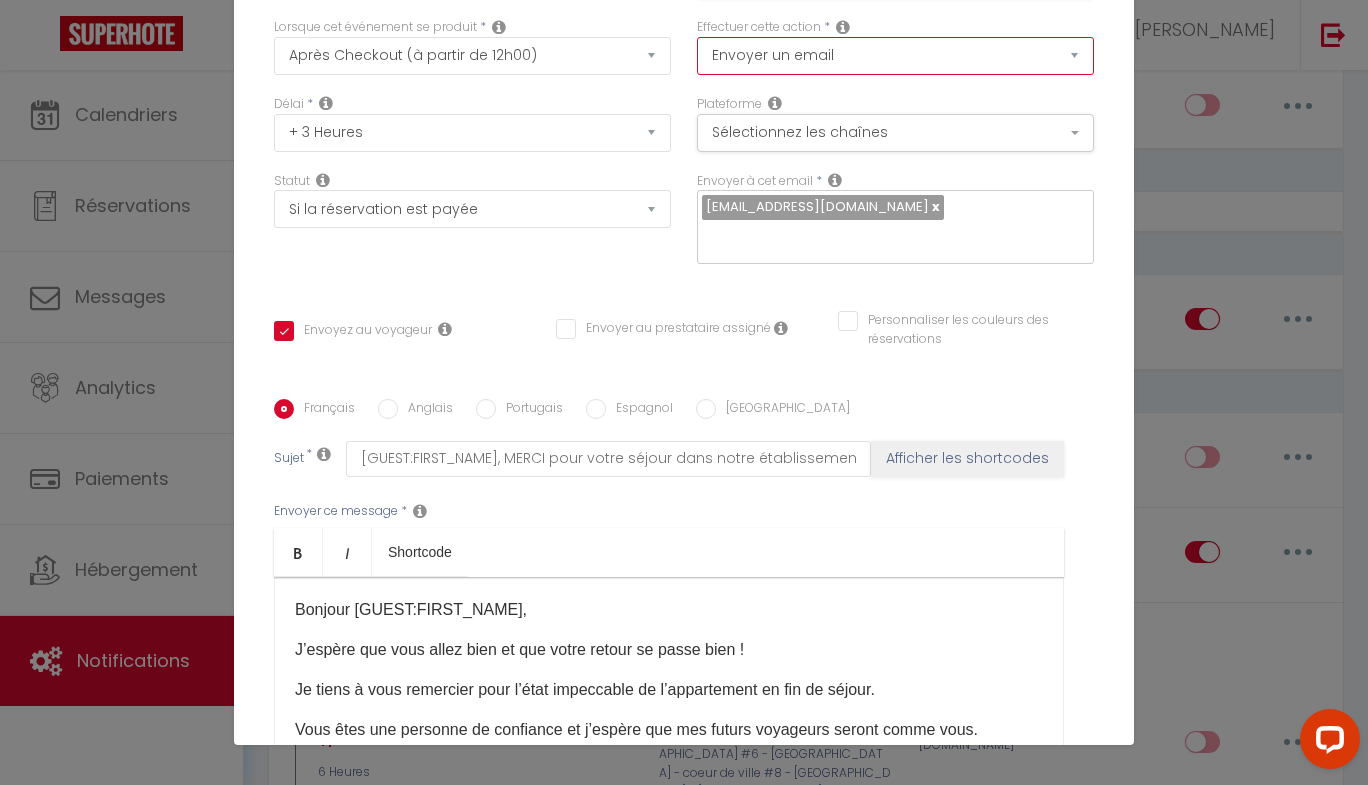 click on "Envoyer un email   Envoyer un SMS   Envoyer une notification push   Envoyer l'avis au client" at bounding box center (895, 56) 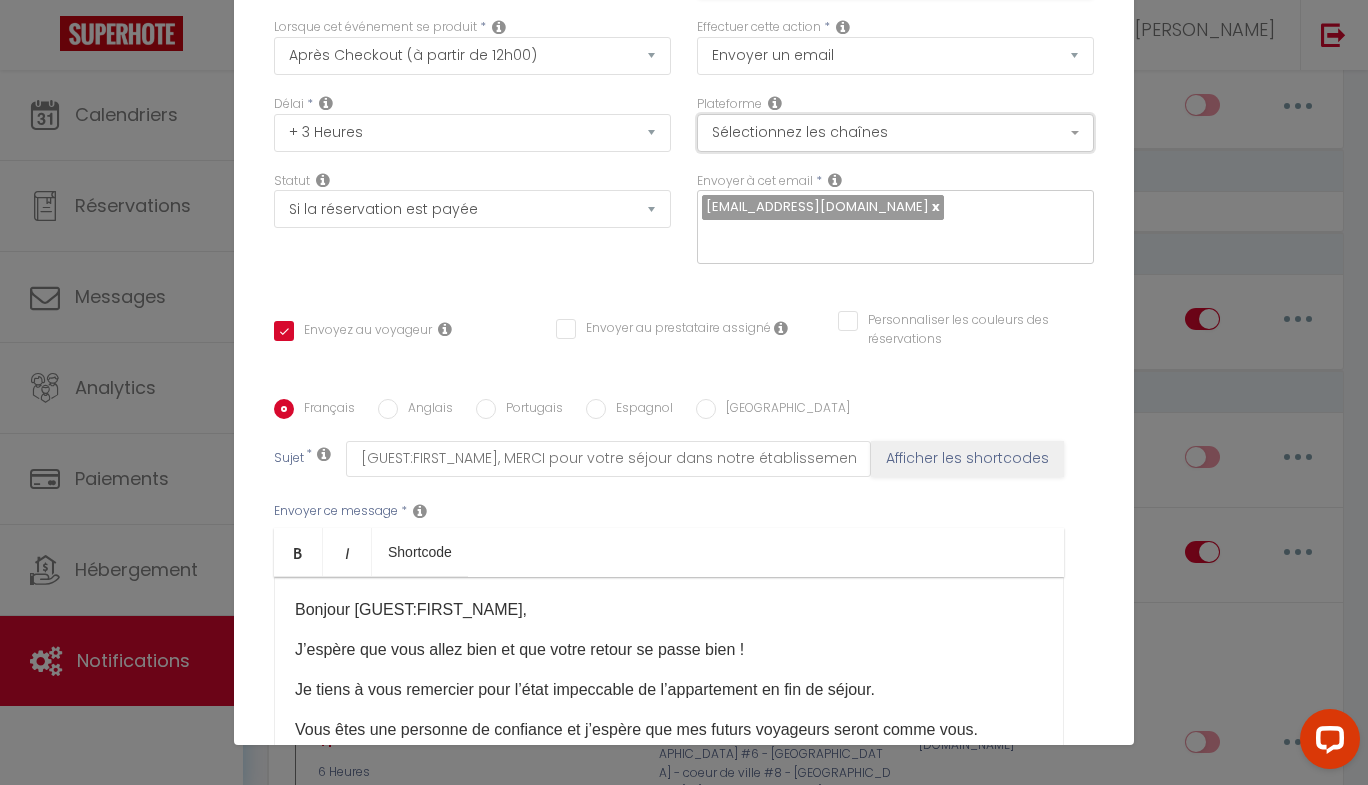 click on "Sélectionnez les chaînes" at bounding box center (895, 133) 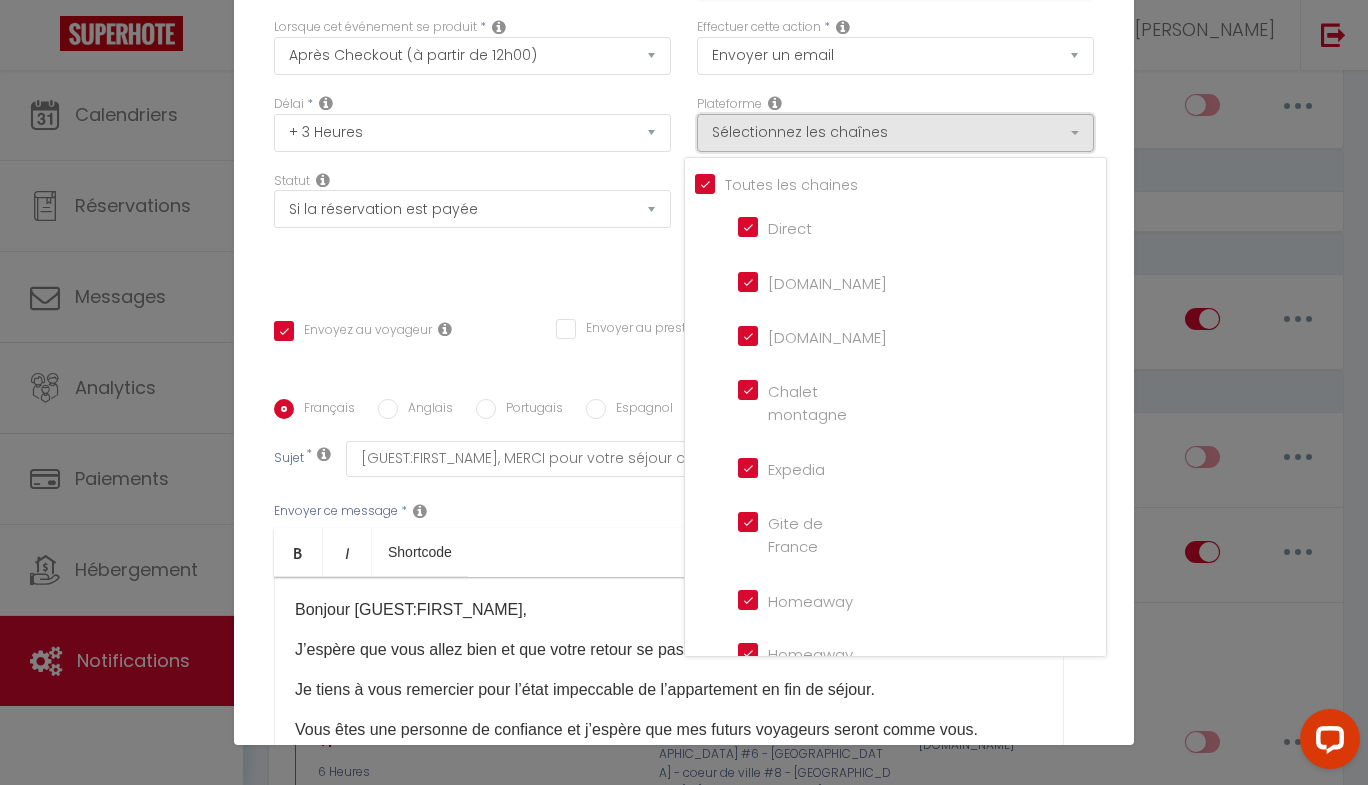 click on "Sélectionnez les chaînes" at bounding box center (895, 133) 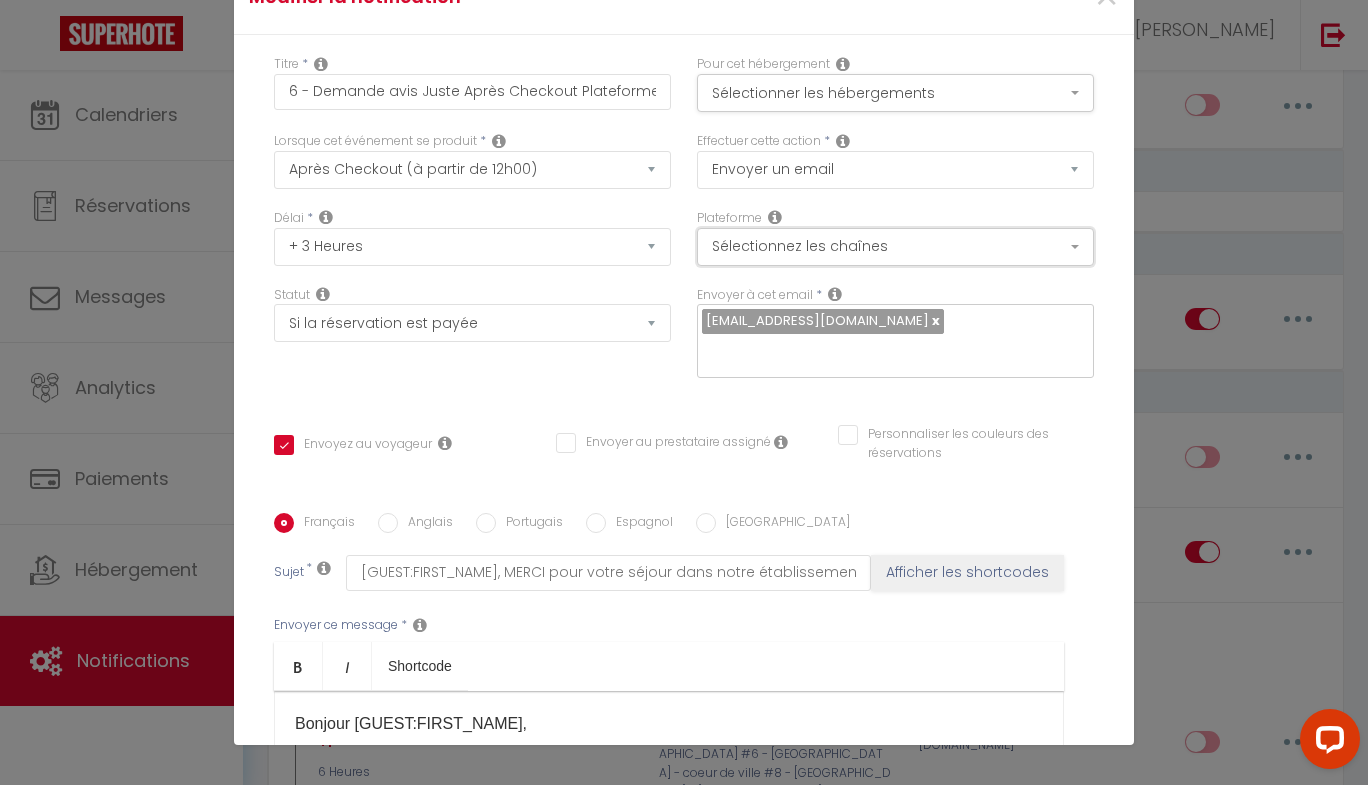 scroll, scrollTop: 0, scrollLeft: 0, axis: both 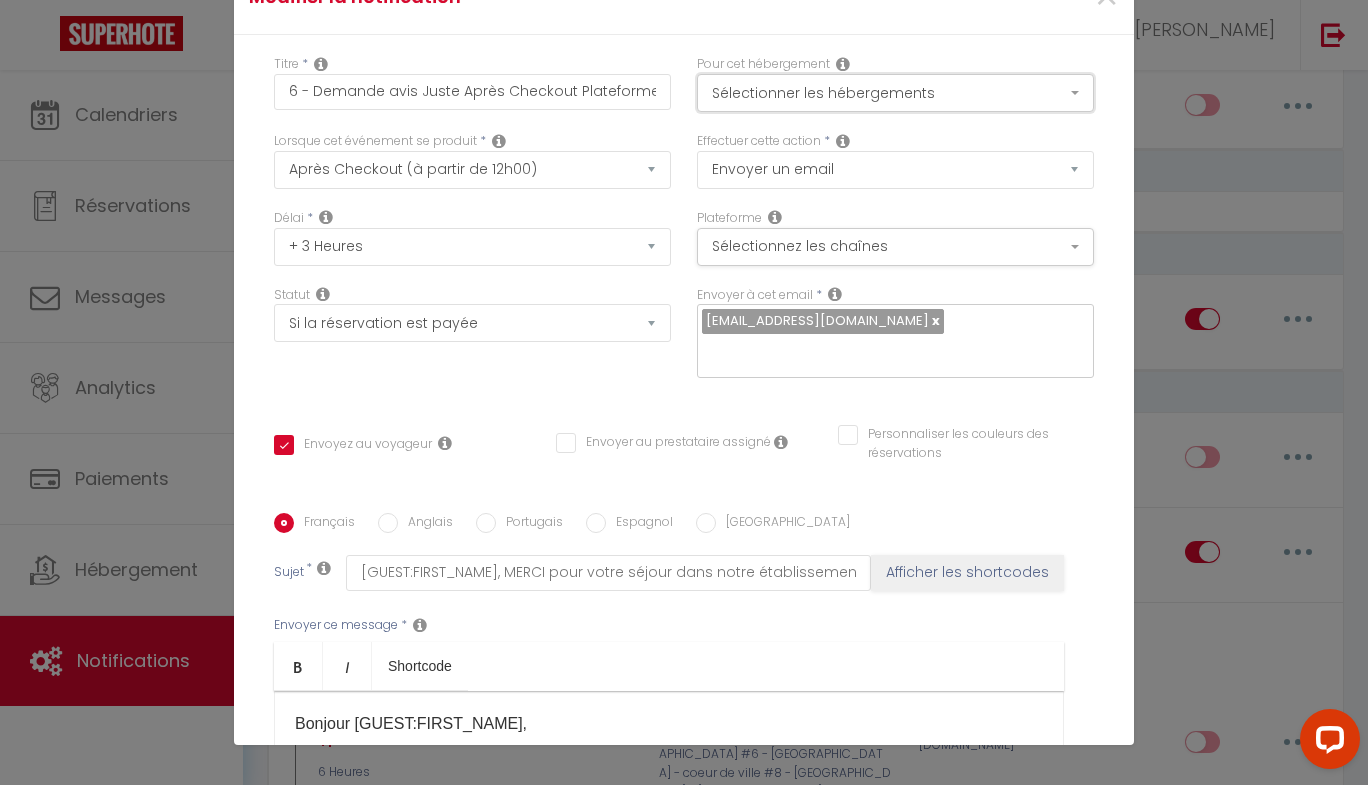 click on "Sélectionner les hébergements" at bounding box center (895, 93) 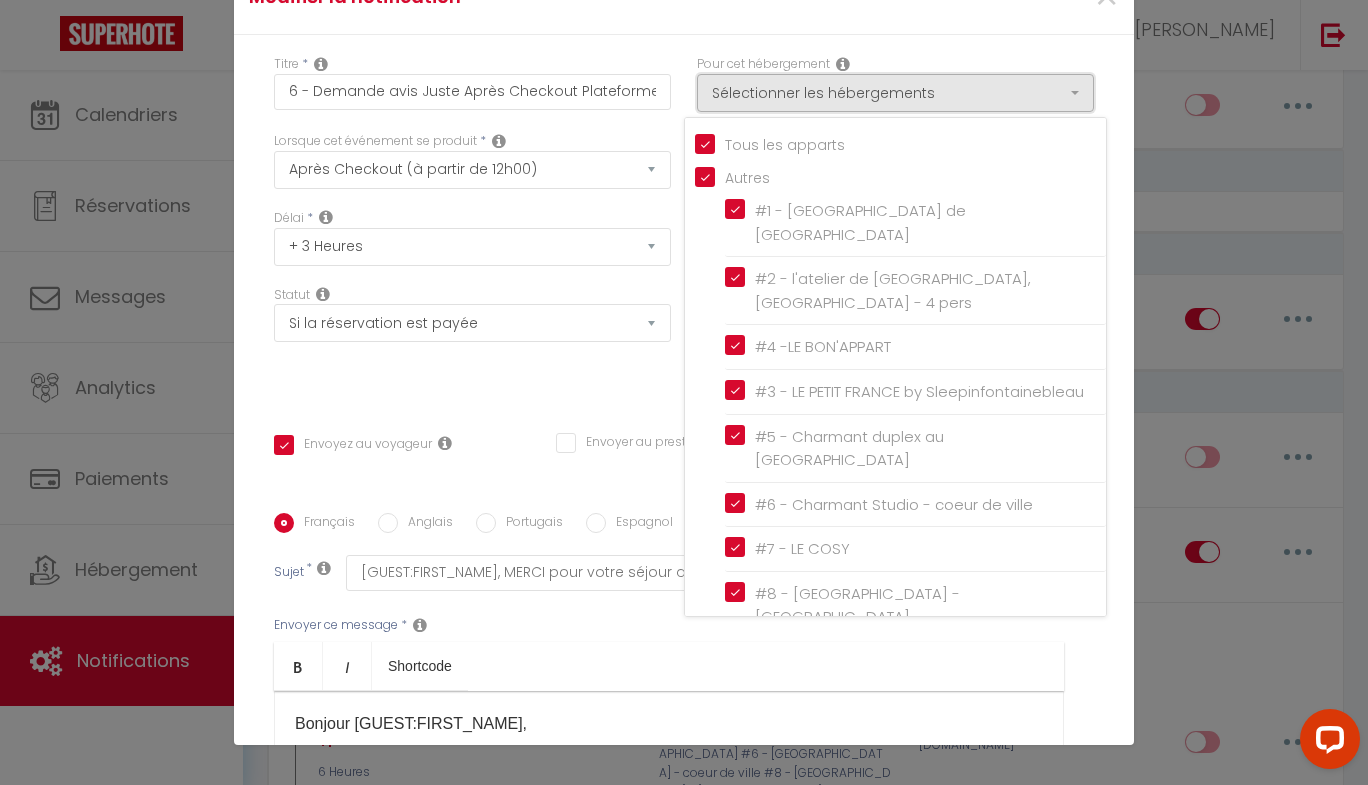 click on "Sélectionner les hébergements" at bounding box center (895, 93) 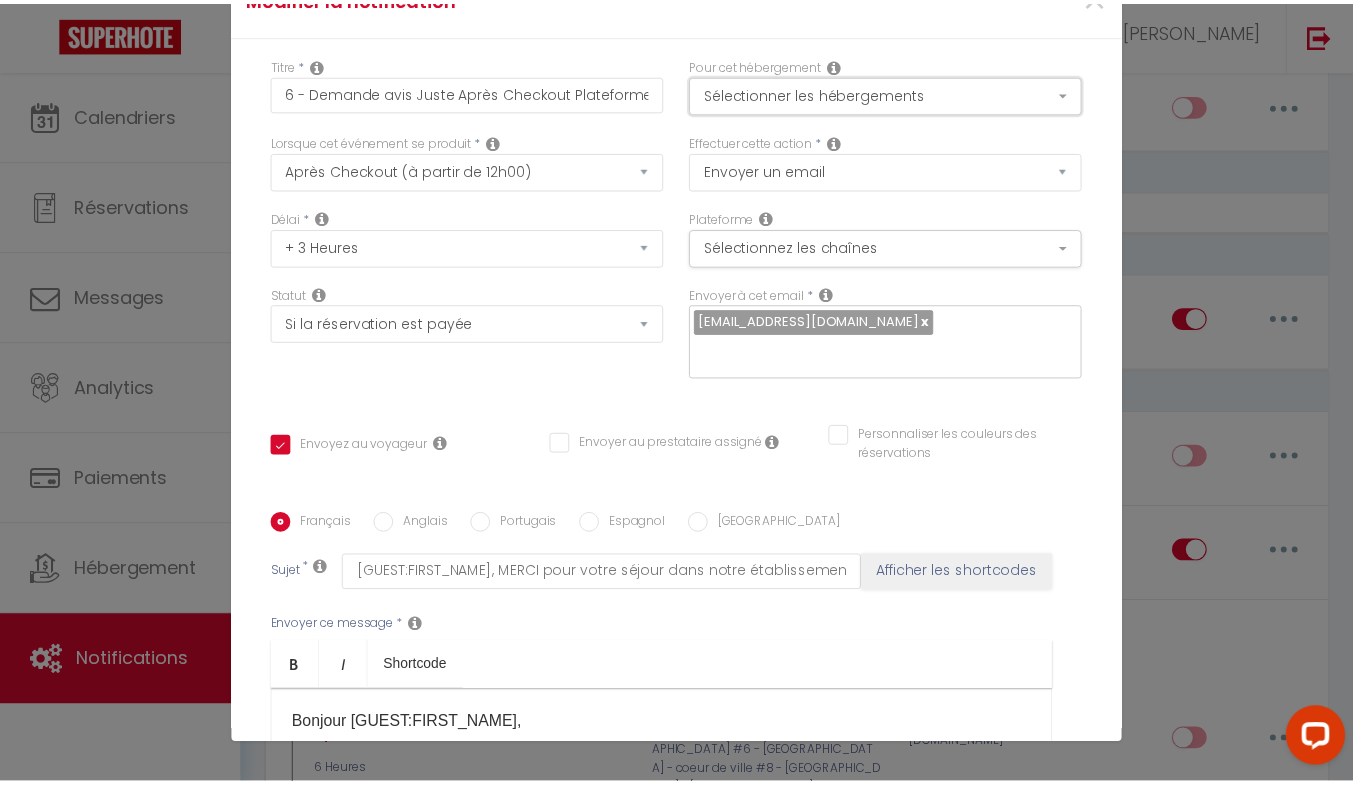 scroll, scrollTop: 308, scrollLeft: 0, axis: vertical 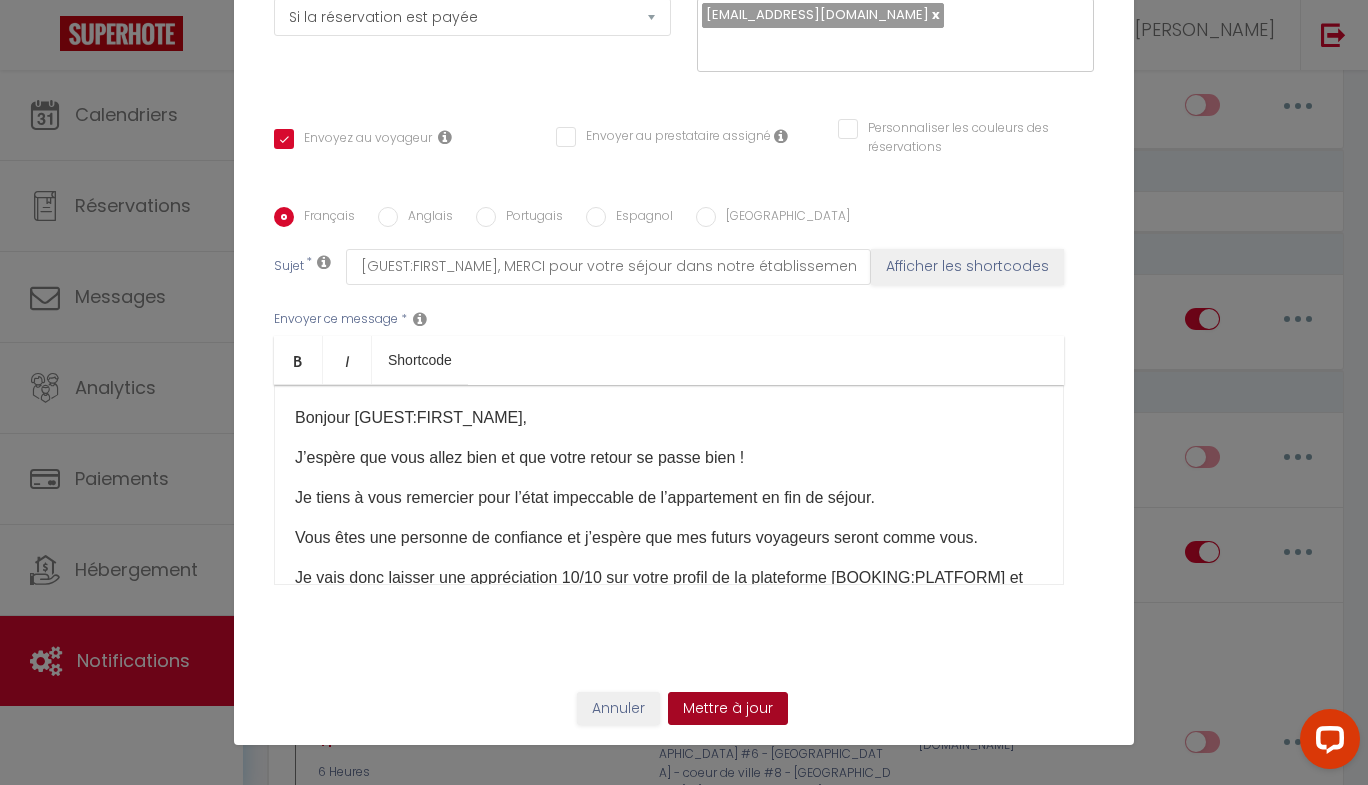 click on "Mettre à jour" at bounding box center [728, 709] 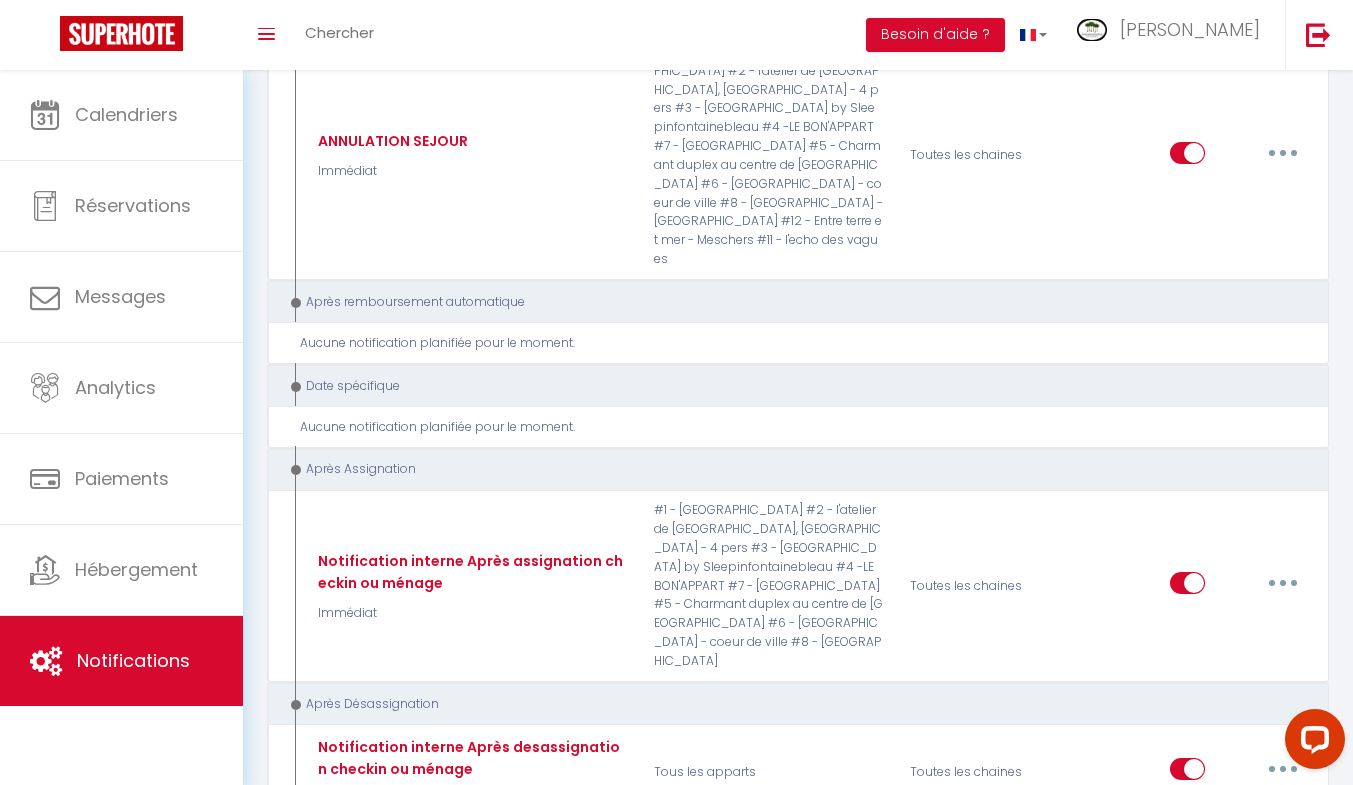 scroll, scrollTop: 4201, scrollLeft: 0, axis: vertical 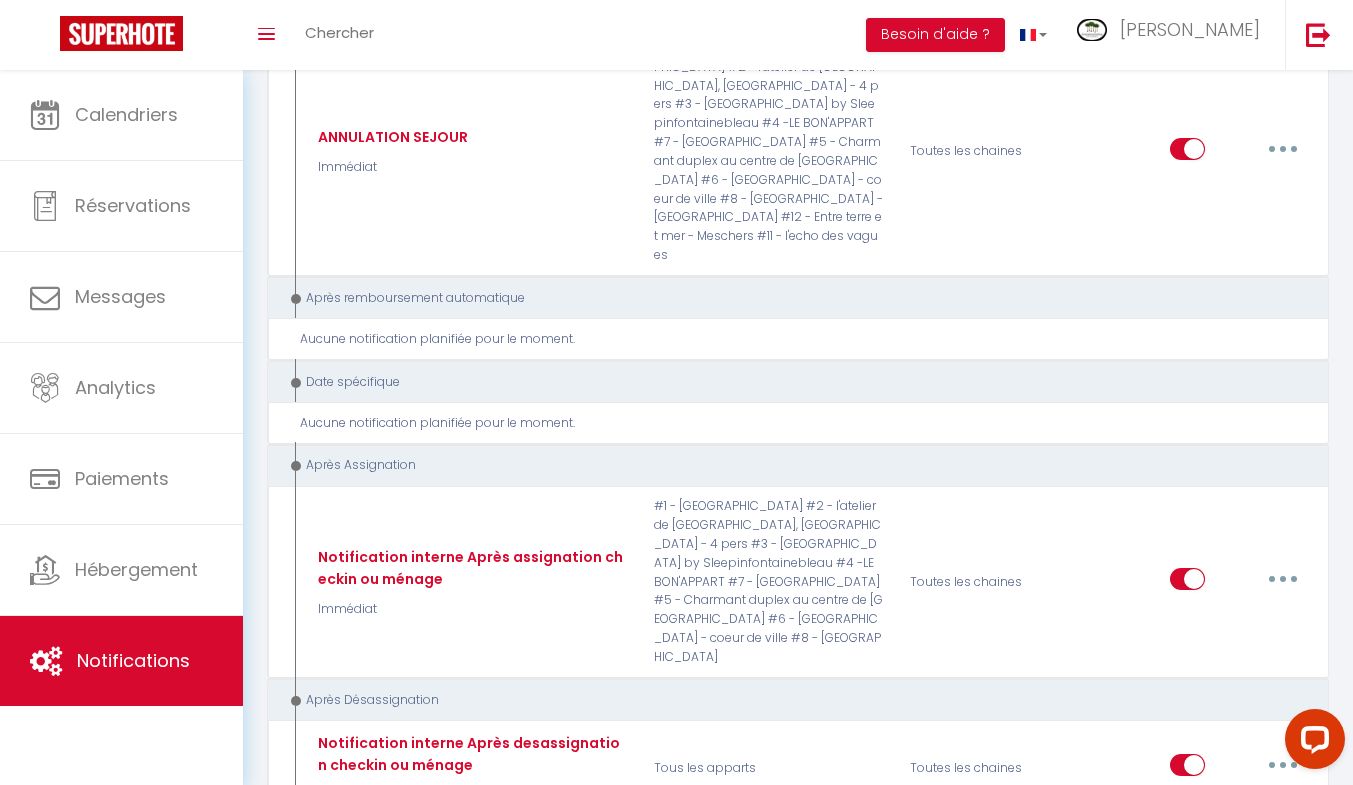 click at bounding box center (1283, 579) 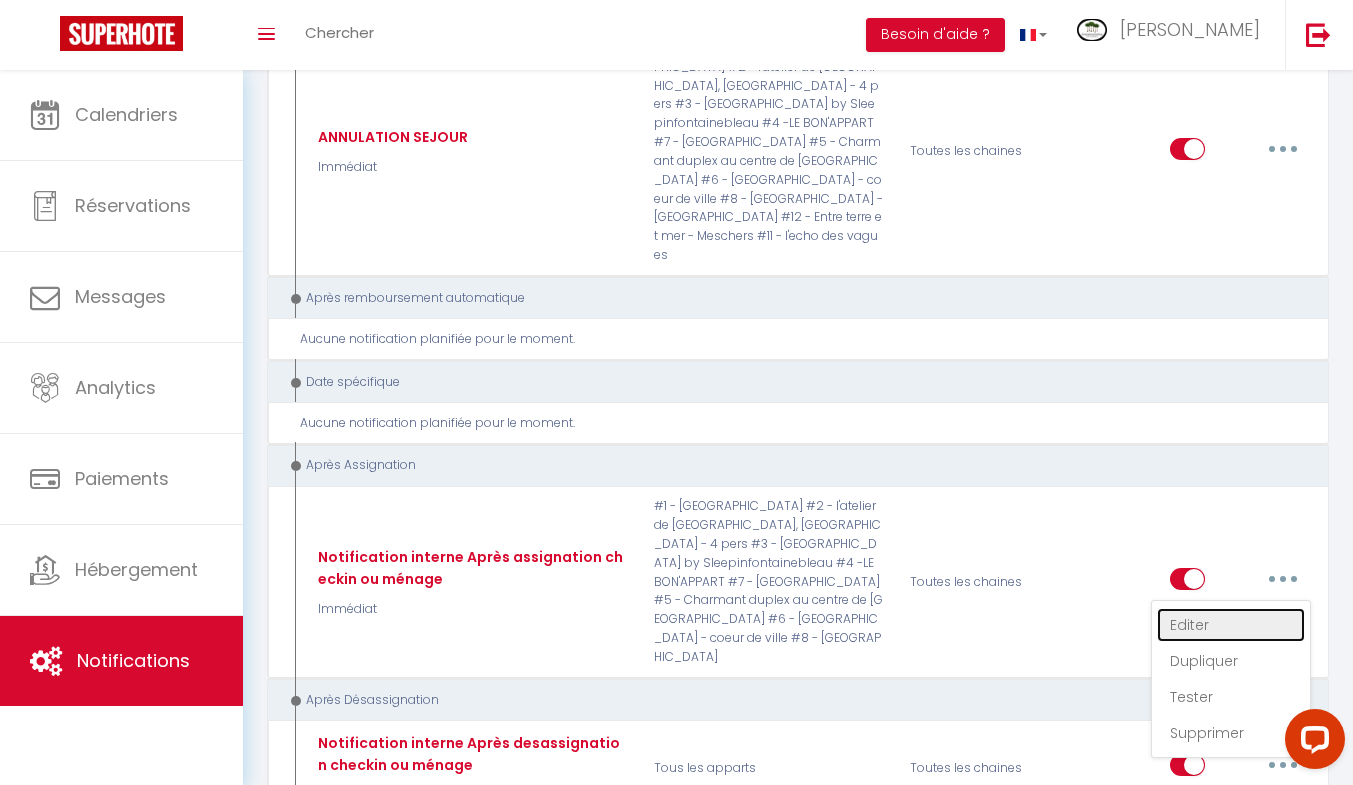 click on "Editer" at bounding box center (1231, 625) 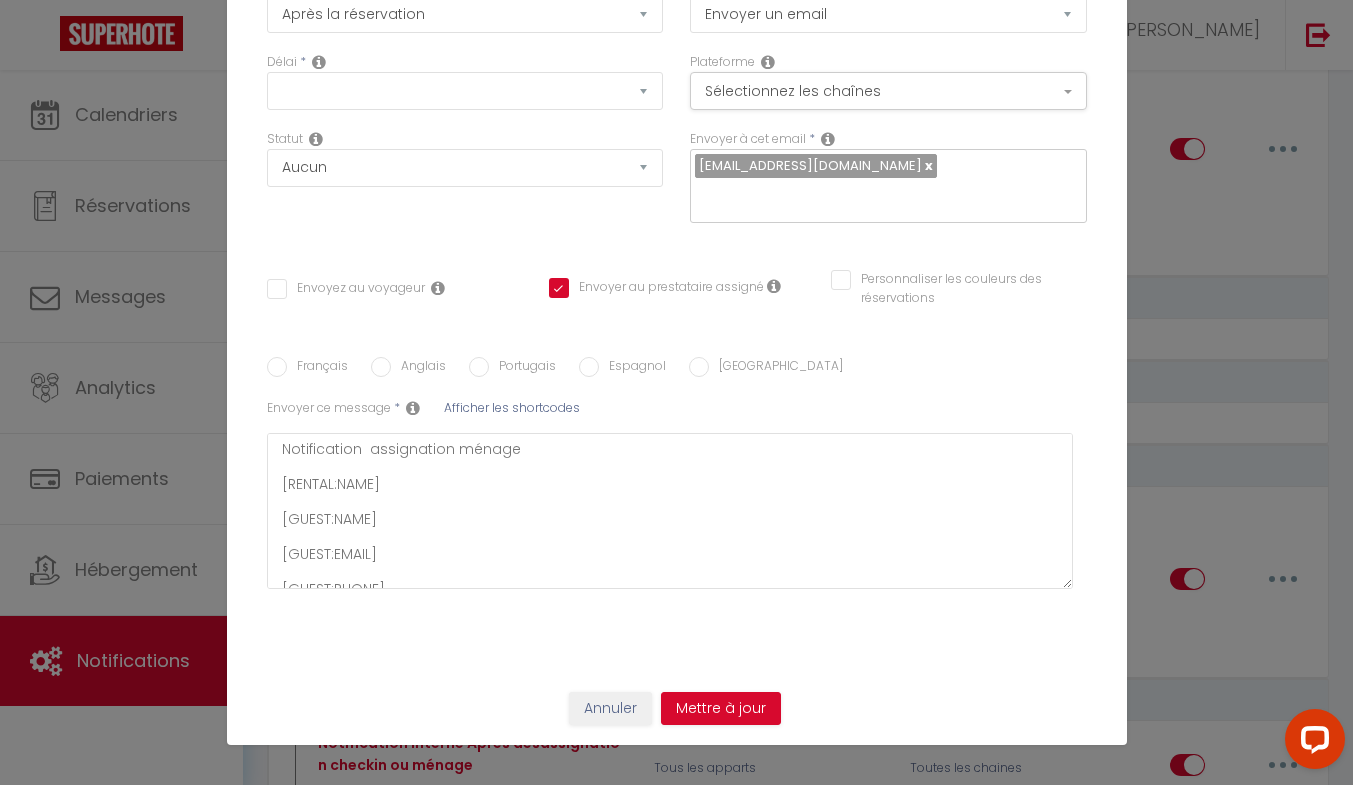 type on "Notification interne Après assignation checkin ou ménage" 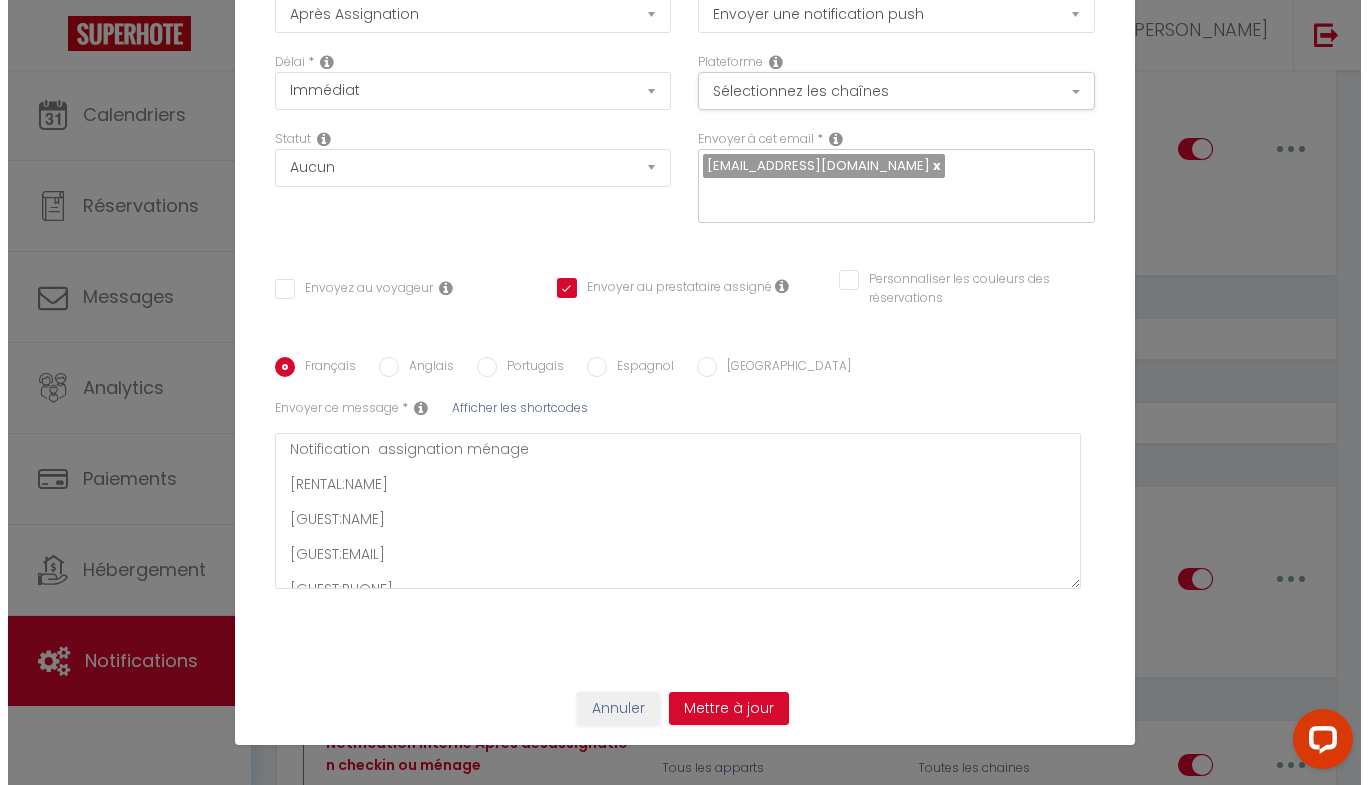 scroll, scrollTop: 4185, scrollLeft: 0, axis: vertical 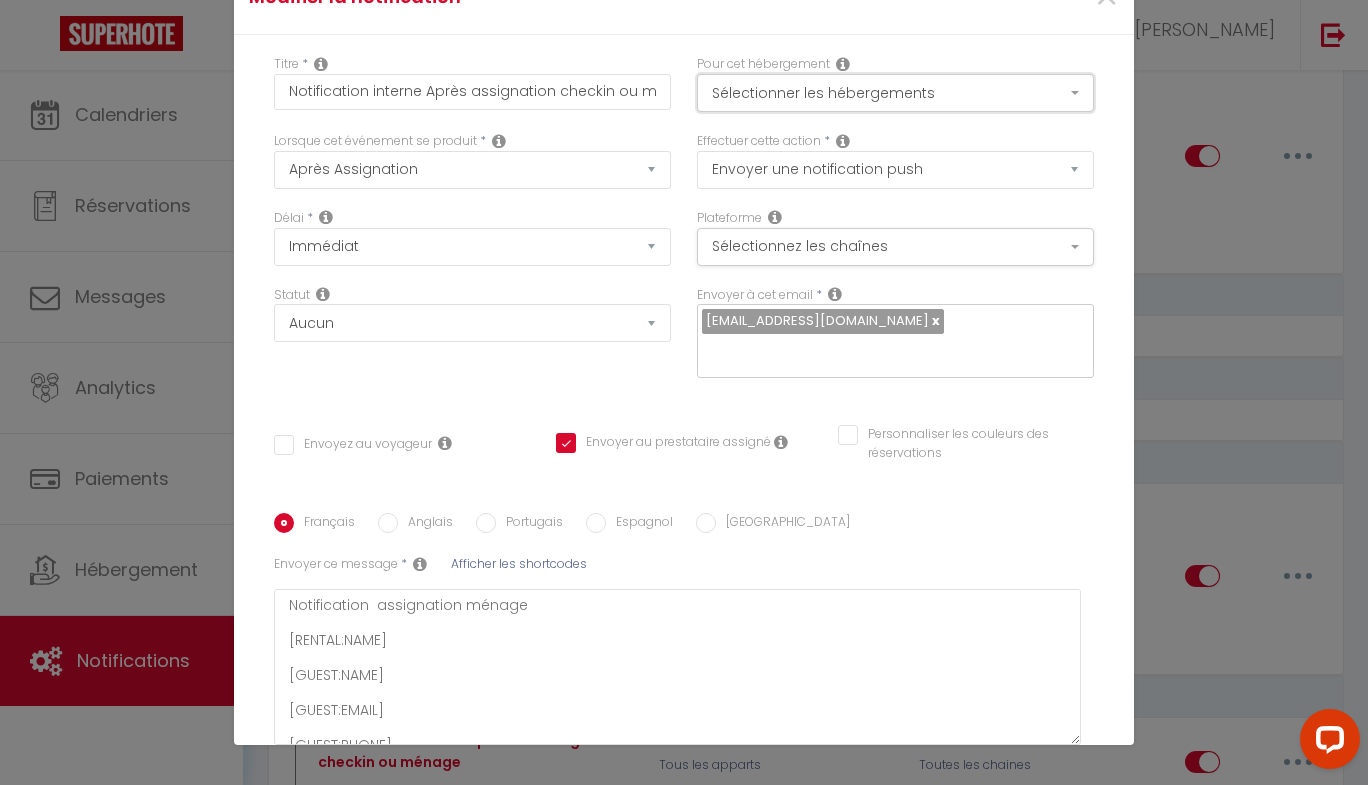 click on "Sélectionner les hébergements" at bounding box center (895, 93) 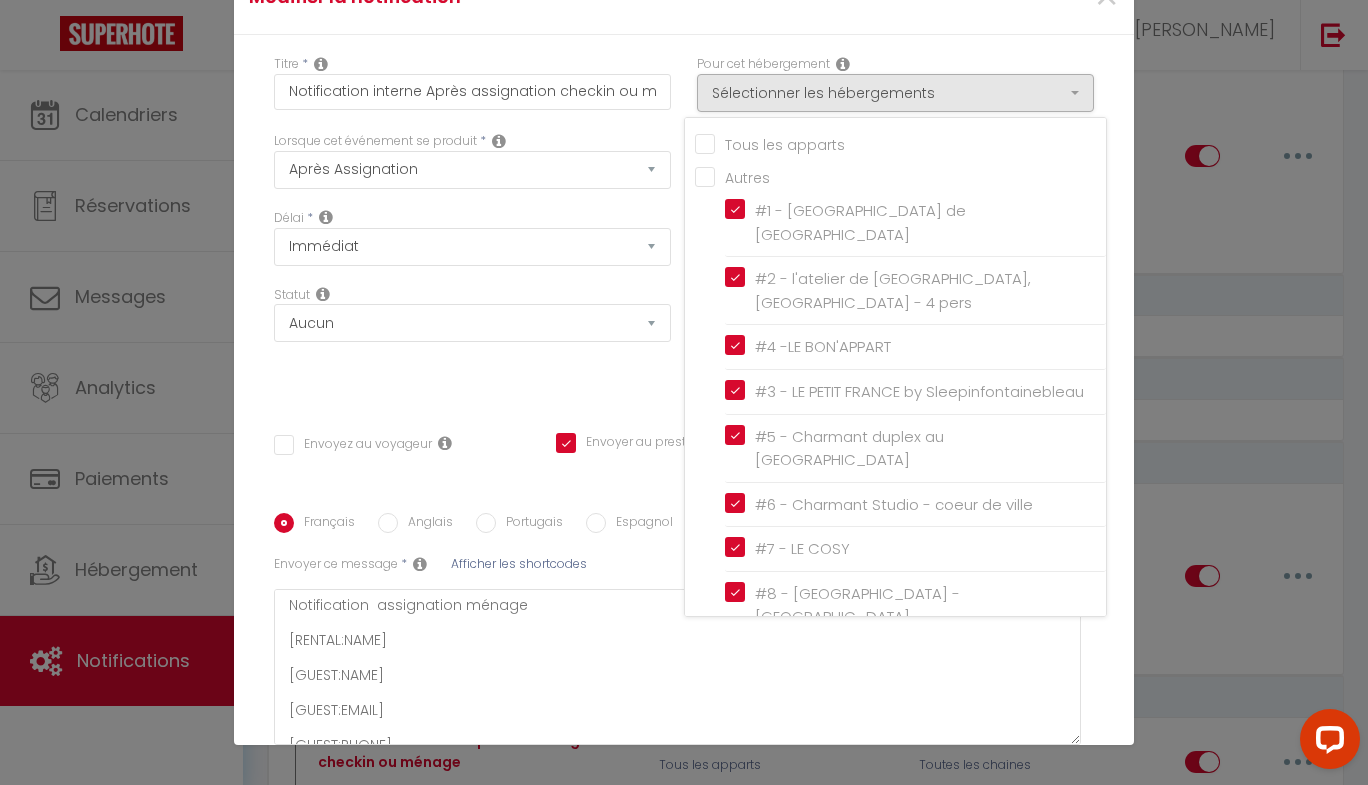 click on "Tous les apparts" at bounding box center [900, 143] 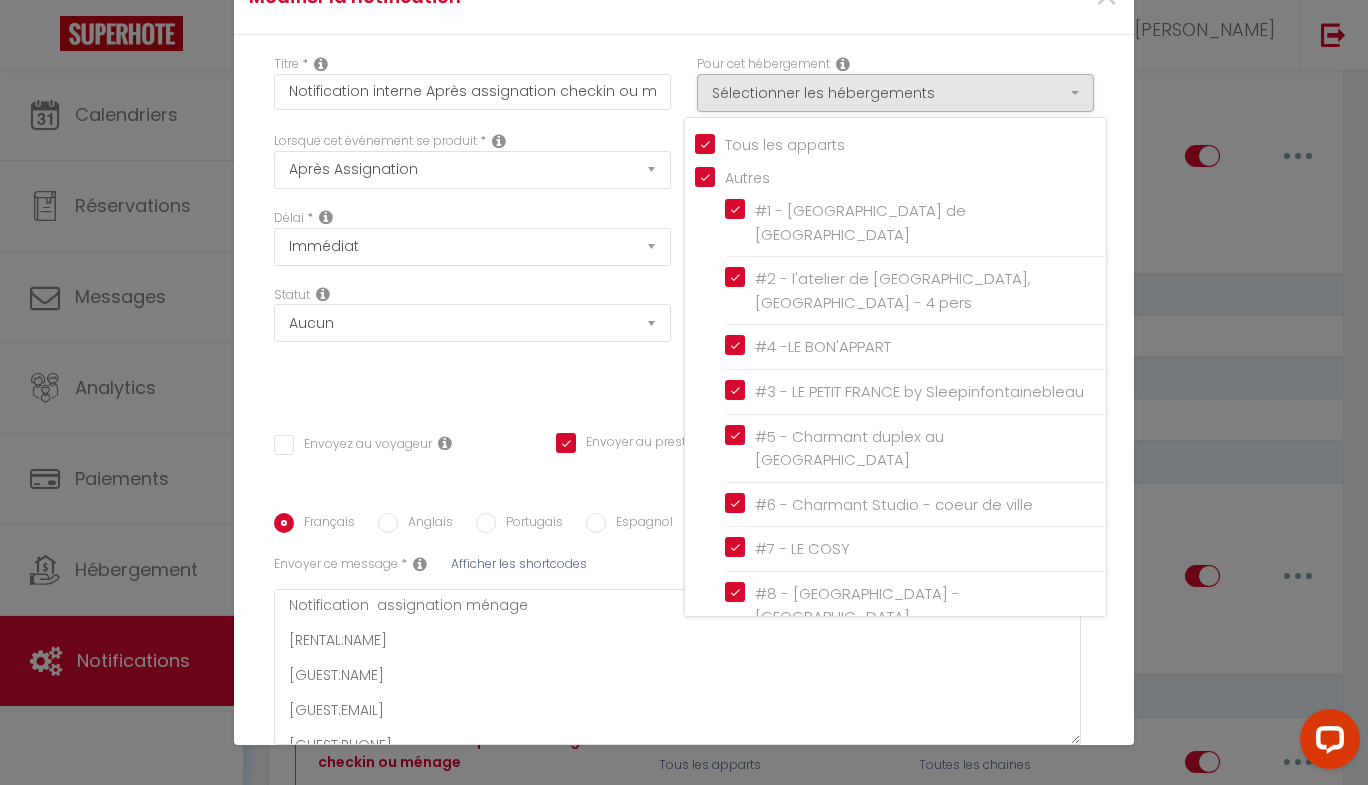 checkbox on "true" 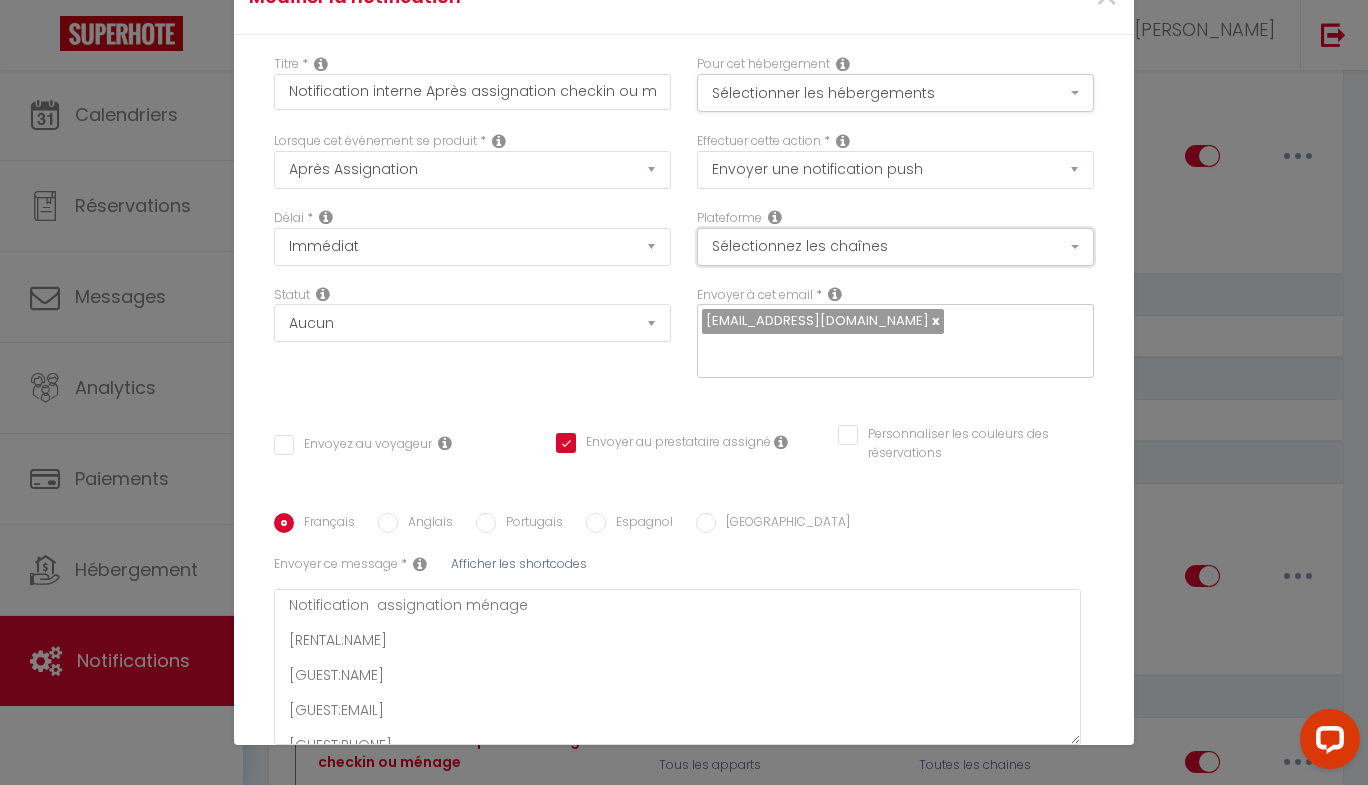 click on "Sélectionnez les chaînes" at bounding box center [895, 247] 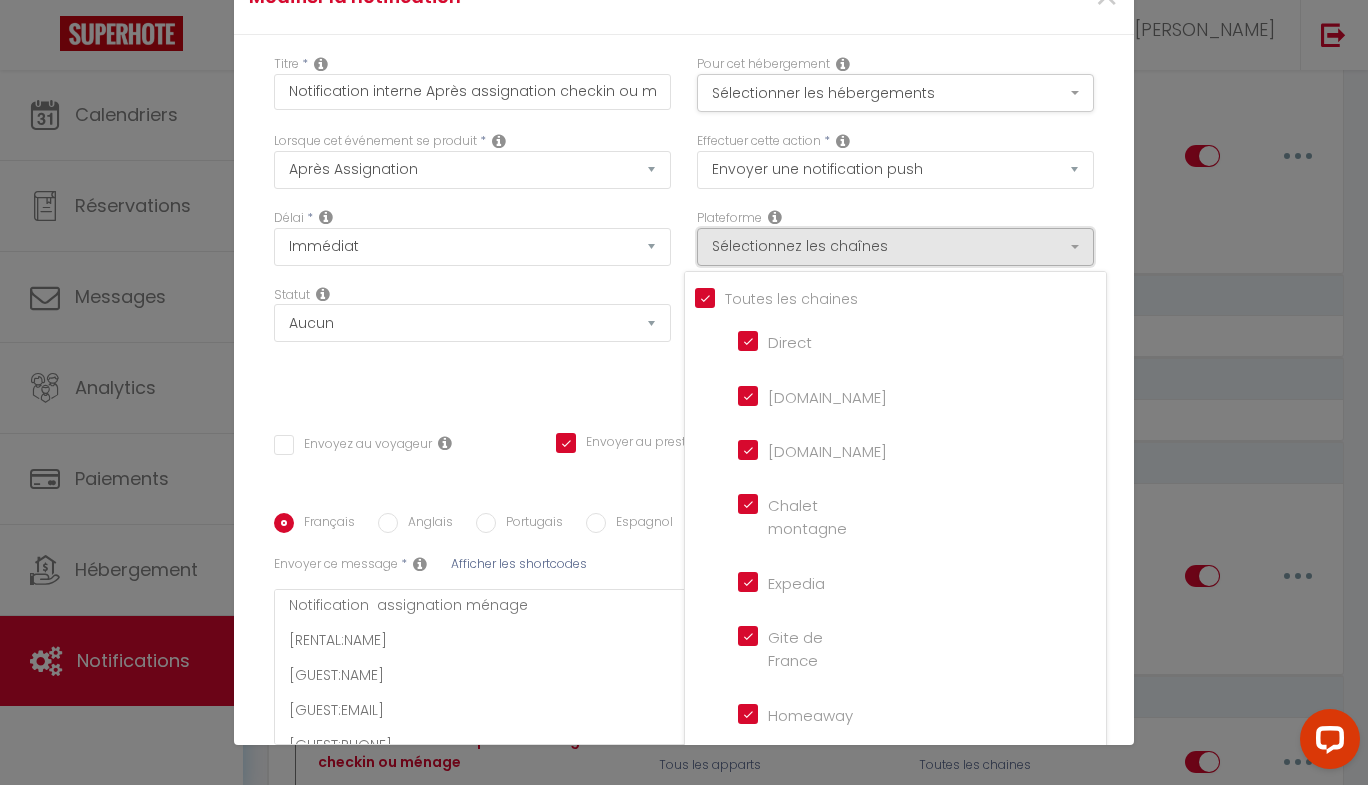 click on "Sélectionnez les chaînes" at bounding box center [895, 247] 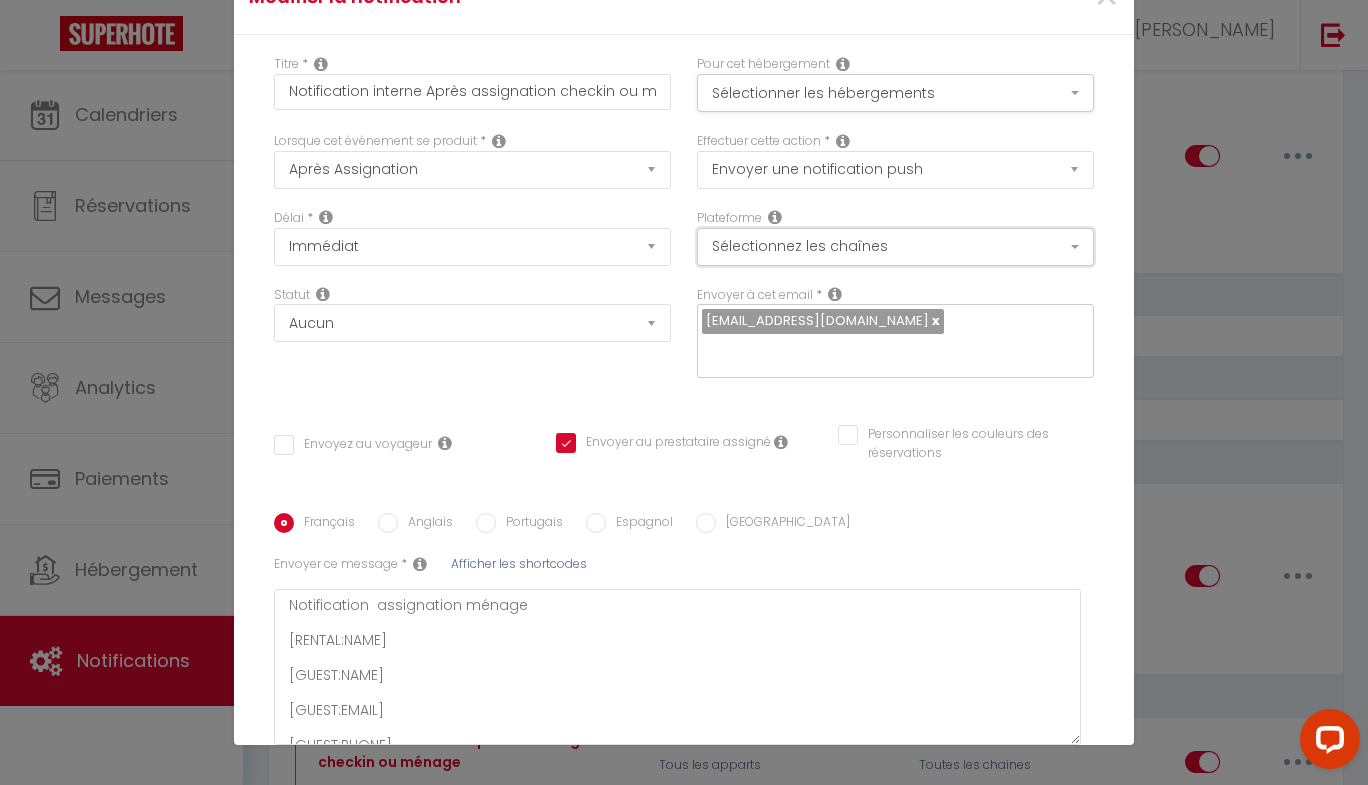 scroll, scrollTop: 157, scrollLeft: 0, axis: vertical 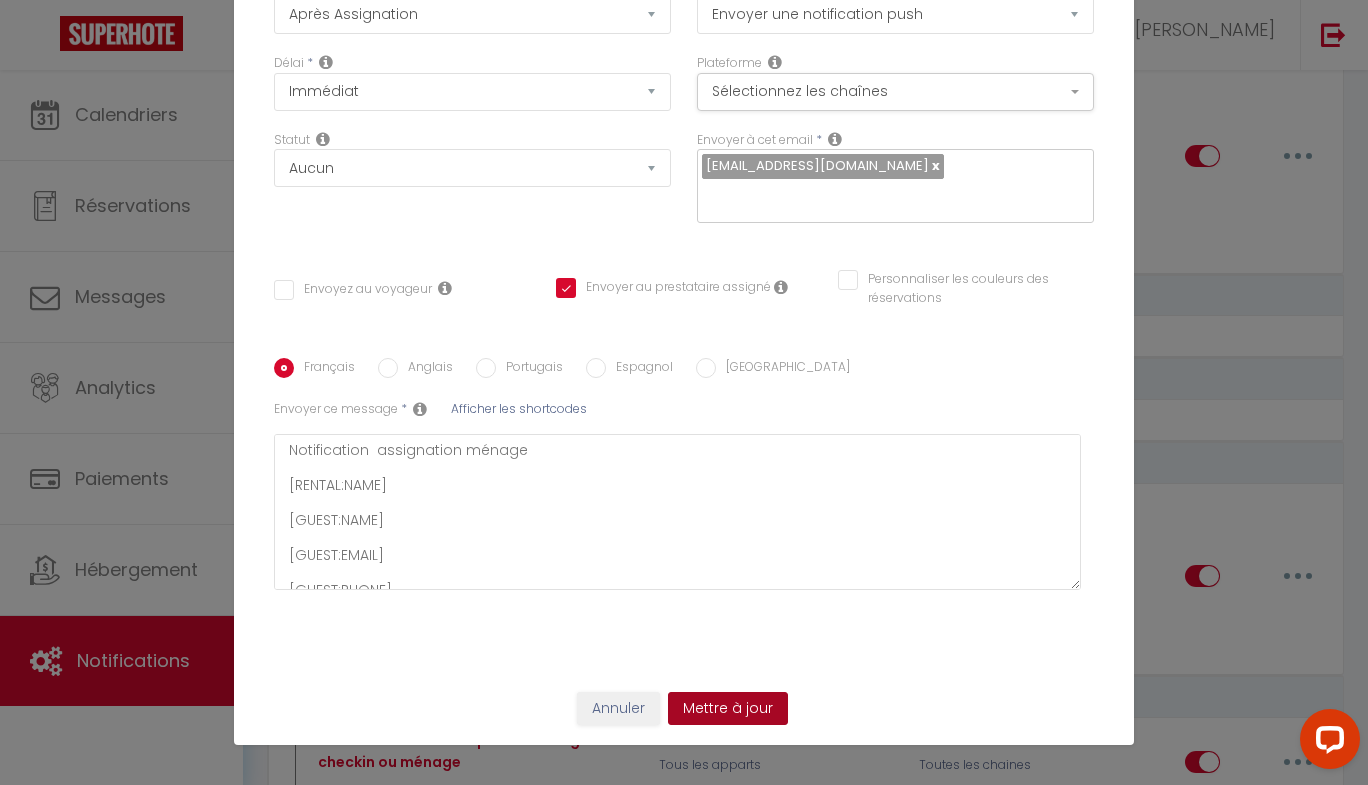 click on "Mettre à jour" at bounding box center (728, 709) 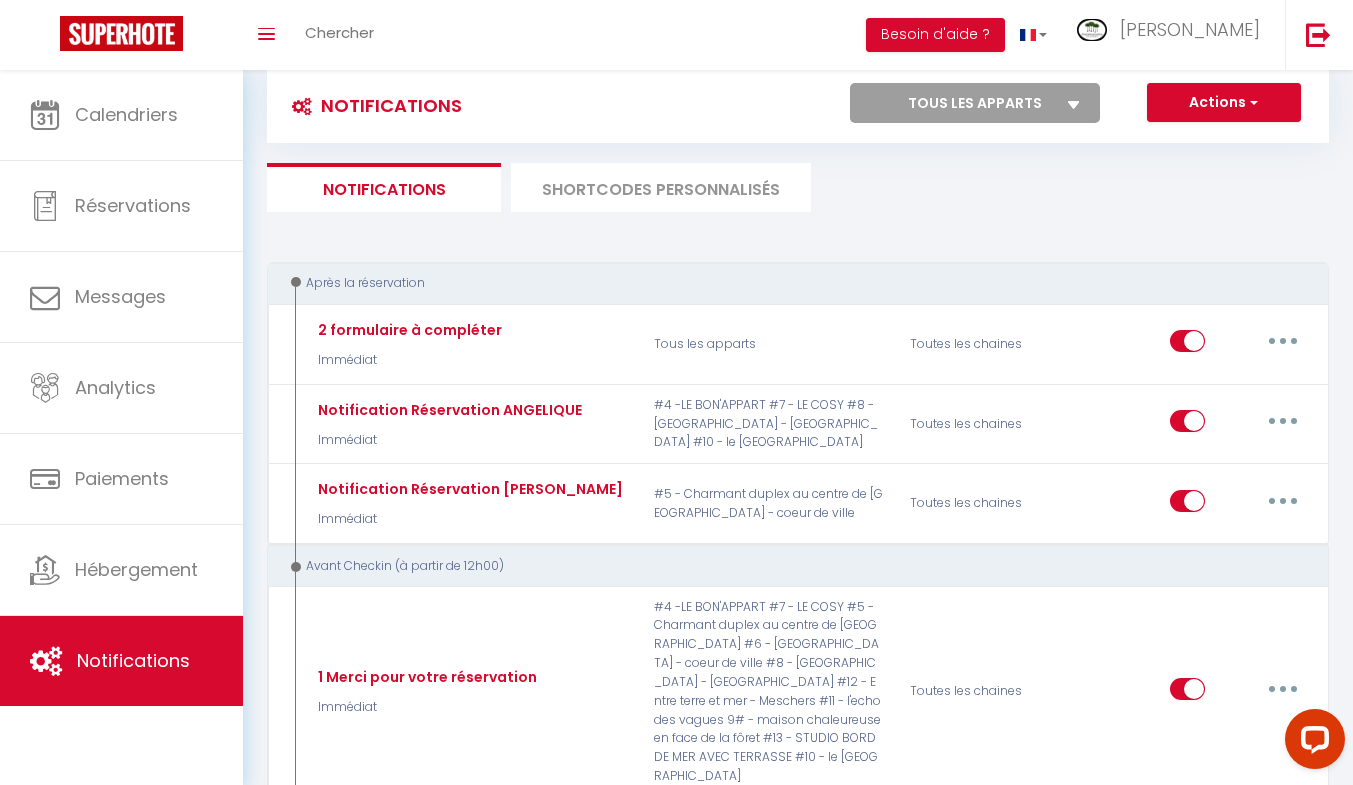 scroll, scrollTop: 0, scrollLeft: 0, axis: both 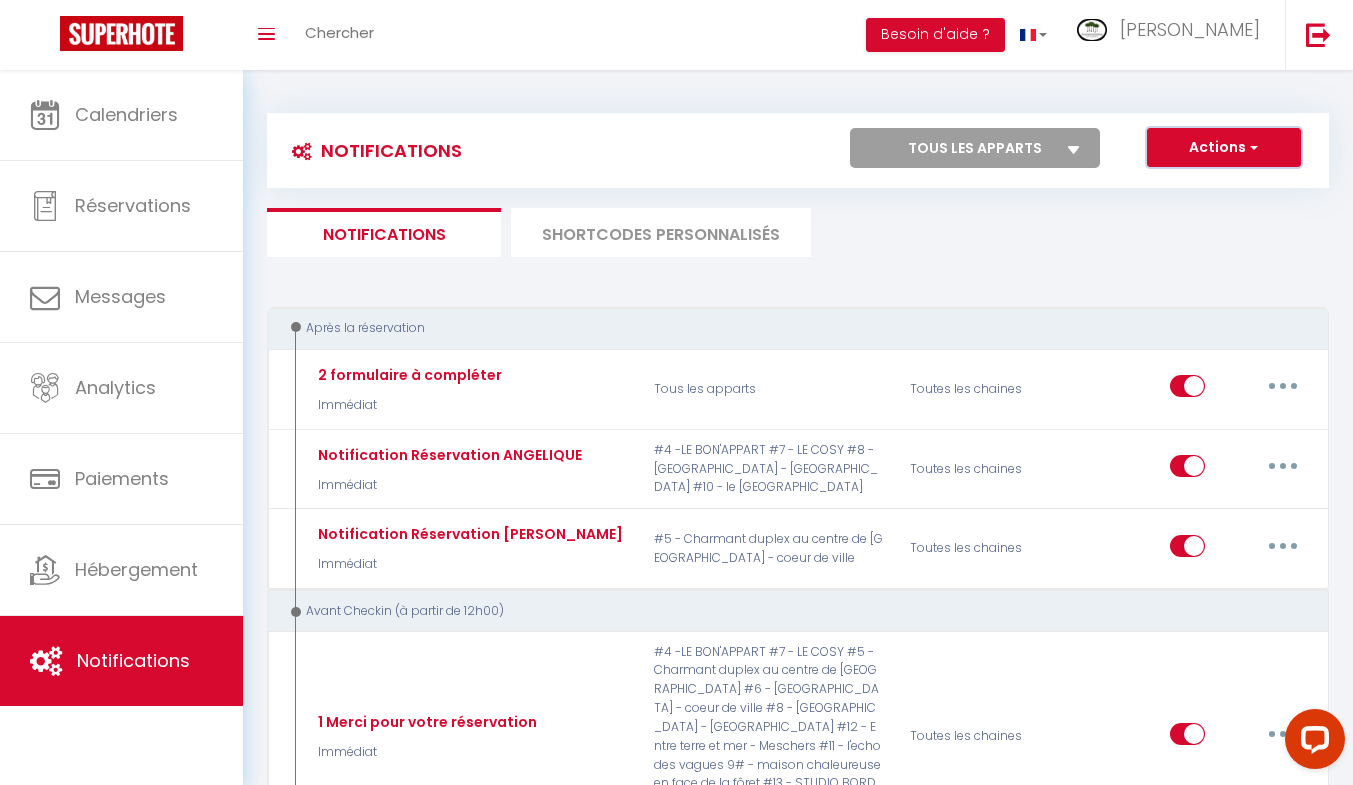 click on "Actions" at bounding box center (1224, 148) 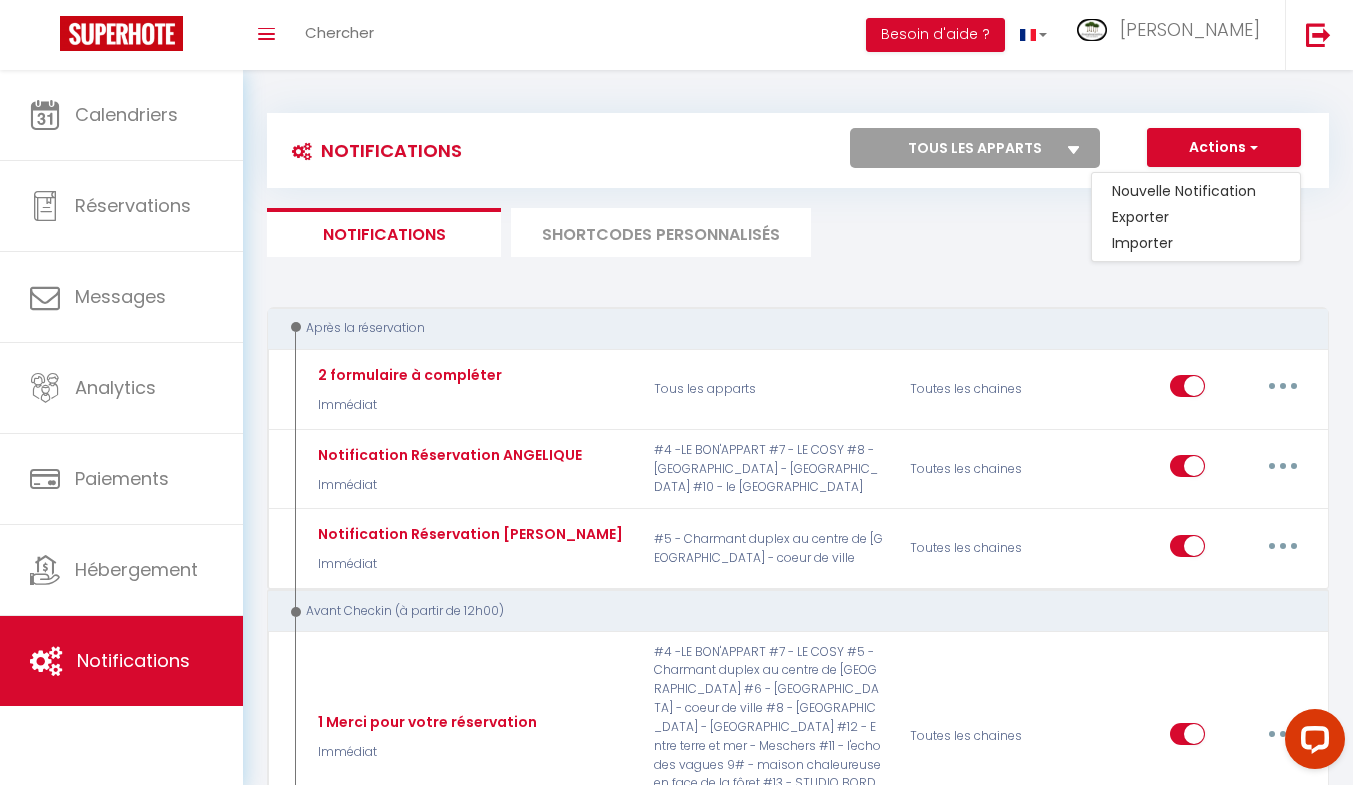 click on "Notifications   SHORTCODES PERSONNALISÉS" at bounding box center [798, 232] 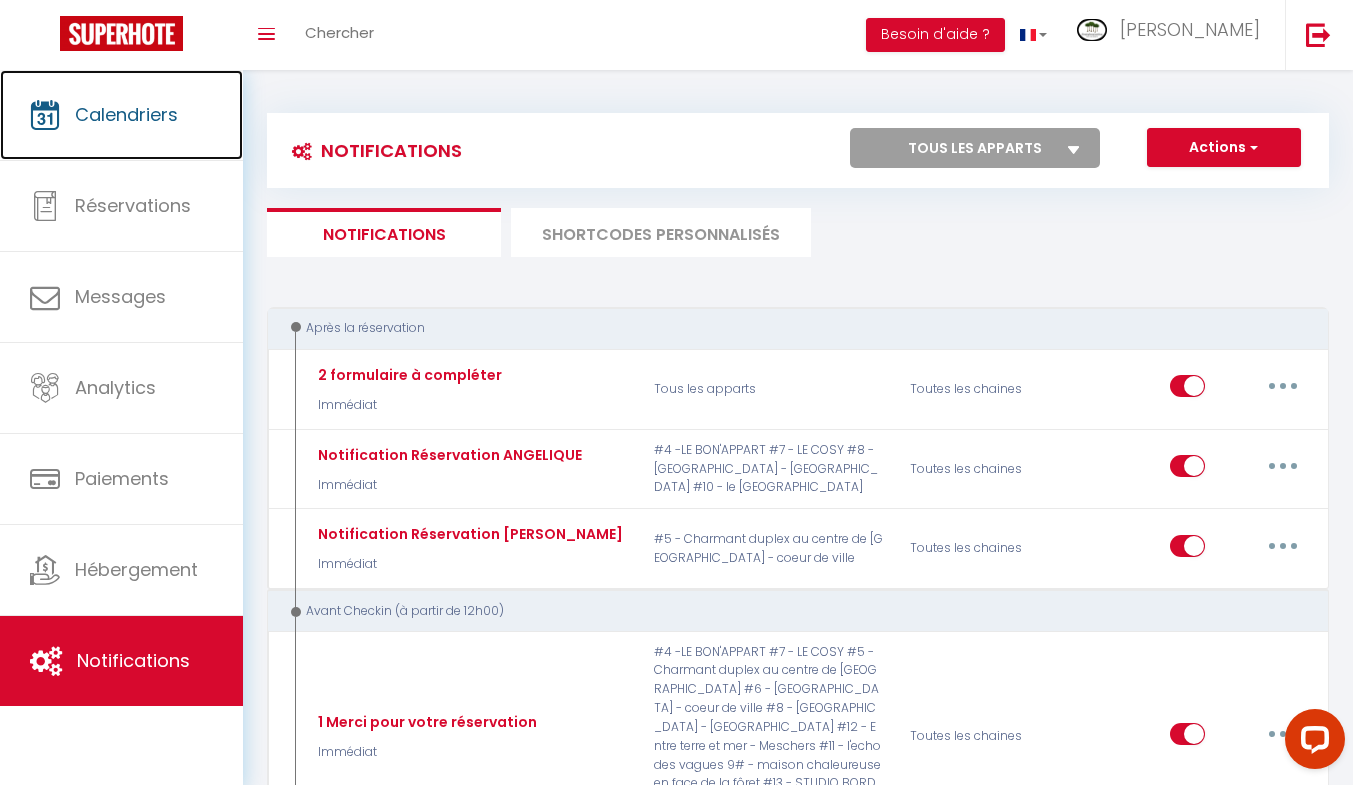 click on "Calendriers" at bounding box center (126, 114) 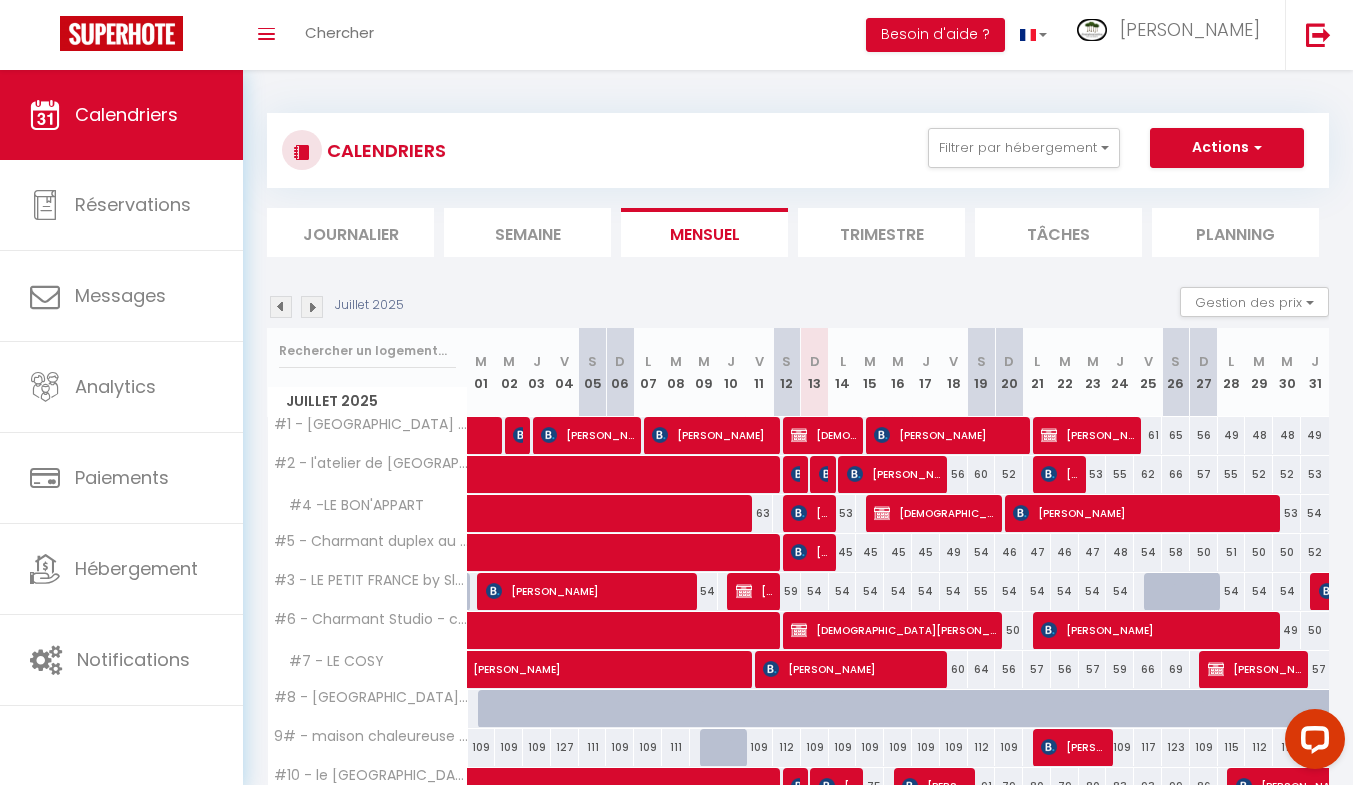 scroll, scrollTop: 153, scrollLeft: 0, axis: vertical 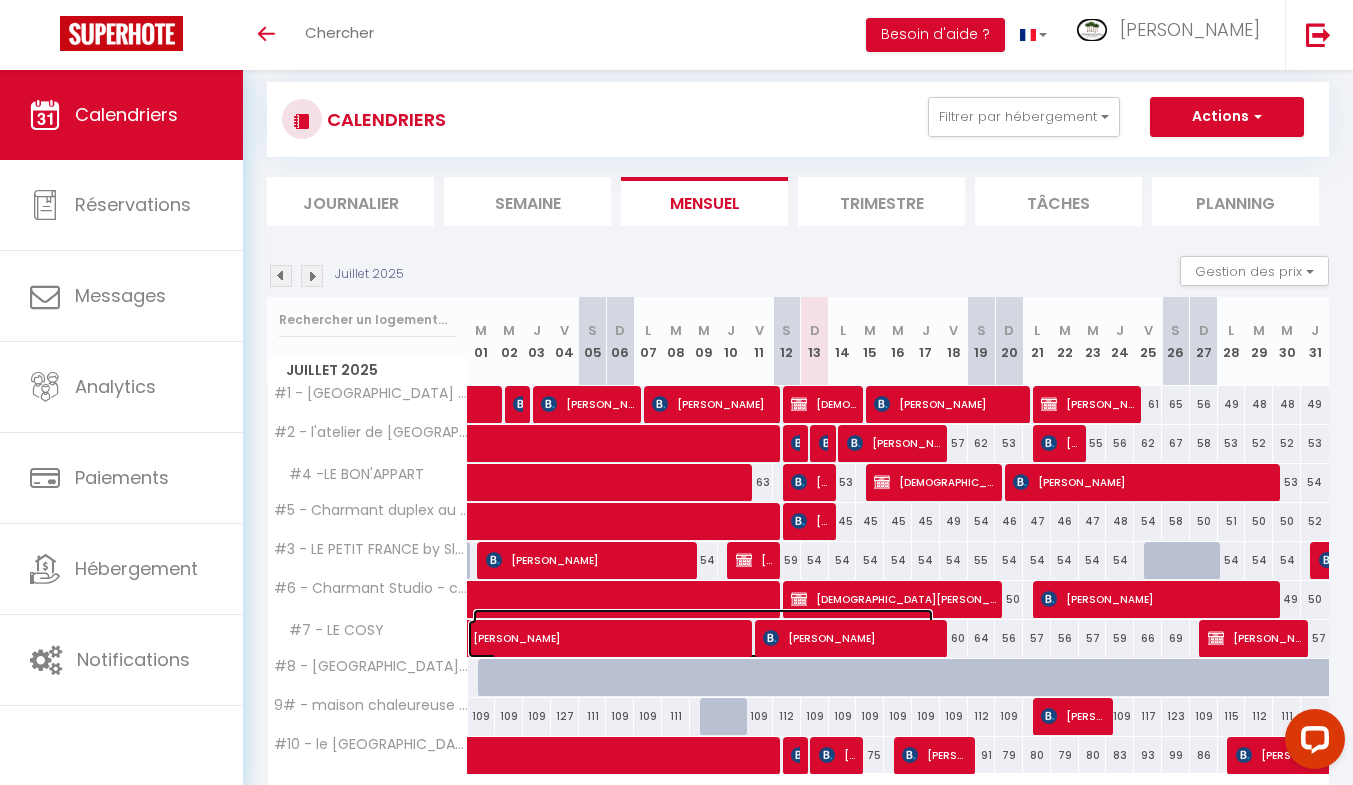 click on "[PERSON_NAME]" at bounding box center (703, 628) 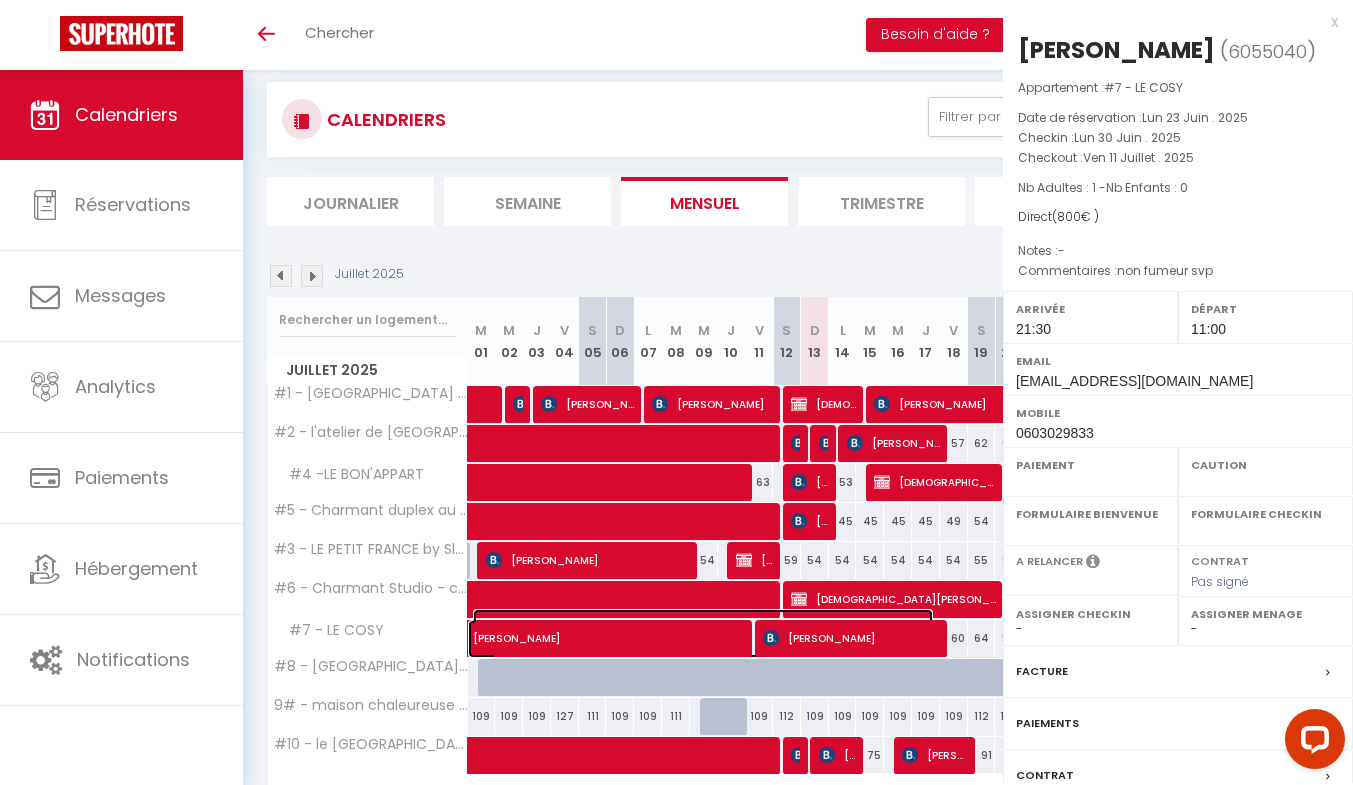 select on "OK" 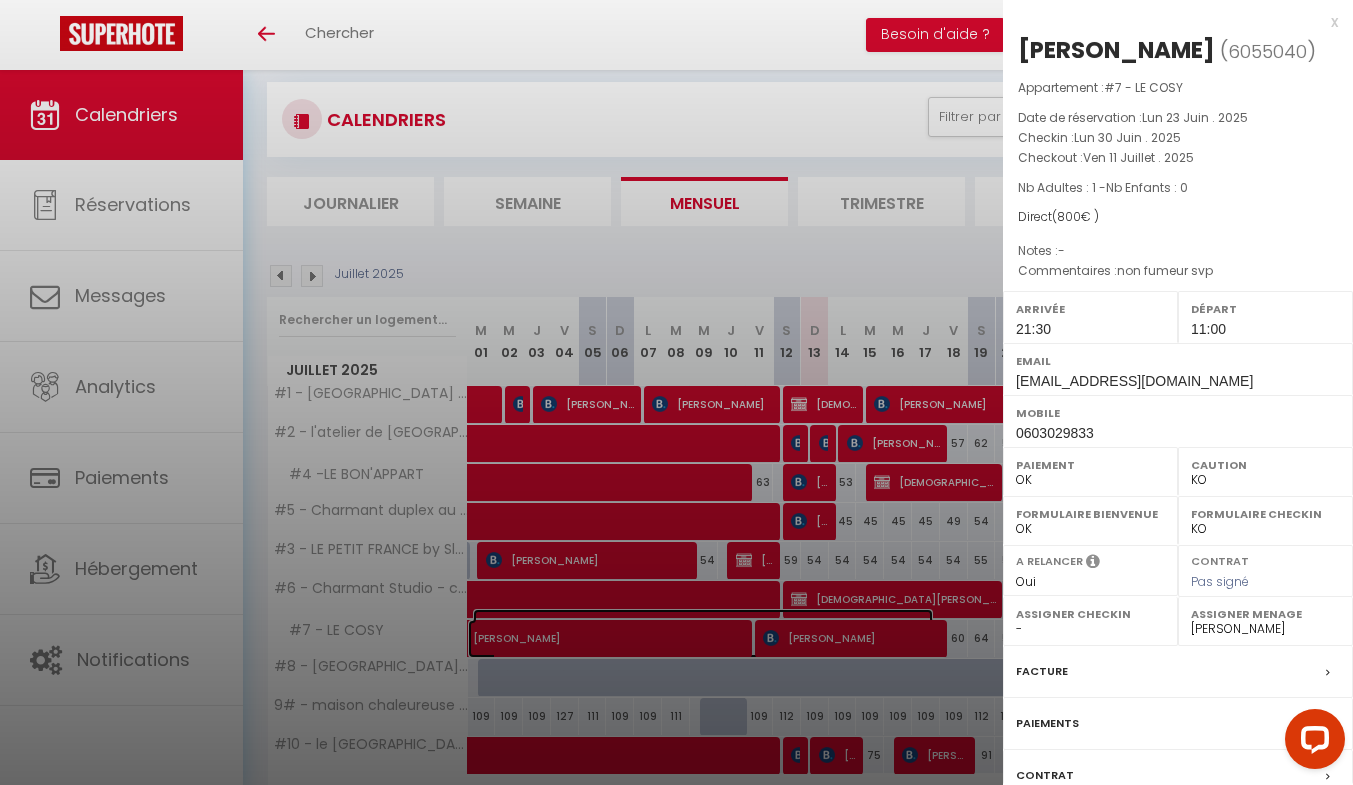 scroll, scrollTop: 147, scrollLeft: 0, axis: vertical 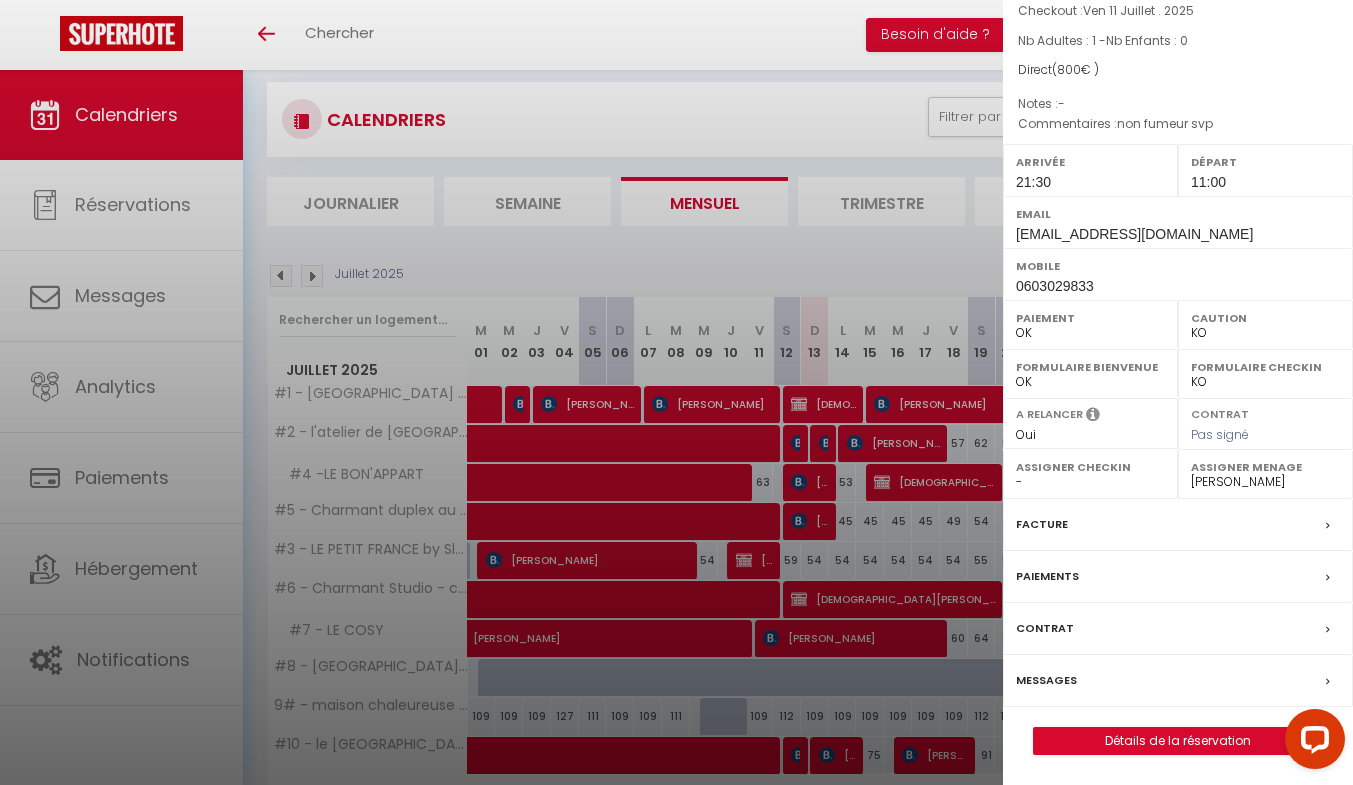 click on "Messages" at bounding box center (1178, 681) 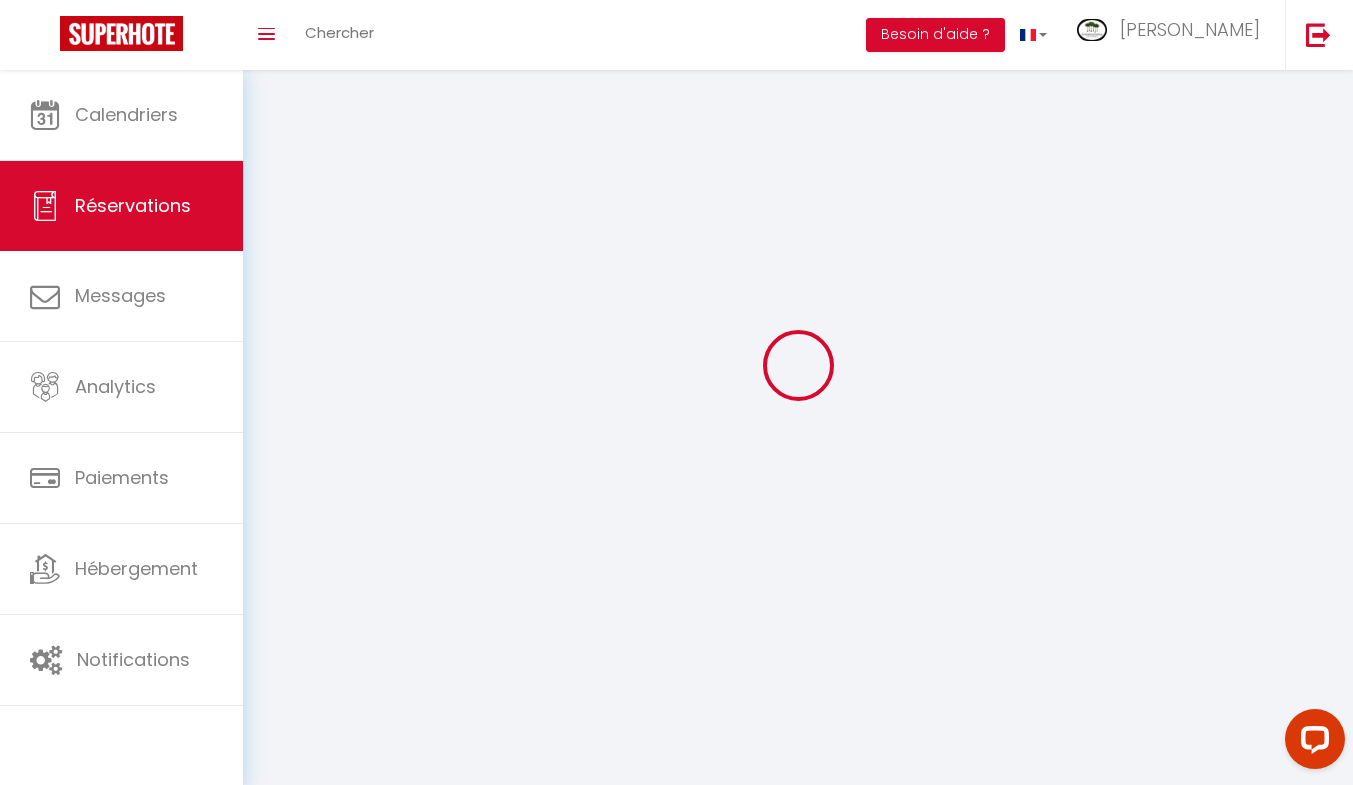 scroll, scrollTop: 0, scrollLeft: 0, axis: both 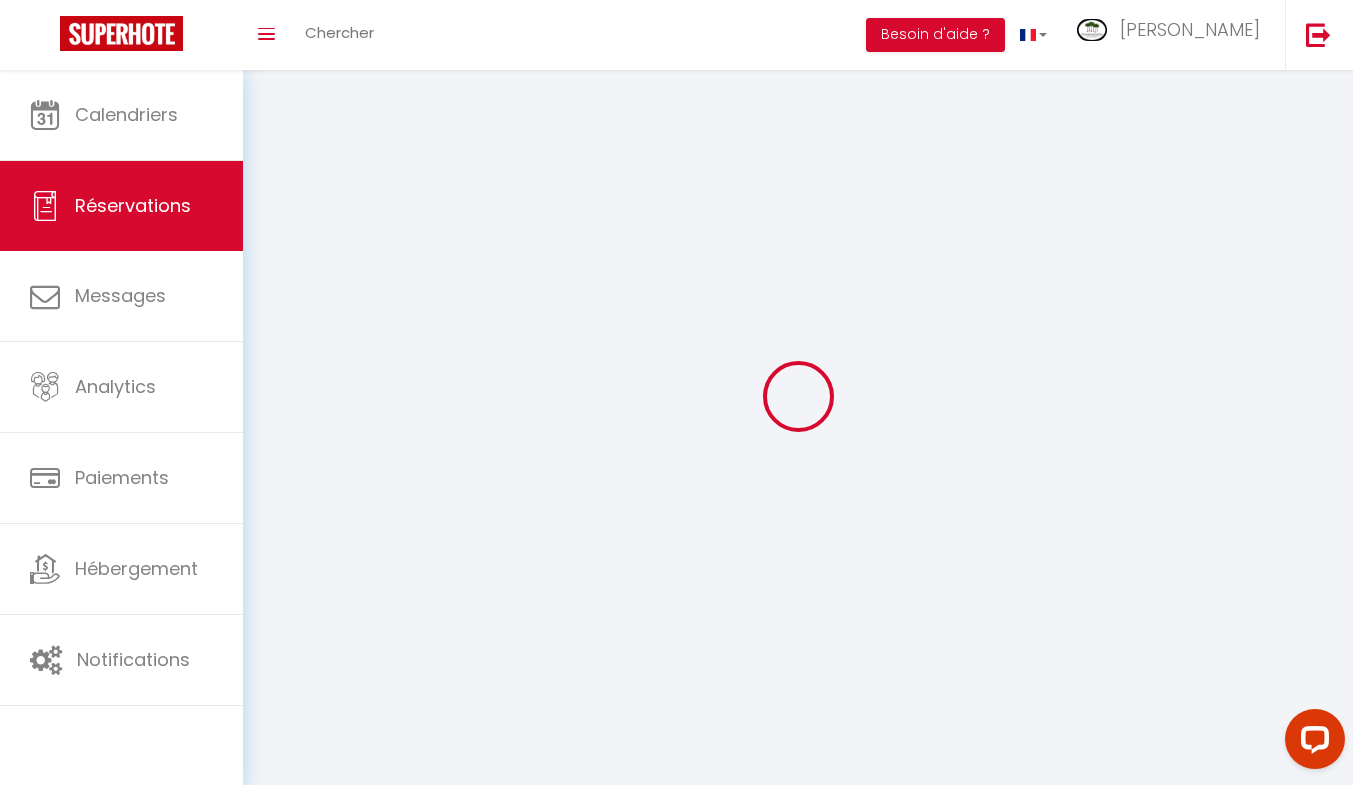 select 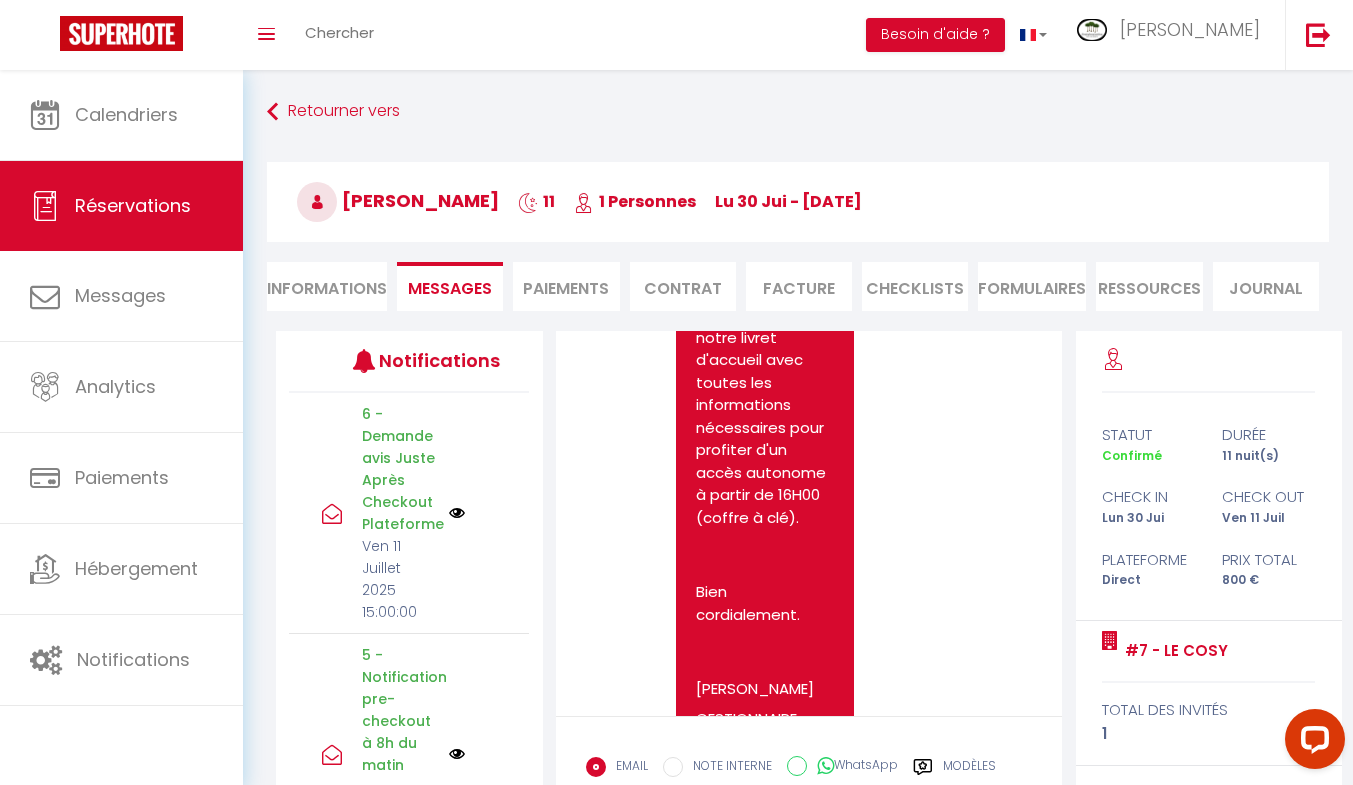 scroll, scrollTop: 0, scrollLeft: 0, axis: both 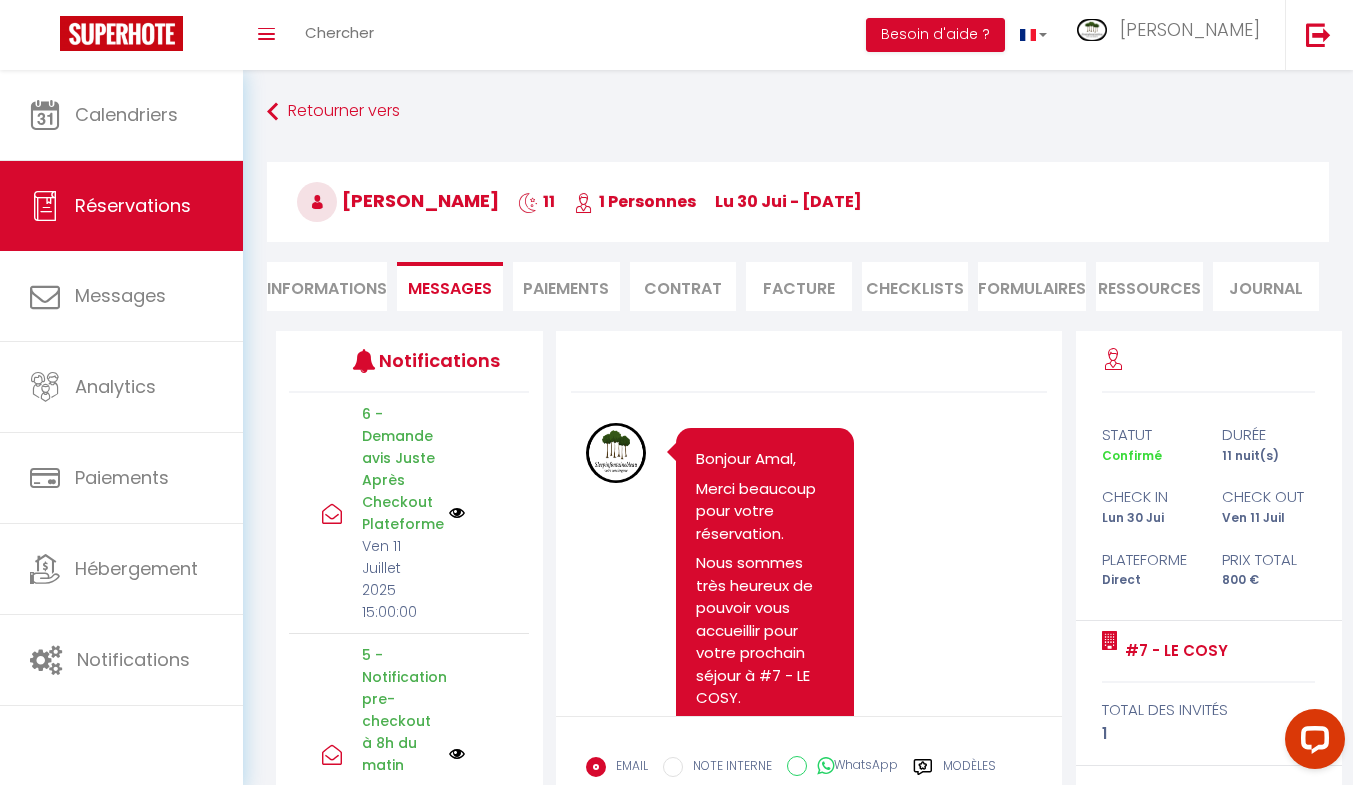 click on "Merci beaucoup pour votre réservation." at bounding box center [765, 512] 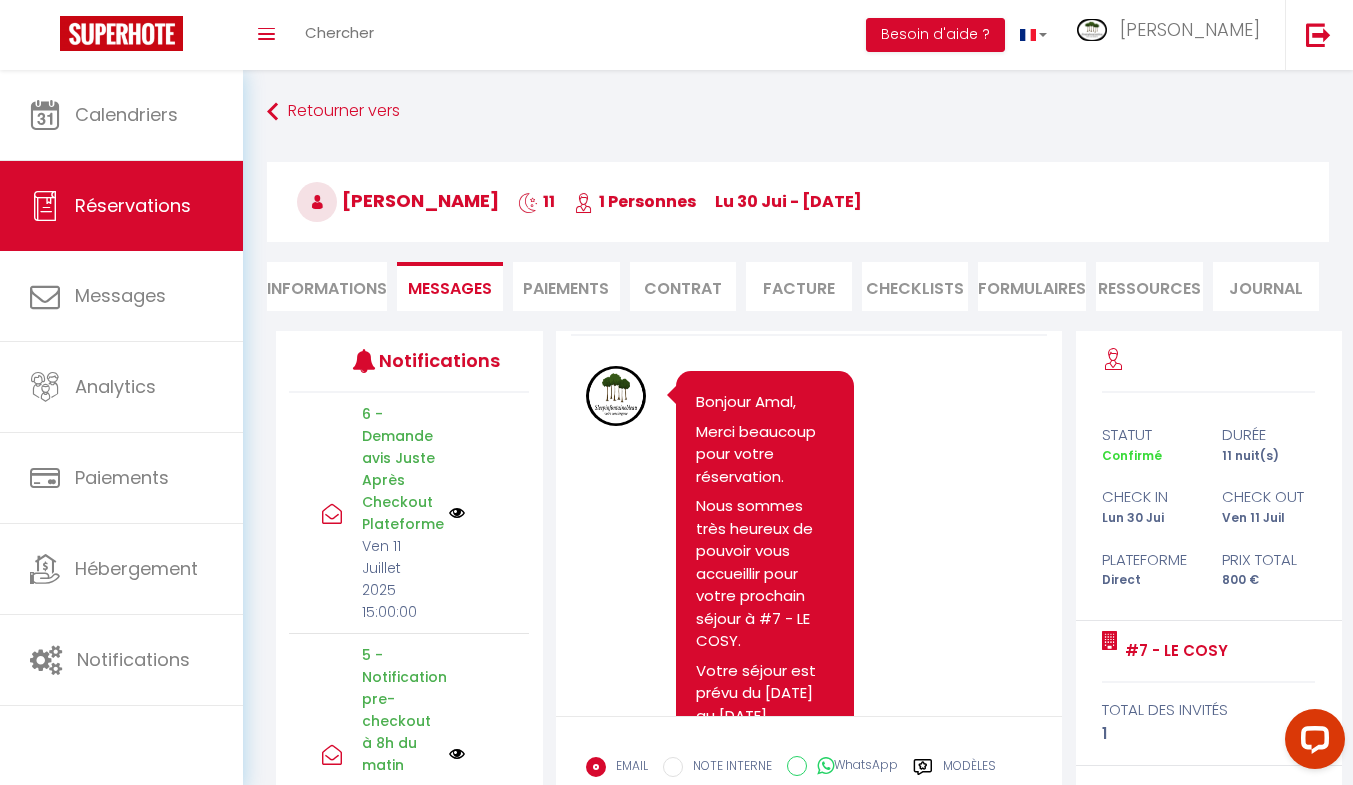 scroll, scrollTop: 58, scrollLeft: 0, axis: vertical 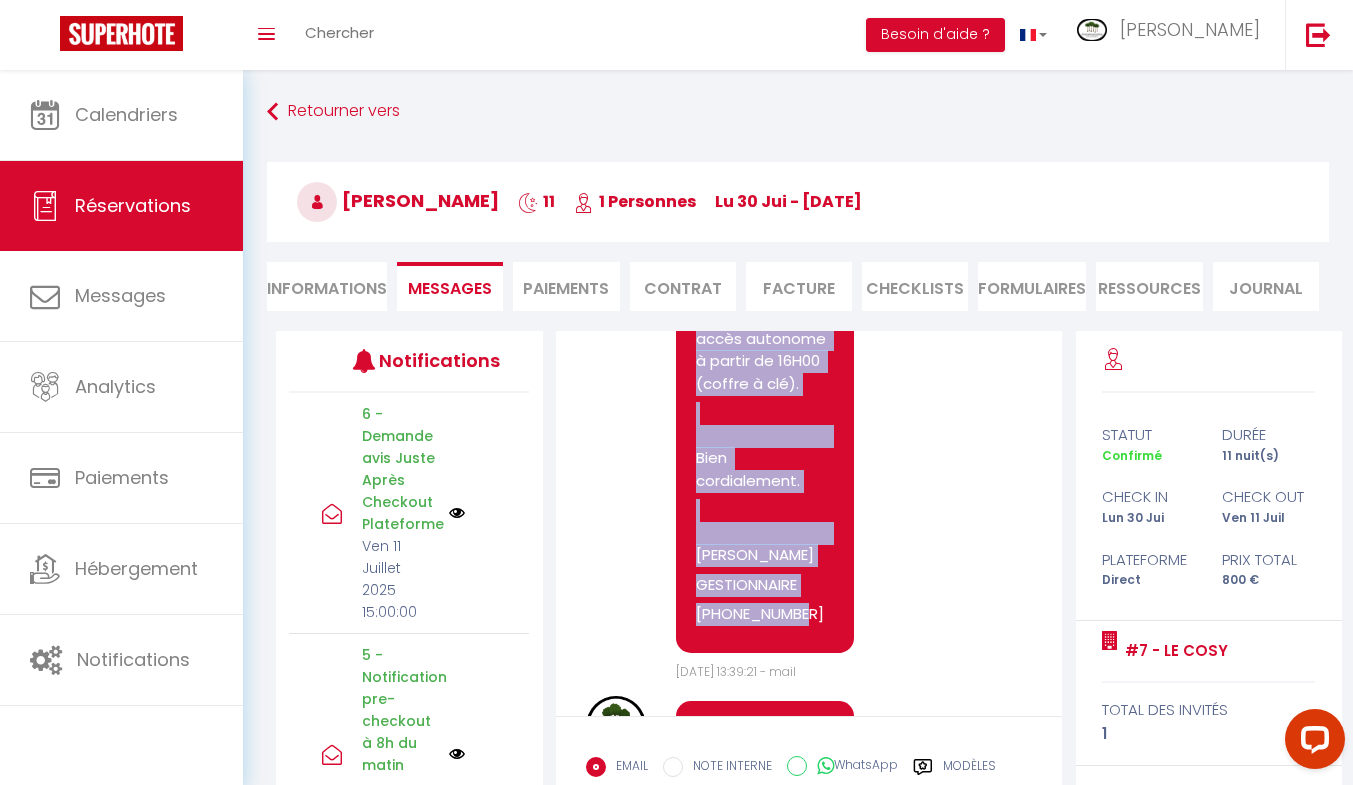 drag, startPoint x: 696, startPoint y: 400, endPoint x: 799, endPoint y: 662, distance: 281.5191 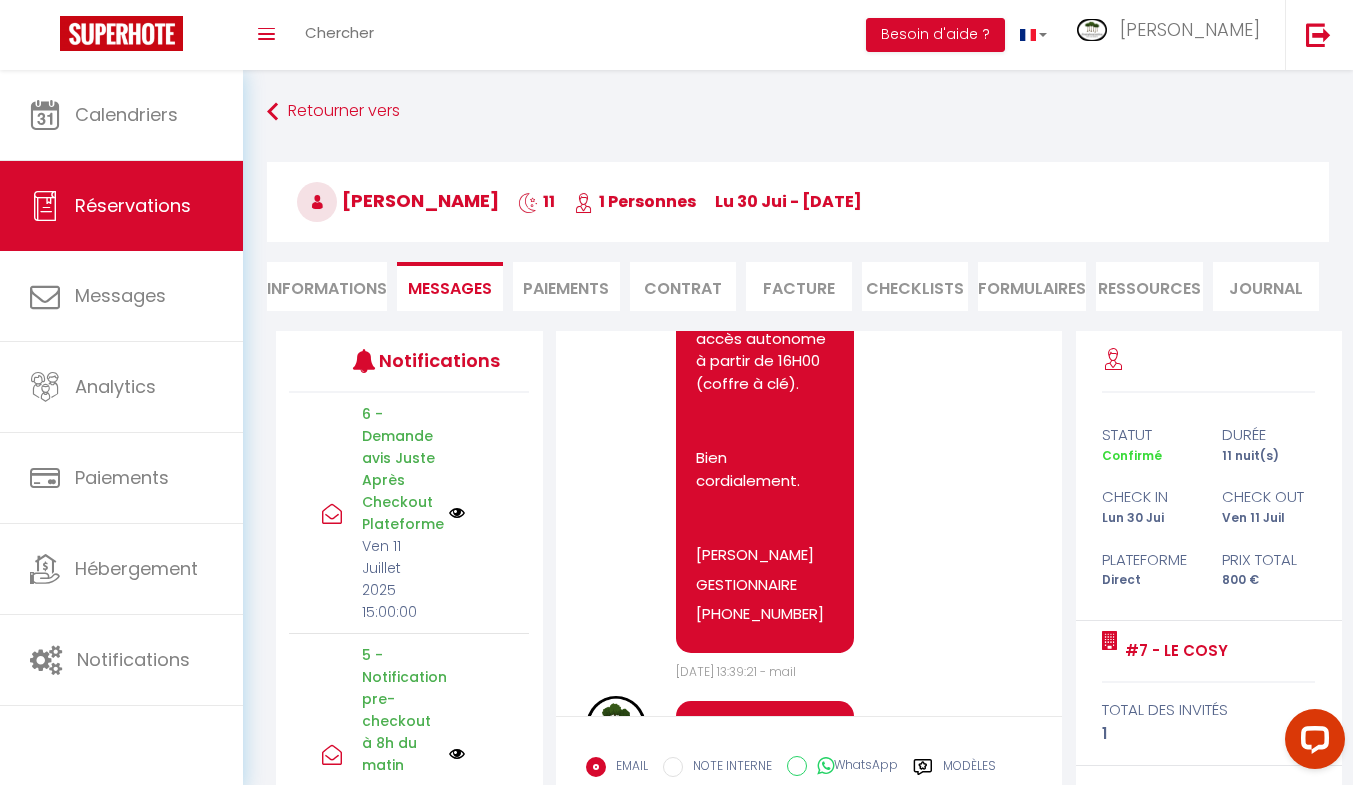 click on "Note Sms       Bonjour Amal, Merci beaucoup pour votre réservation. Nous sommes très heureux de pouvoir vous accueillir pour votre prochain séjour à #7 - LE COSY. Votre séjour est prévu du [DATE] au [DATE]  Vous recevrez 48h avant votre arrivée à 12H00  notre livret d'accueil avec toutes les informations nécessaires pour profiter d'un accès autonome à partir de 16H00 (coffre à clé).
Bien cordialement.
[PERSON_NAME] GESTIONNAIRE [PHONE_NUMBER]   [DATE] 13:39:21 - mail" at bounding box center (809, 219) 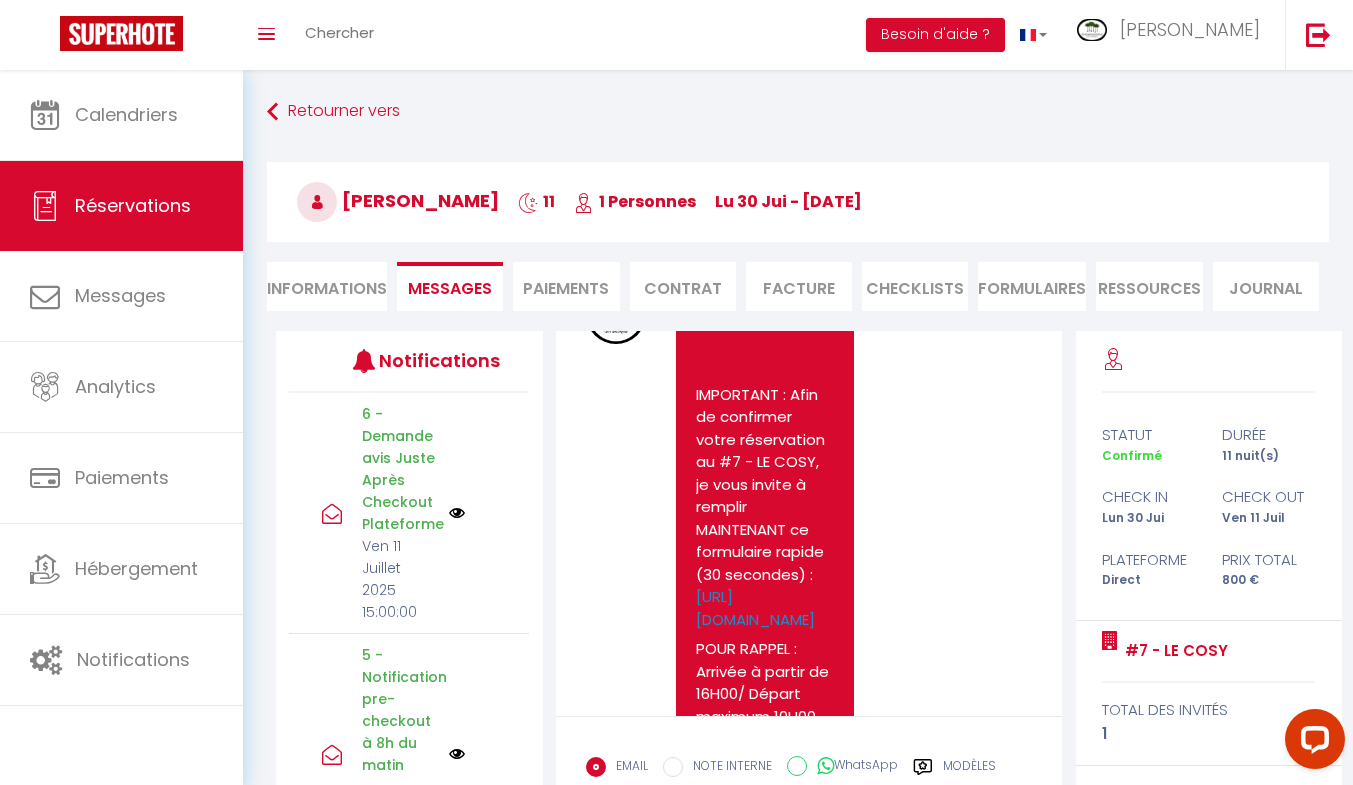 scroll, scrollTop: 1080, scrollLeft: 0, axis: vertical 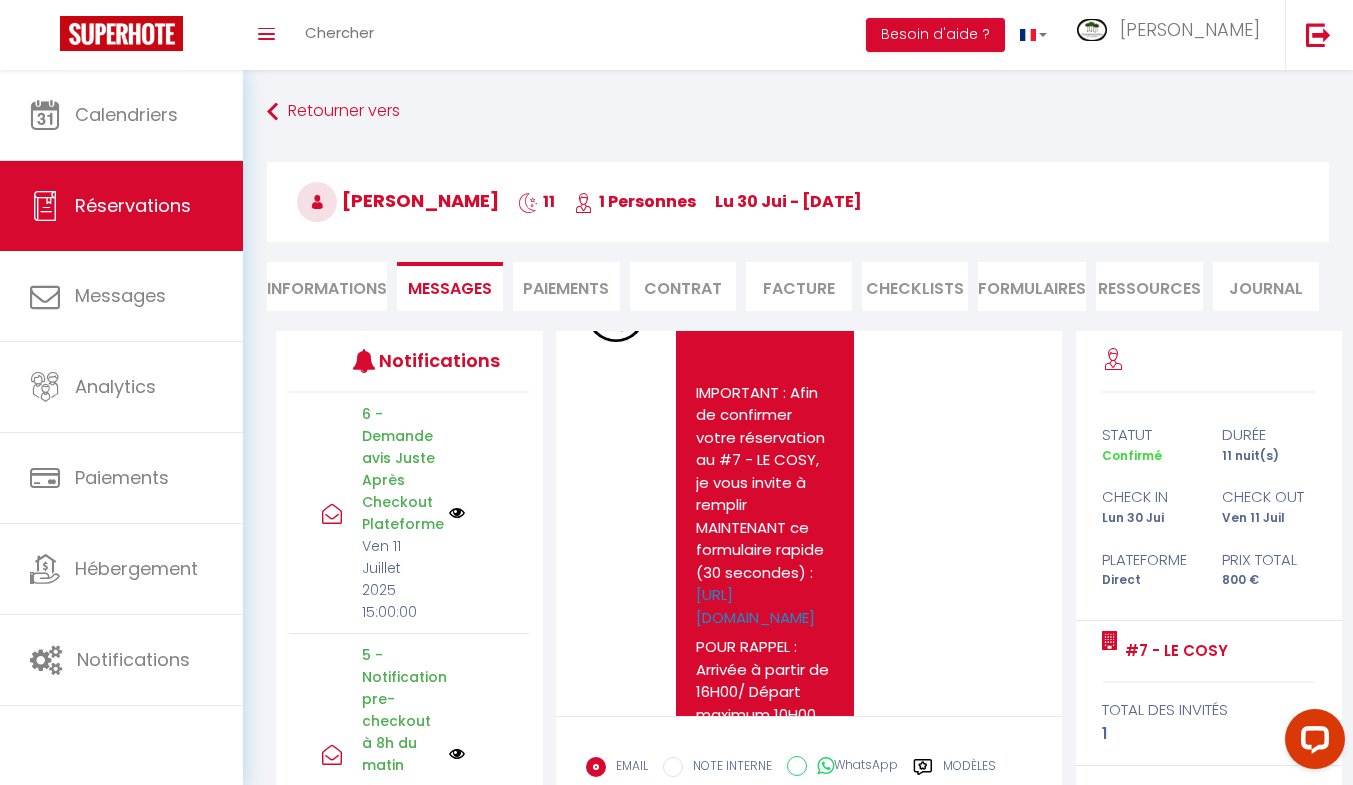 click on "Bonjour Amal,
IMPORTANT : Afin de confirmer votre réservation au #7 - LE COSY, je vous invite à remplir MAINTENANT ce formulaire rapide (30 secondes) :   [URL][DOMAIN_NAME]   POUR RAPPEL : Arrivée à partir de 16H00/ Départ maximum 10H00
[GEOGRAPHIC_DATA]. [PERSON_NAME] GESTIONNAIRE [PHONE_NUMBER]" at bounding box center (765, 676) 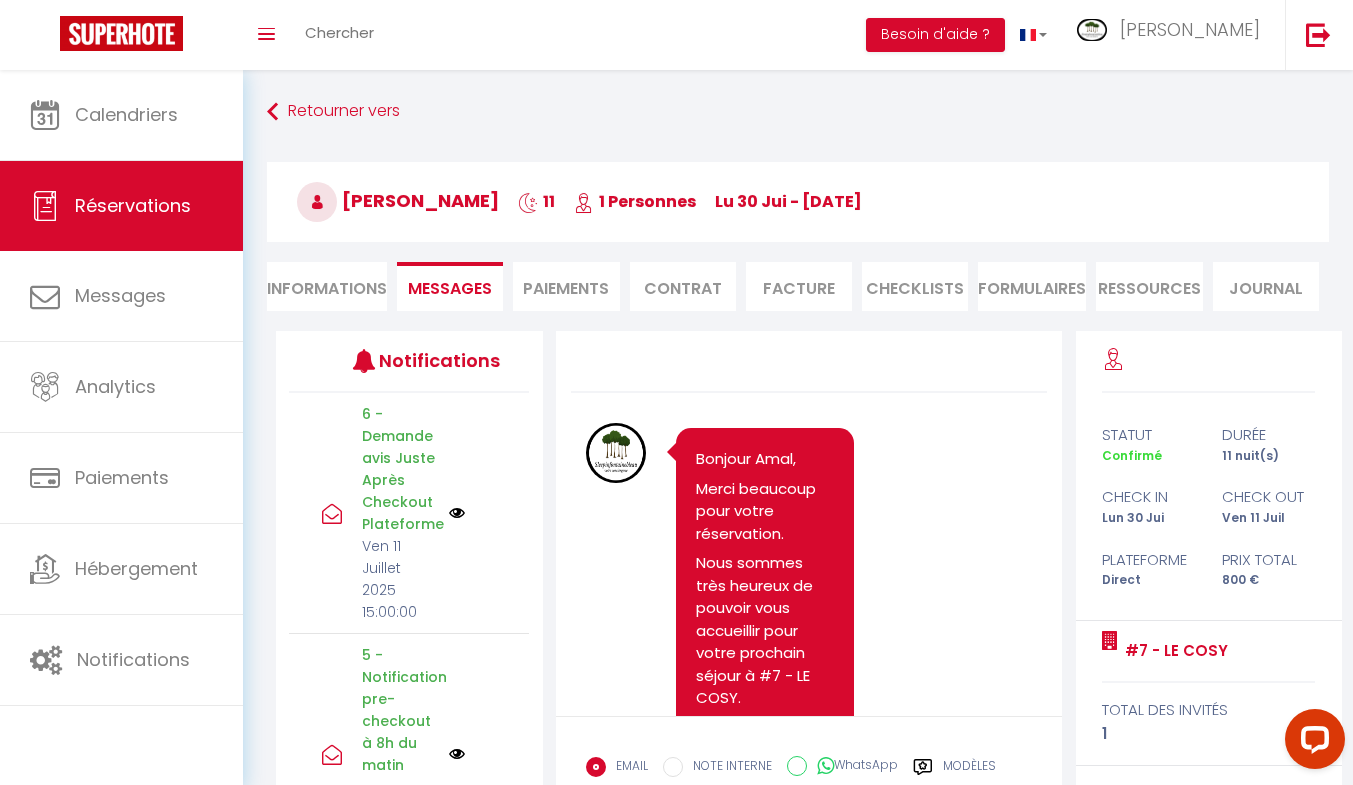 drag, startPoint x: 697, startPoint y: 361, endPoint x: 1367, endPoint y: 177, distance: 694.80646 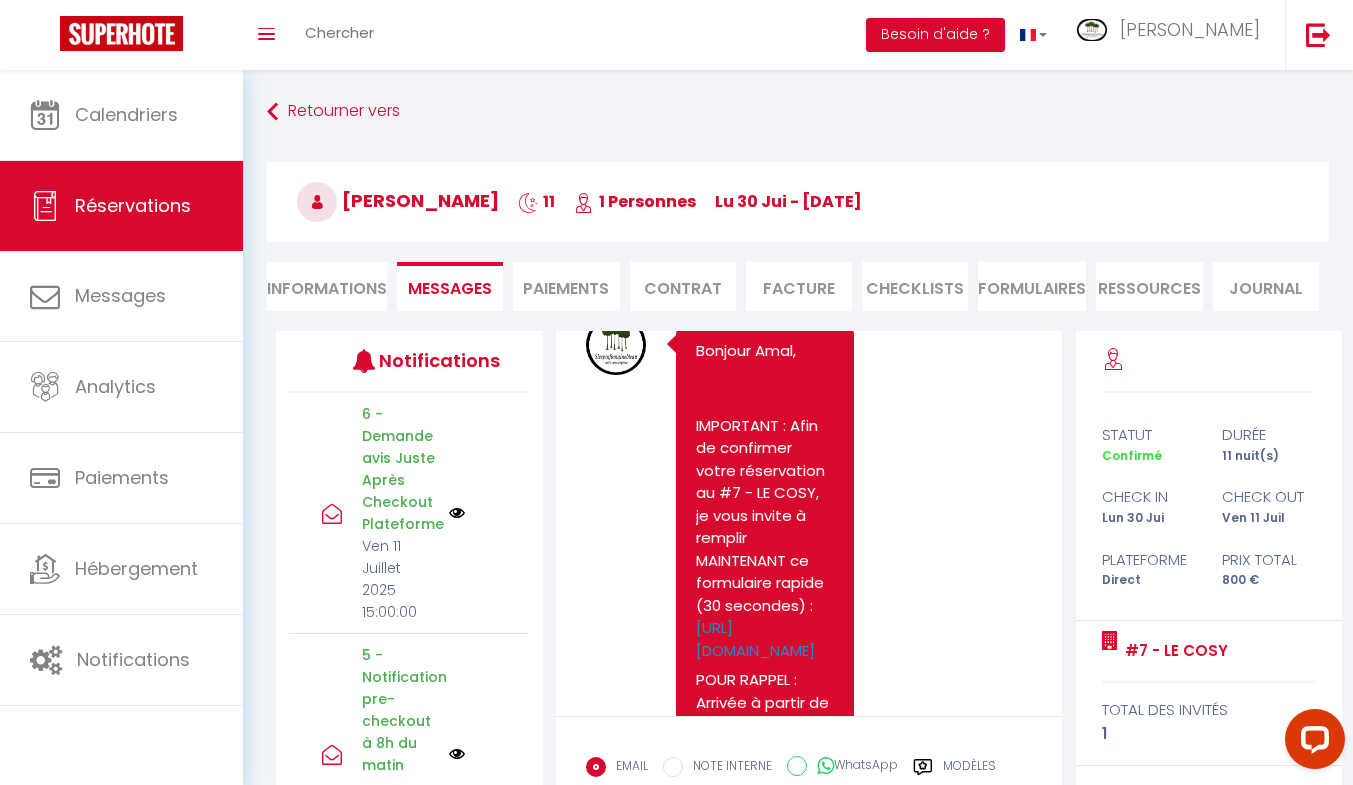 scroll, scrollTop: 1046, scrollLeft: 0, axis: vertical 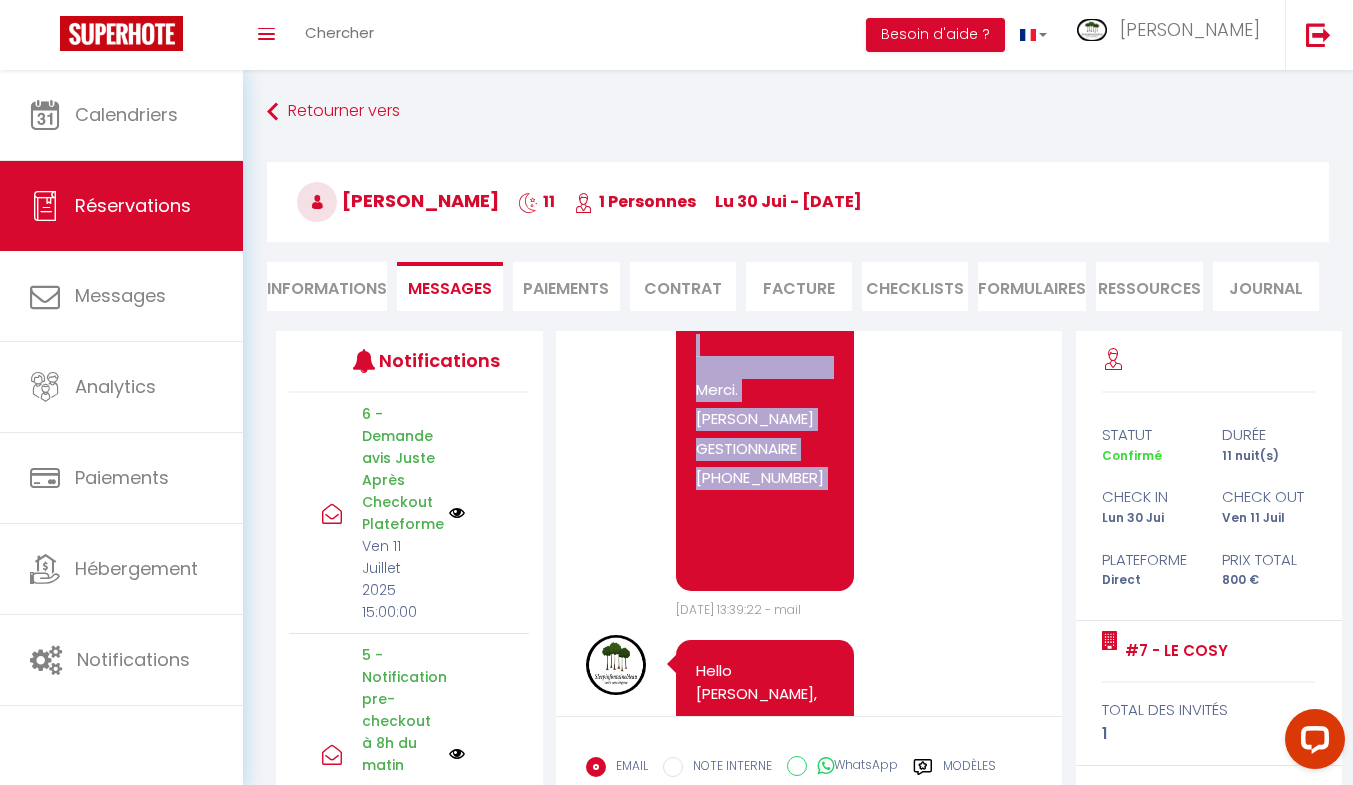 drag, startPoint x: 692, startPoint y: 392, endPoint x: 808, endPoint y: 624, distance: 259.38388 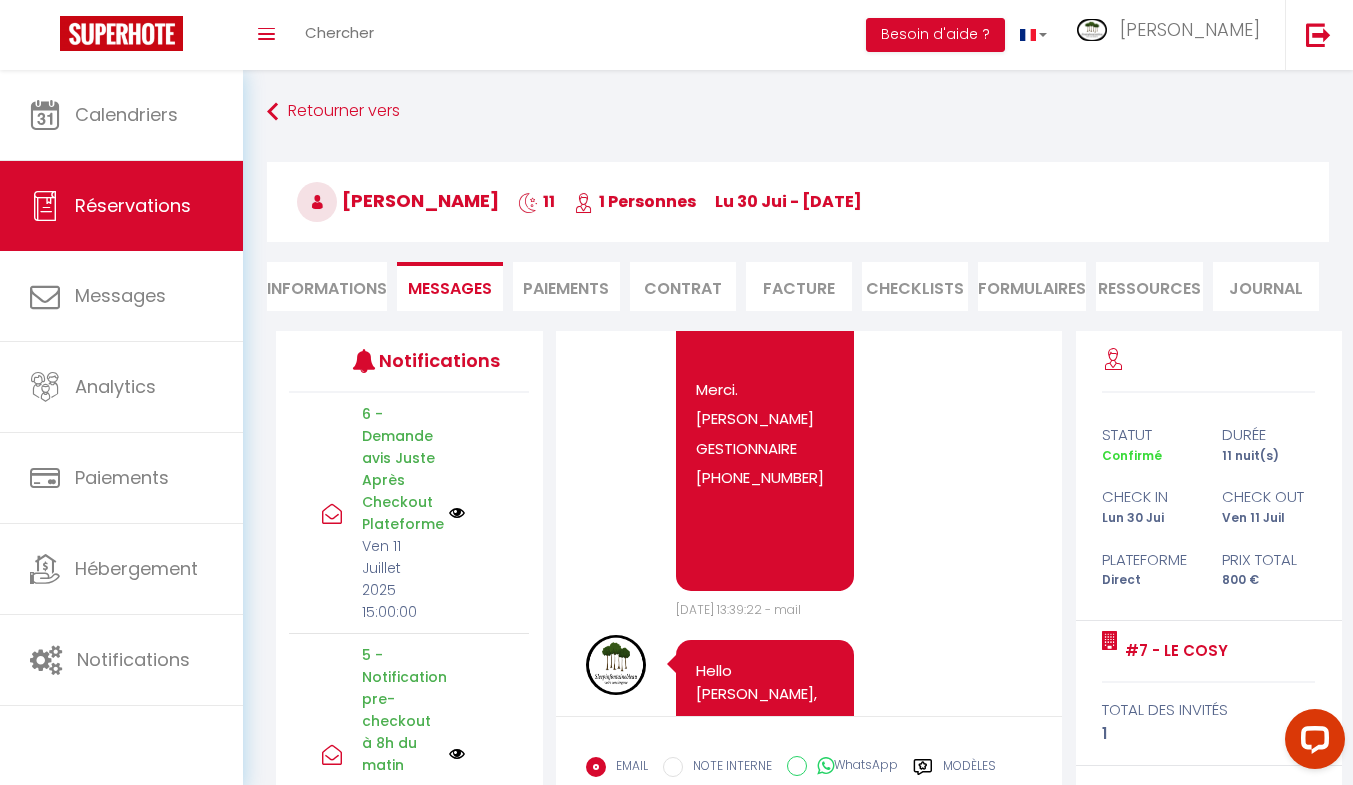 click on "Note Sms       Bonjour Amal,
IMPORTANT : Afin de confirmer votre réservation au #7 - LE COSY, je vous invite à remplir MAINTENANT ce formulaire rapide (30 secondes) :   [URL][DOMAIN_NAME]   POUR RAPPEL : Arrivée à partir de 16H00/ Départ maximum 10H00
[GEOGRAPHIC_DATA]. [PERSON_NAME] GESTIONNAIRE [PHONE_NUMBER]
[DATE] 13:39:22 - mail" at bounding box center [809, 214] 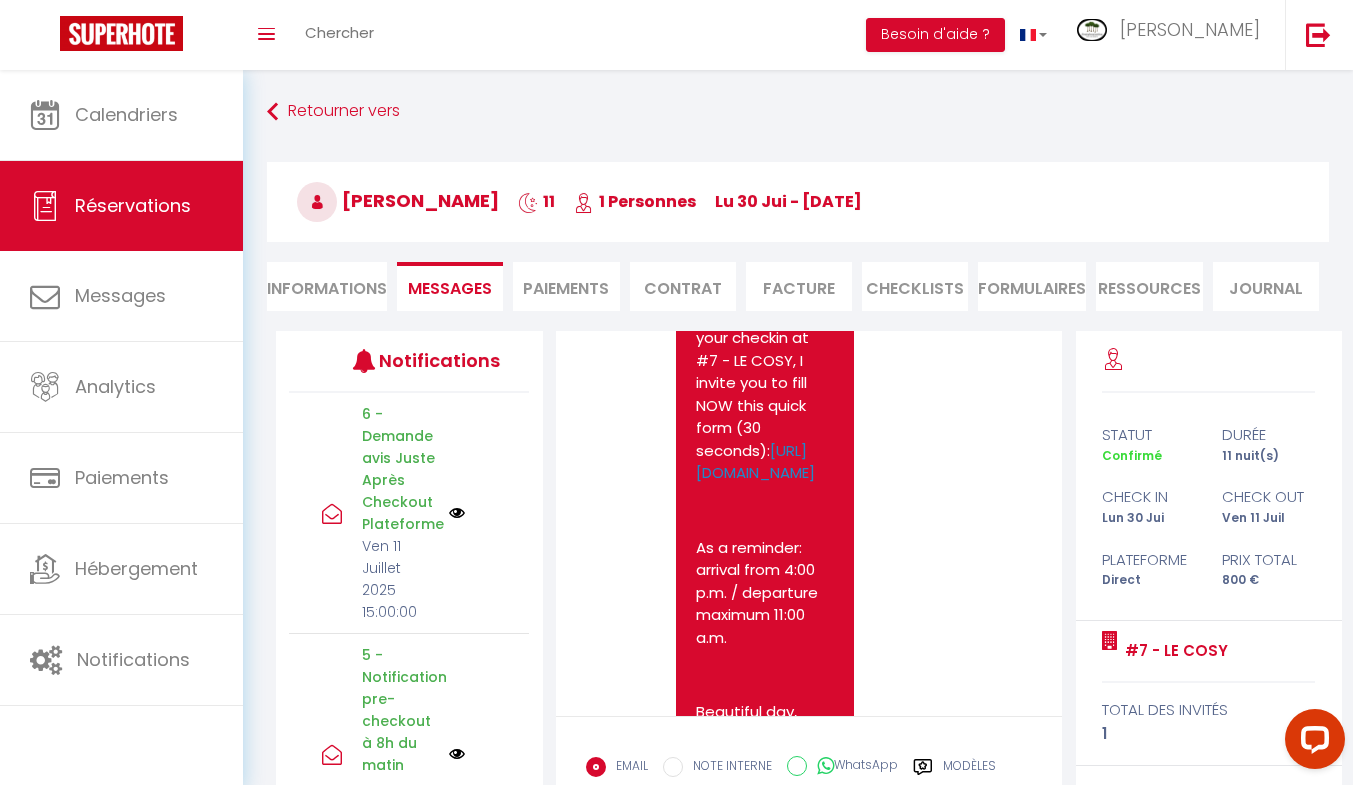 scroll, scrollTop: 2131, scrollLeft: 0, axis: vertical 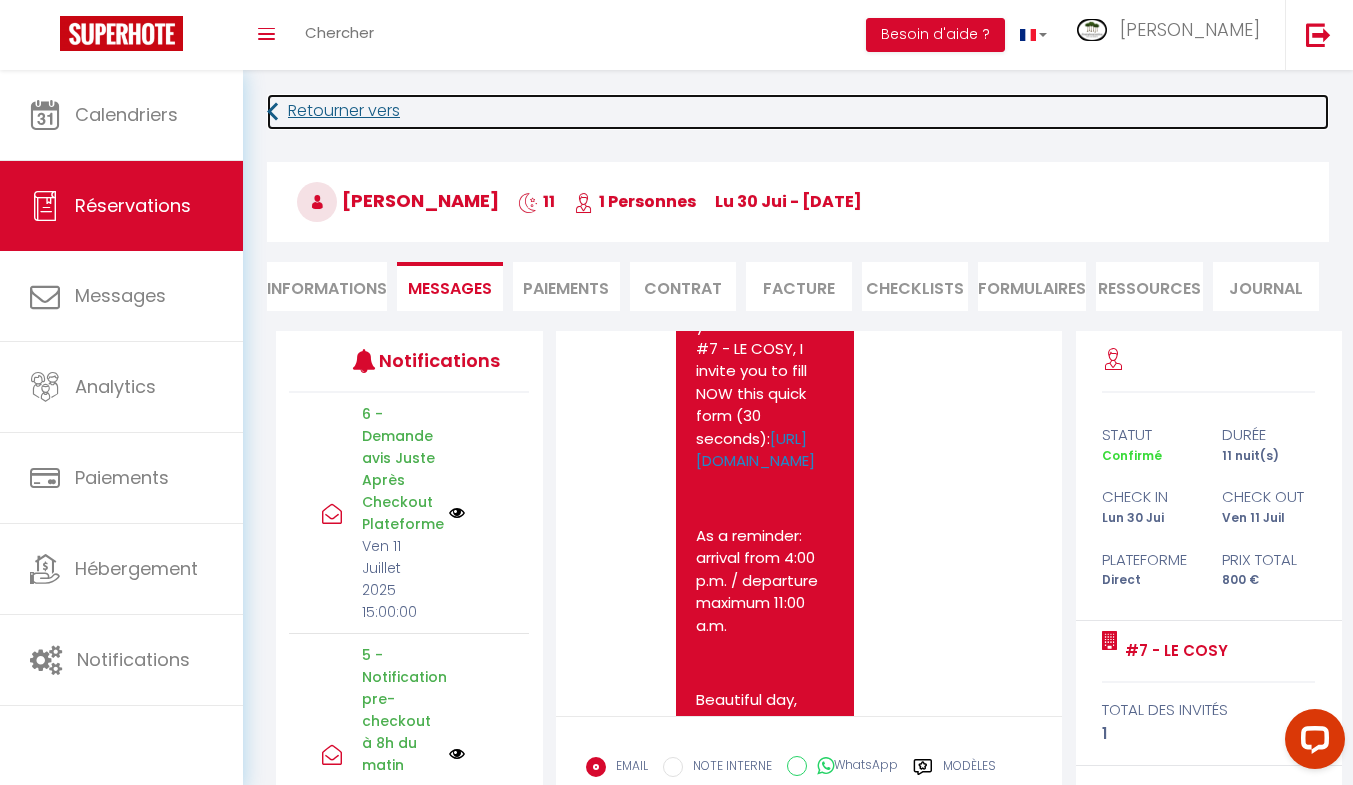 click on "Retourner vers" at bounding box center [798, 112] 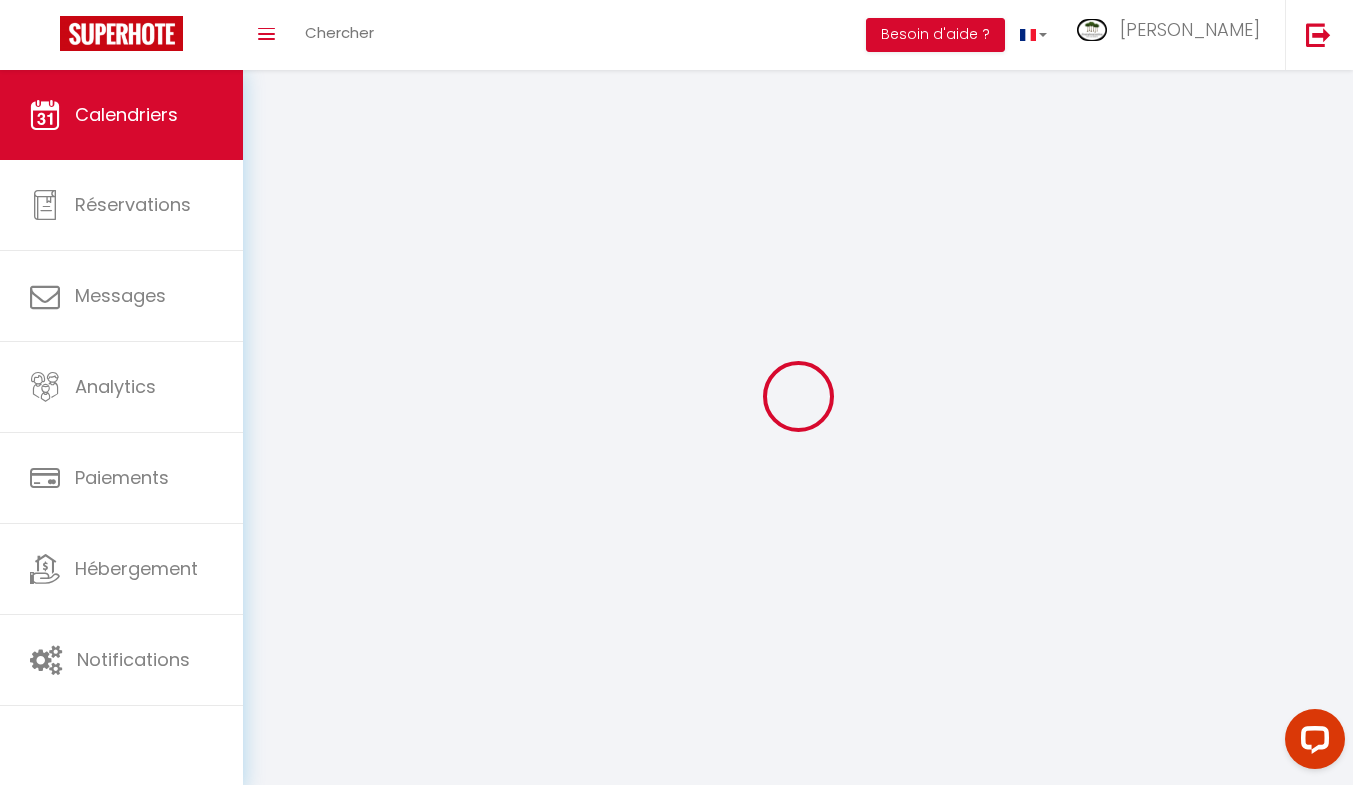 scroll, scrollTop: 31, scrollLeft: 0, axis: vertical 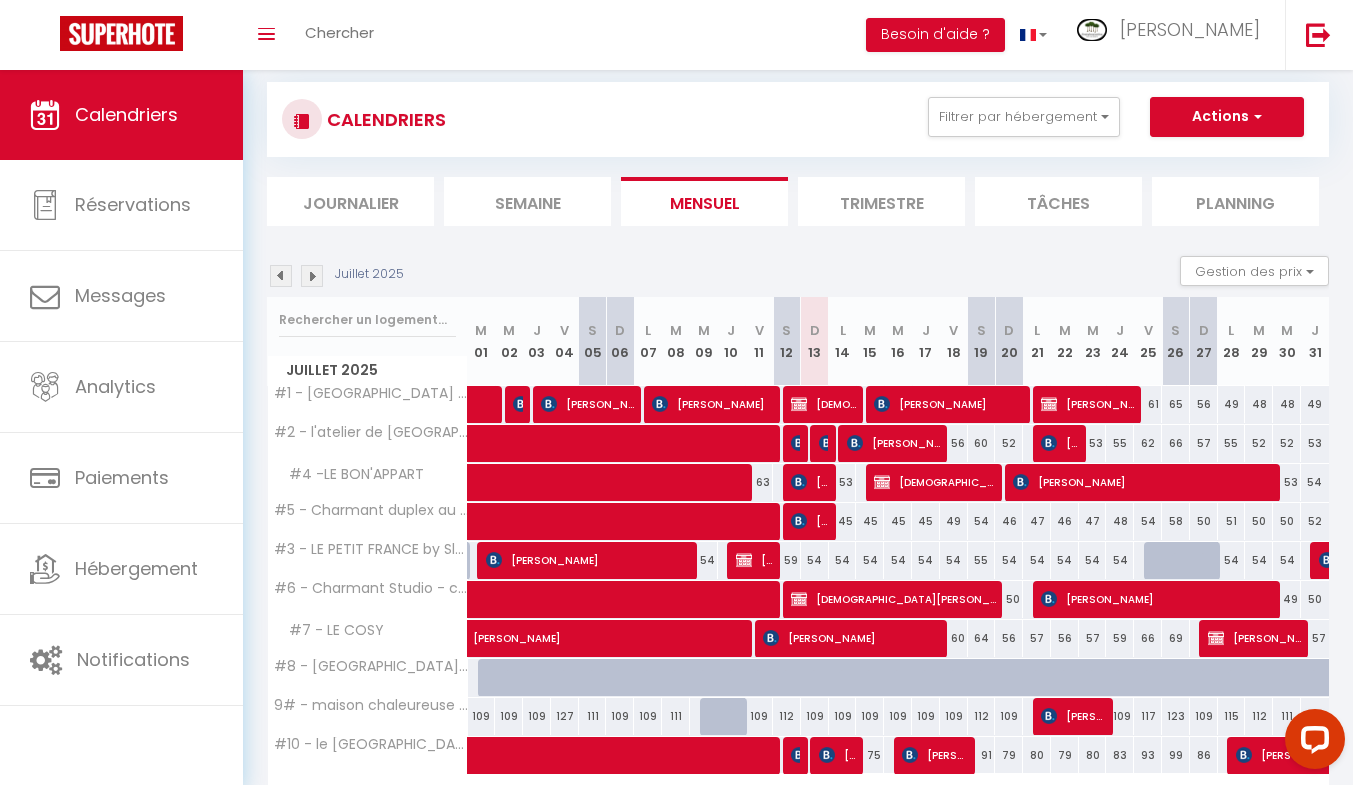 click at bounding box center (281, 276) 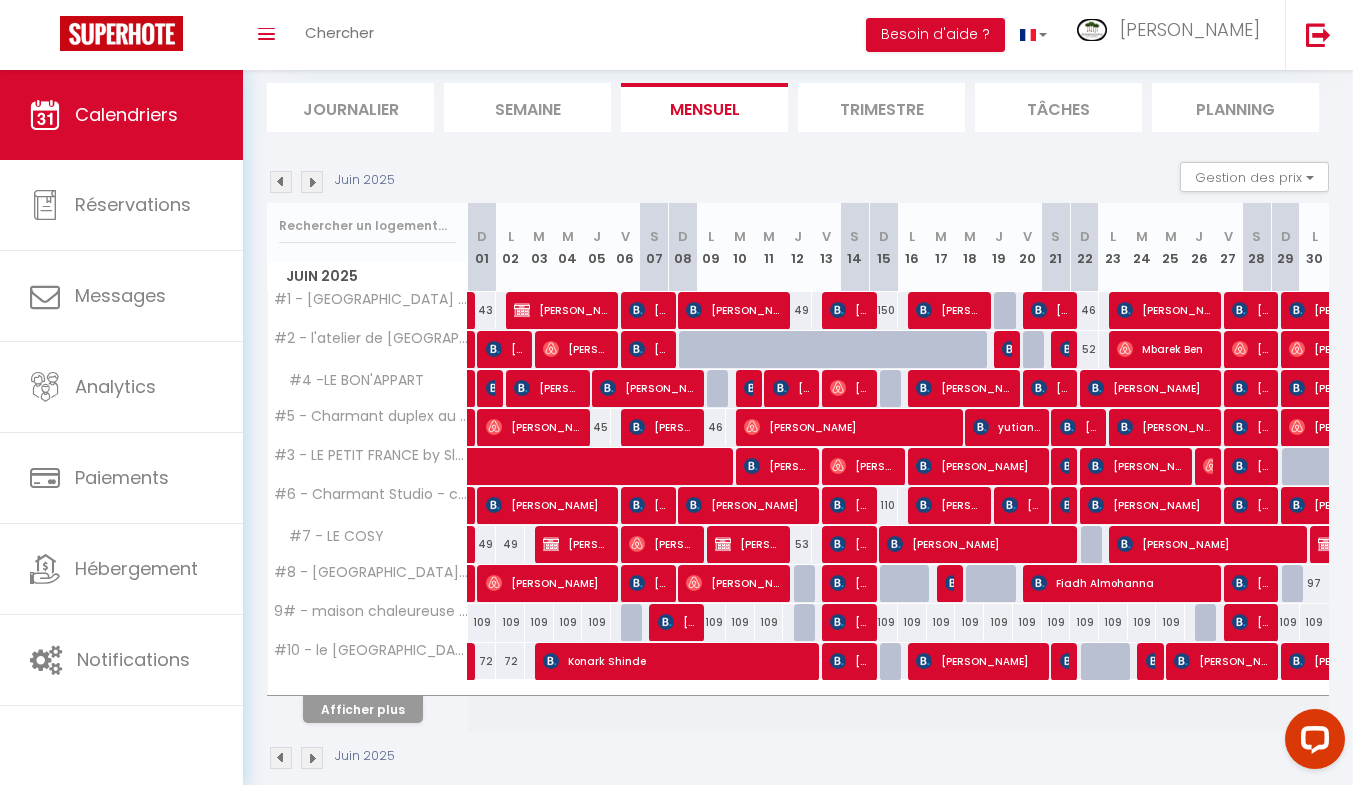 scroll, scrollTop: 126, scrollLeft: 0, axis: vertical 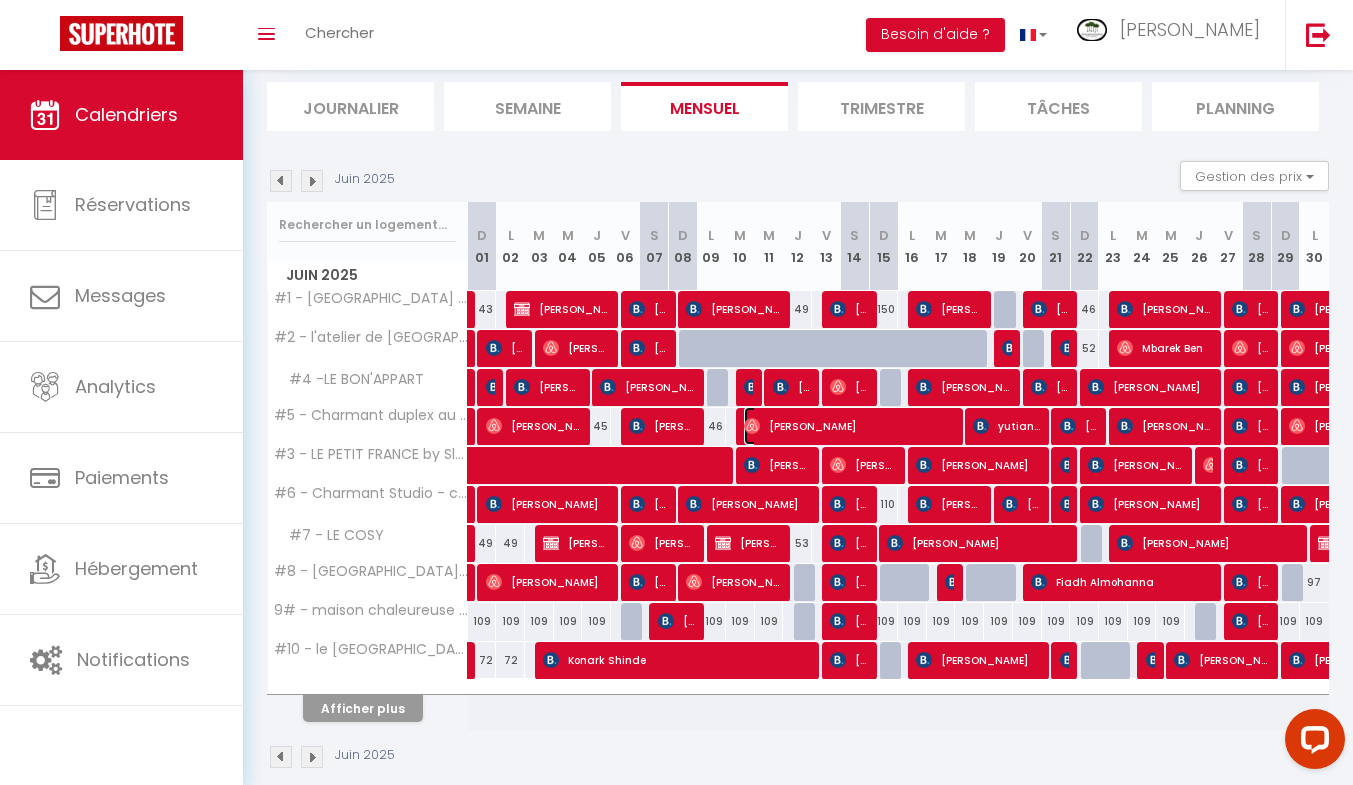 click on "[PERSON_NAME]" at bounding box center [850, 426] 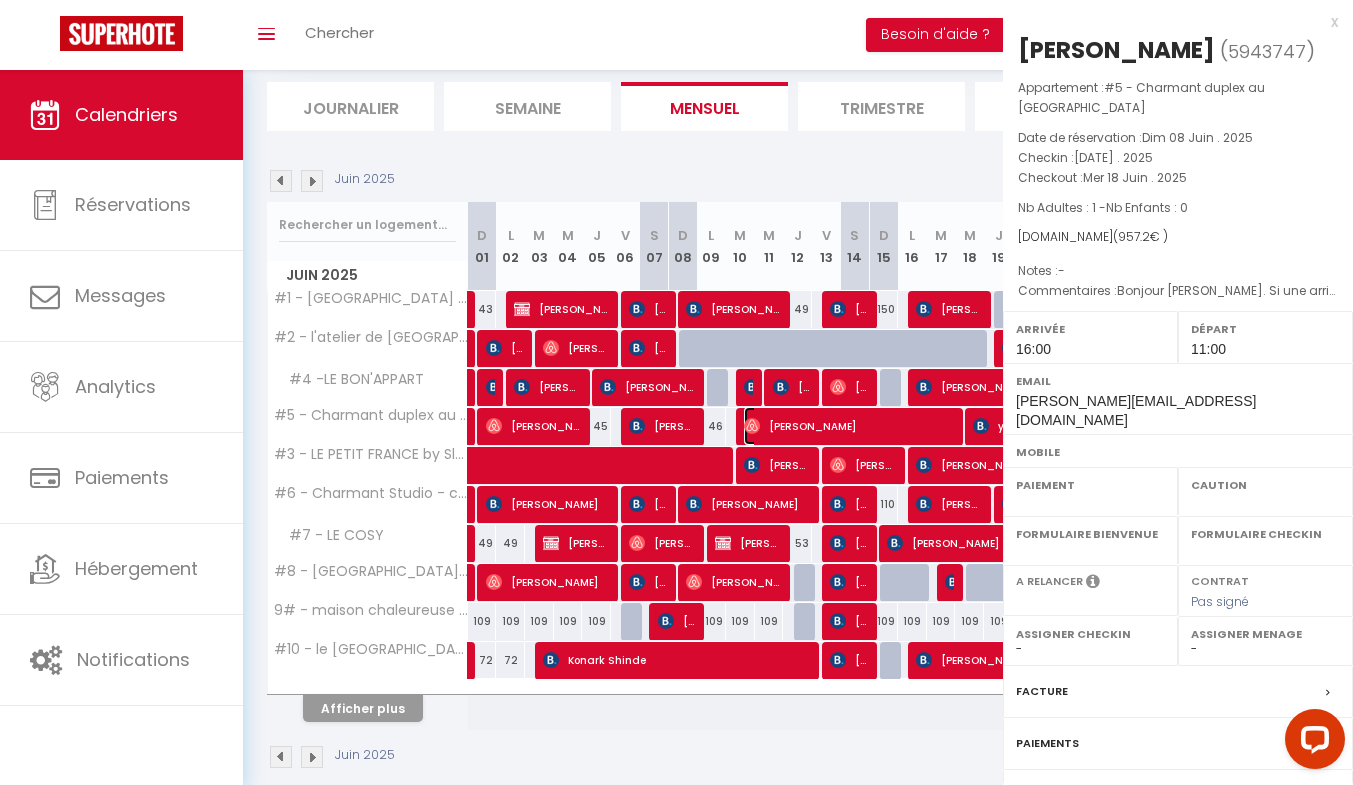 select on "OK" 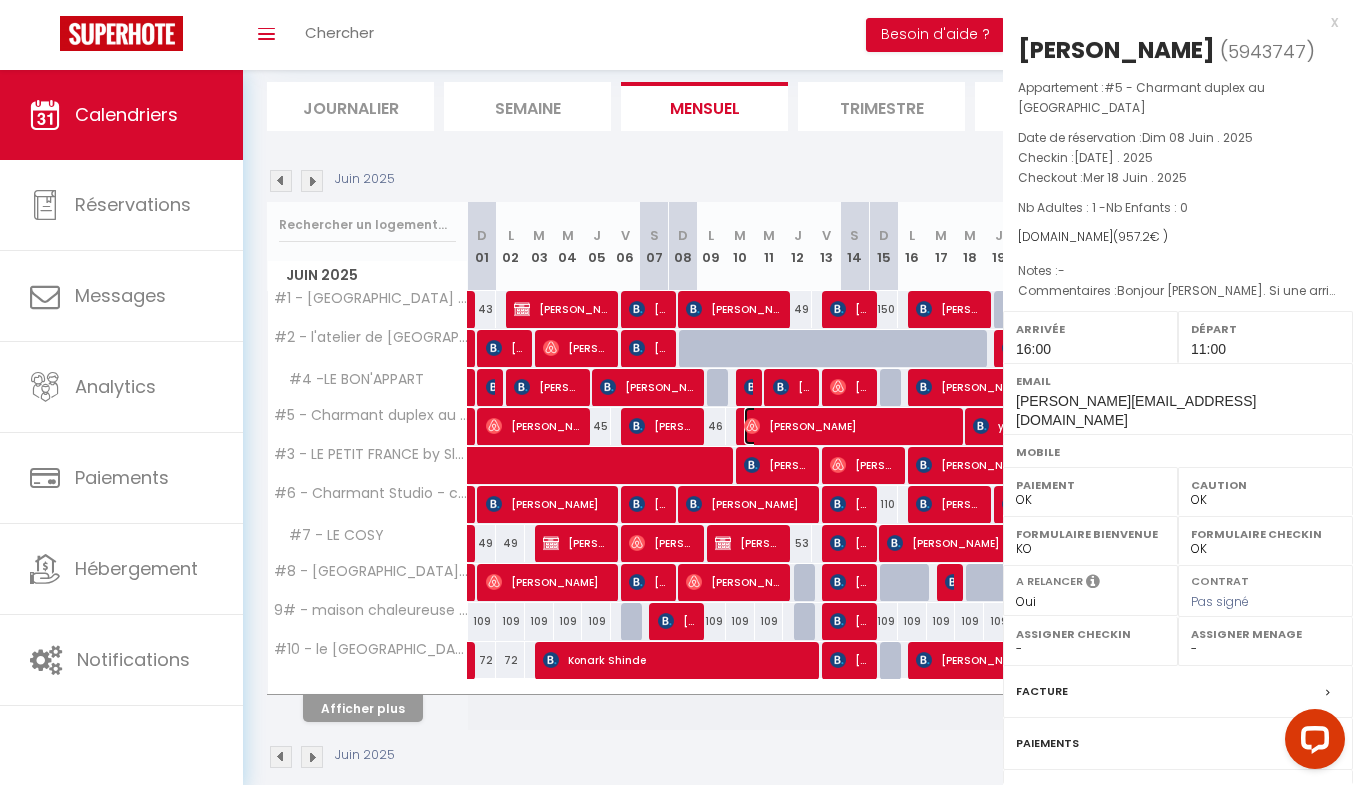 select on "5785" 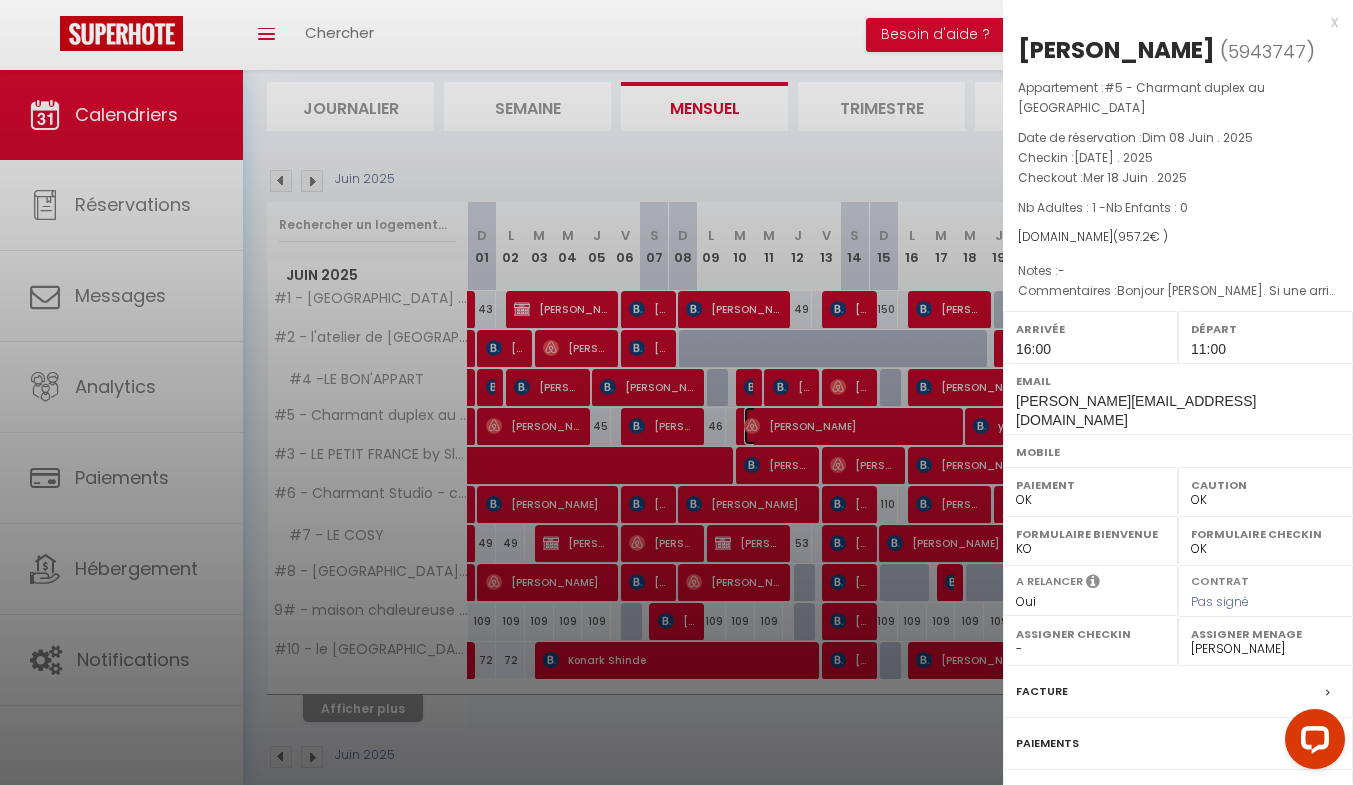 scroll, scrollTop: 180, scrollLeft: 0, axis: vertical 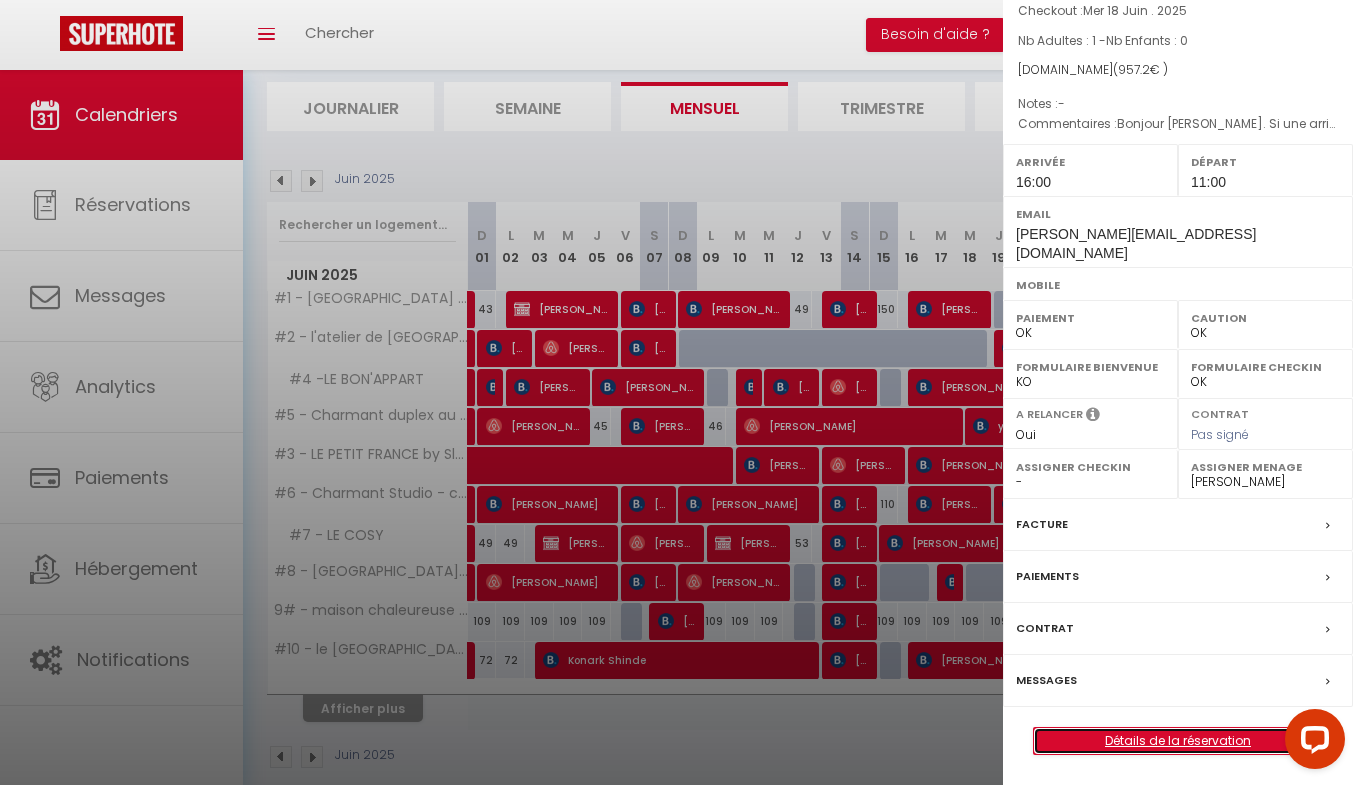 click on "Détails de la réservation" at bounding box center [1178, 741] 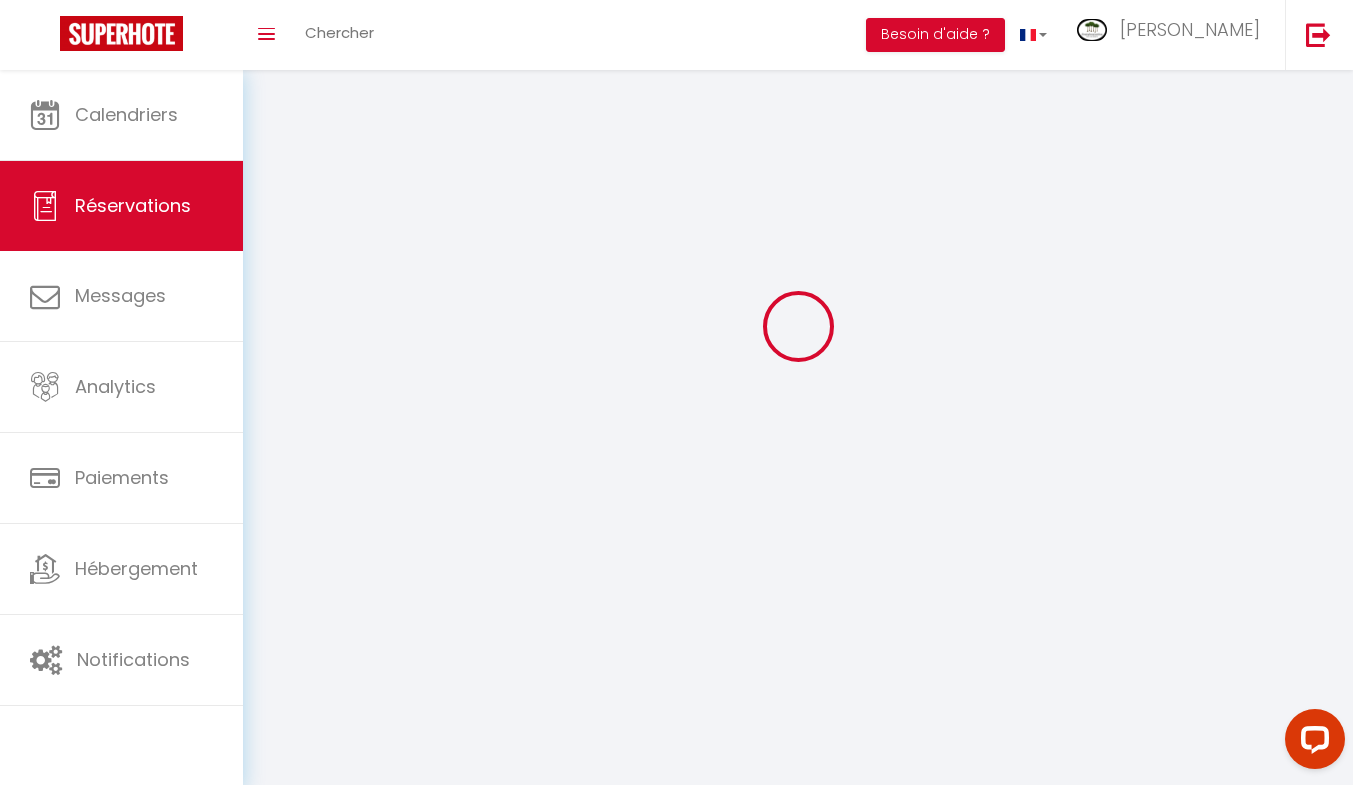 scroll, scrollTop: 0, scrollLeft: 0, axis: both 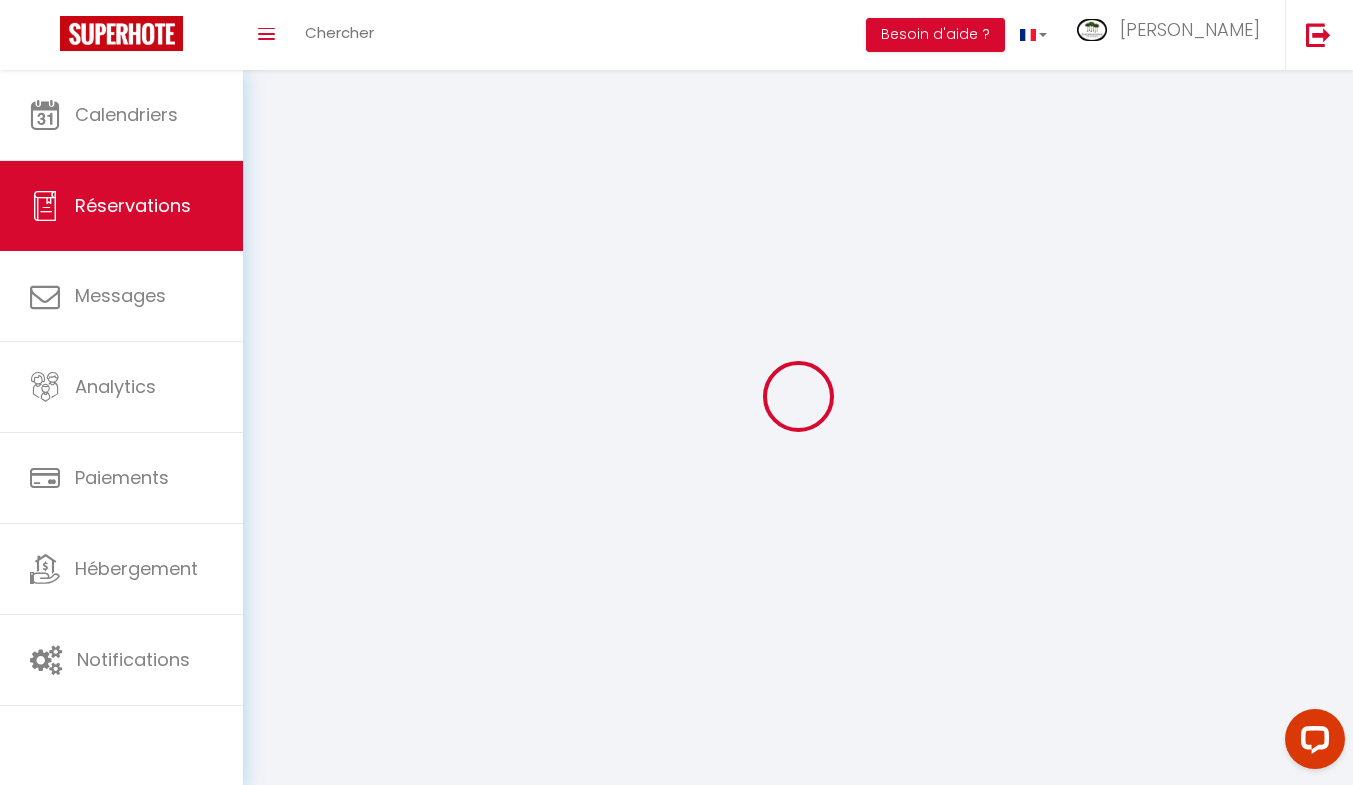 type on "[PERSON_NAME]" 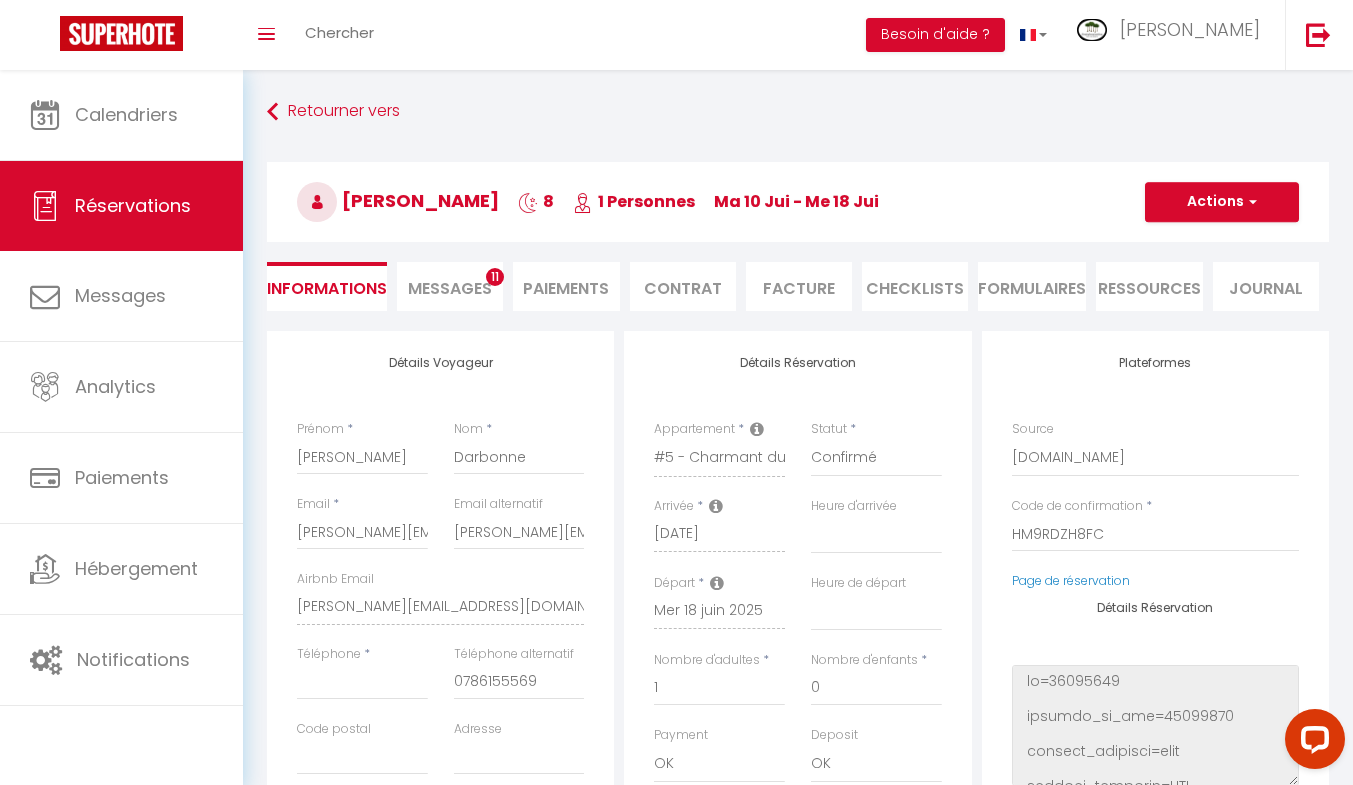 type on "45" 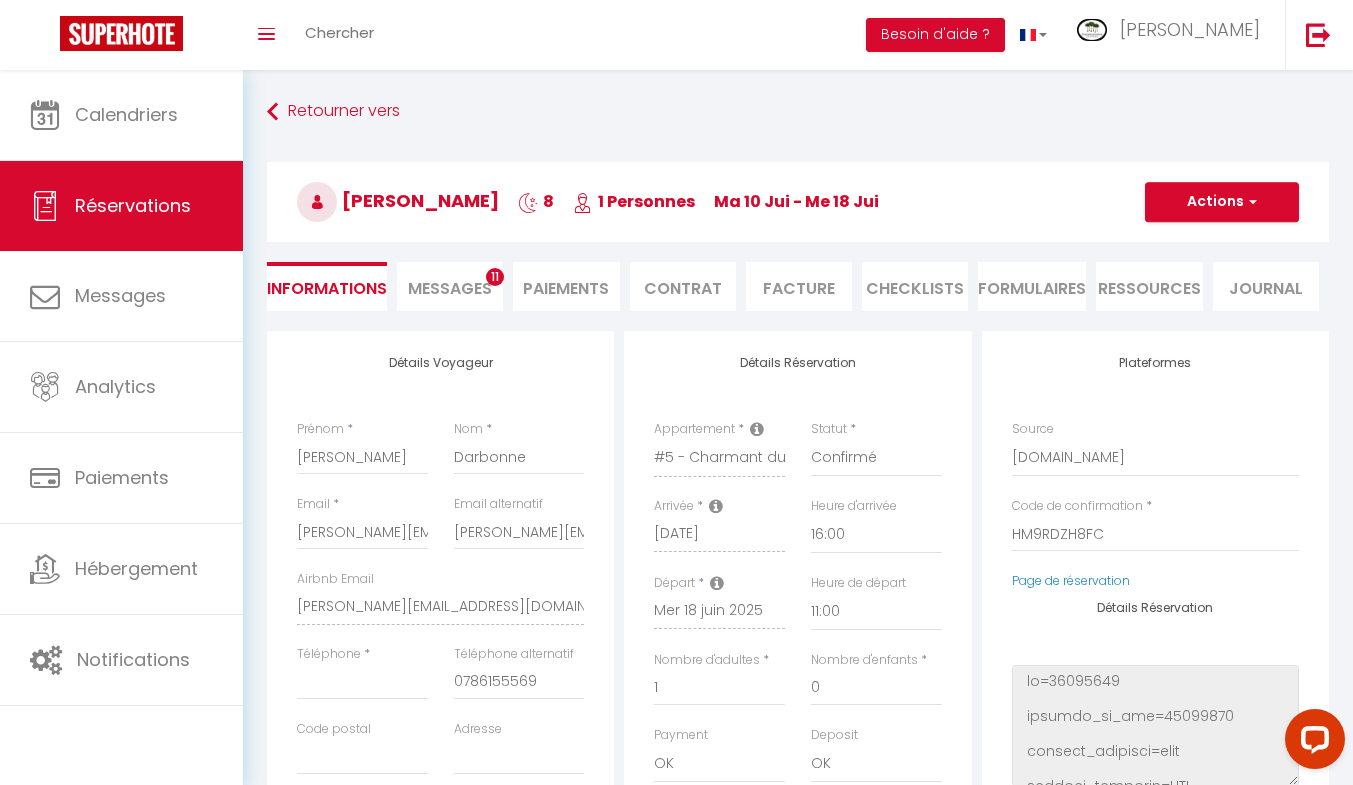 click on "Messages" at bounding box center [450, 288] 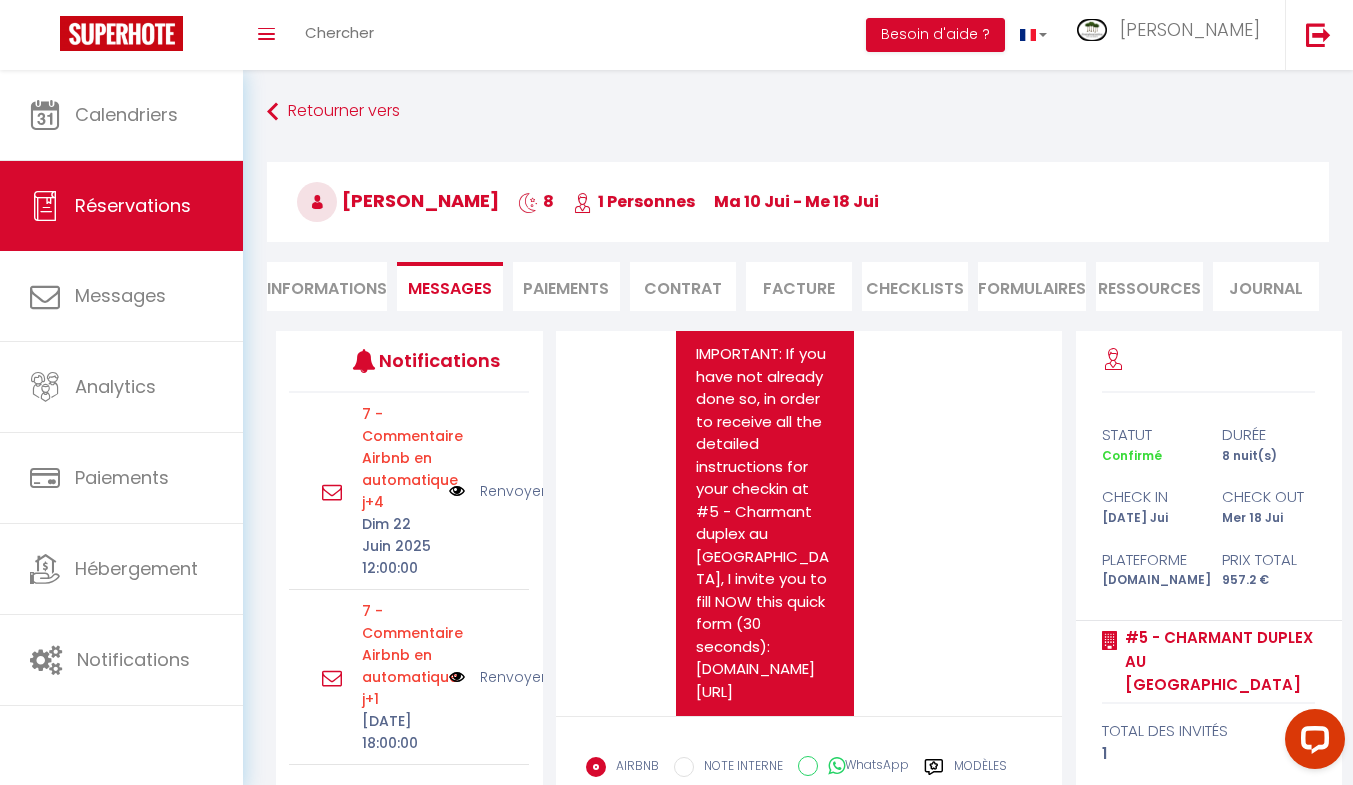 scroll, scrollTop: 3967, scrollLeft: 0, axis: vertical 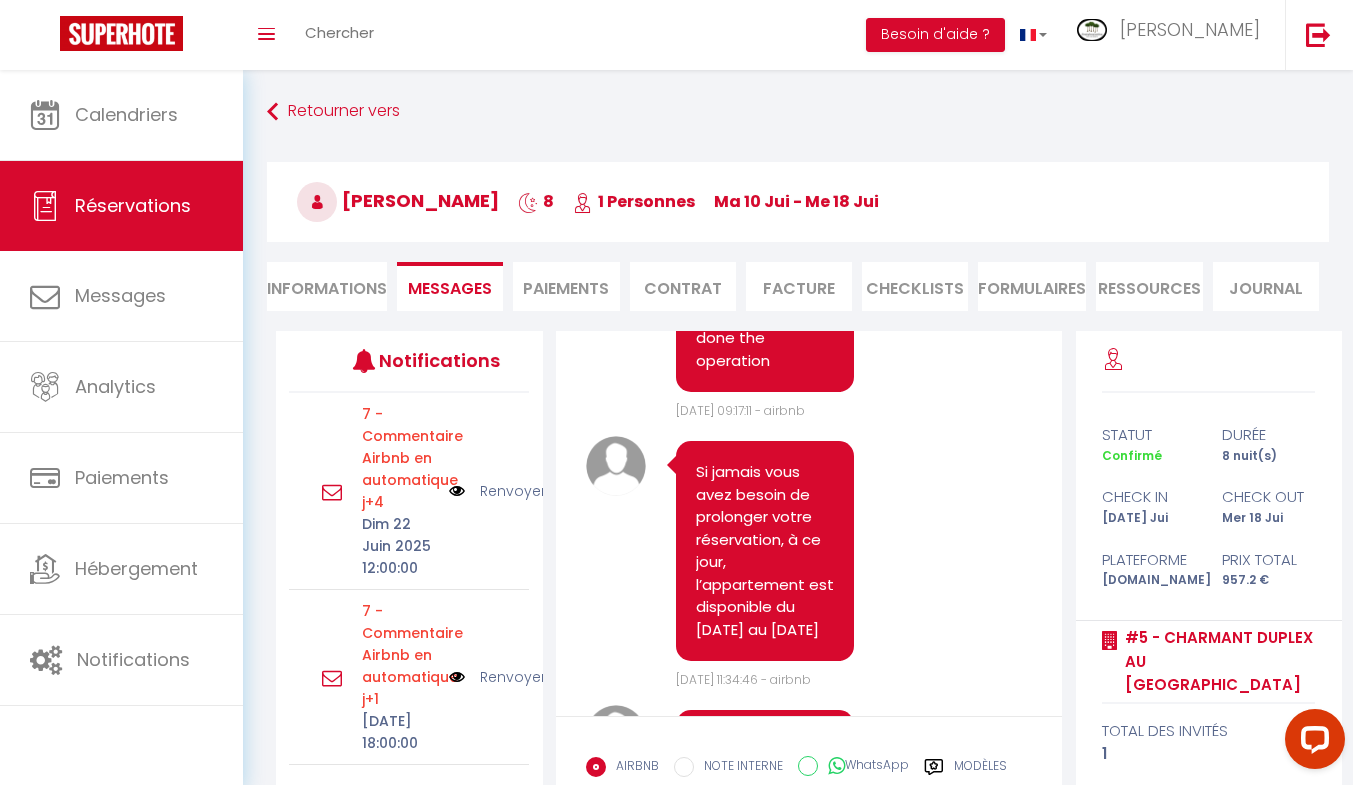 drag, startPoint x: 698, startPoint y: 377, endPoint x: 786, endPoint y: 559, distance: 202.15836 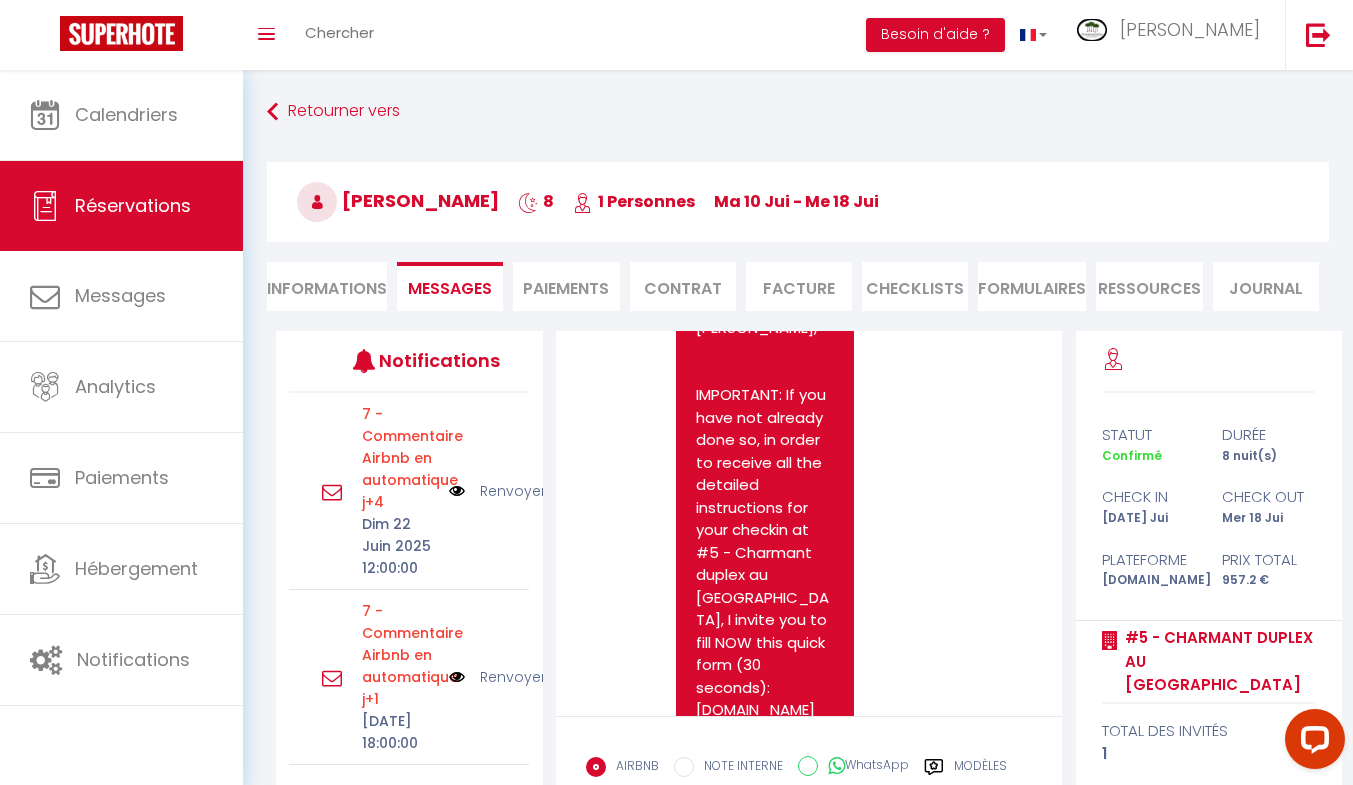 scroll, scrollTop: 3947, scrollLeft: 0, axis: vertical 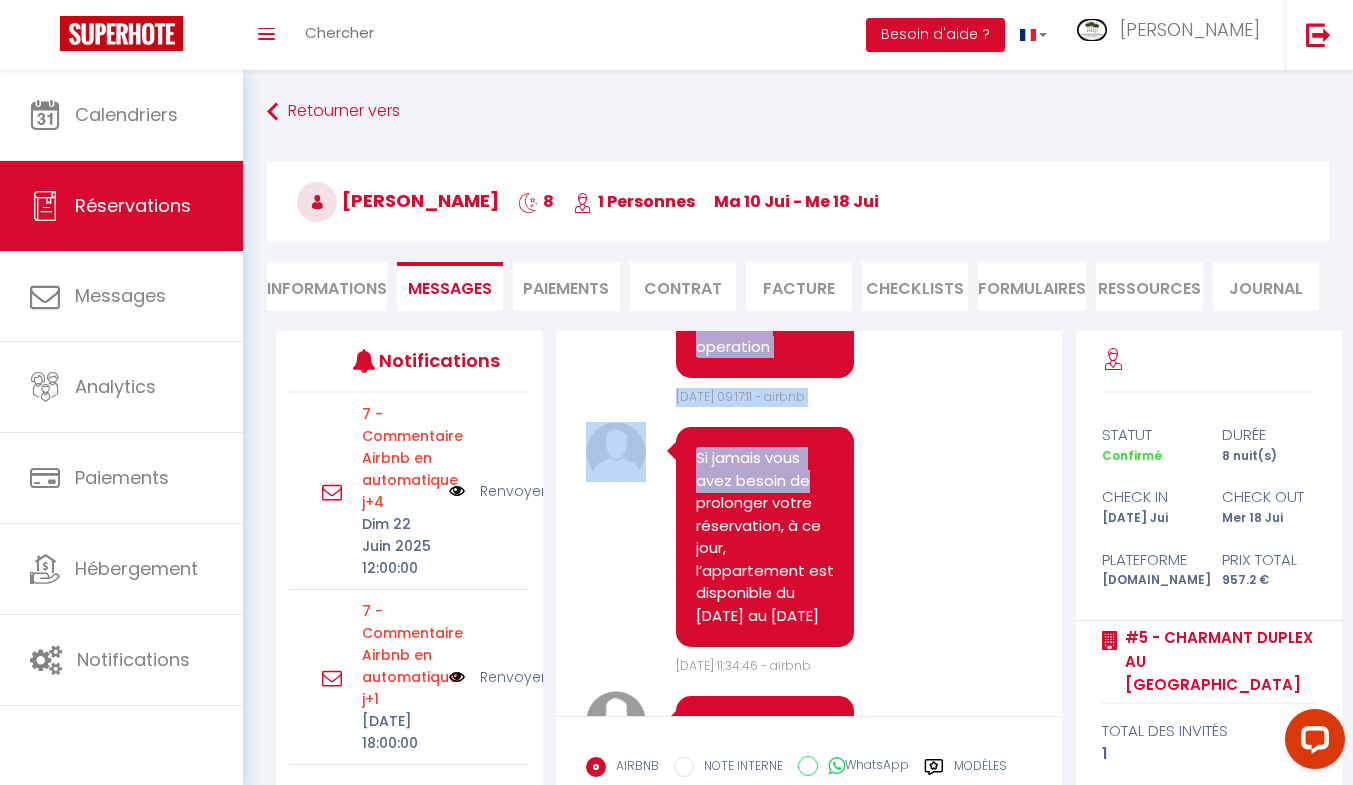 drag, startPoint x: 692, startPoint y: 398, endPoint x: 776, endPoint y: 533, distance: 159 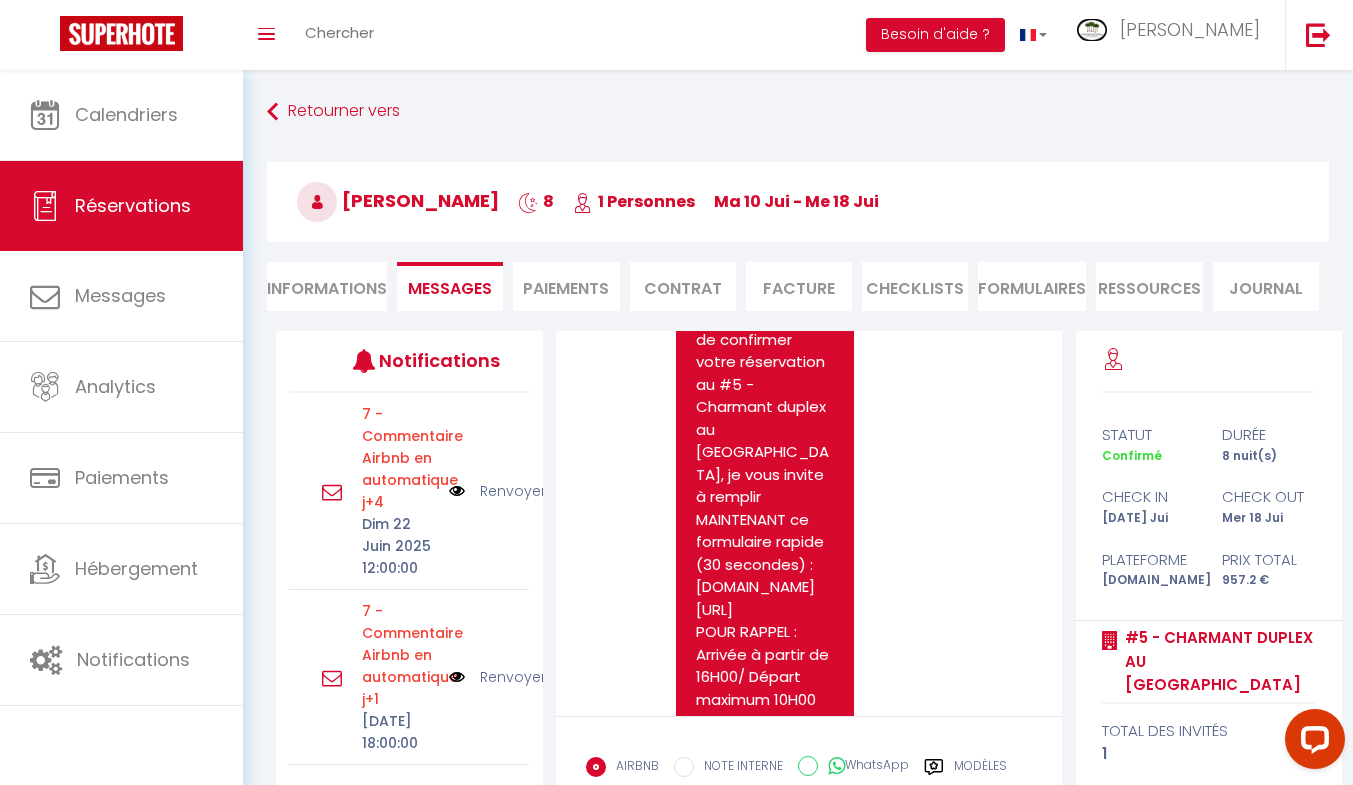 scroll, scrollTop: 1486, scrollLeft: 0, axis: vertical 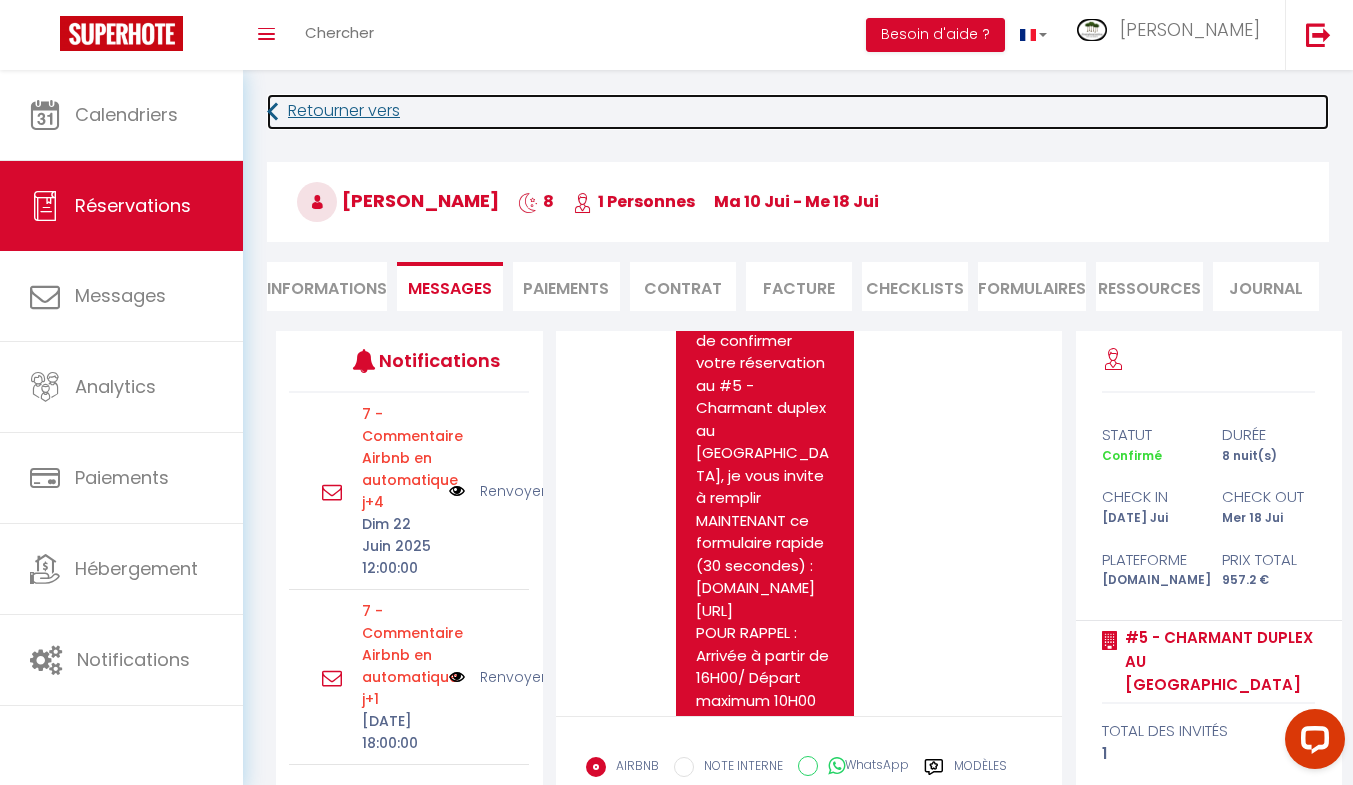 click at bounding box center [272, 112] 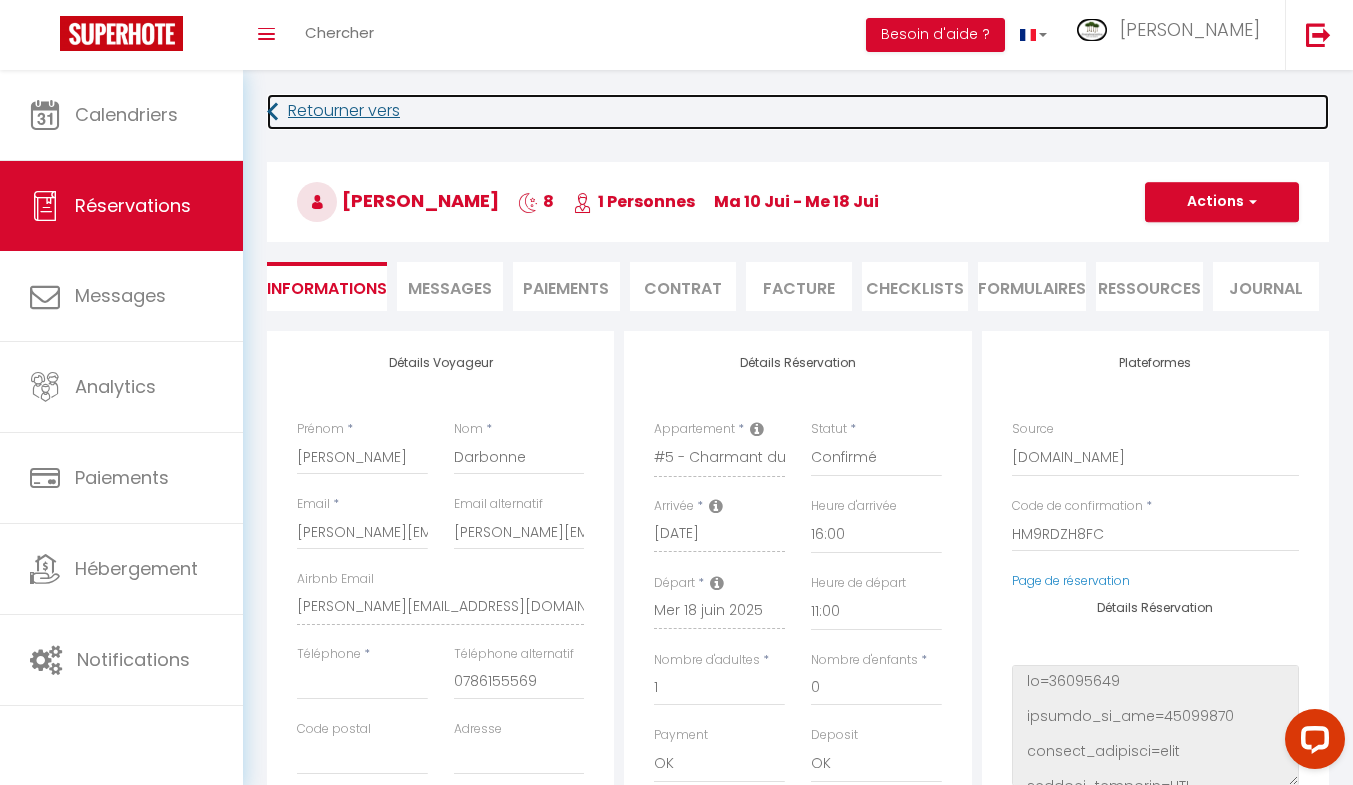 click at bounding box center [272, 112] 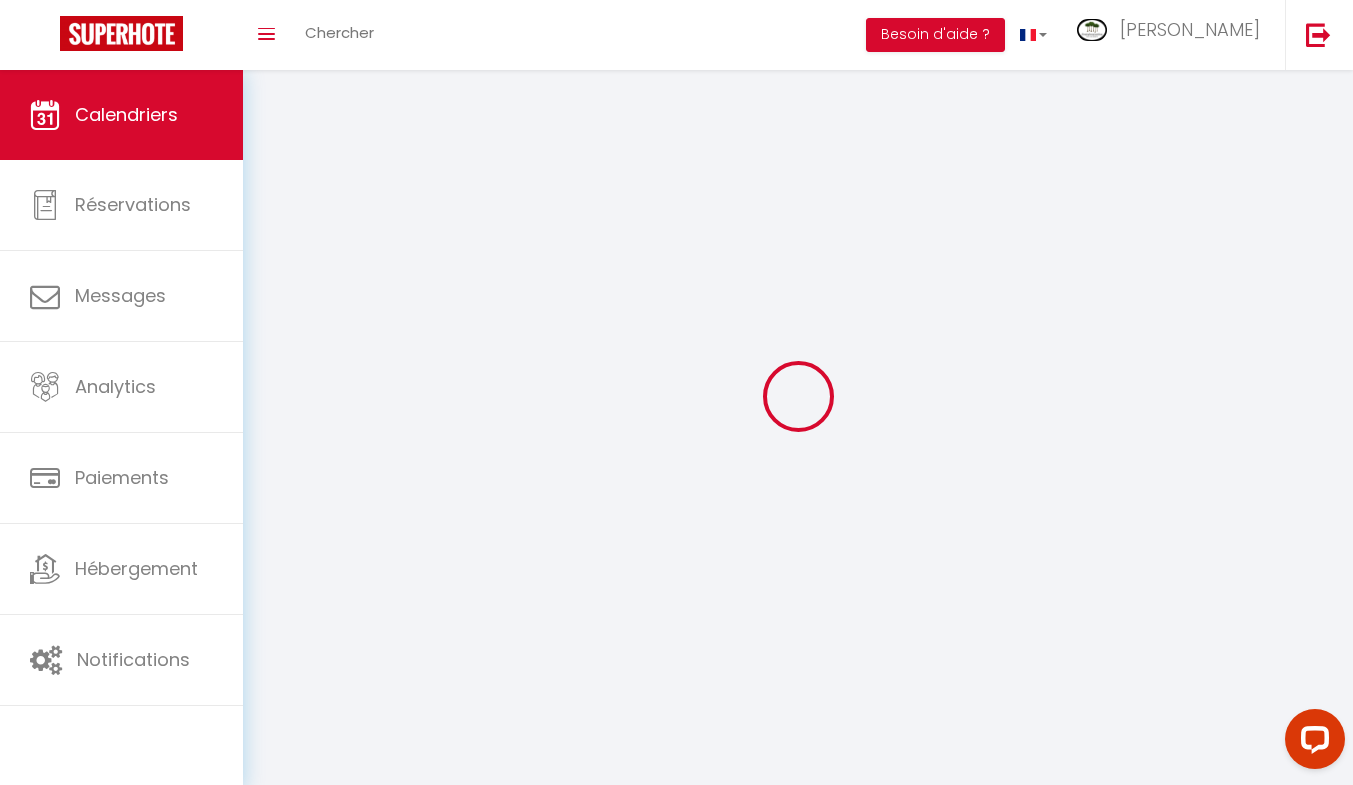 scroll, scrollTop: 70, scrollLeft: 0, axis: vertical 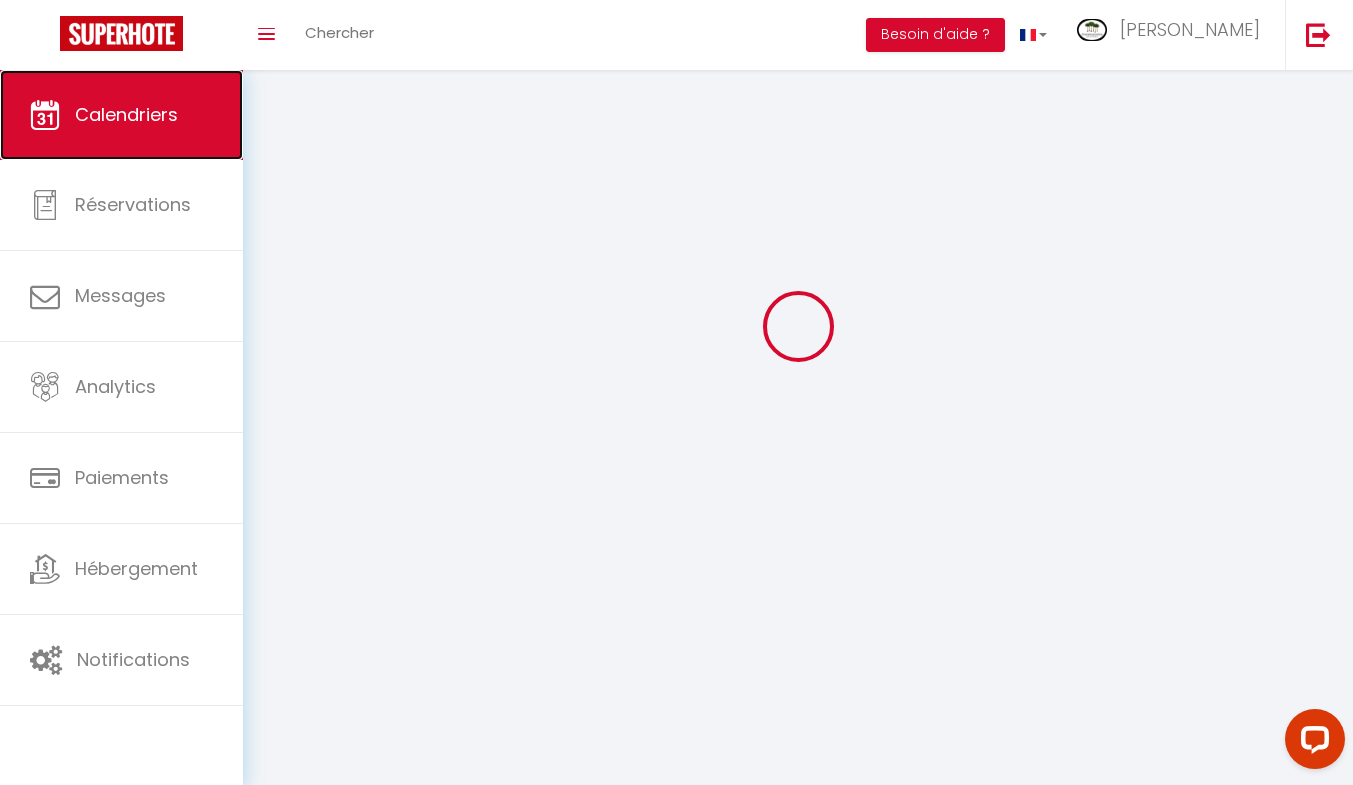 click on "Calendriers" at bounding box center [121, 115] 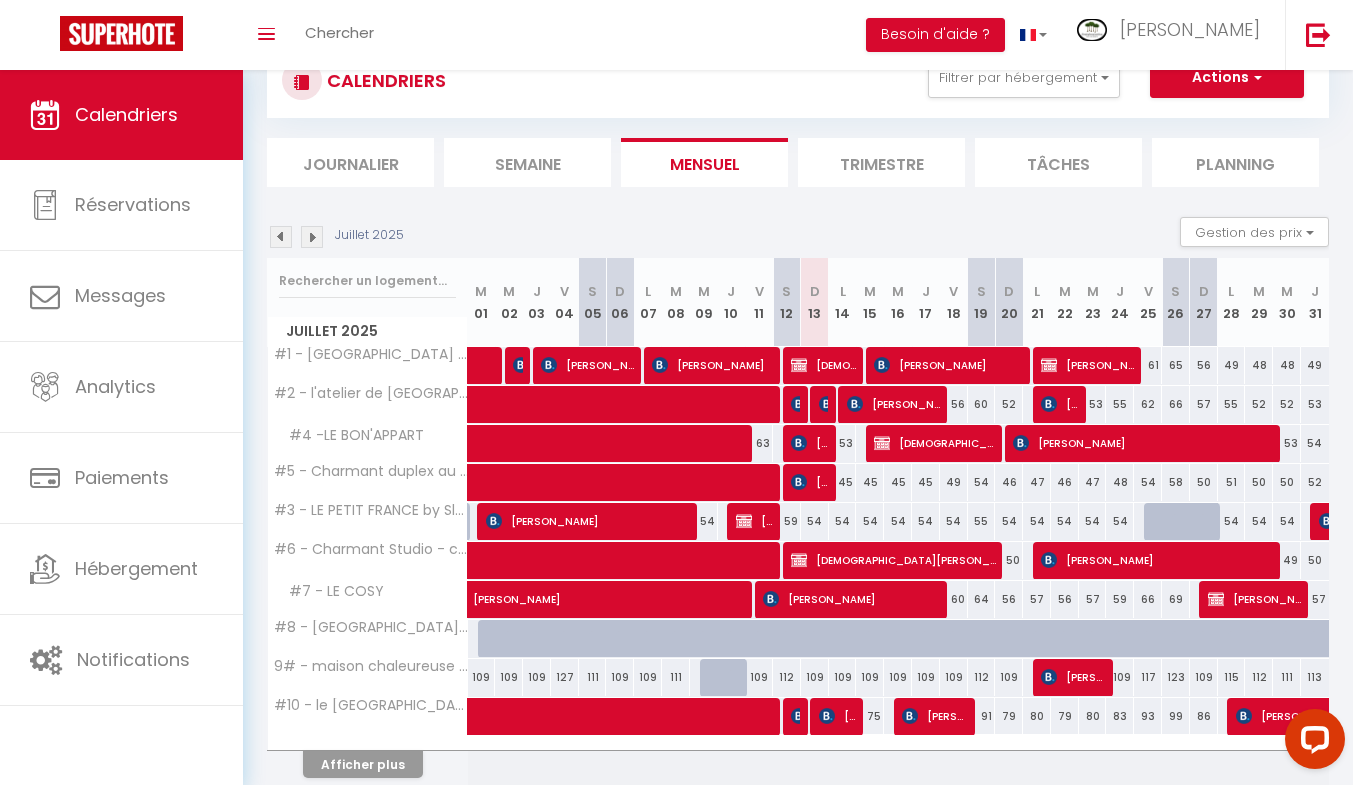 click at bounding box center (281, 237) 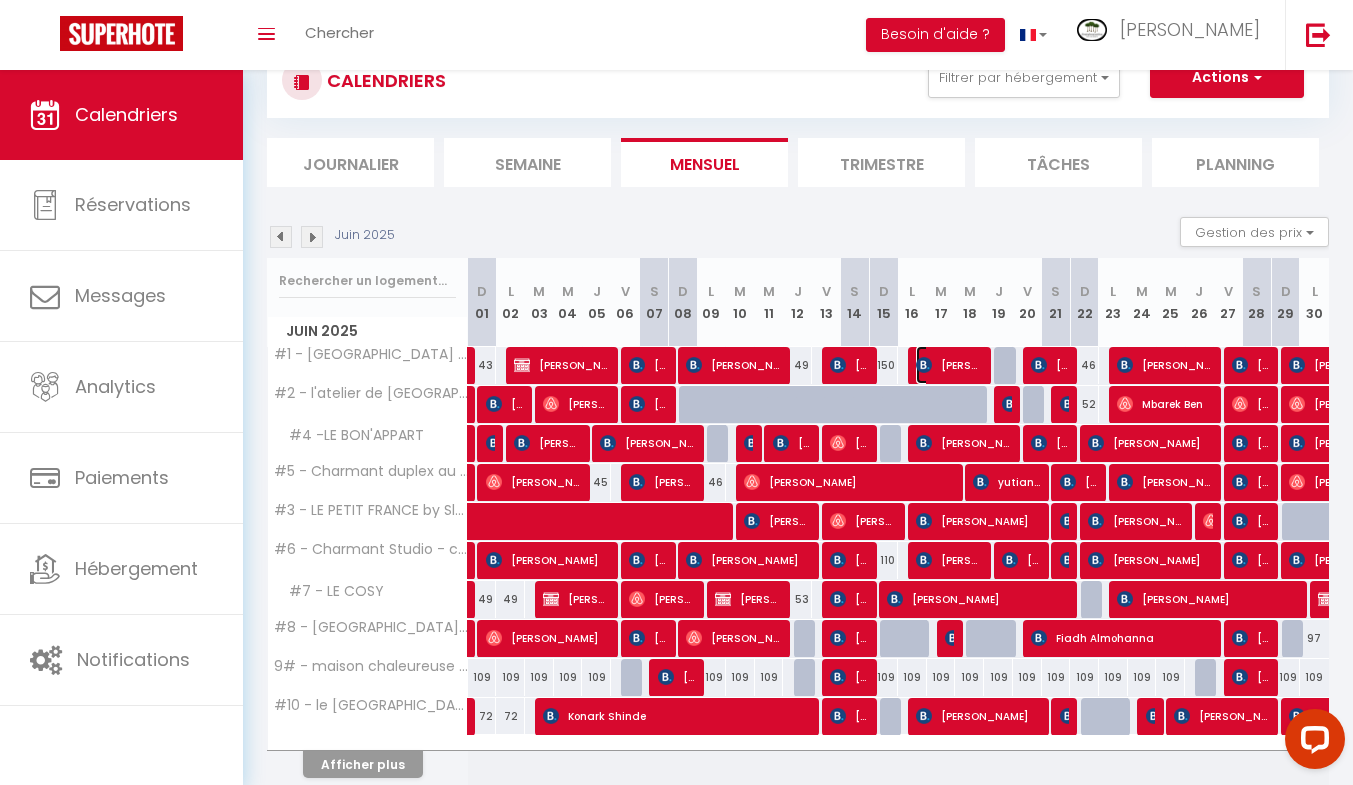 click on "[PERSON_NAME]" at bounding box center (950, 365) 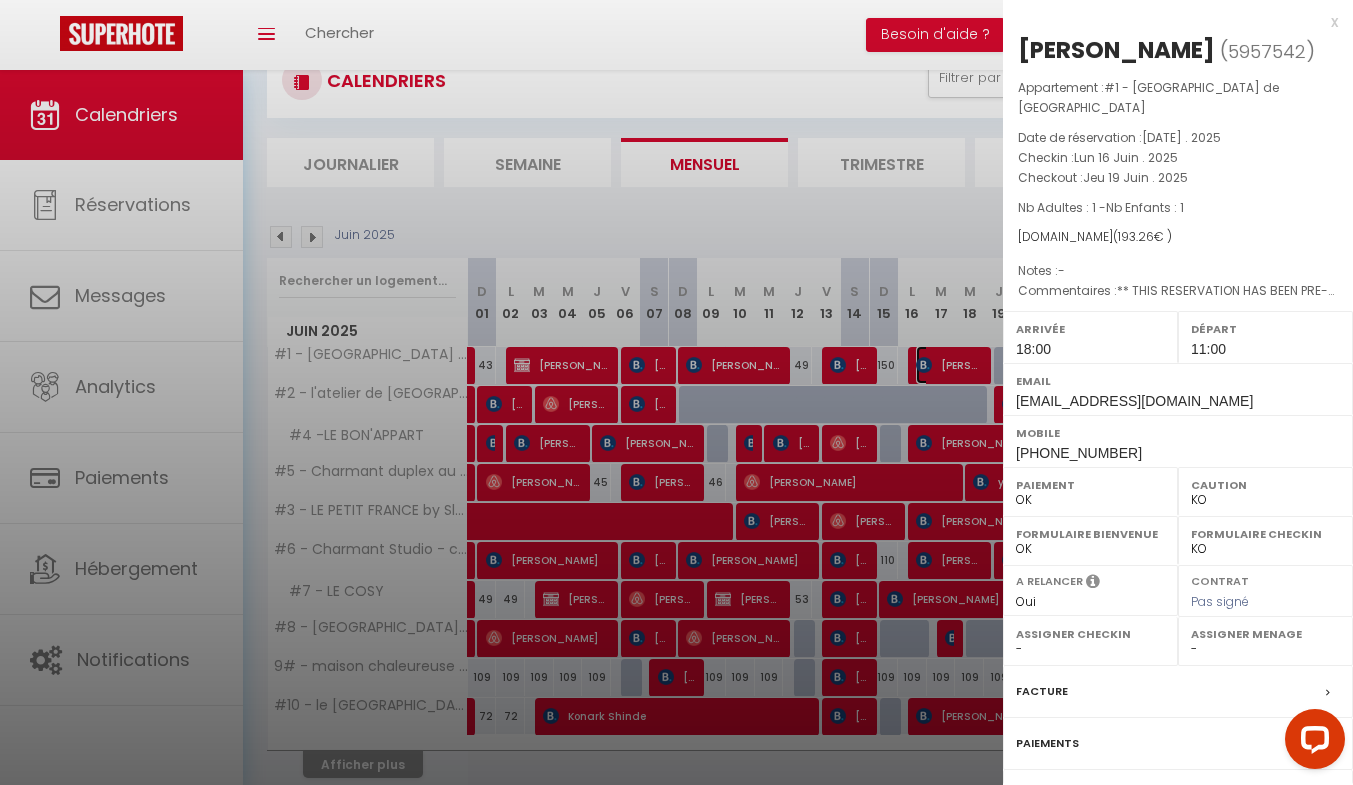 select on "41243" 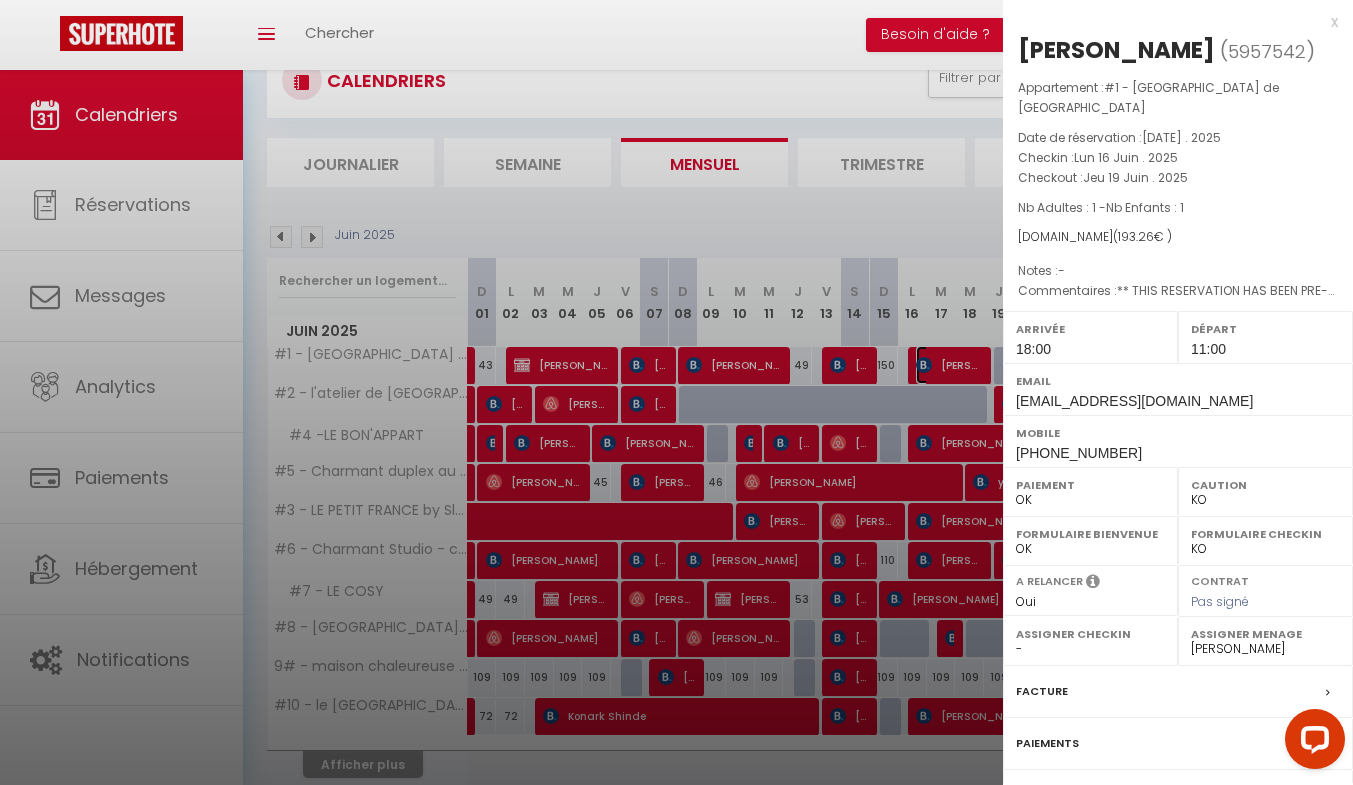 scroll, scrollTop: 167, scrollLeft: 0, axis: vertical 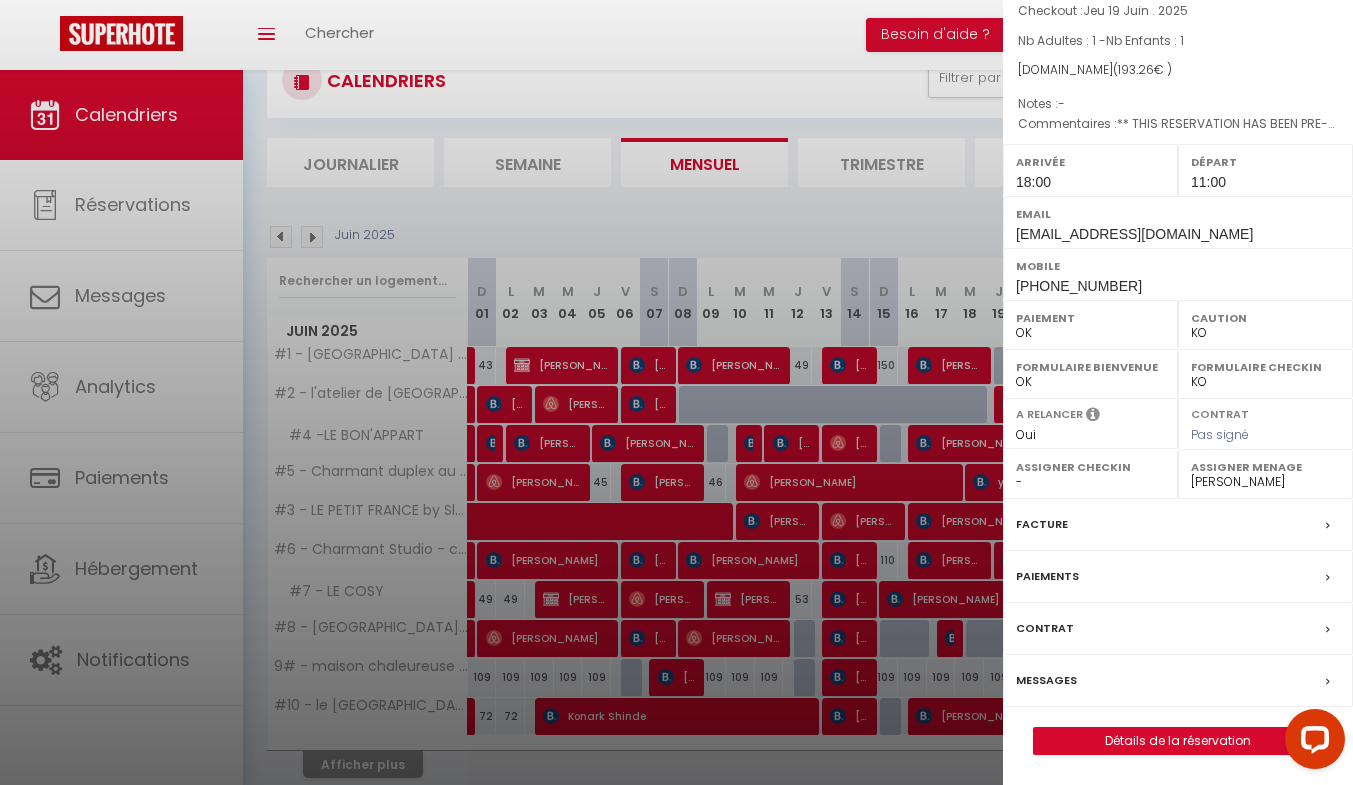 drag, startPoint x: 1099, startPoint y: 676, endPoint x: 1097, endPoint y: 657, distance: 19.104973 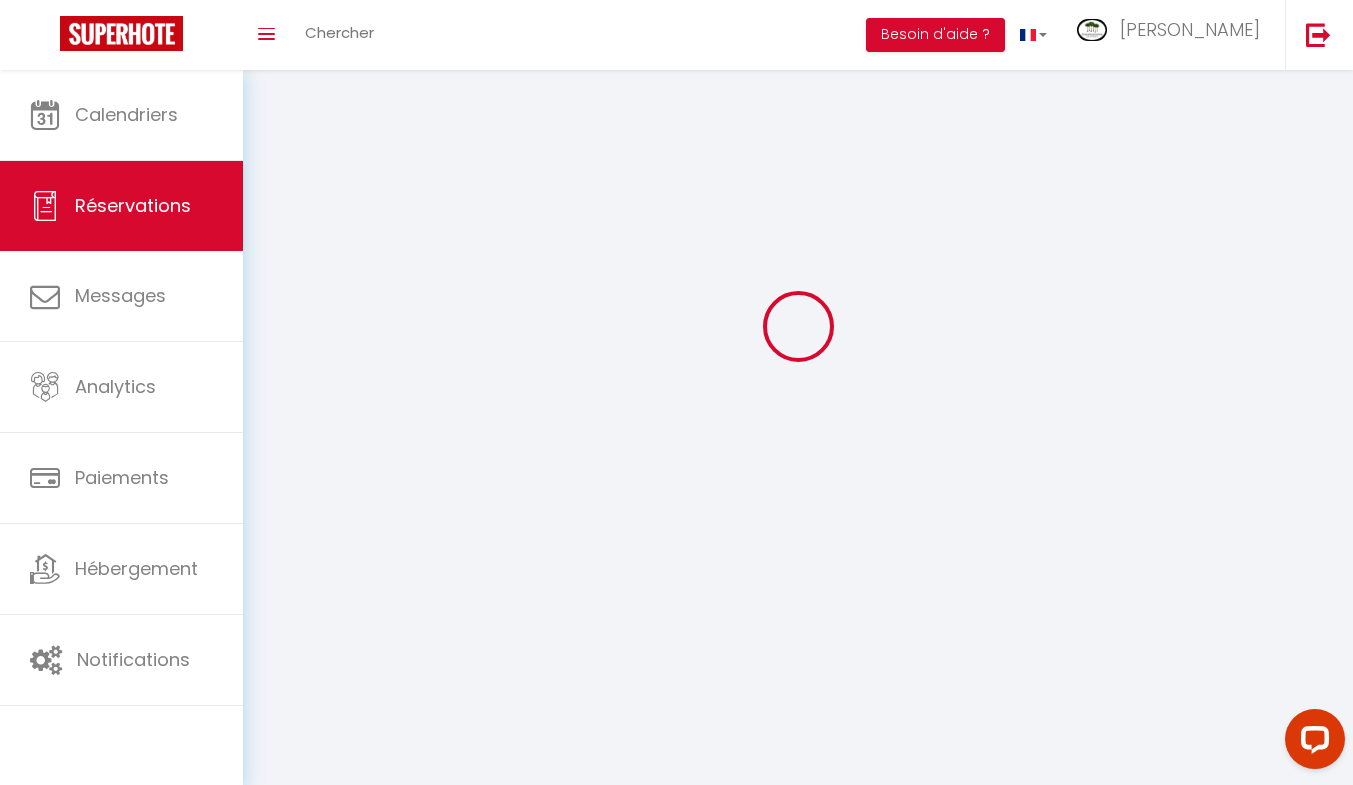 scroll, scrollTop: 0, scrollLeft: 0, axis: both 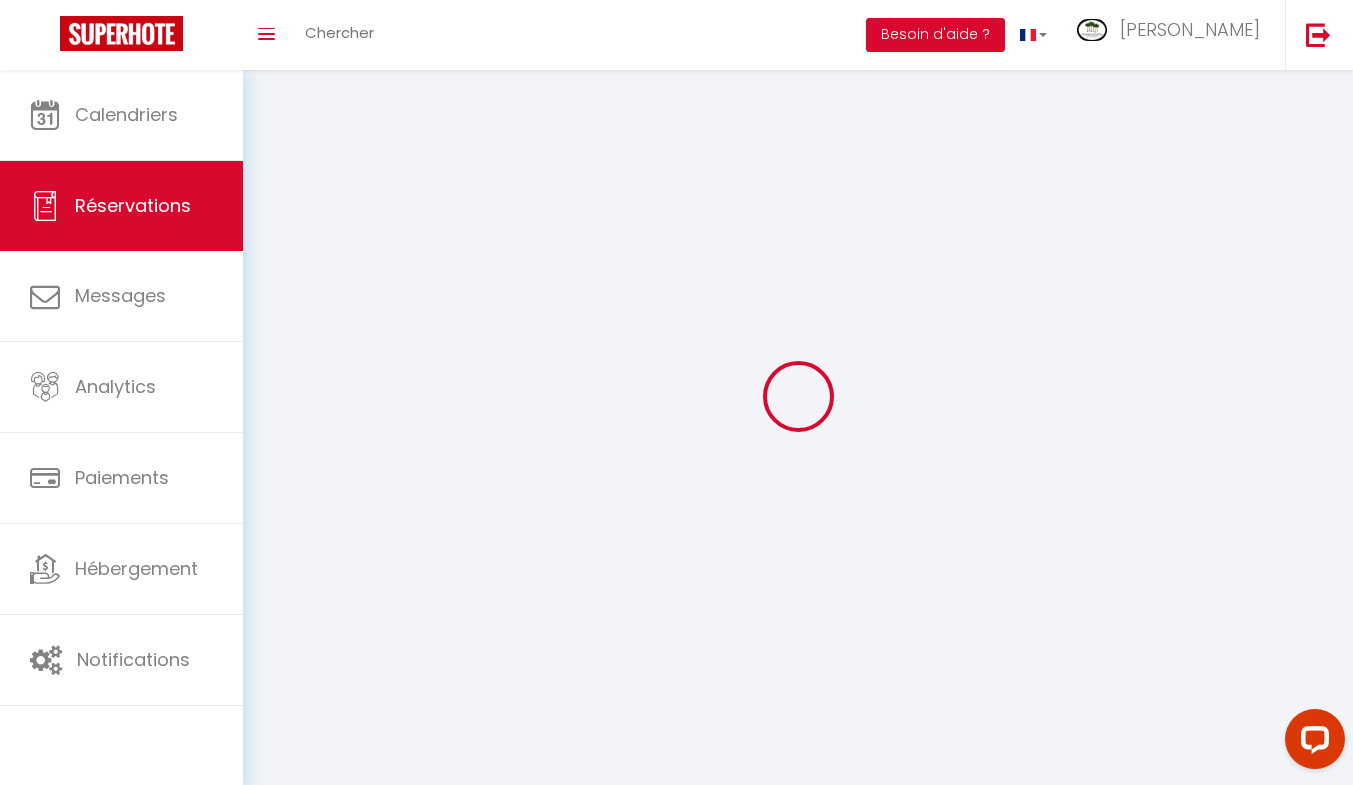 select 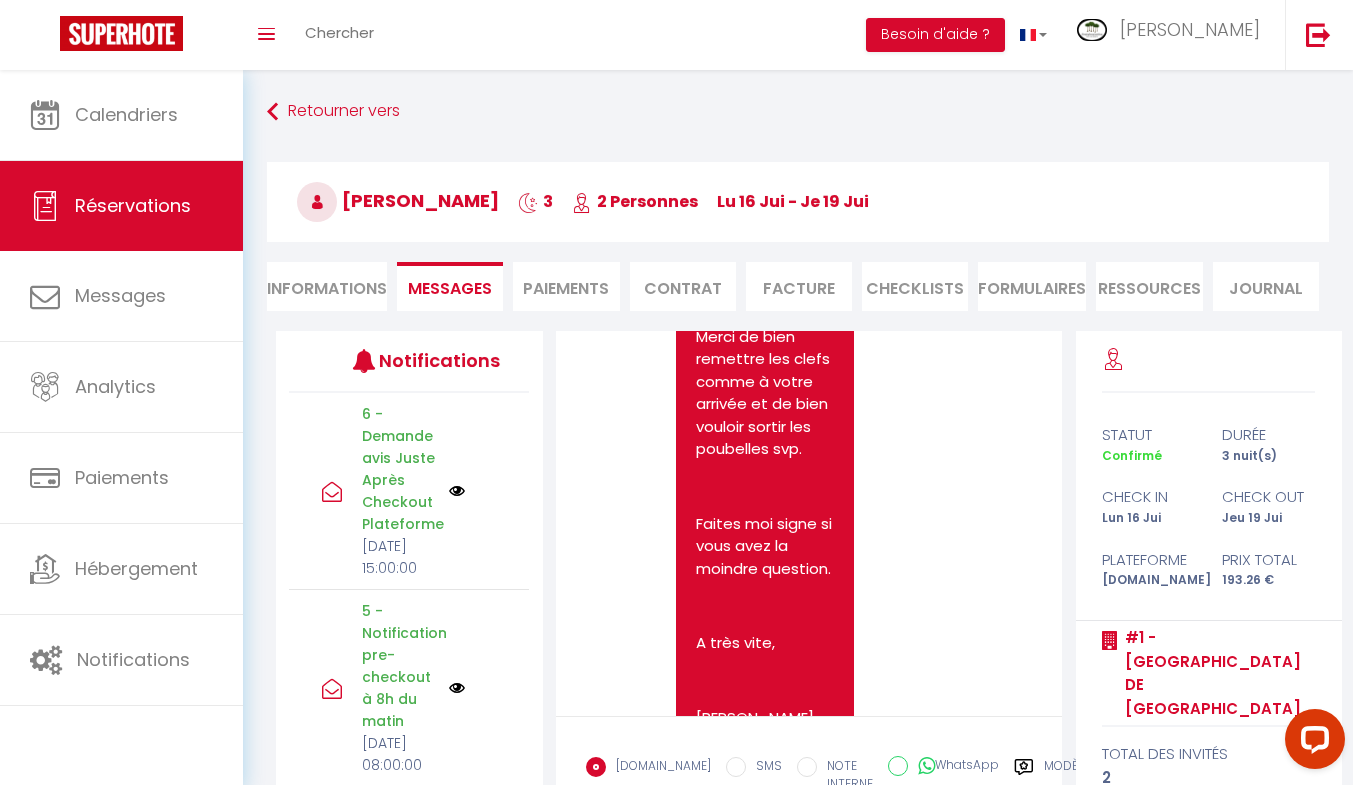 scroll, scrollTop: 8586, scrollLeft: 0, axis: vertical 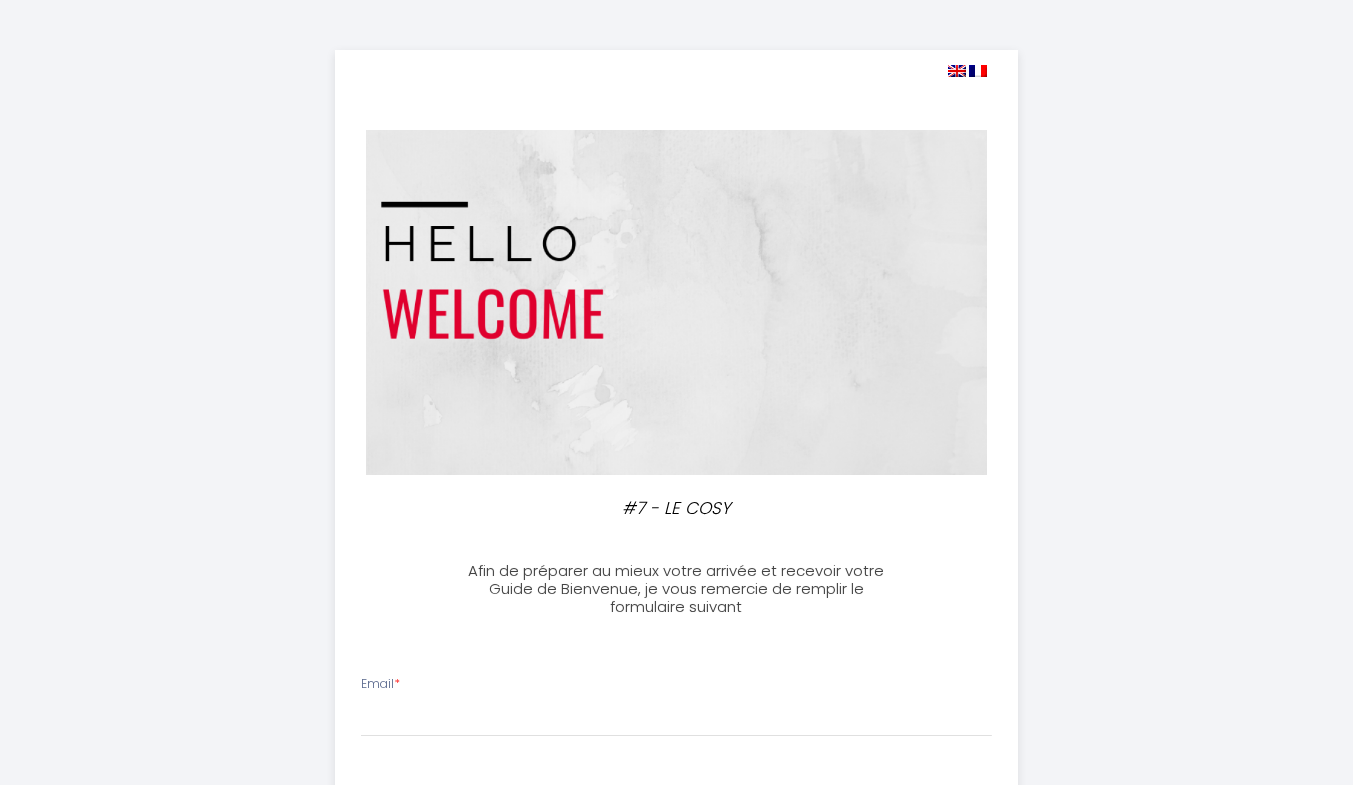 select 